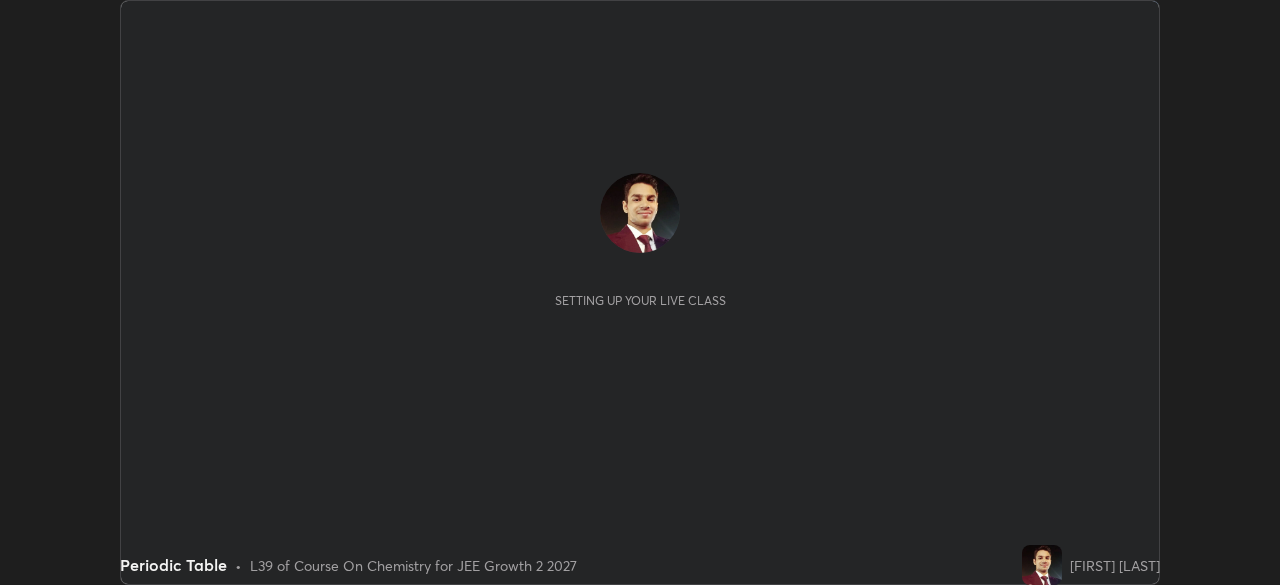 scroll, scrollTop: 0, scrollLeft: 0, axis: both 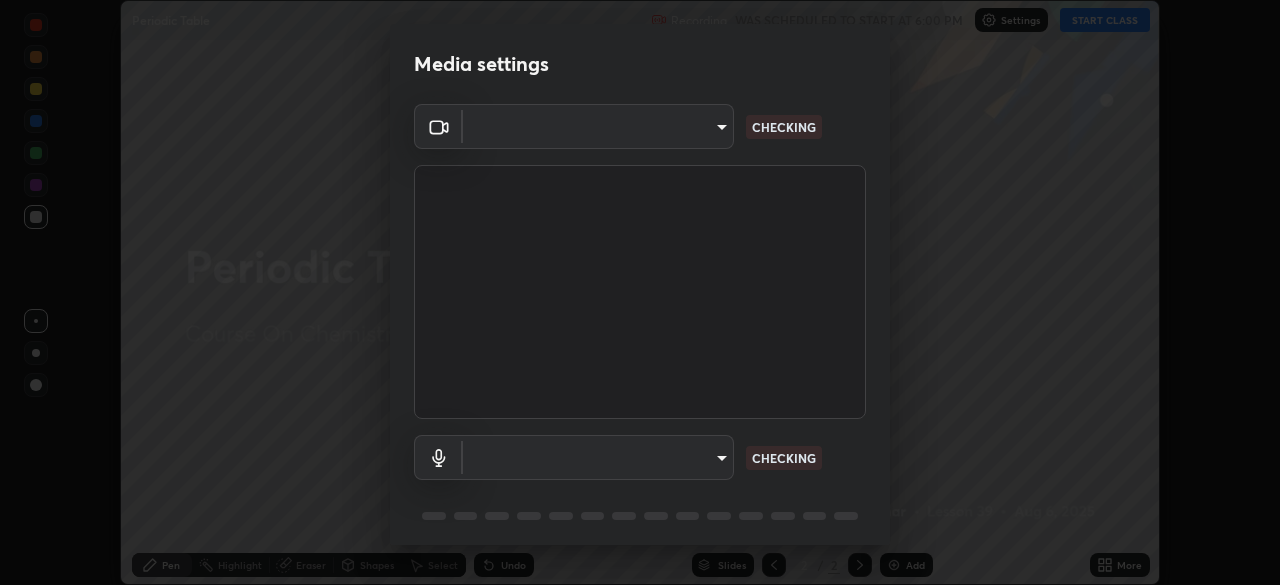 type on "14b787caa3234b54c591ffd1cb0d0a7c9d8495057a62f752d7397f13ea7eb8b5" 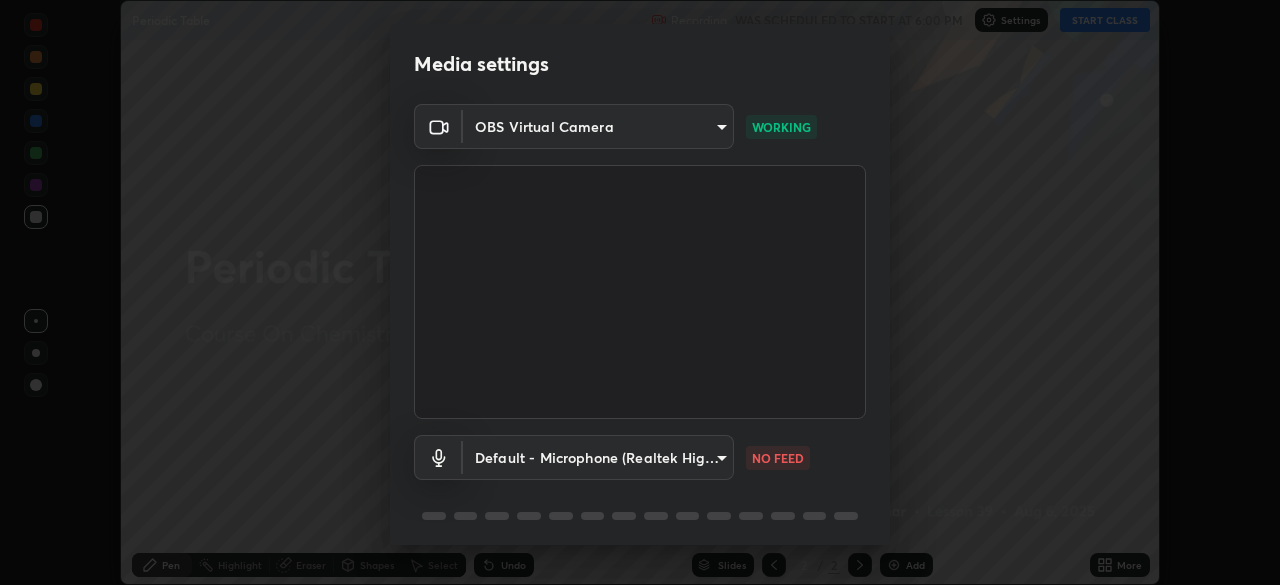 click on "Erase all Periodic Table Recording WAS SCHEDULED TO START AT  [TIME] Settings START CLASS Setting up your live class Periodic Table • L39 of Course On Chemistry for JEE Growth 2 2027 [FIRST] [LAST] Pen Highlight Eraser Shapes Select Undo Slides 2 / 2 Add More No doubts shared Encourage your learners to ask a doubt for better clarity Report an issue Reason for reporting Buffering Chat not working Audio - Video sync issue Educator video quality low ​ Attach an image Report Media settings OBS Virtual Camera [ID] WORKING Default - Microphone (Realtek High Definition Audio) default NO FEED 1 / 5 Next" at bounding box center (640, 292) 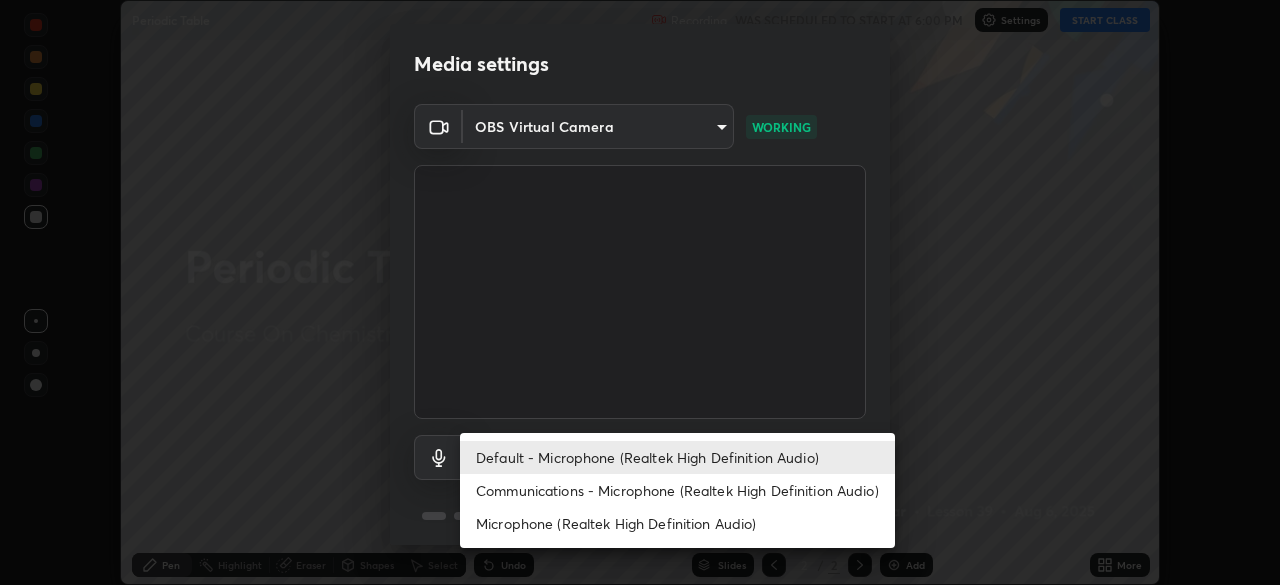 click at bounding box center (640, 292) 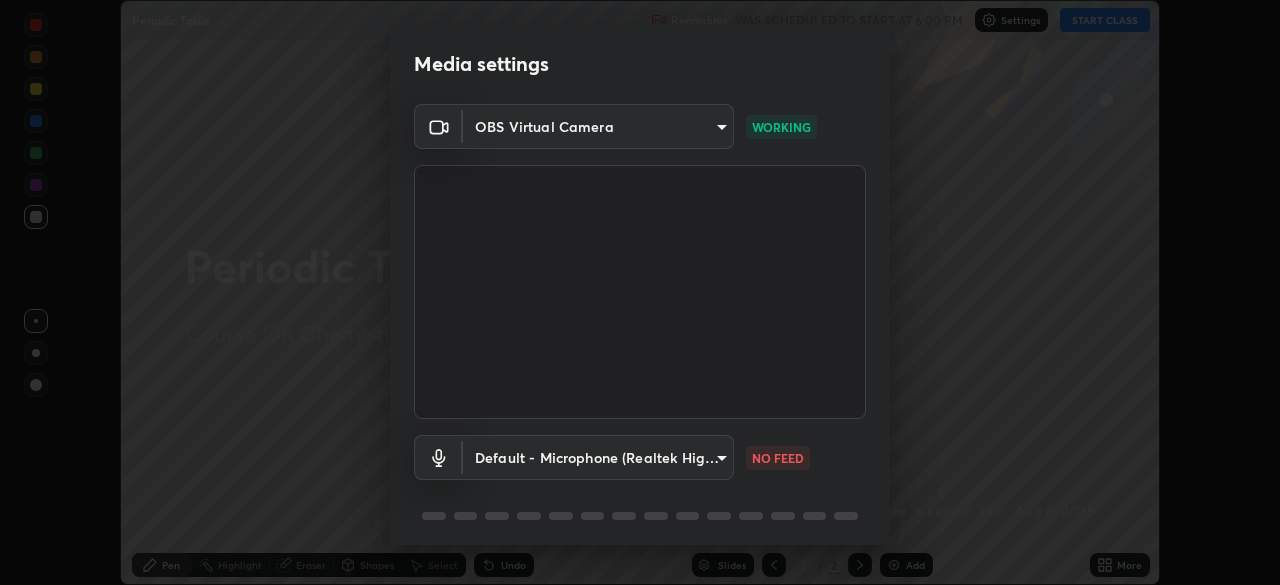 click on "Erase all Periodic Table Recording WAS SCHEDULED TO START AT  [TIME] Settings START CLASS Setting up your live class Periodic Table • L39 of Course On Chemistry for JEE Growth 2 2027 [FIRST] [LAST] Pen Highlight Eraser Shapes Select Undo Slides 2 / 2 Add More No doubts shared Encourage your learners to ask a doubt for better clarity Report an issue Reason for reporting Buffering Chat not working Audio - Video sync issue Educator video quality low ​ Attach an image Report Media settings OBS Virtual Camera [ID] WORKING Default - Microphone (Realtek High Definition Audio) default NO FEED 1 / 5 Next" at bounding box center [640, 292] 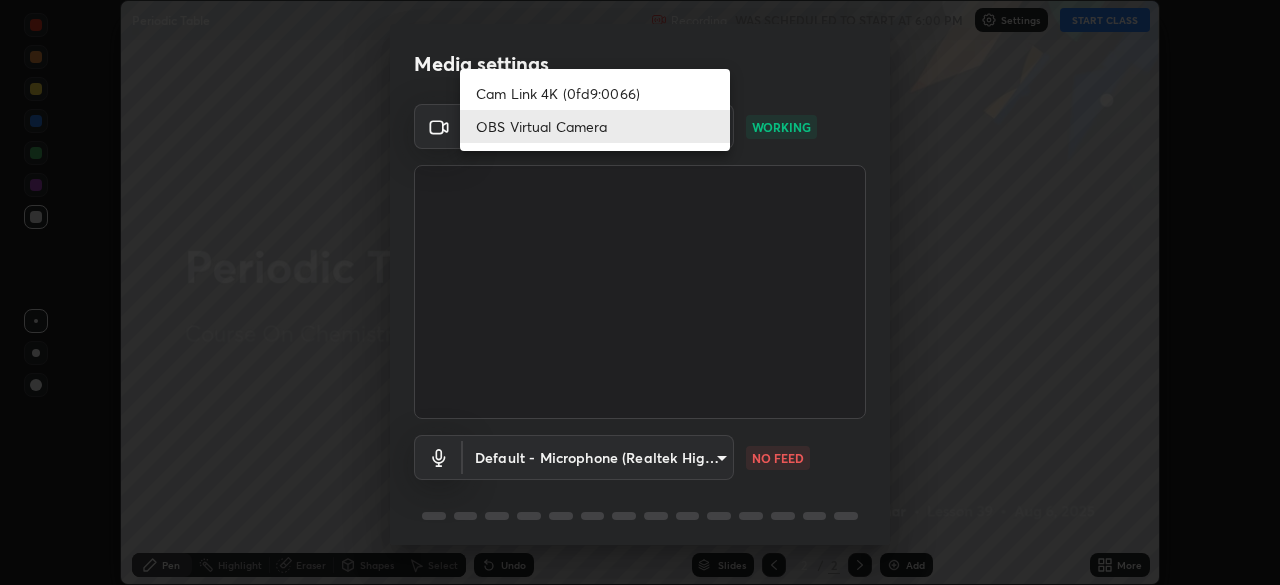 click on "Cam Link 4K (0fd9:0066)" at bounding box center [595, 93] 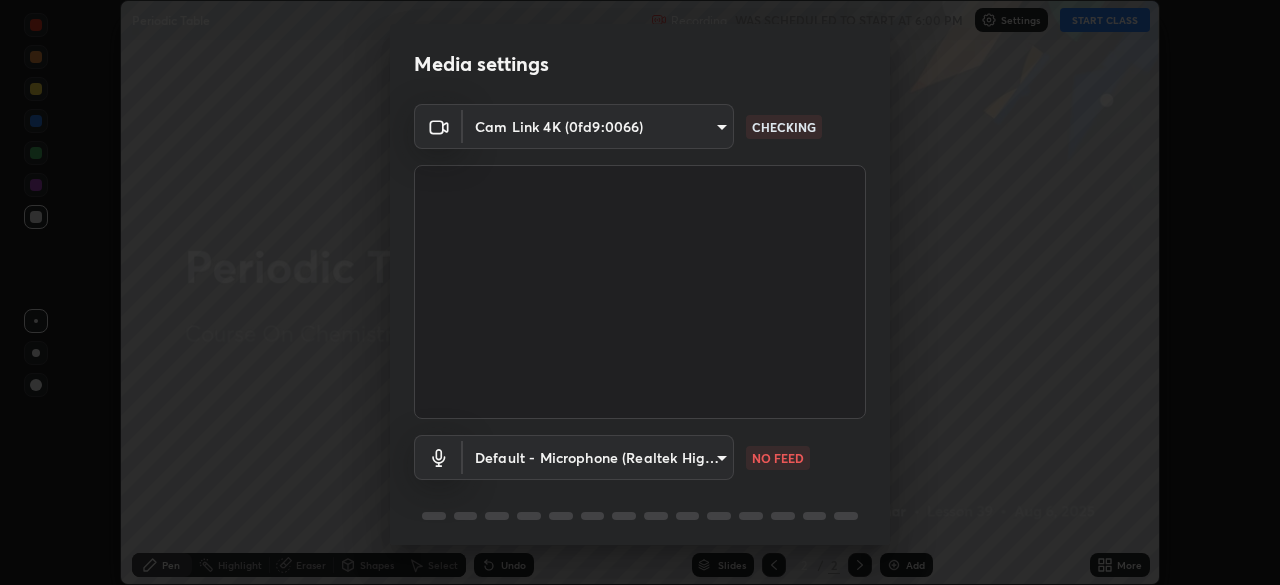 click on "Erase all Periodic Table Recording WAS SCHEDULED TO START AT  6:00 PM Settings START CLASS Setting up your live class Periodic Table • L39 of Course On Chemistry for JEE Growth 2 2027 [FIRST] [LAST] Pen Highlight Eraser Shapes Select Undo Slides 2 / 2 Add More No doubts shared Encourage your learners to ask a doubt for better clarity Report an issue Reason for reporting Buffering Chat not working Audio - Video sync issue Educator video quality low ​ Attach an image Report Media settings Cam Link 4K (0fd9:0066) f04acf7c418fcbd409857388d4f74555dd323d93c237caa359b6790022157f9c CHECKING Default - Microphone (Realtek High Definition Audio) default NO FEED 1 / 5 Next" at bounding box center (640, 292) 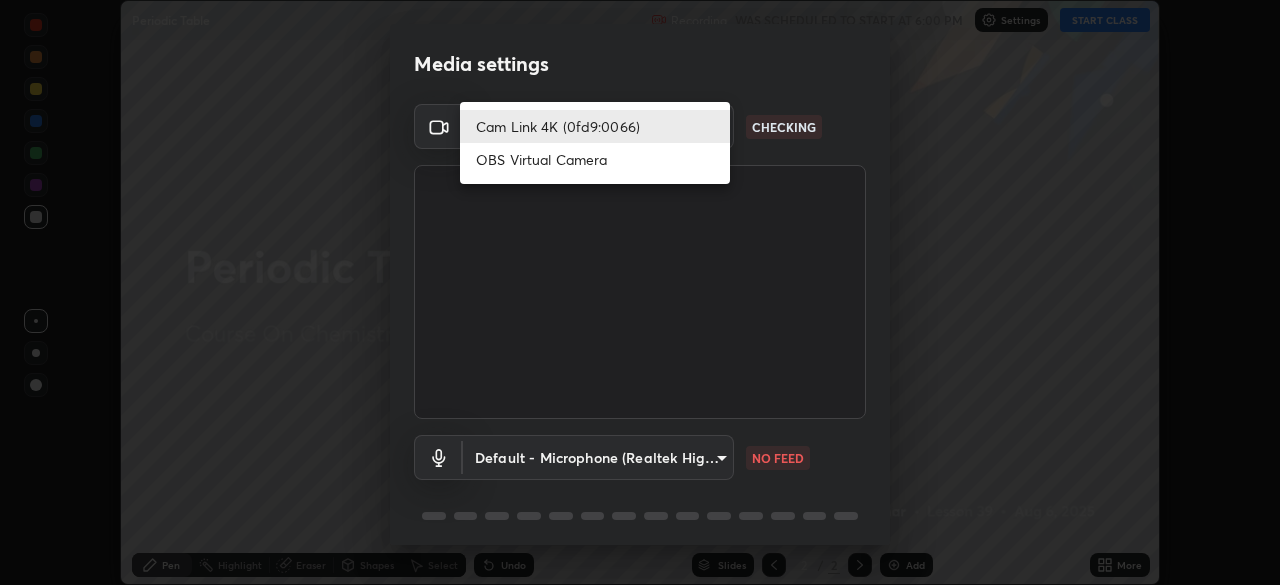 click on "OBS Virtual Camera" at bounding box center [595, 159] 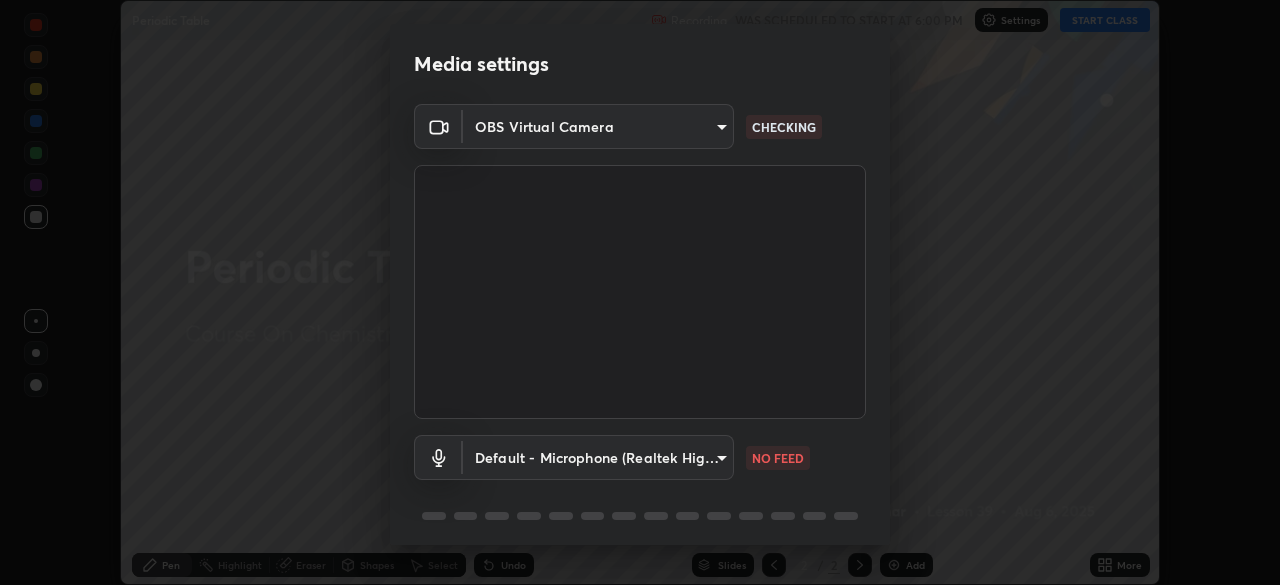 click on "Erase all Periodic Table Recording WAS SCHEDULED TO START AT  6:00 PM Settings START CLASS Setting up your live class Periodic Table • L39 of Course On Chemistry for JEE Growth 2 2027 [FIRST] [LAST] Pen Highlight Eraser Shapes Select Undo Slides 2 / 2 Add More No doubts shared Encourage your learners to ask a doubt for better clarity Report an issue Reason for reporting Buffering Chat not working Audio - Video sync issue Educator video quality low ​ Attach an image Report Media settings OBS Virtual Camera 14b787caa3234b54c591ffd1cb0d0a7c9d8495057a62f752d7397f13ea7eb8b5 CHECKING Default - Microphone (Realtek High Definition Audio) default NO FEED 1 / 5 Next" at bounding box center [640, 292] 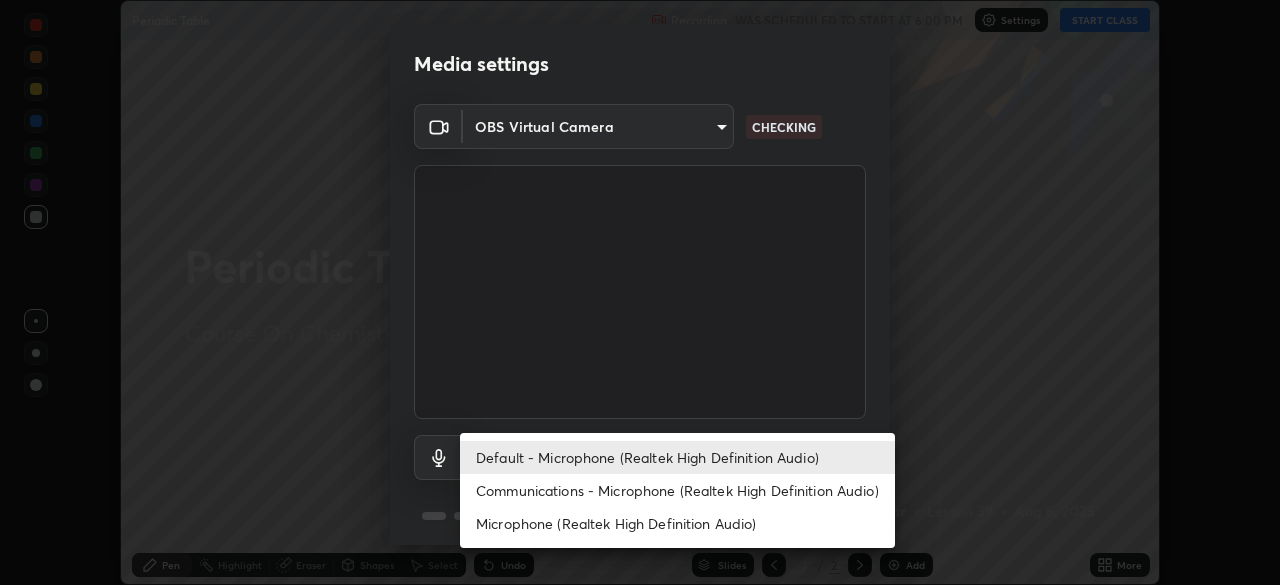click on "Communications - Microphone (Realtek High Definition Audio)" at bounding box center [677, 490] 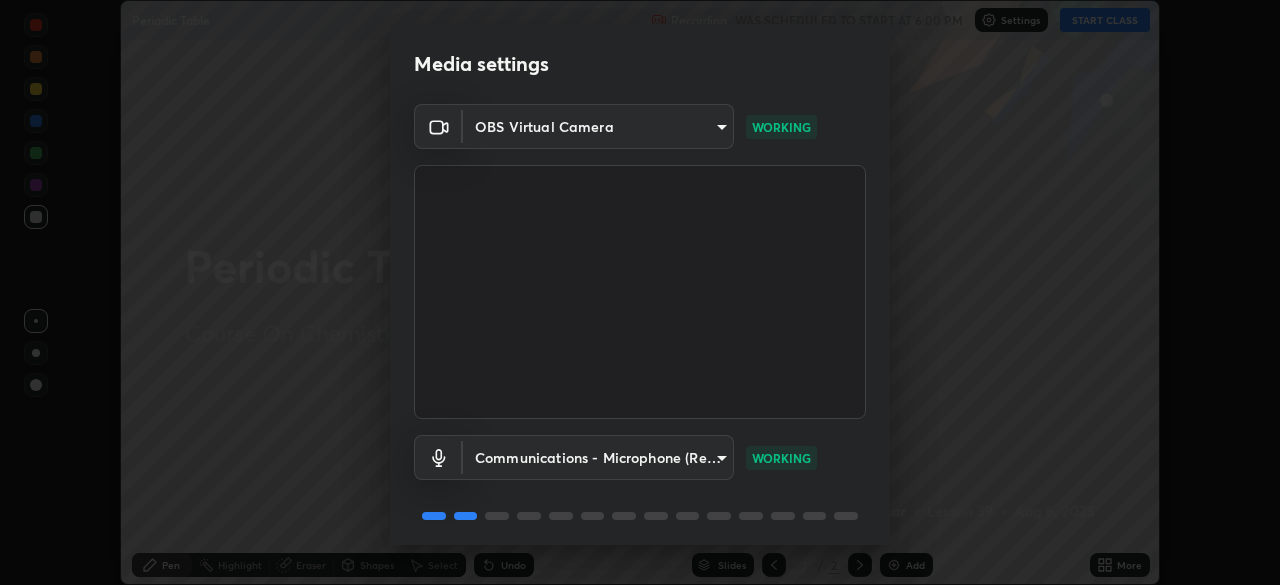 scroll, scrollTop: 71, scrollLeft: 0, axis: vertical 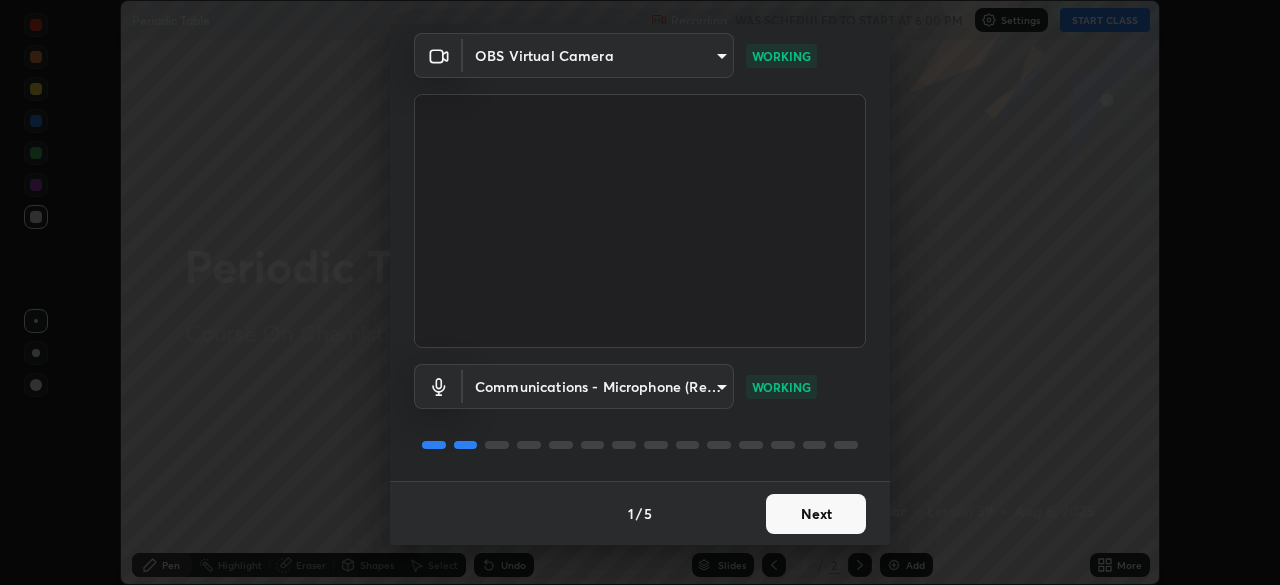 click on "Next" at bounding box center (816, 514) 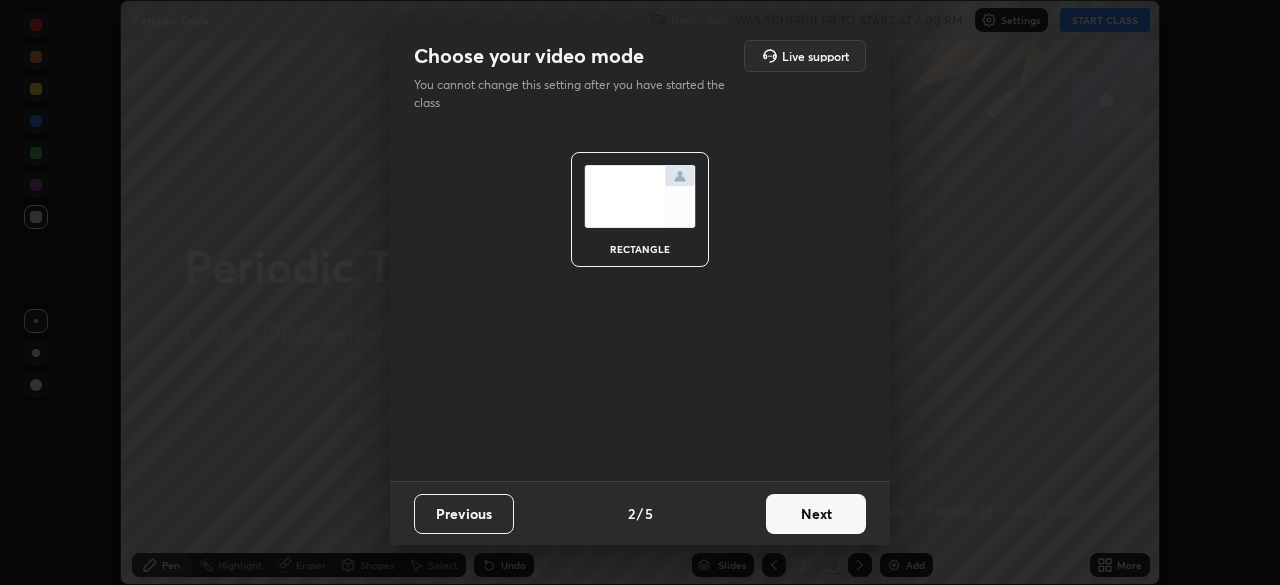 scroll, scrollTop: 0, scrollLeft: 0, axis: both 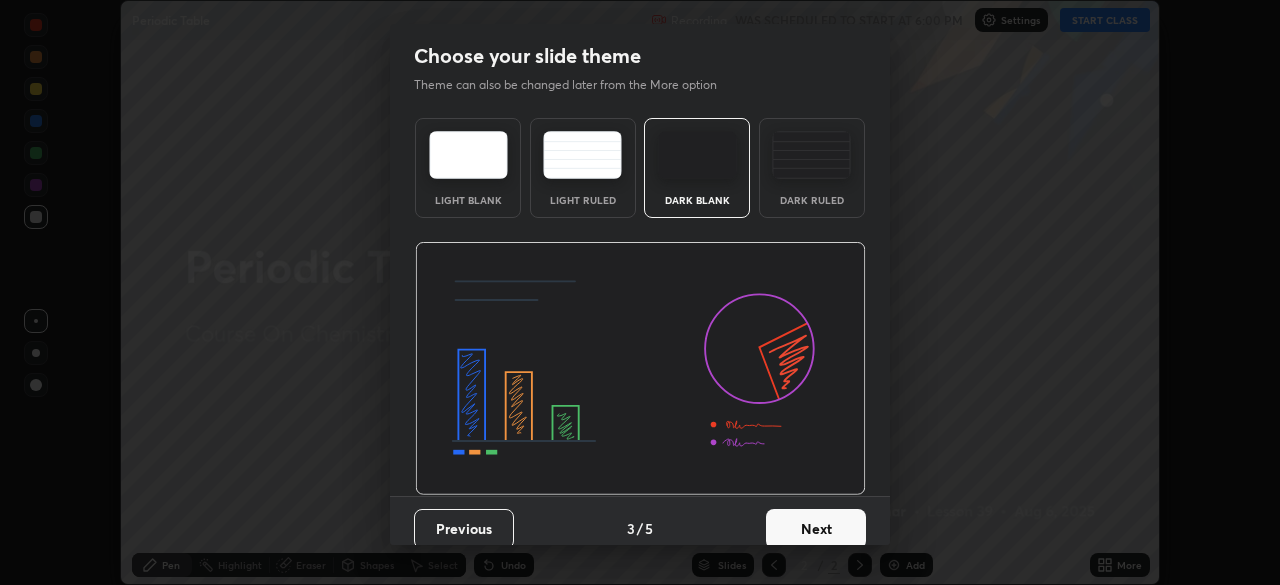 click on "Next" at bounding box center [816, 529] 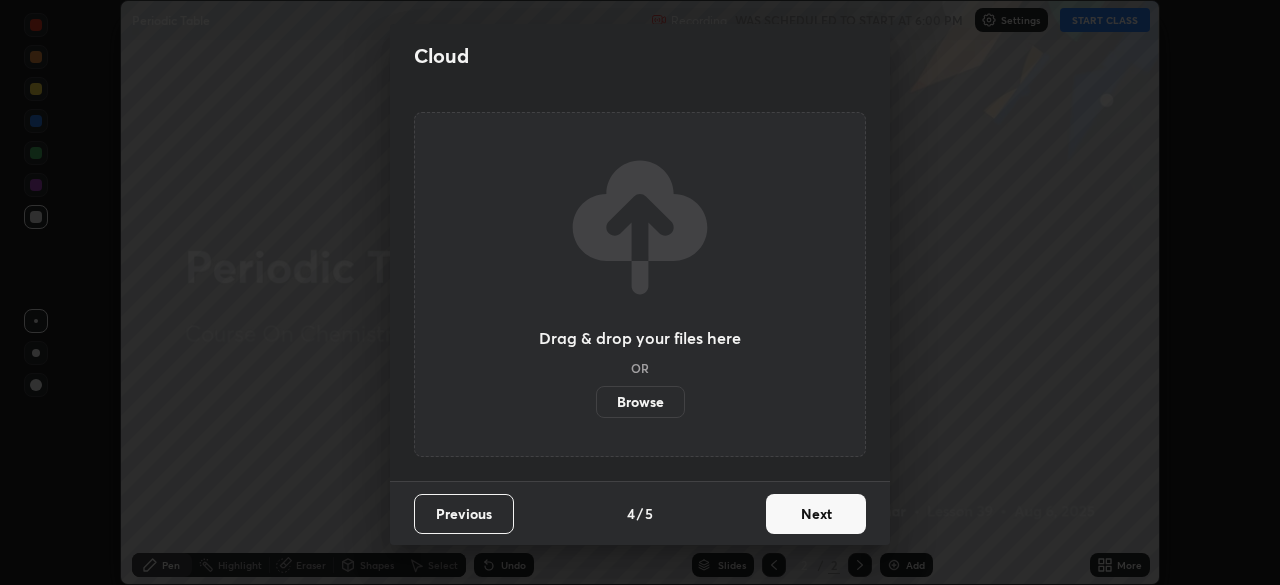 click on "Next" at bounding box center [816, 514] 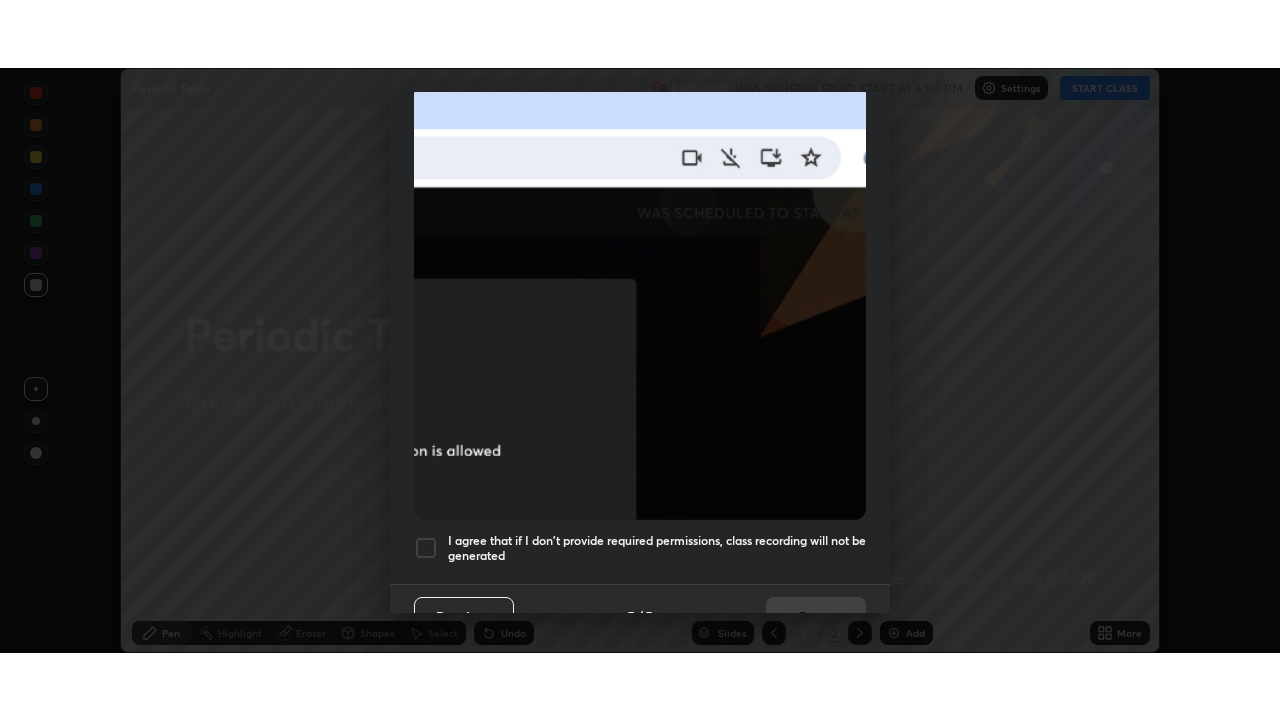 scroll, scrollTop: 479, scrollLeft: 0, axis: vertical 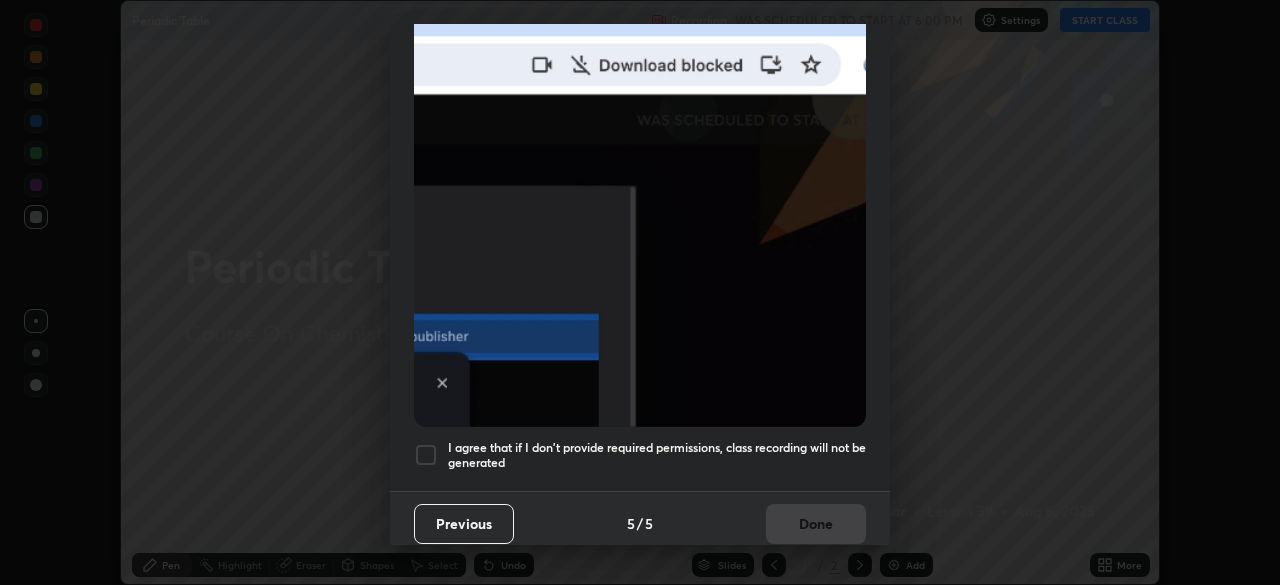 click at bounding box center (426, 455) 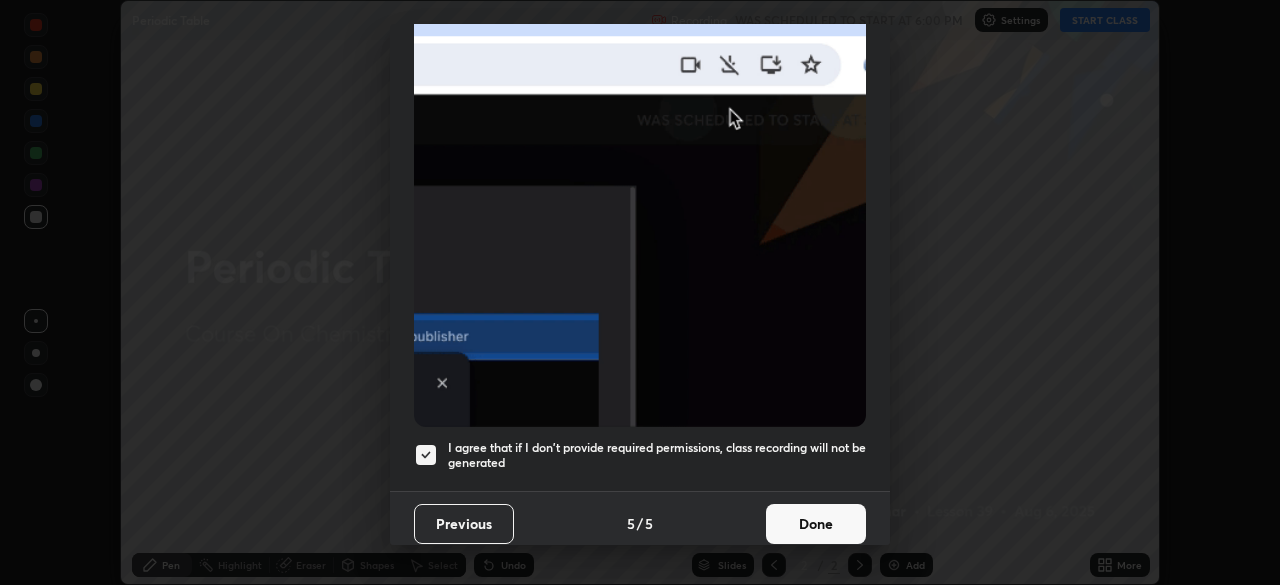 click on "Done" at bounding box center (816, 524) 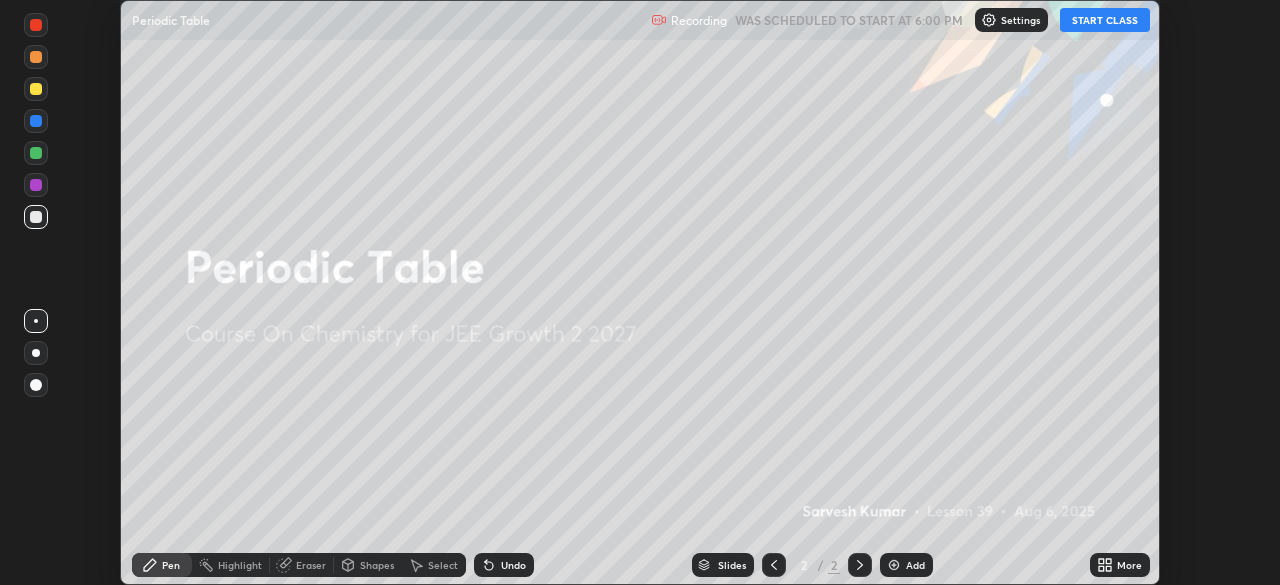 click on "START CLASS" at bounding box center (1105, 20) 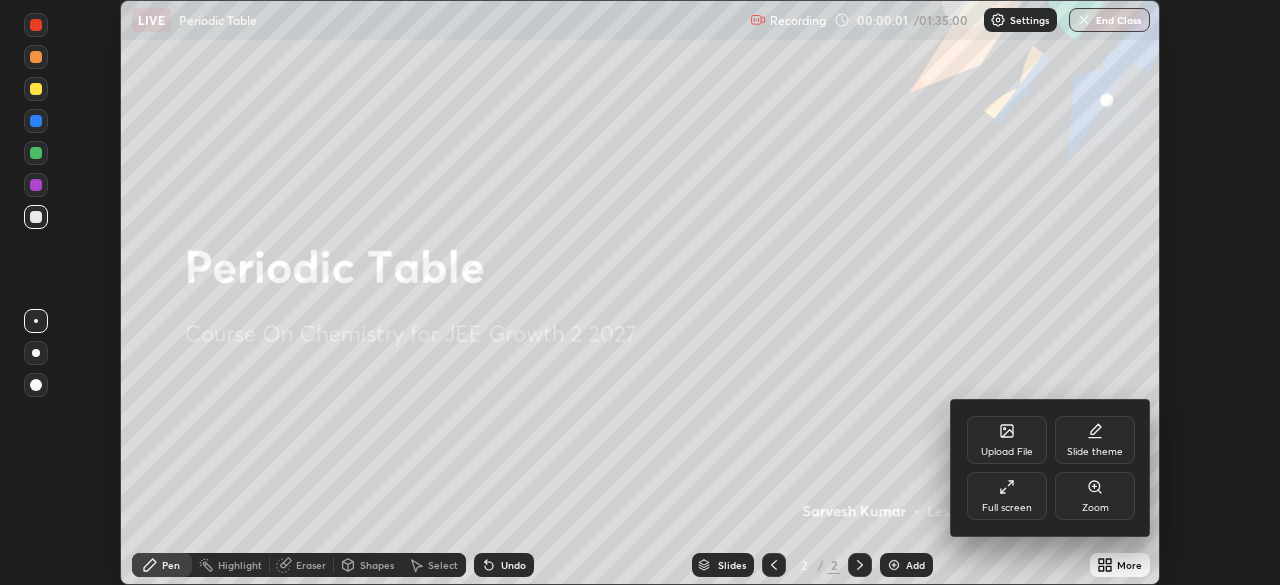 click on "Upload File" at bounding box center (1007, 440) 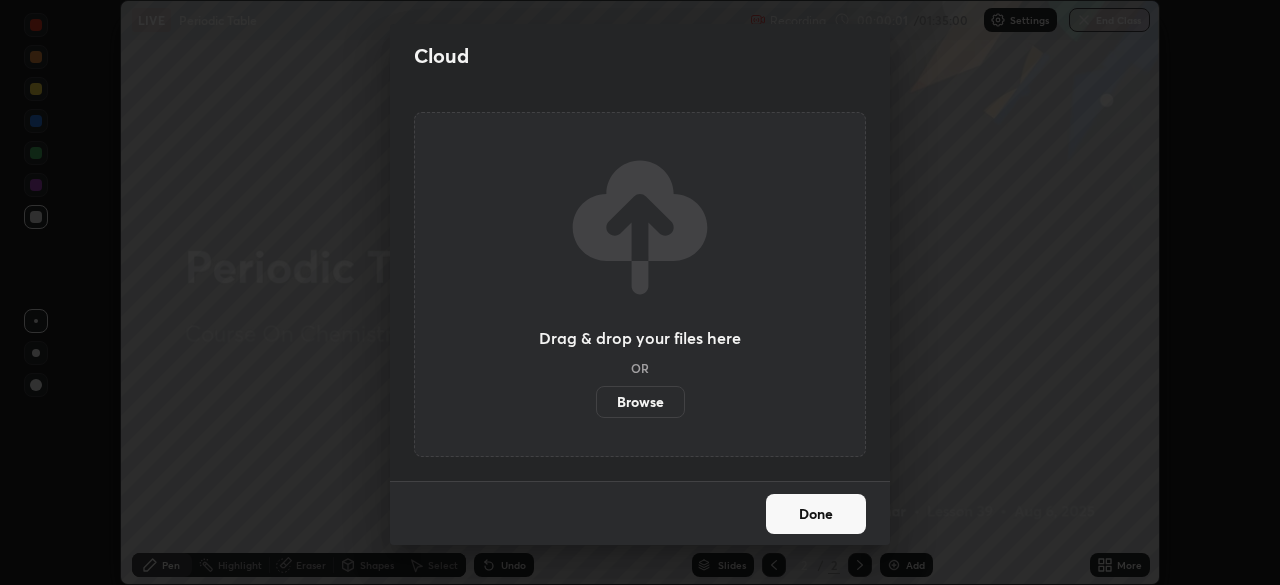 click on "Browse" at bounding box center [640, 402] 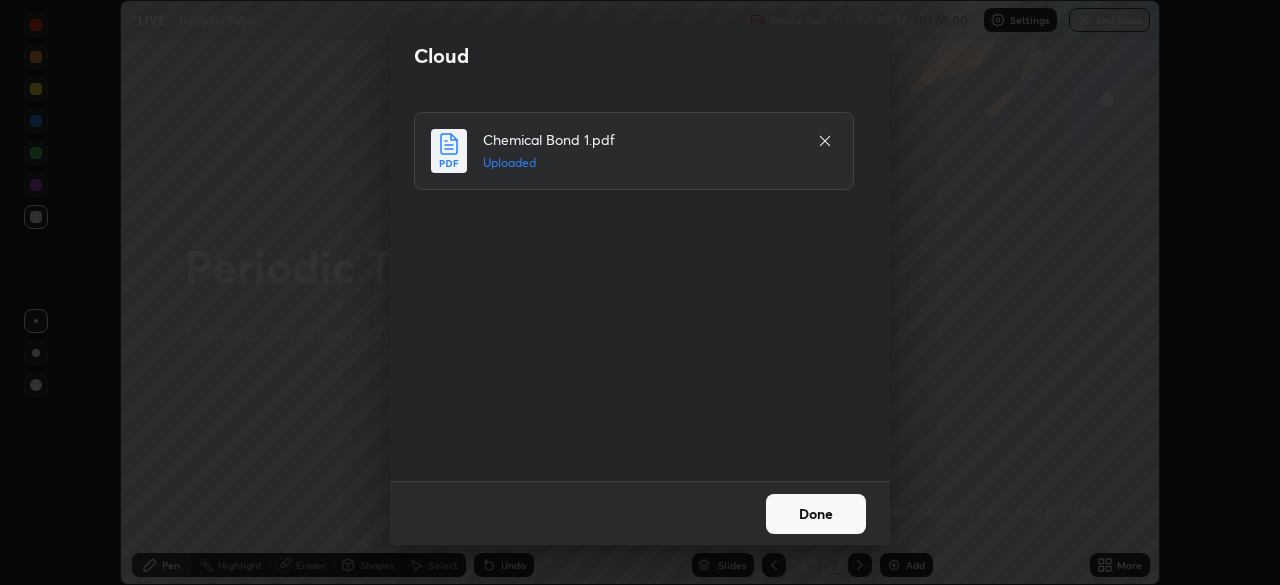 click on "Done" at bounding box center [816, 514] 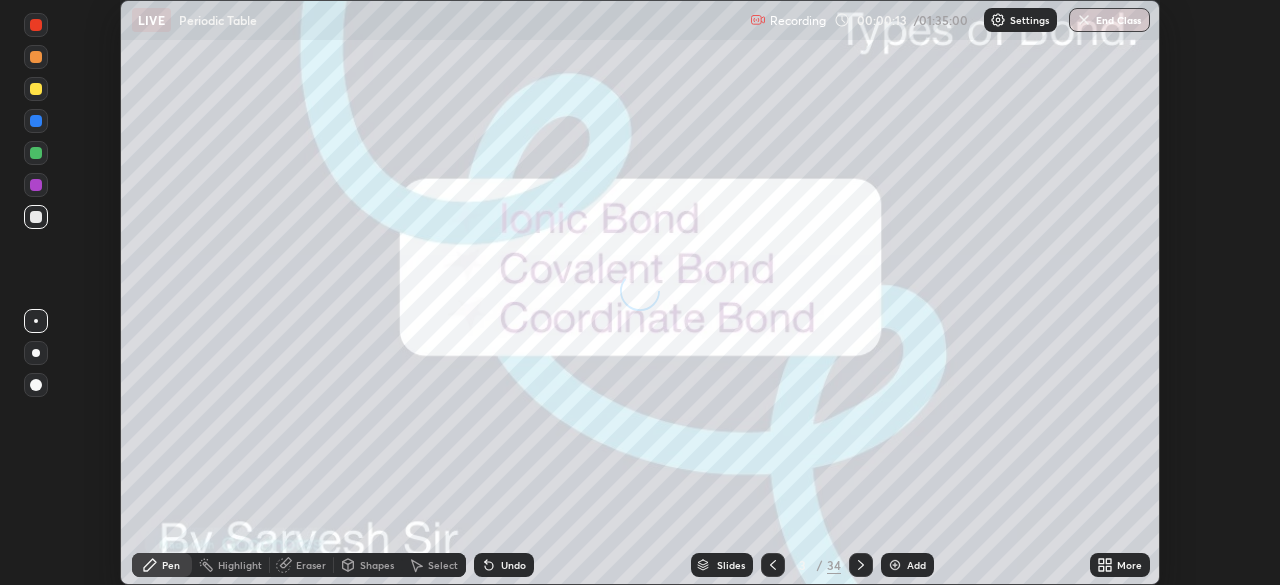 click 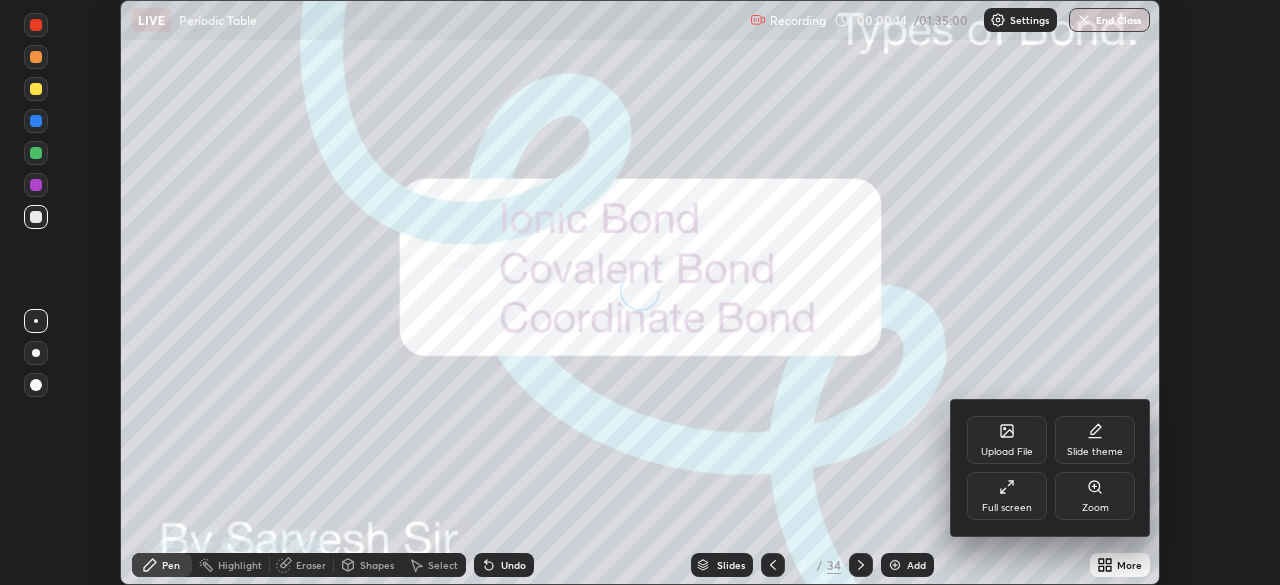 click on "Full screen" at bounding box center (1007, 496) 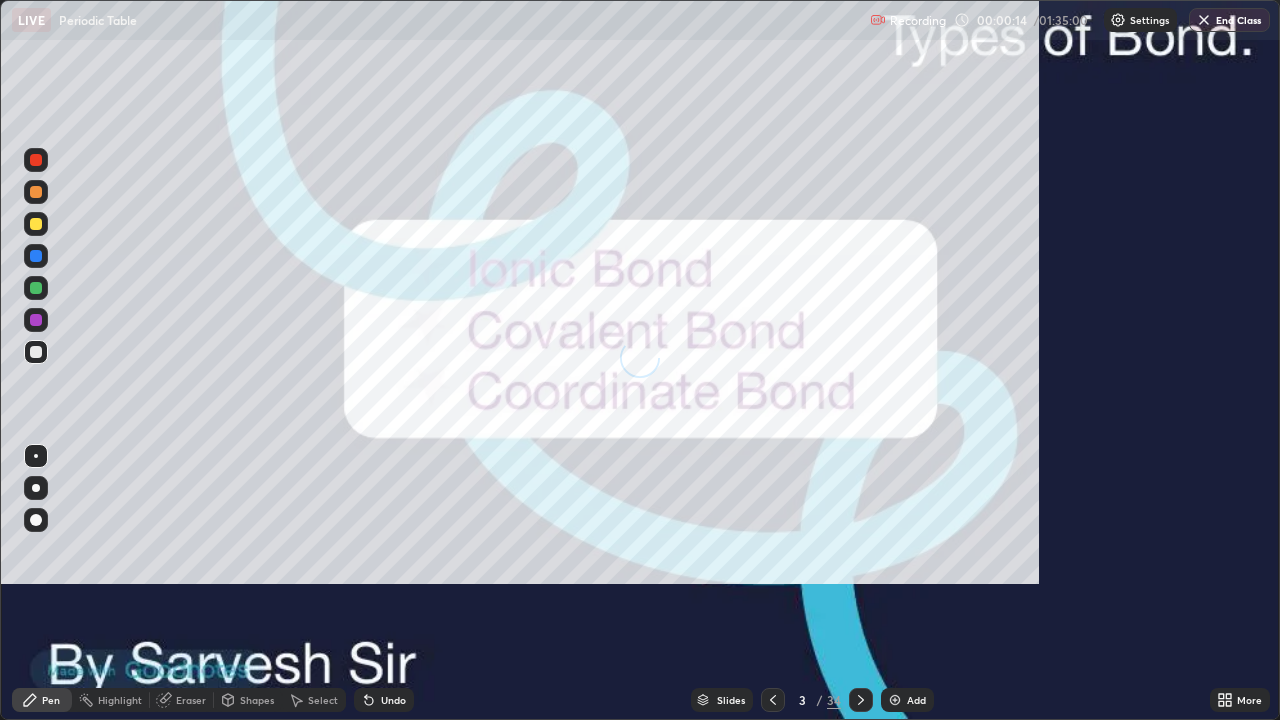 scroll, scrollTop: 99280, scrollLeft: 98720, axis: both 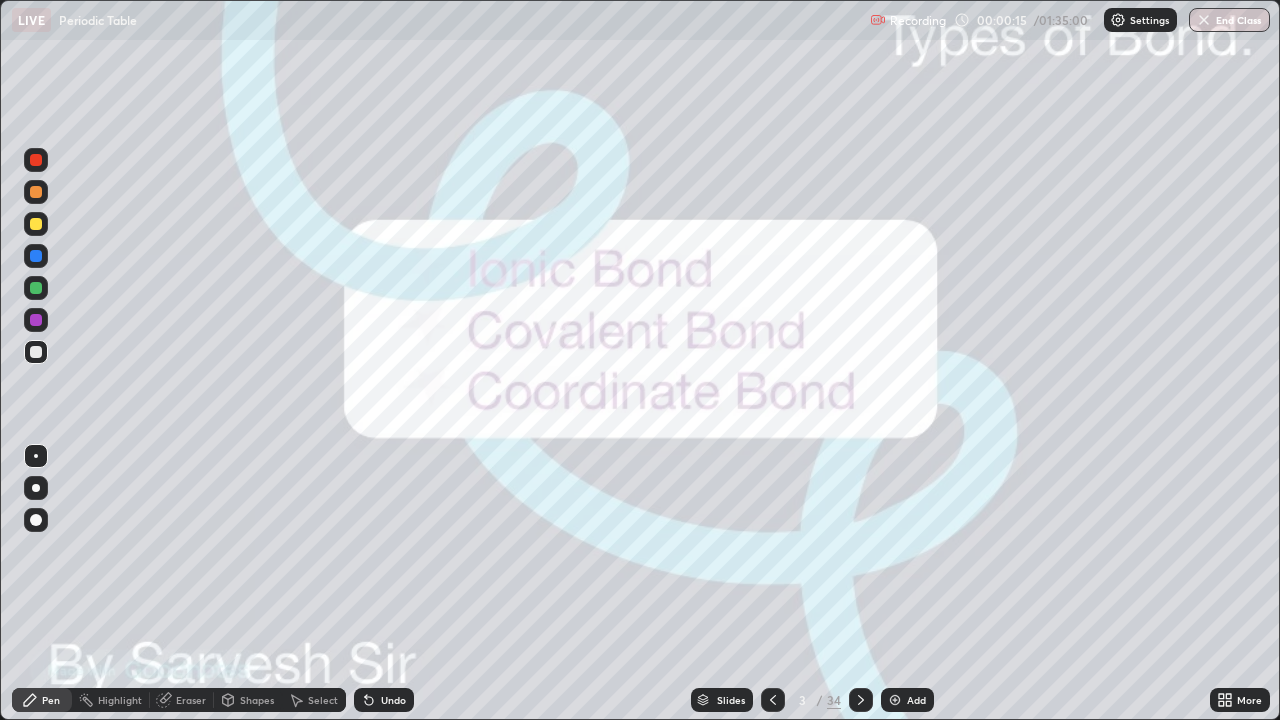 click 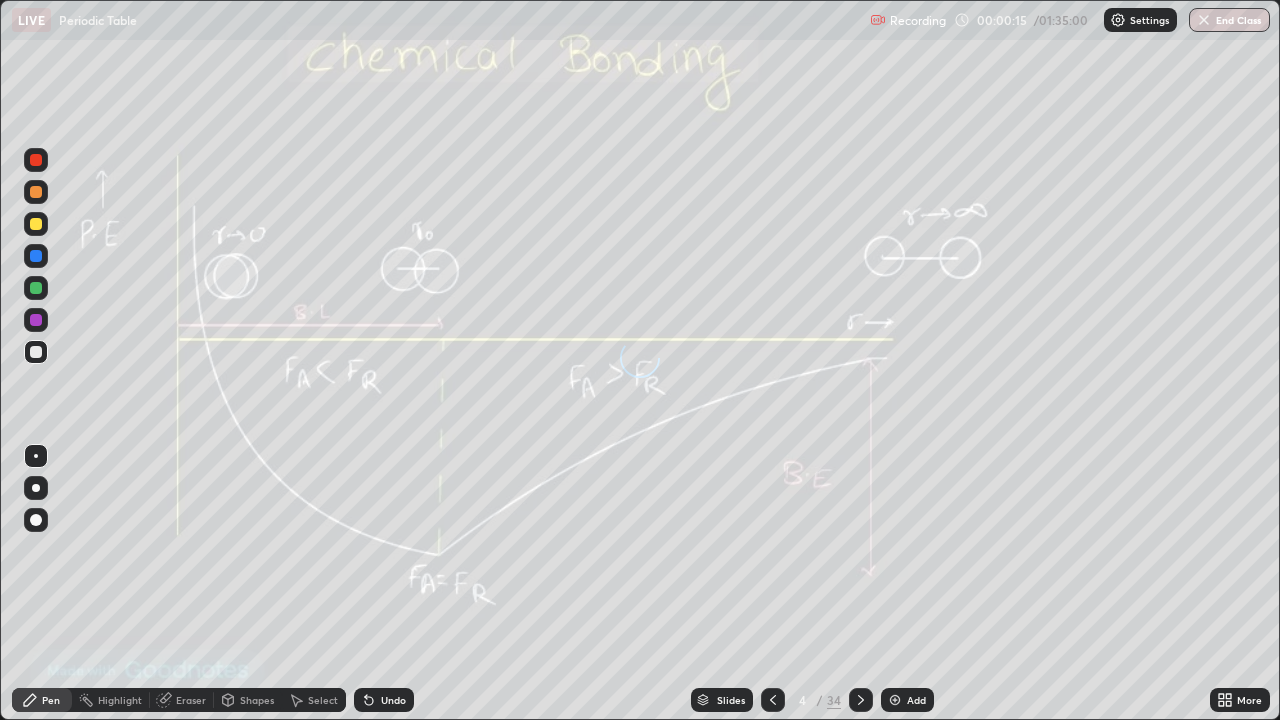 click 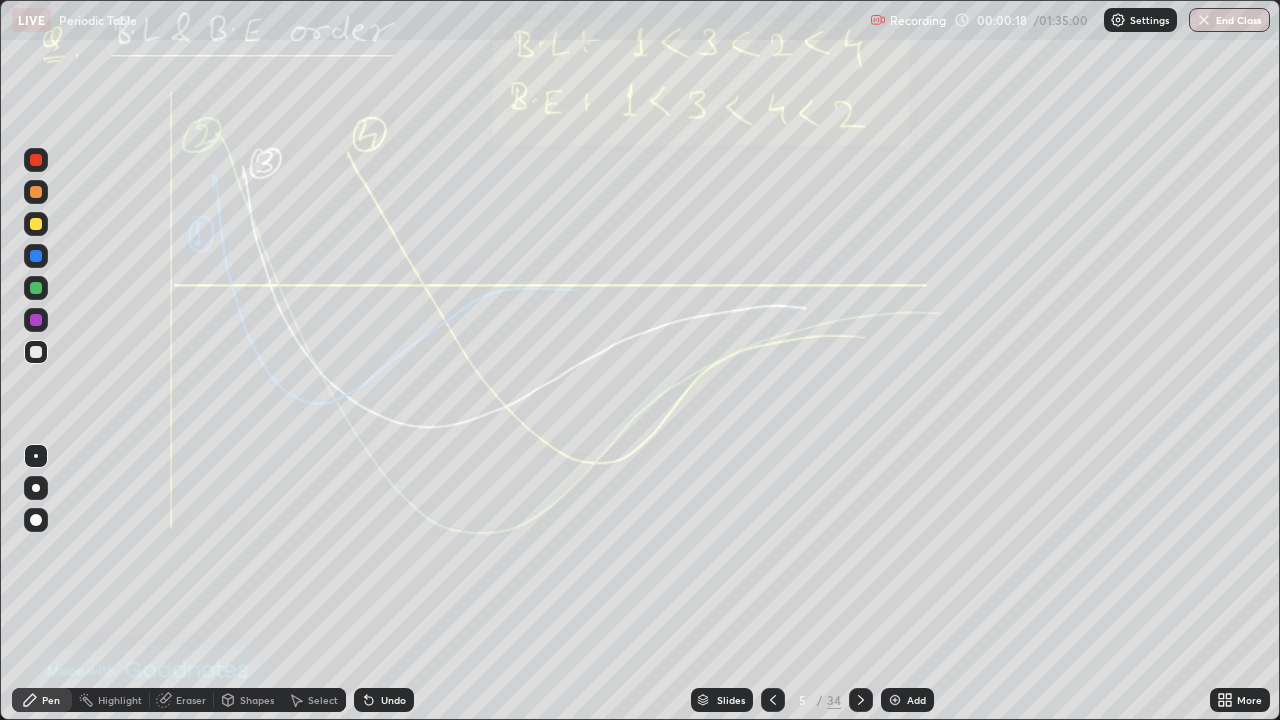 click 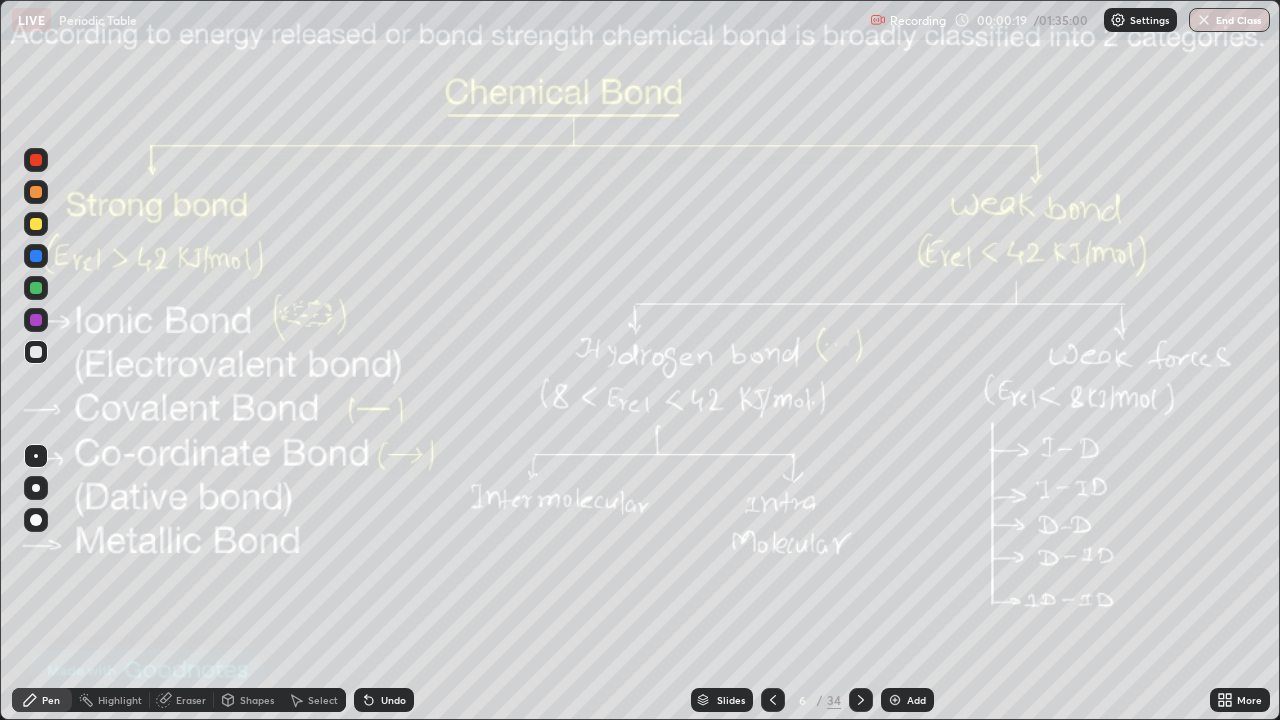 click 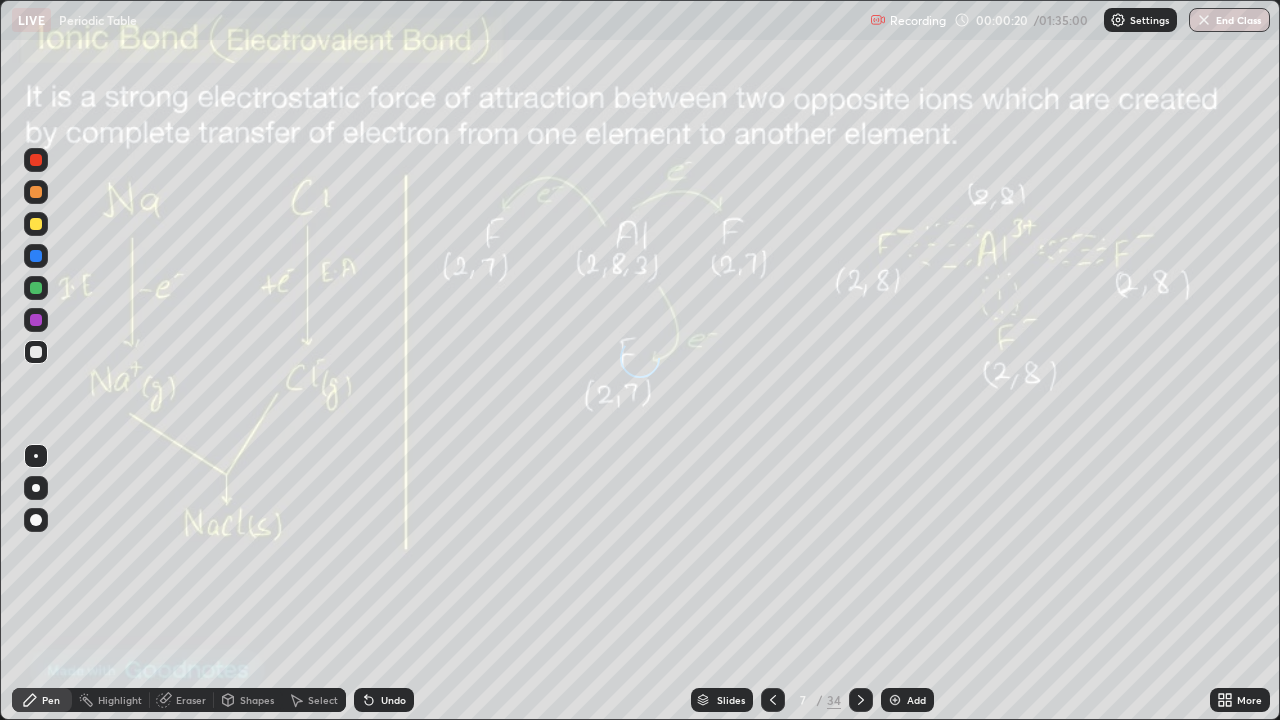 click 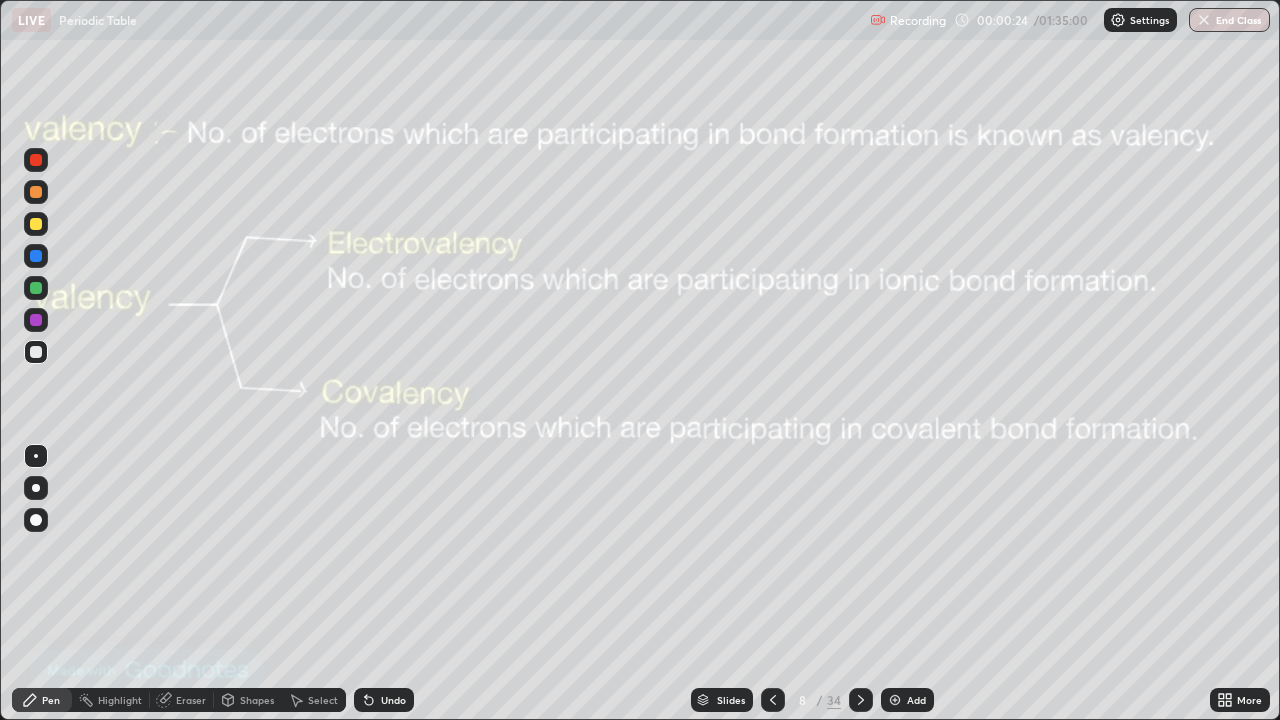 click 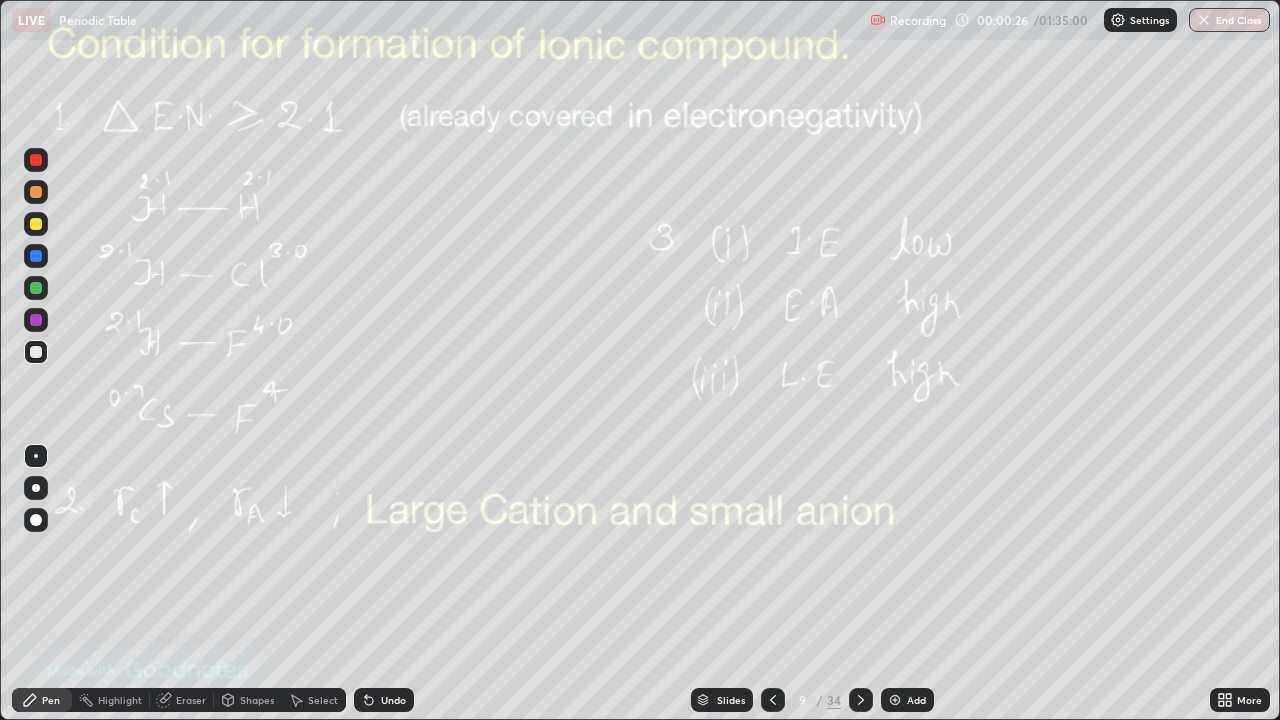 click 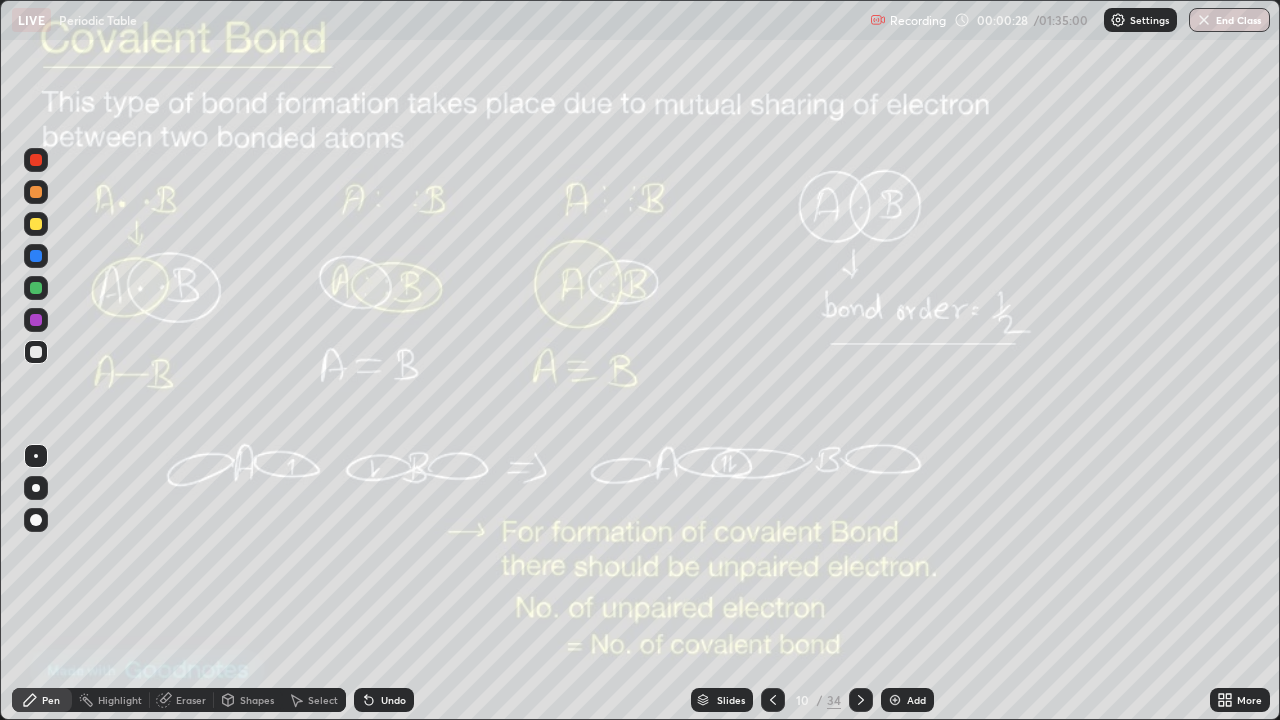 click 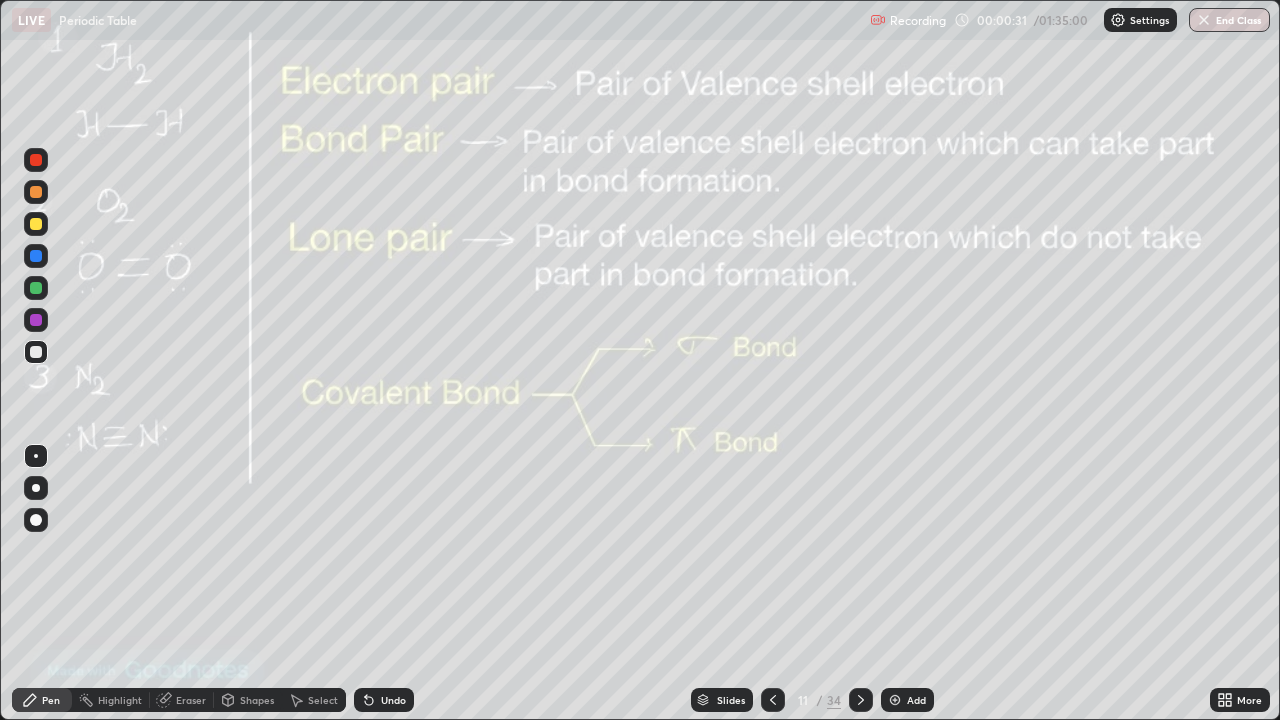 click 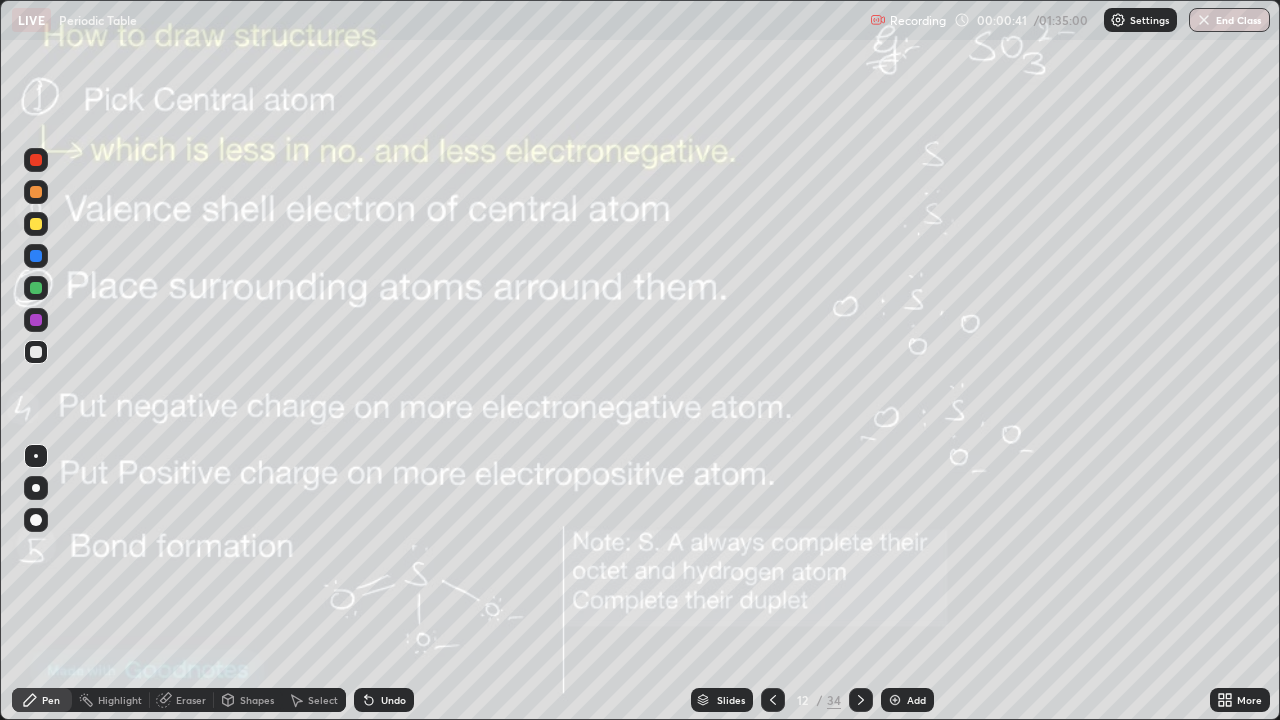 click 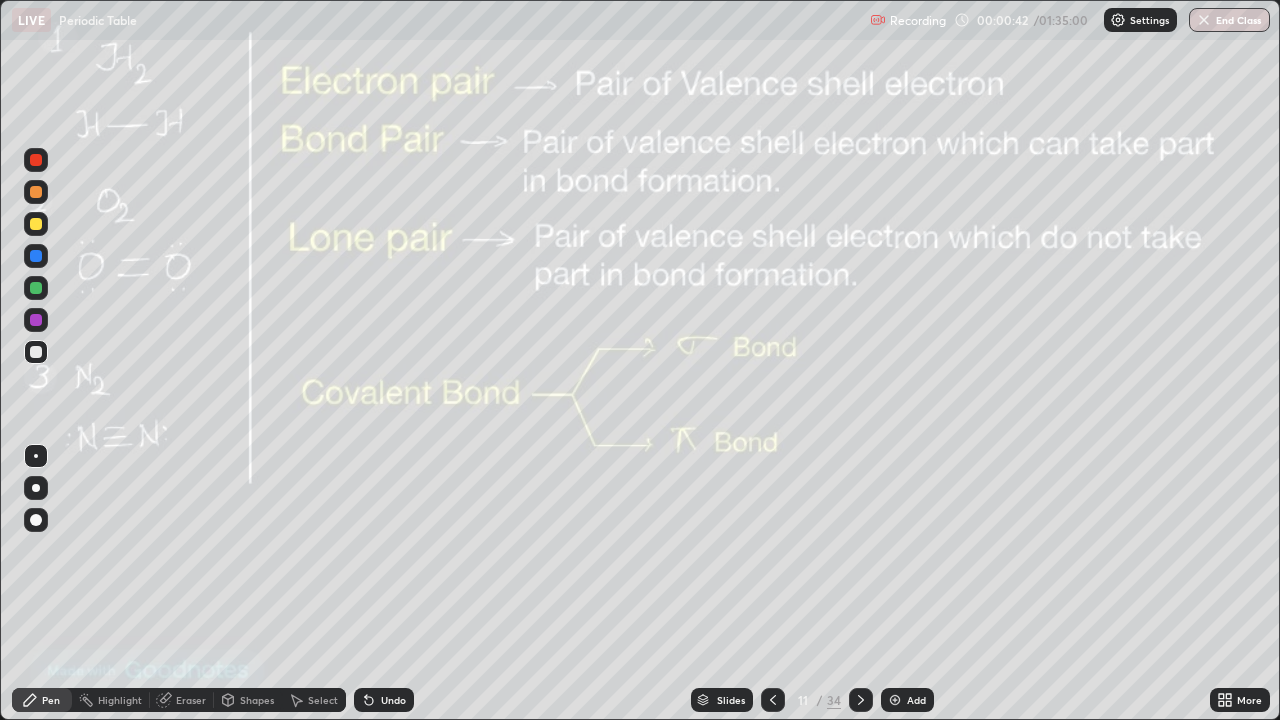 click 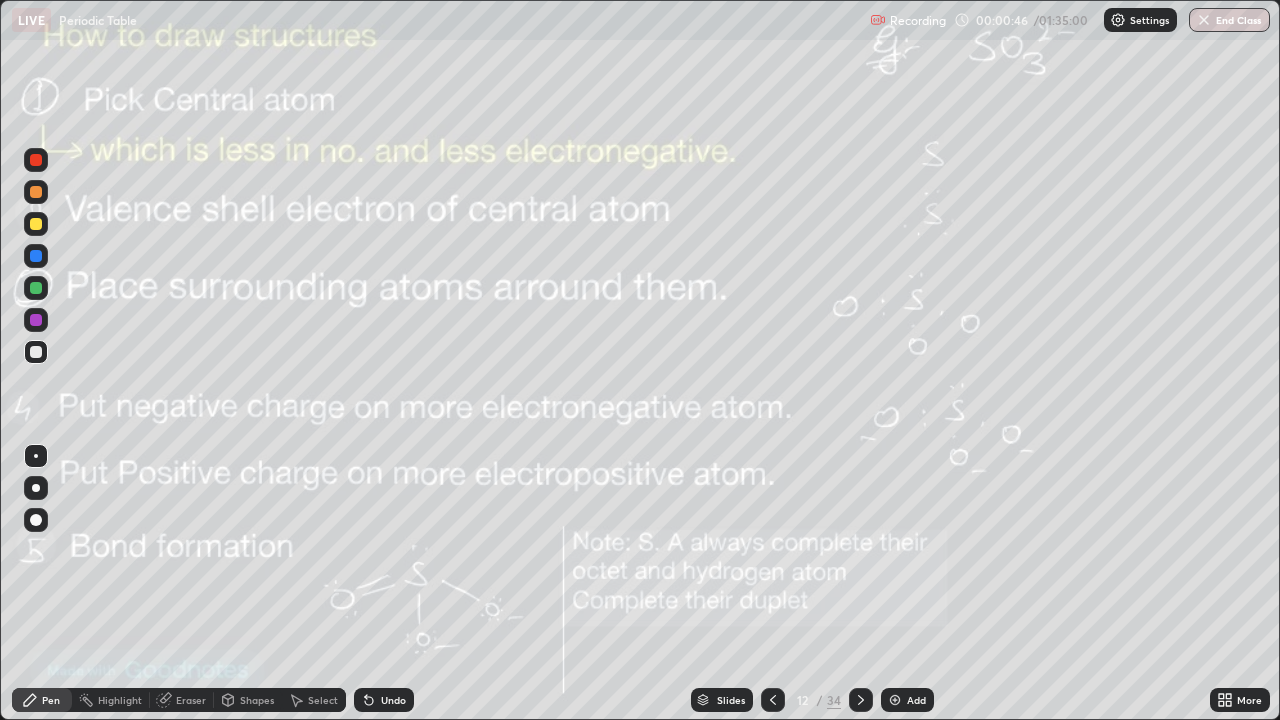 click 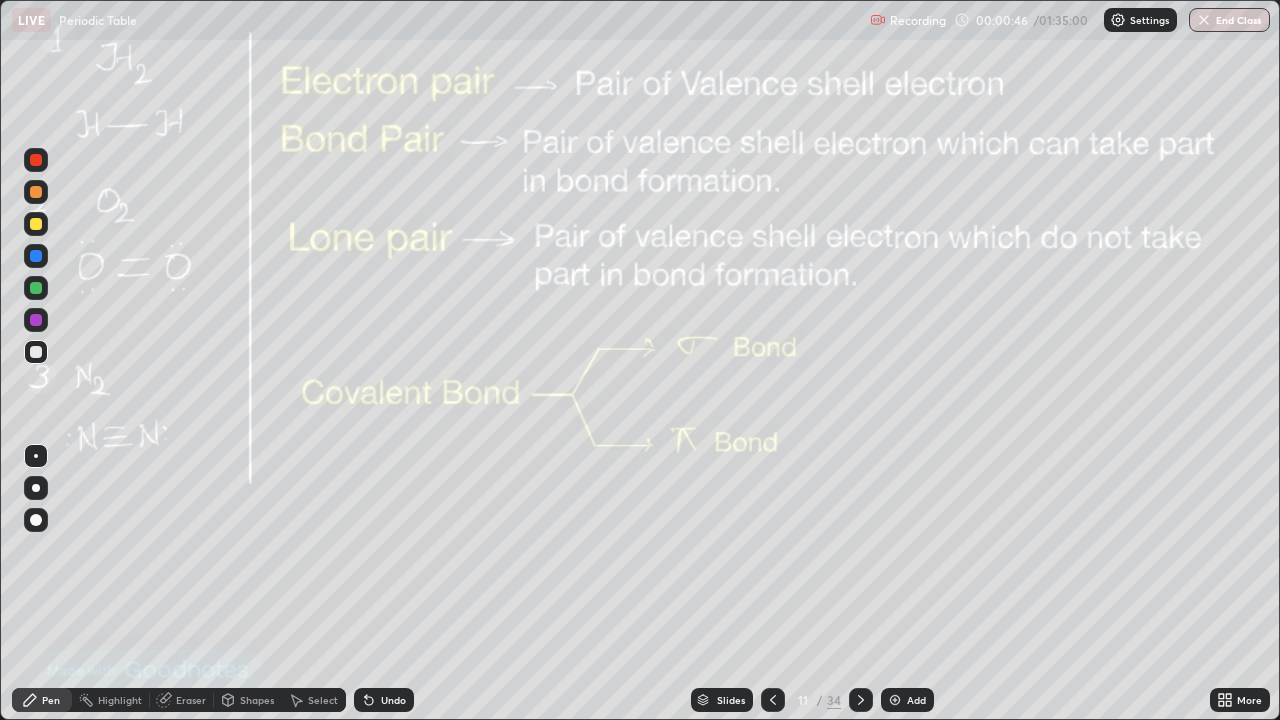 click on "Add" at bounding box center [907, 700] 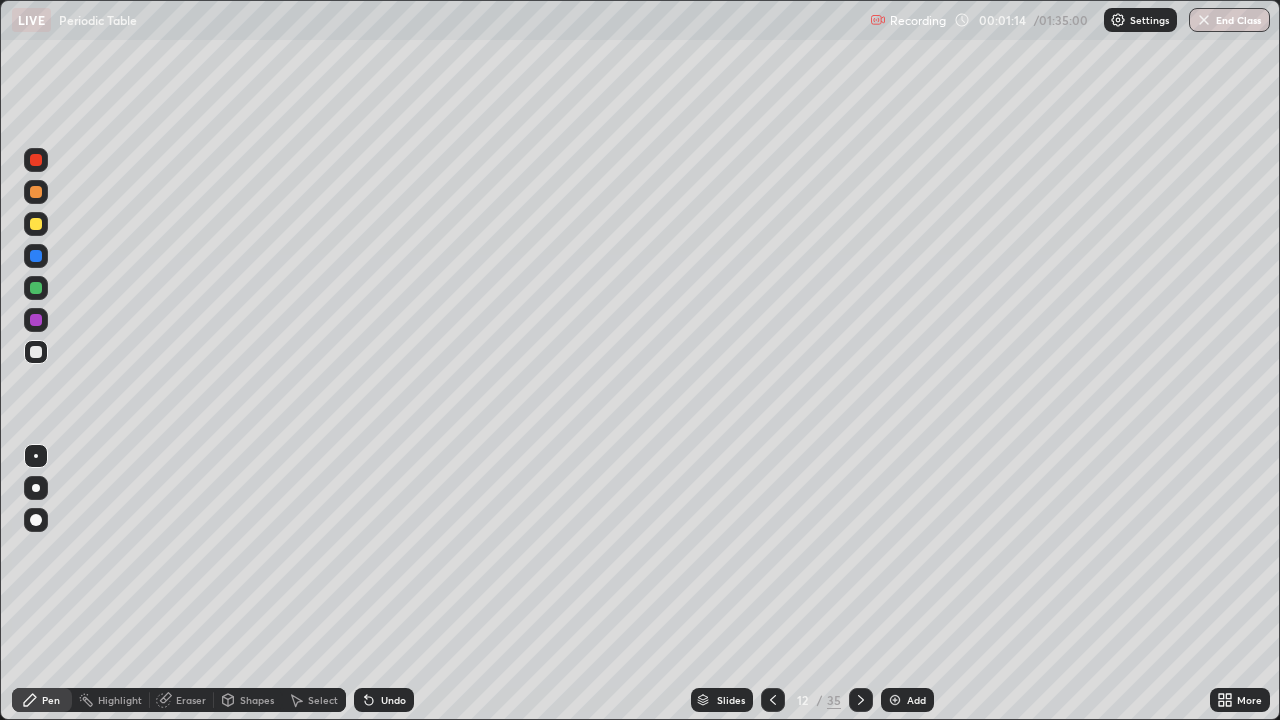 click at bounding box center [36, 352] 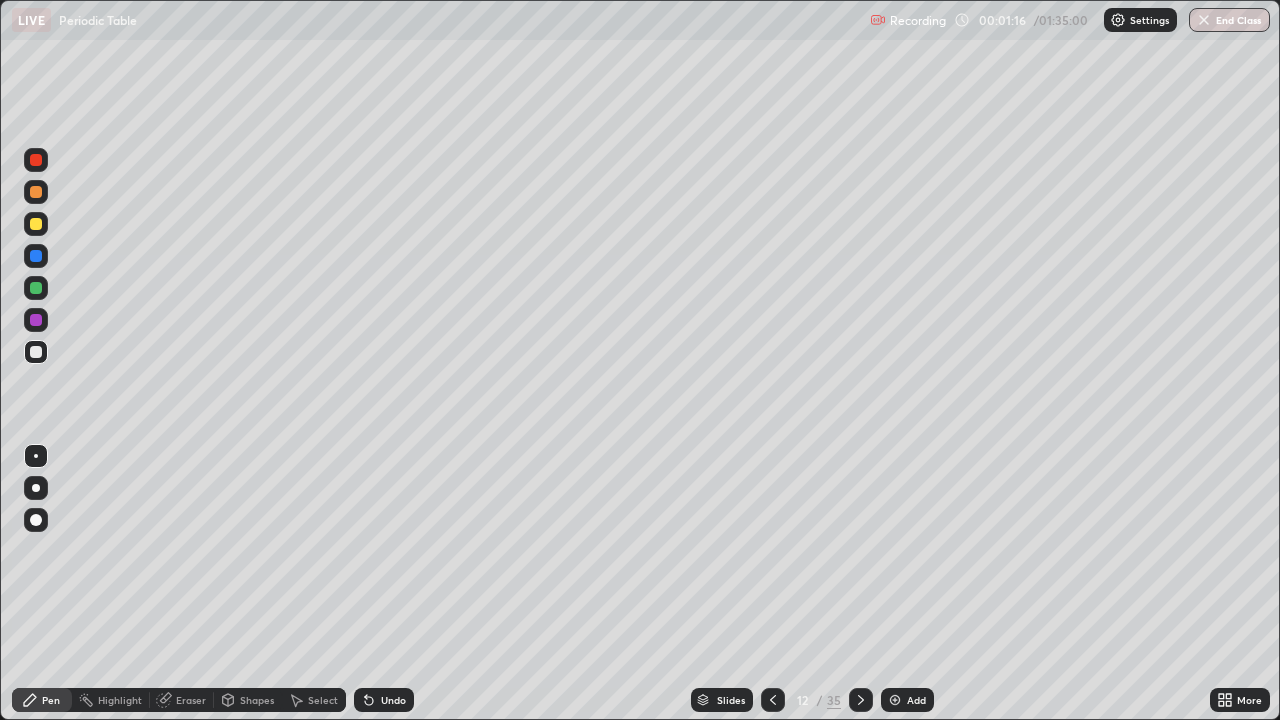 click at bounding box center (36, 192) 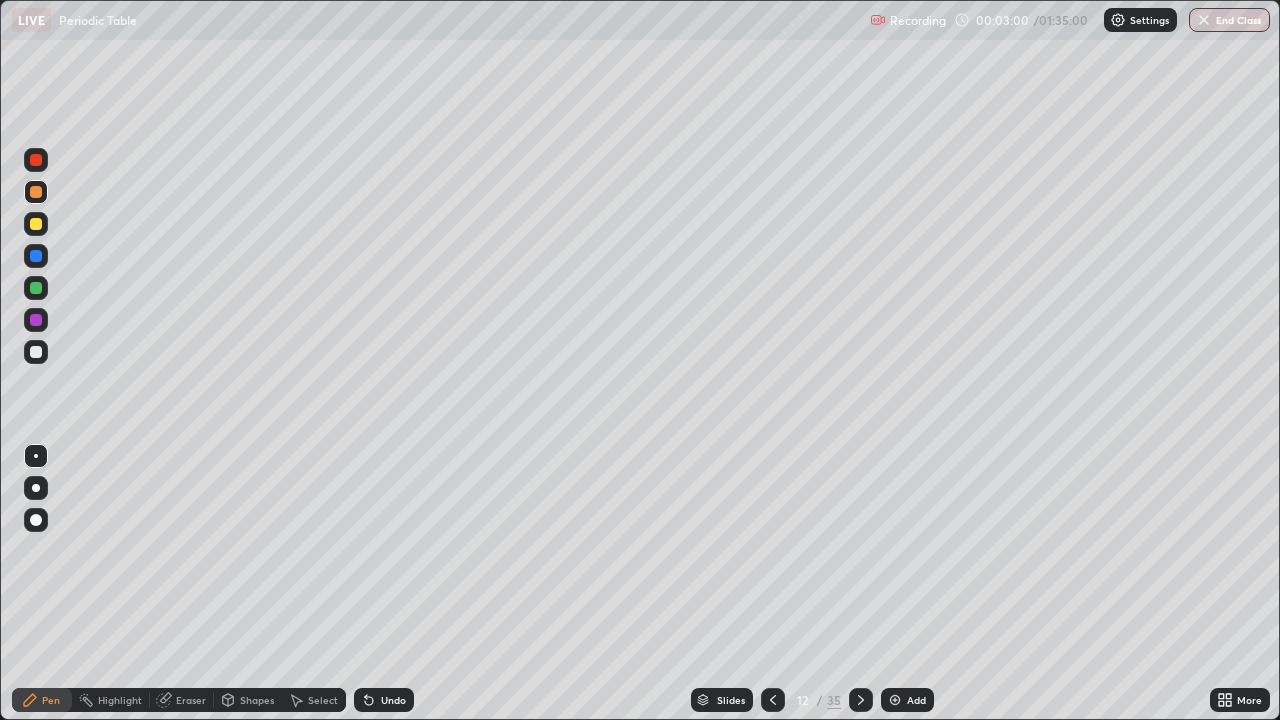 click at bounding box center [36, 352] 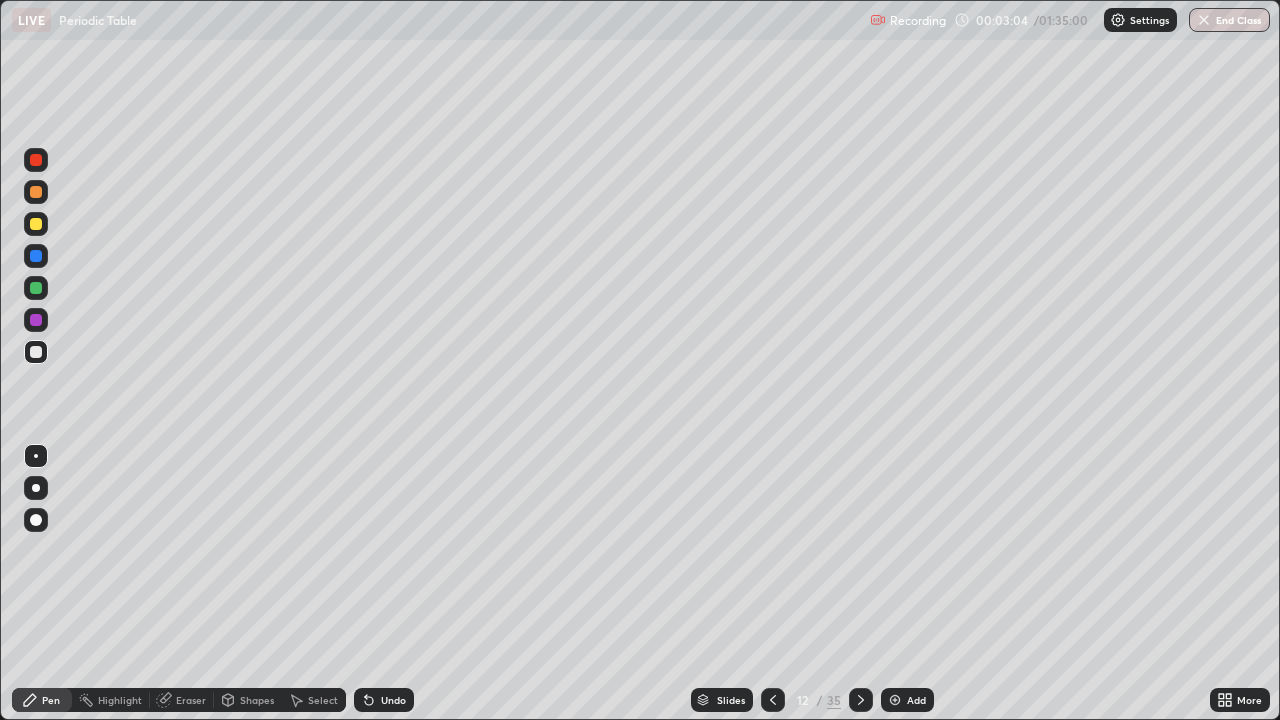 click 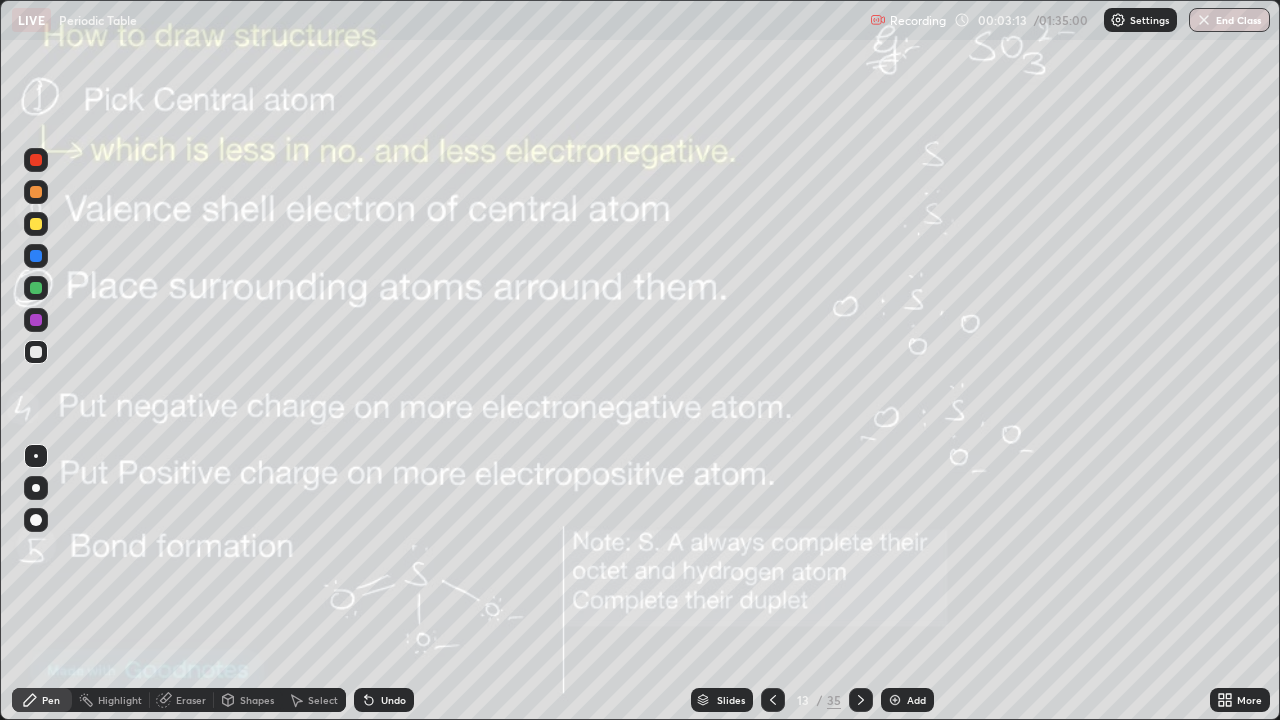 click at bounding box center [861, 700] 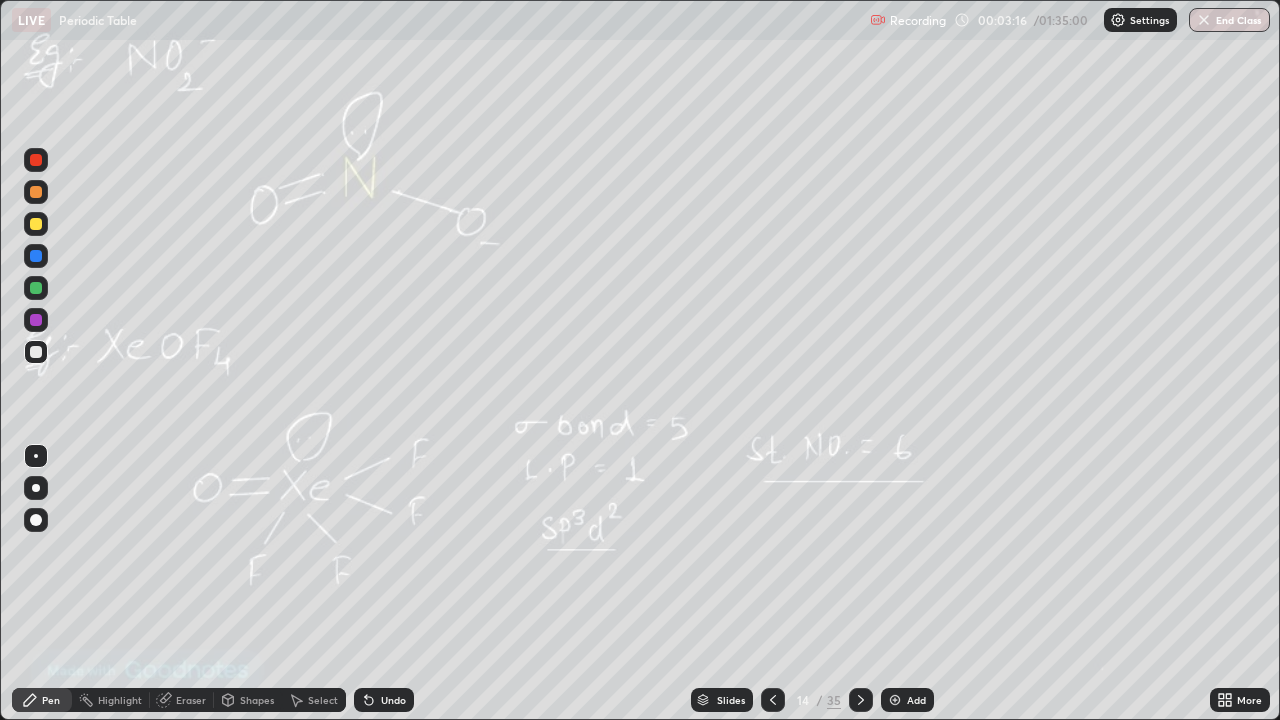 click on "Add" at bounding box center [907, 700] 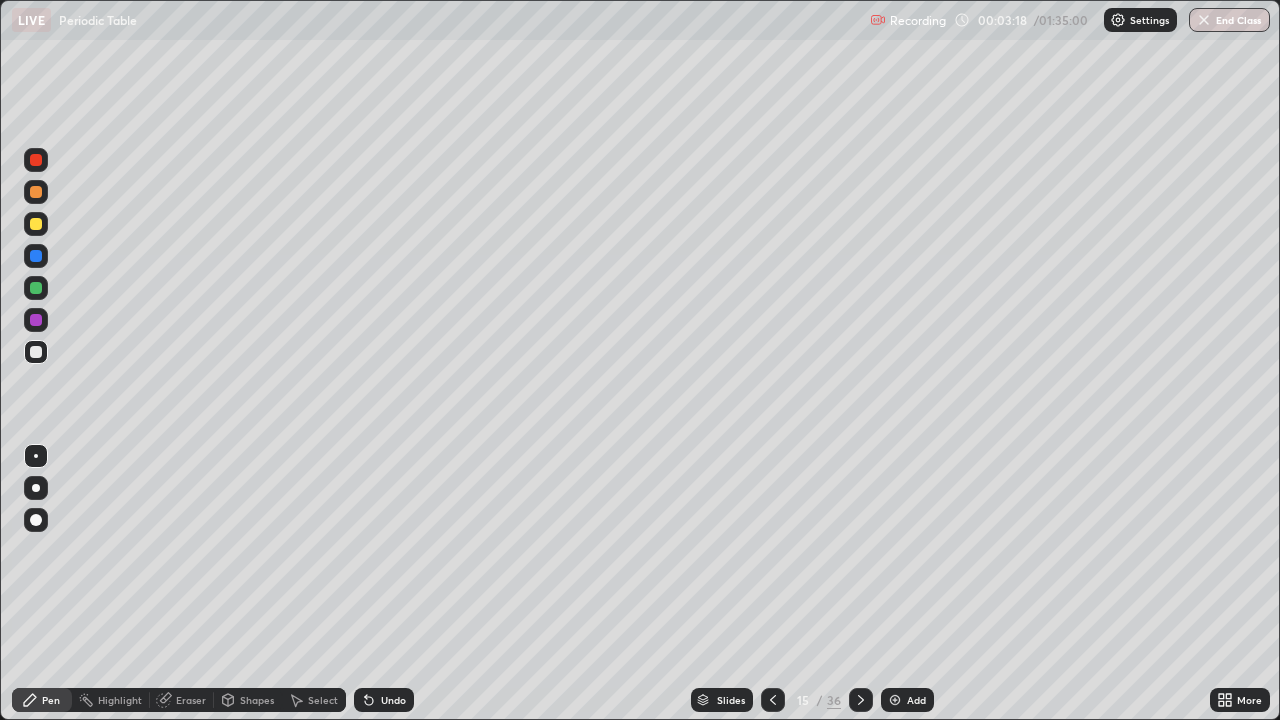 click 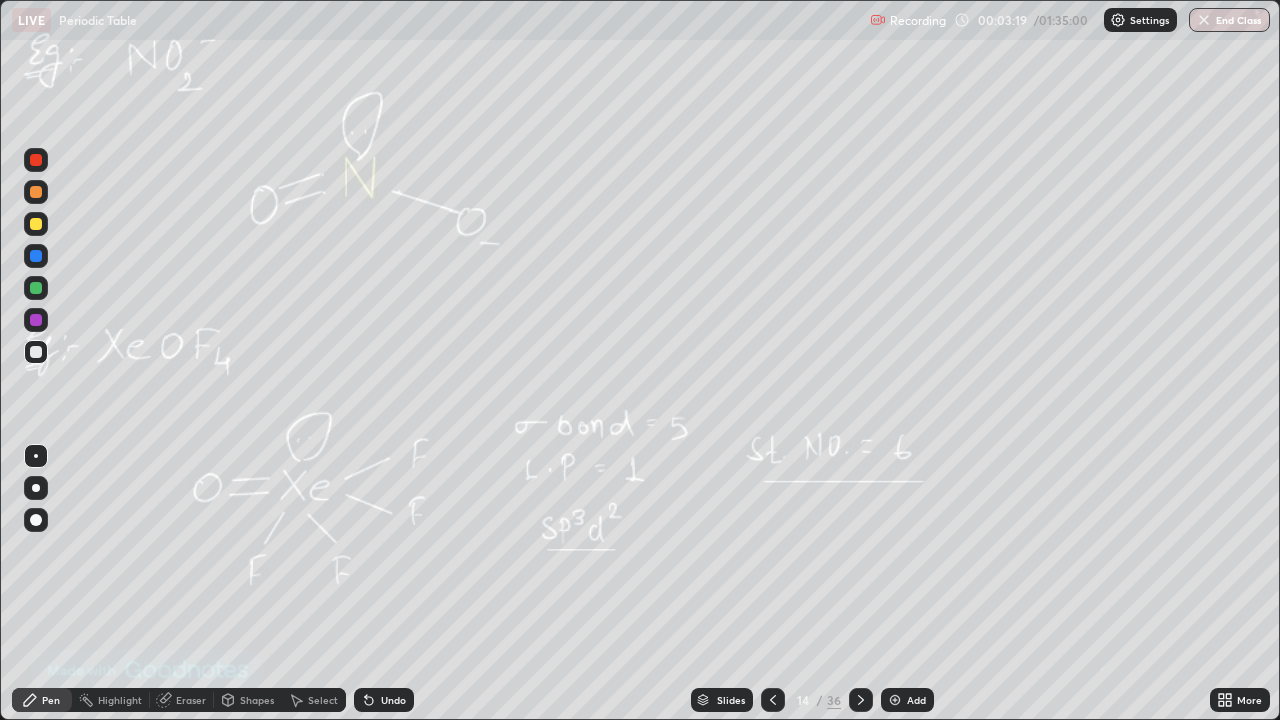 click 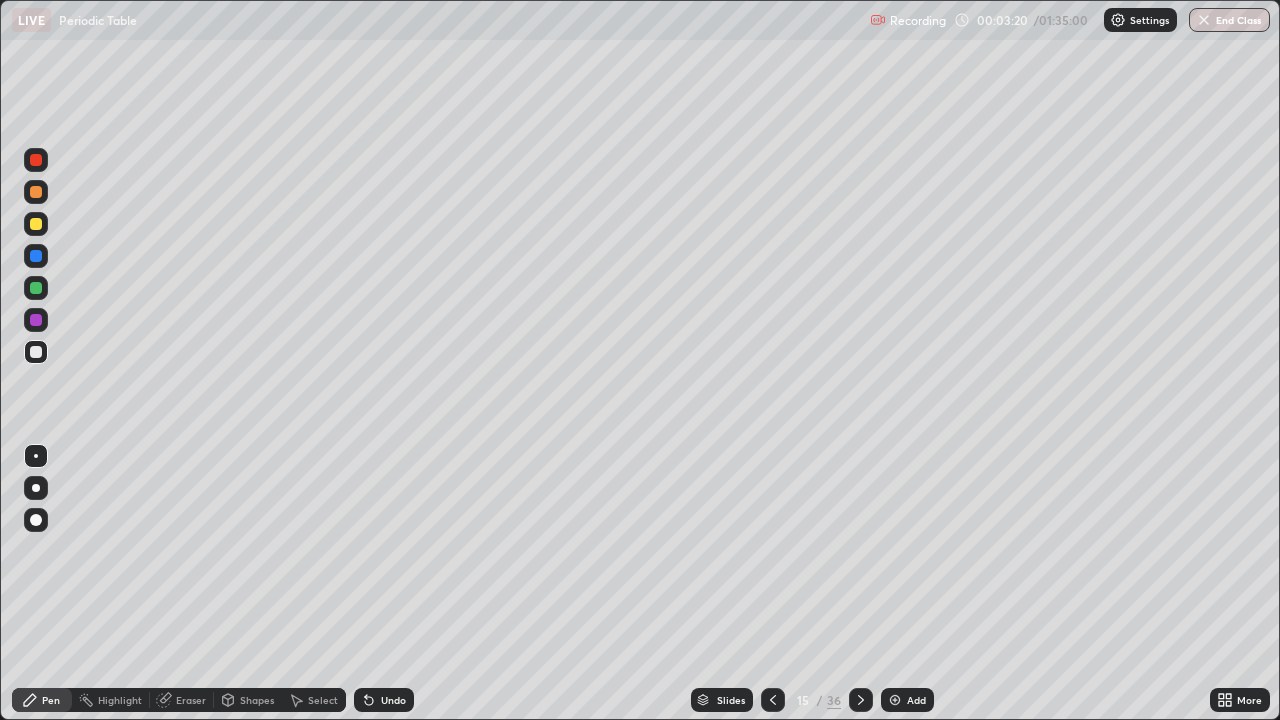 click at bounding box center [36, 192] 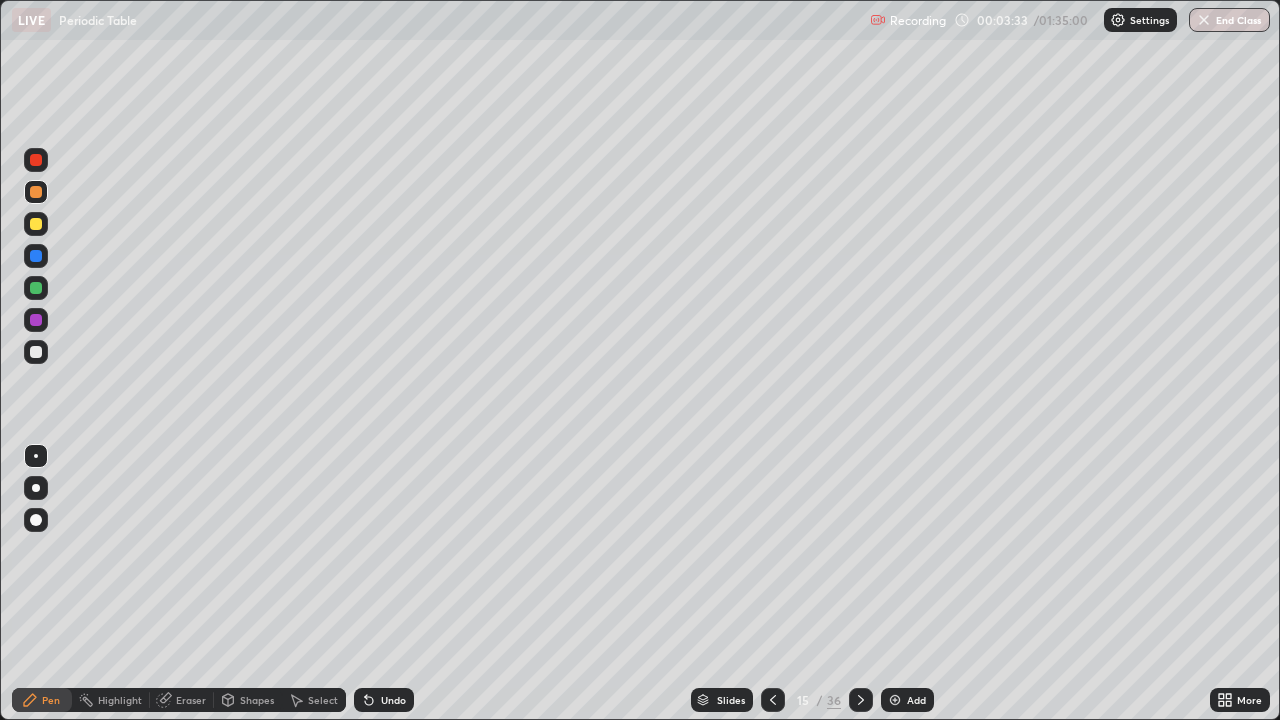 click at bounding box center (36, 352) 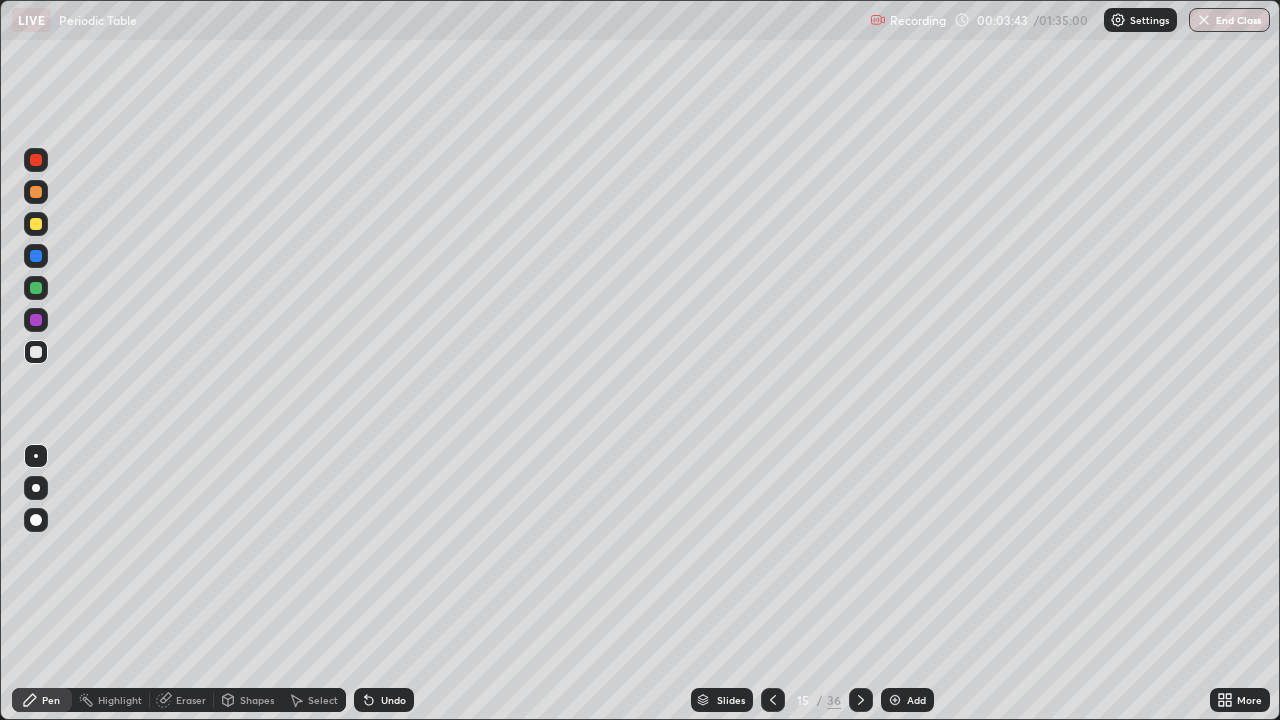 click at bounding box center (36, 352) 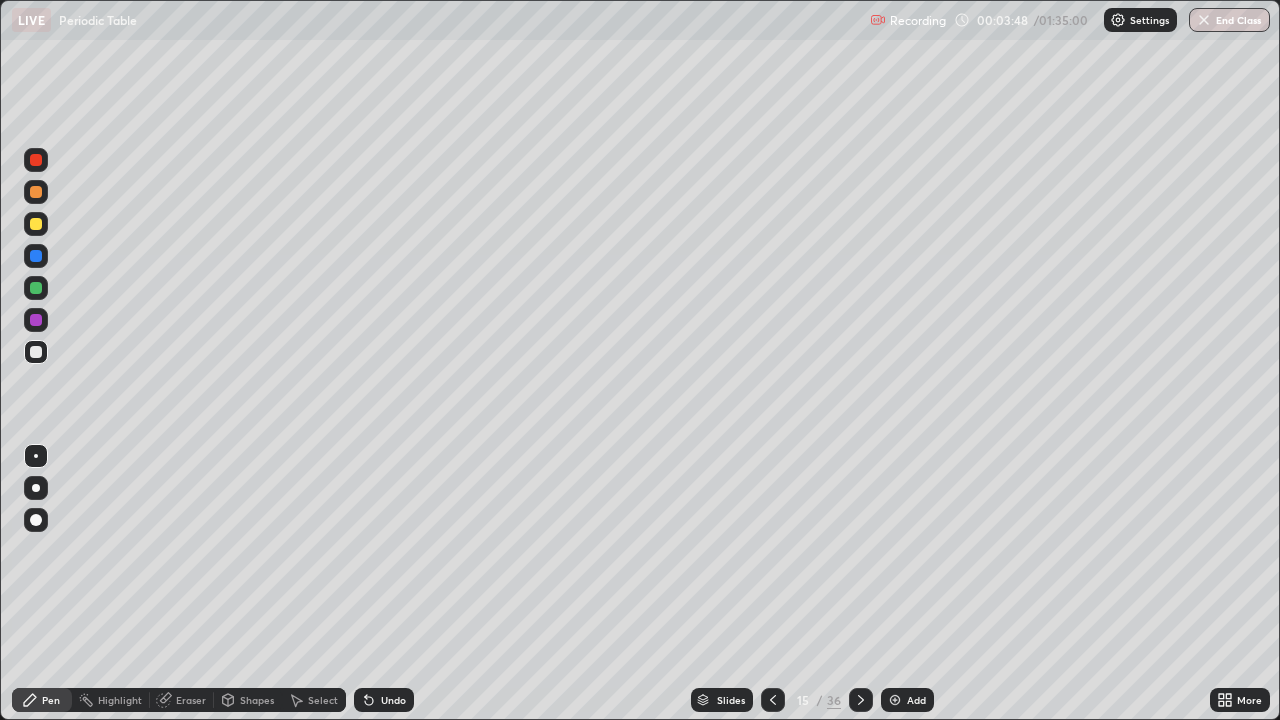 click at bounding box center (36, 288) 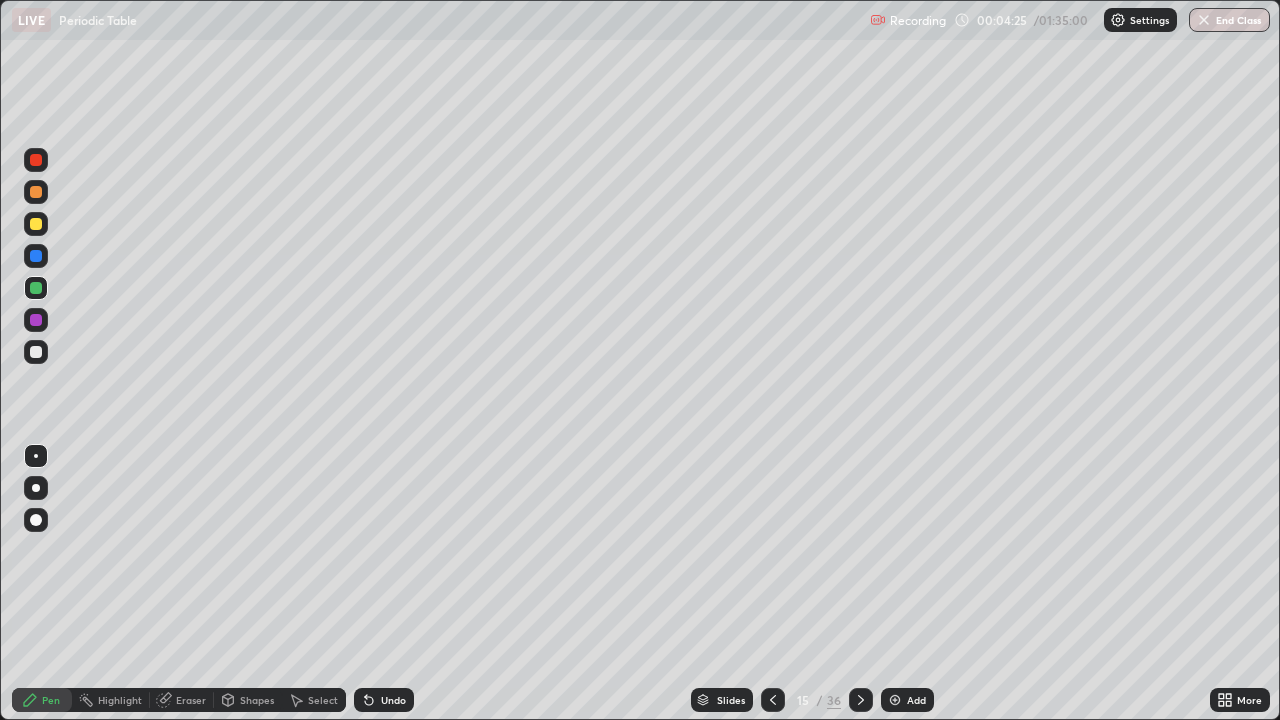 click at bounding box center (773, 700) 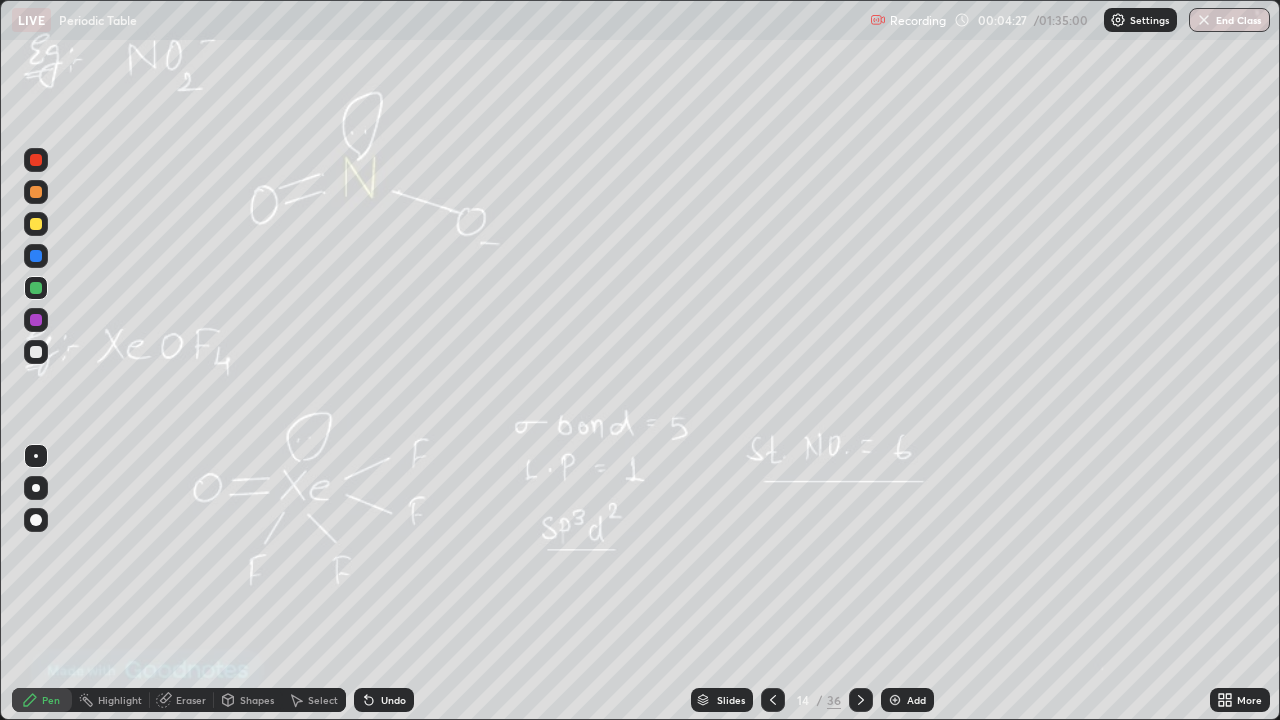 click at bounding box center [861, 700] 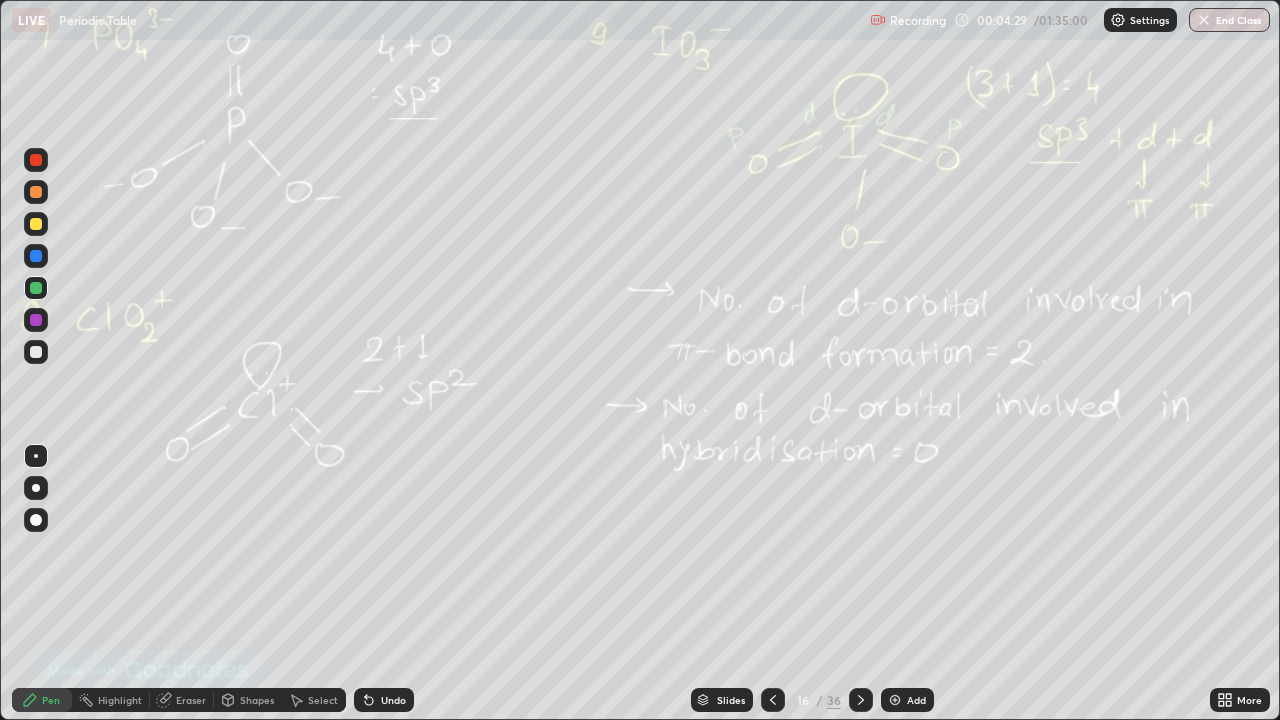 click at bounding box center [773, 700] 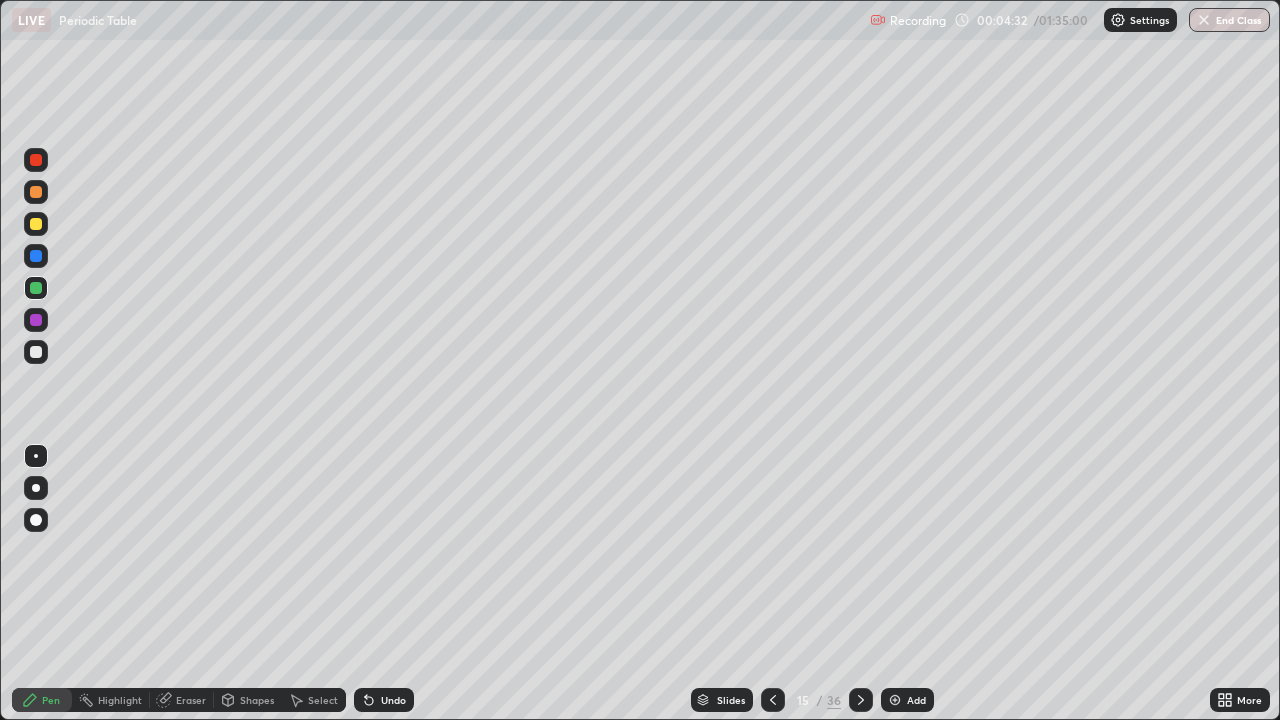 click on "Add" at bounding box center [907, 700] 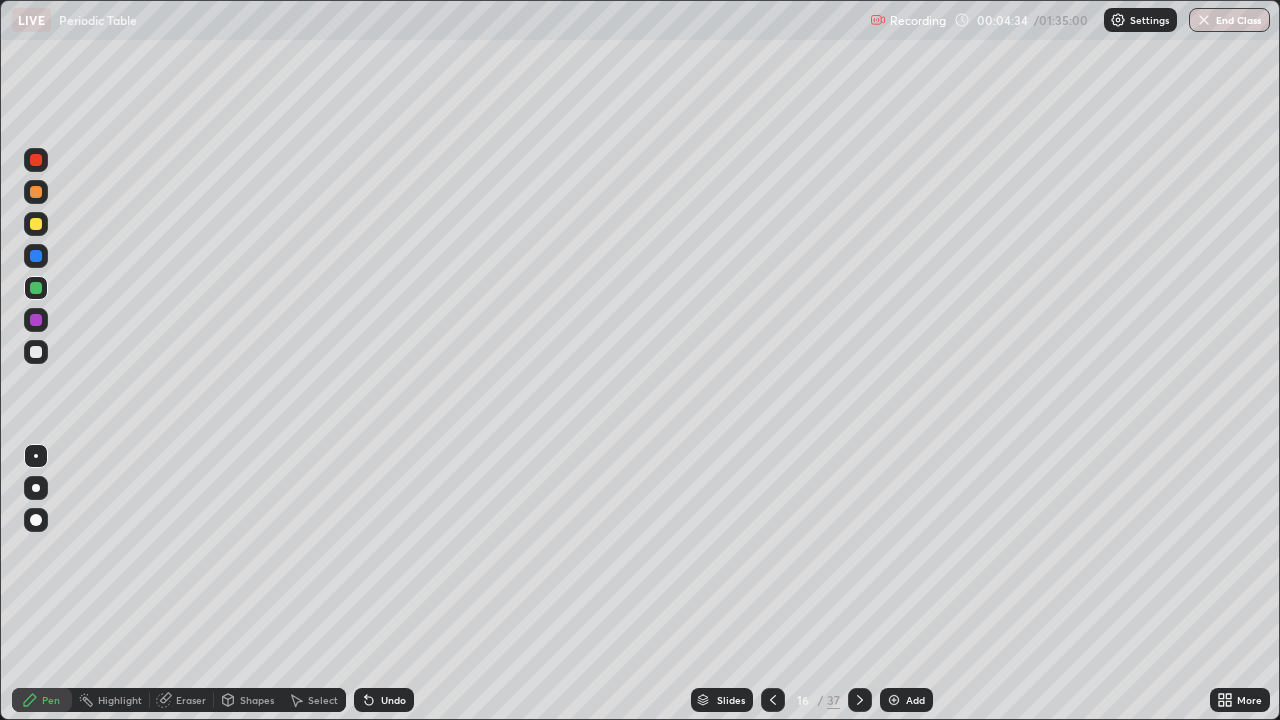 click at bounding box center (773, 700) 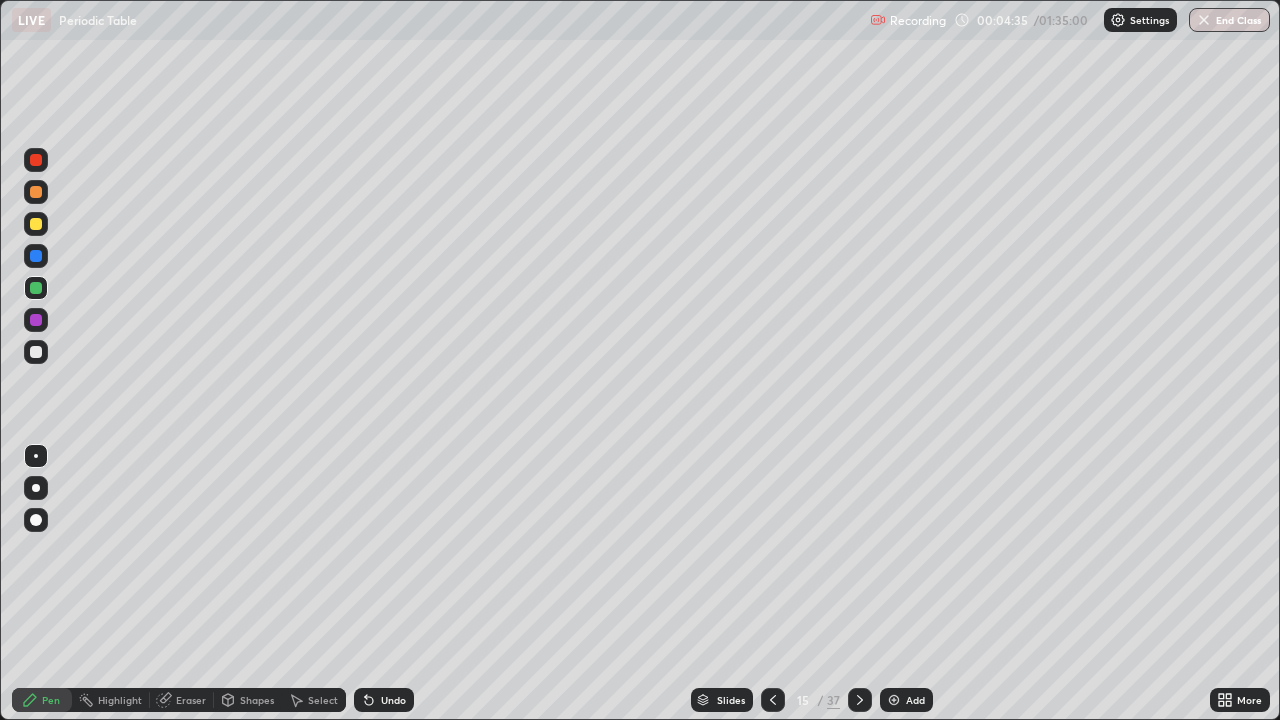 click on "Select" at bounding box center (314, 700) 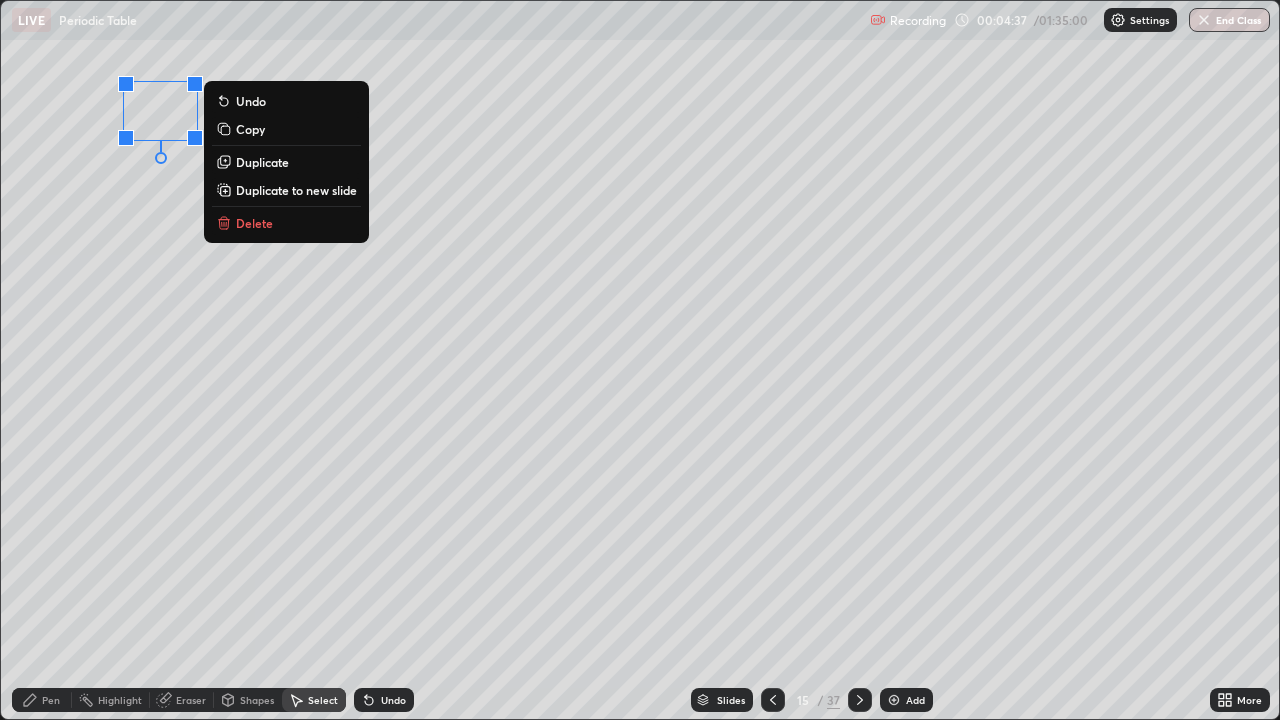 click on "Duplicate to new slide" at bounding box center [296, 190] 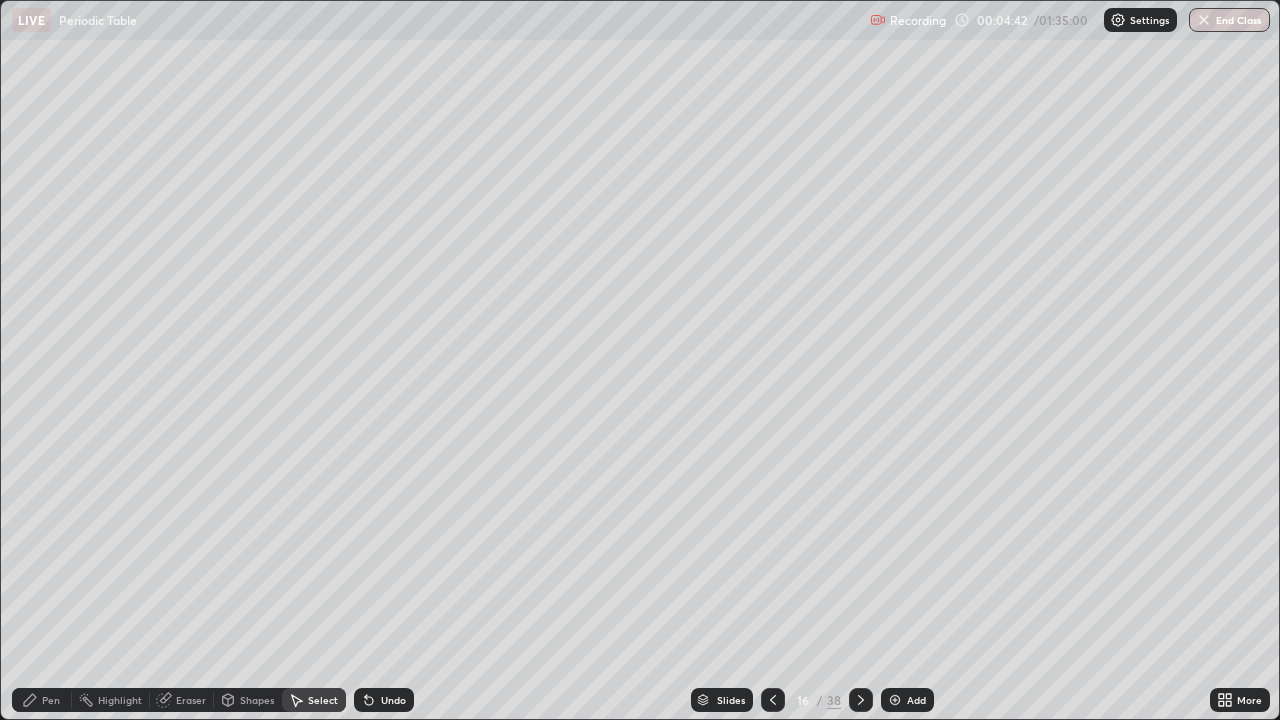 click on "Pen" at bounding box center (51, 700) 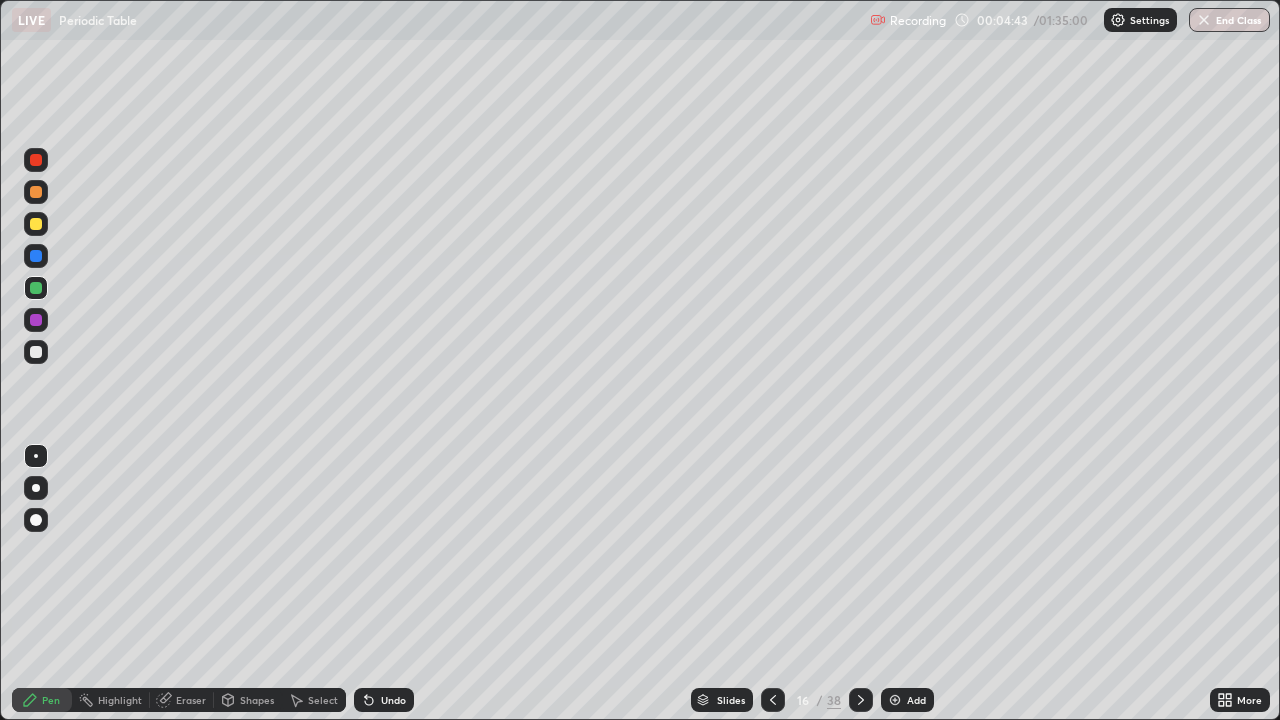click at bounding box center (36, 352) 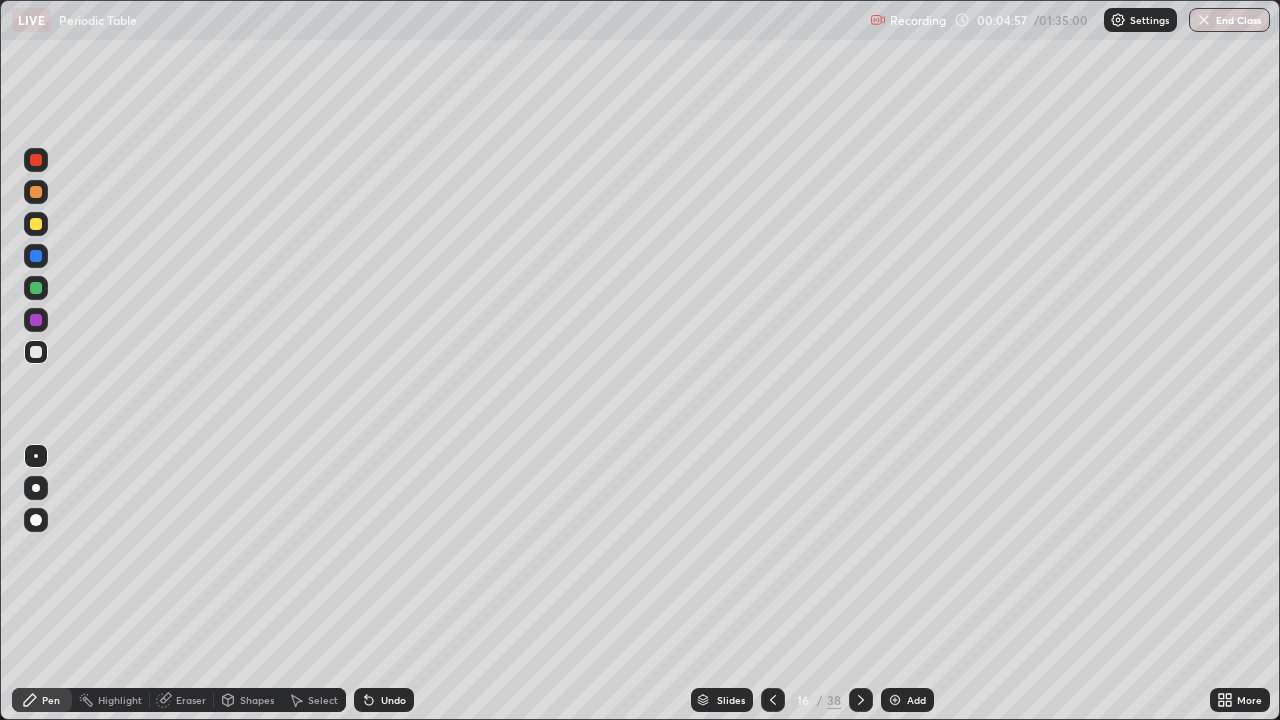 click at bounding box center [36, 352] 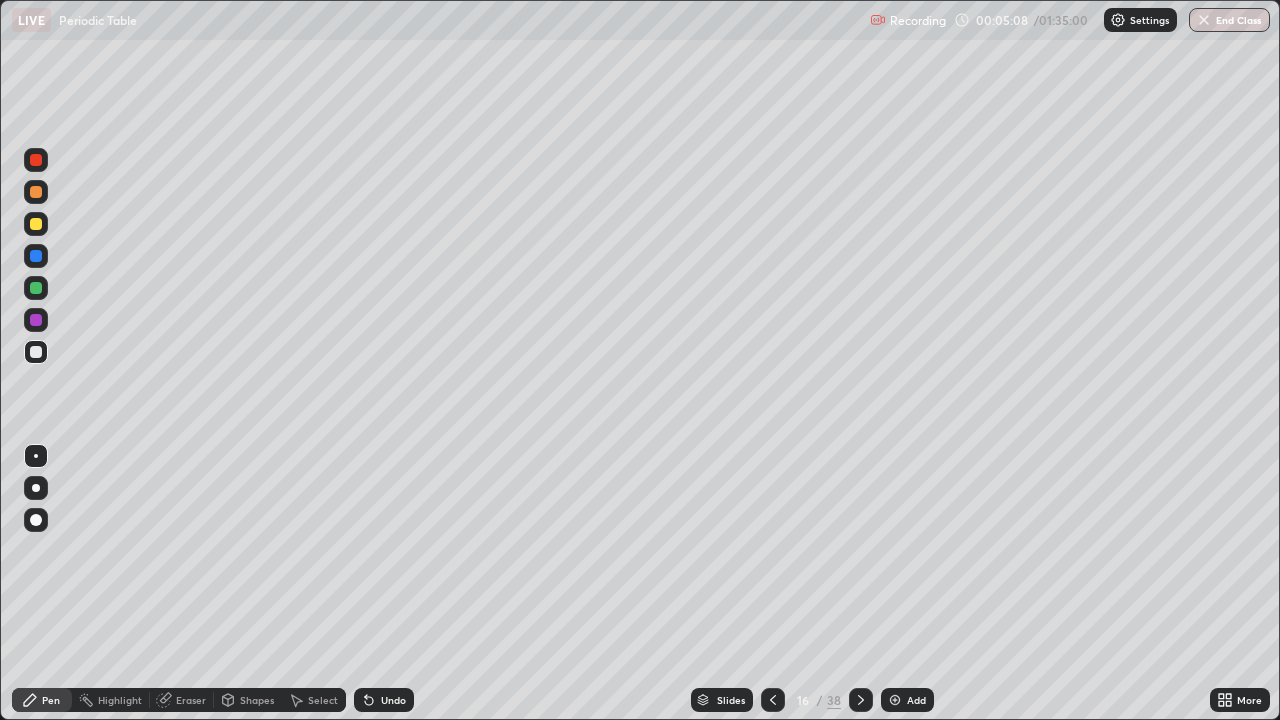 click at bounding box center [36, 224] 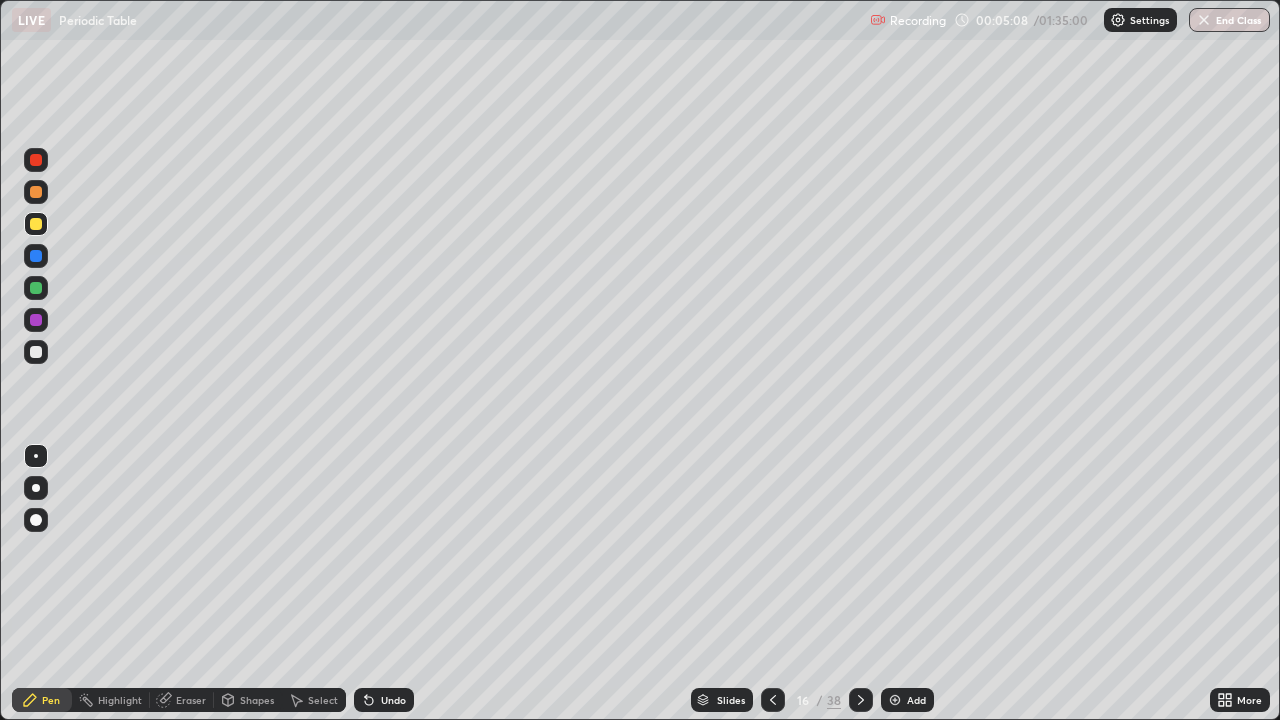 click at bounding box center (36, 192) 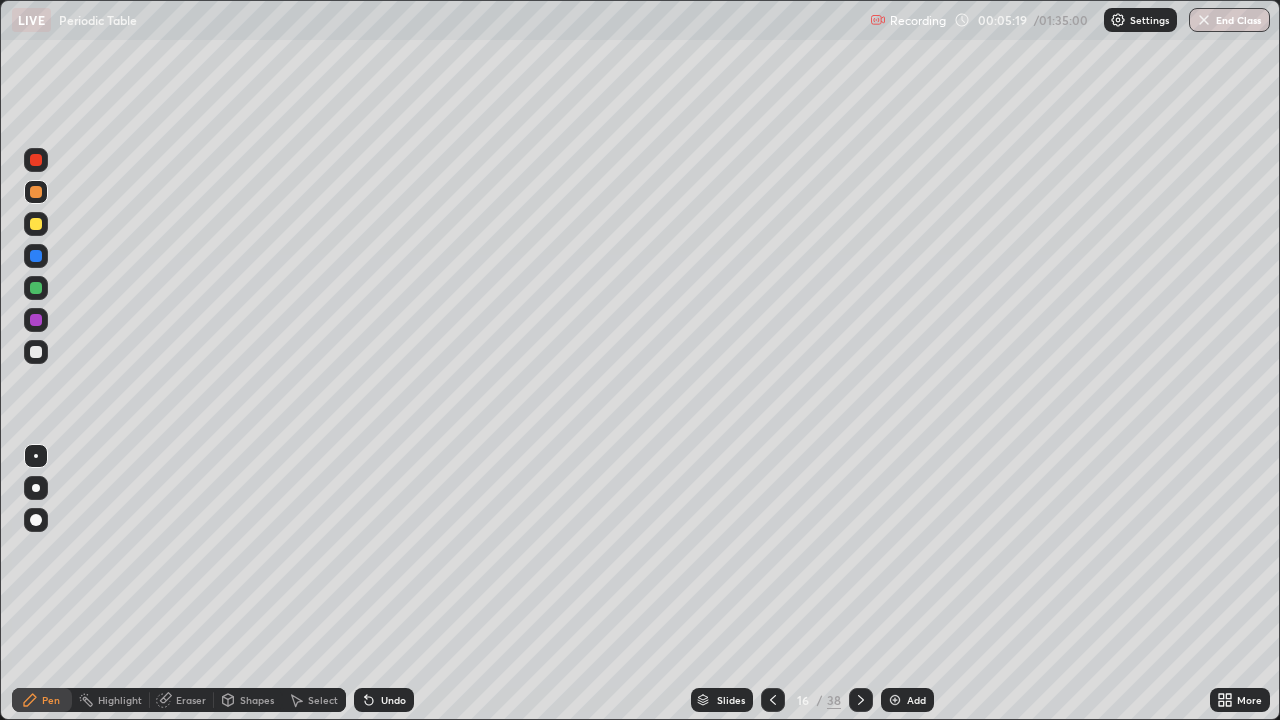 click on "Undo" at bounding box center (384, 700) 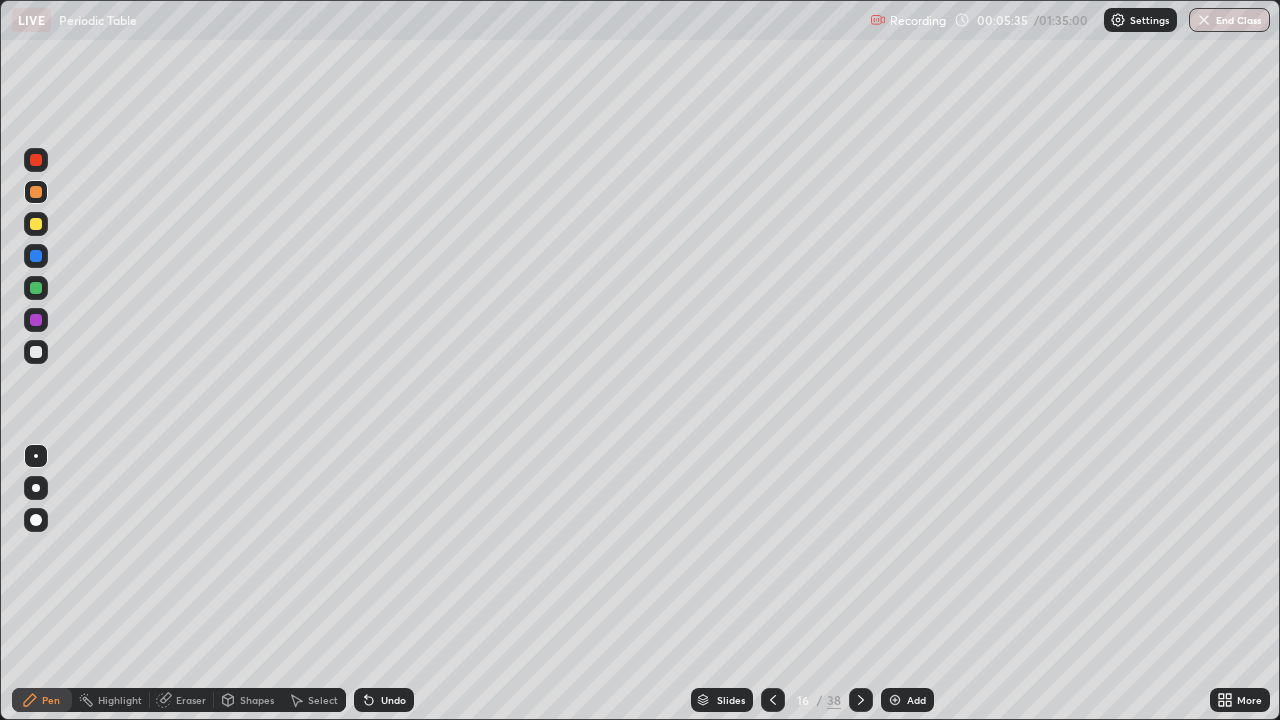 click at bounding box center (36, 288) 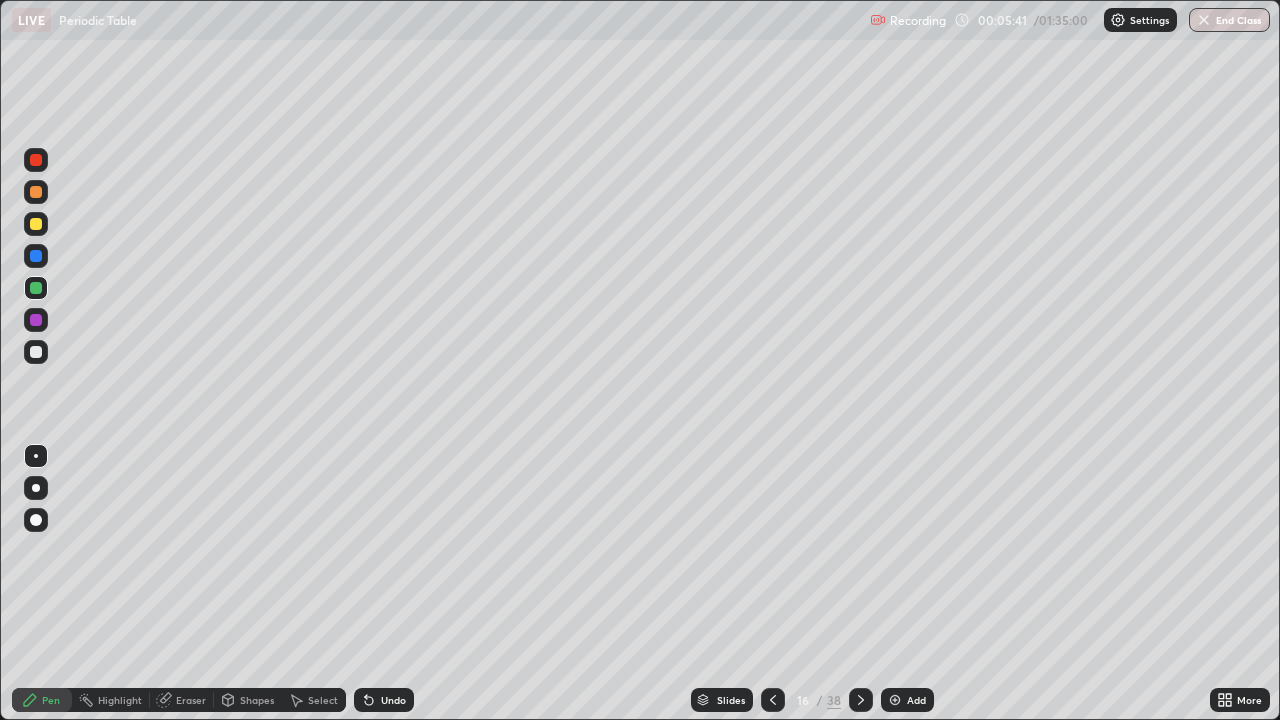 click on "Undo" at bounding box center [393, 700] 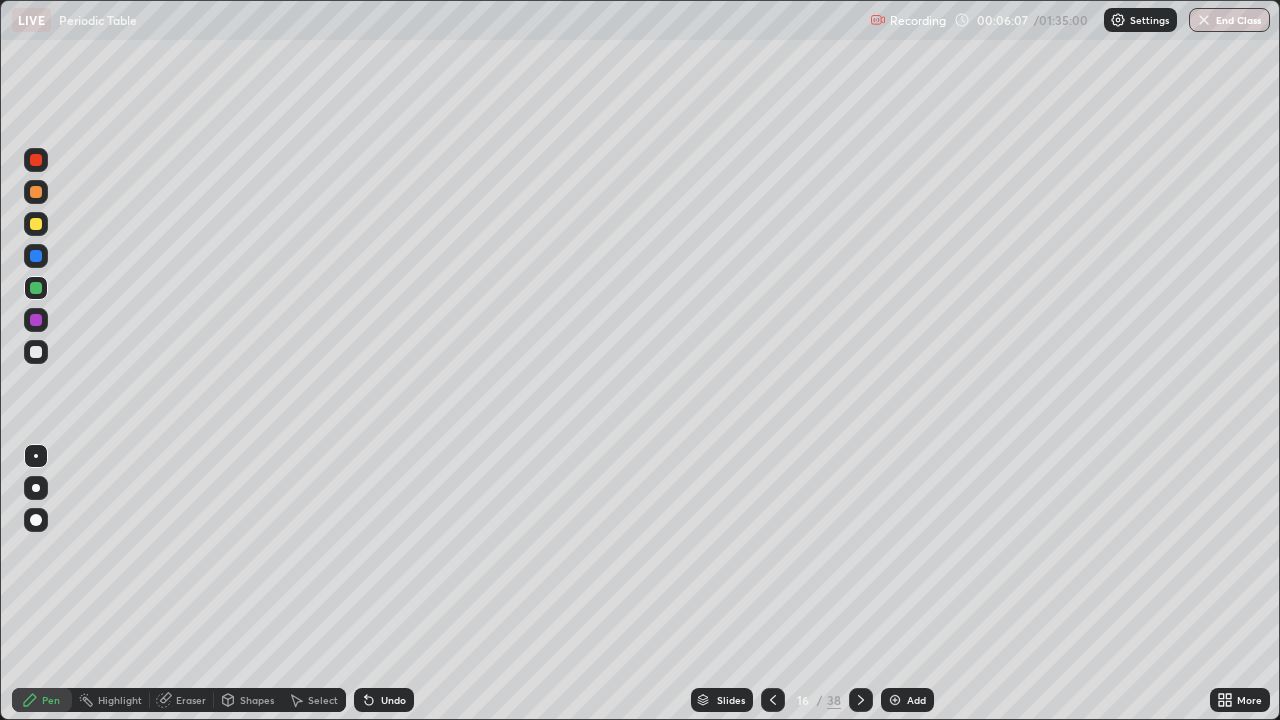 click on "Eraser" at bounding box center [191, 700] 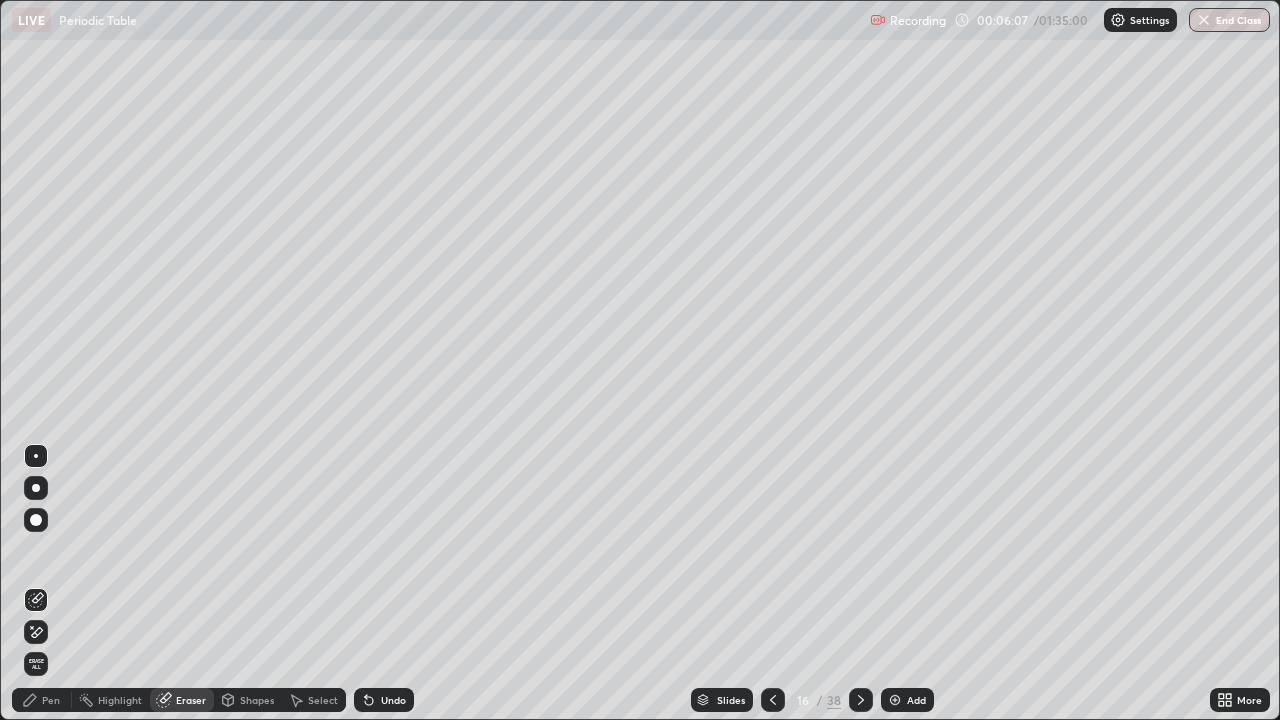 click 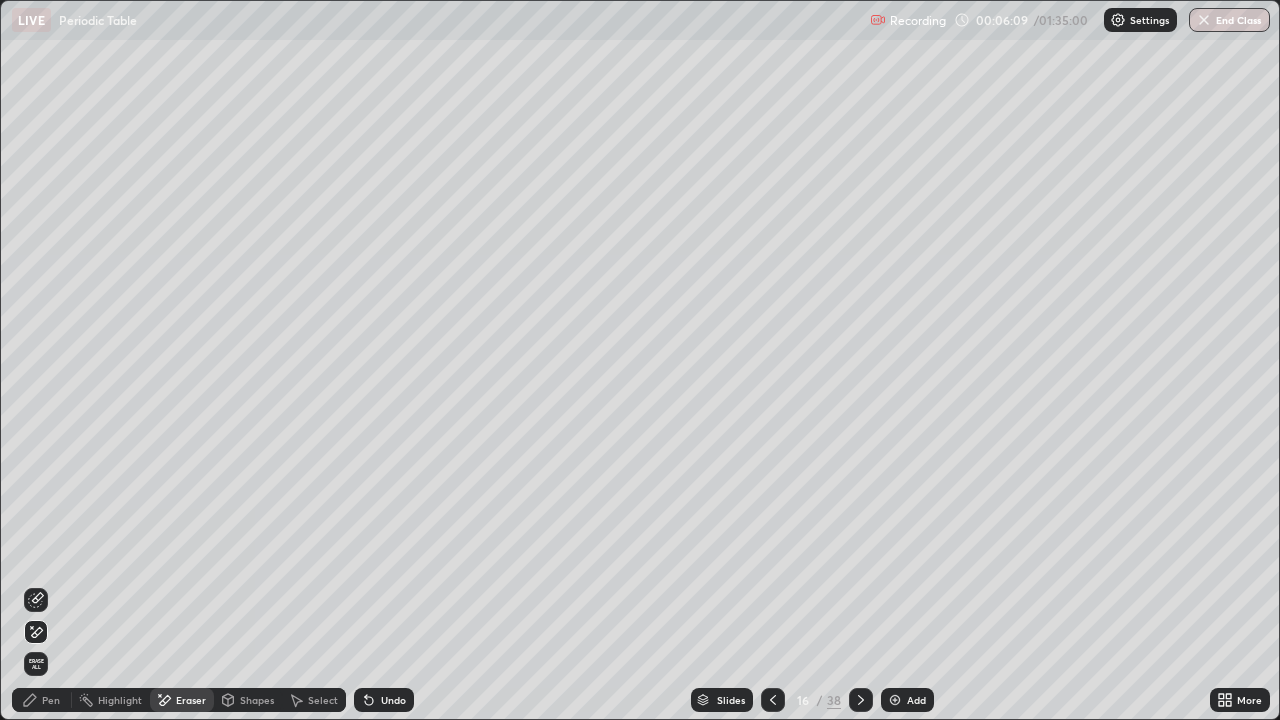 click on "Pen" at bounding box center (51, 700) 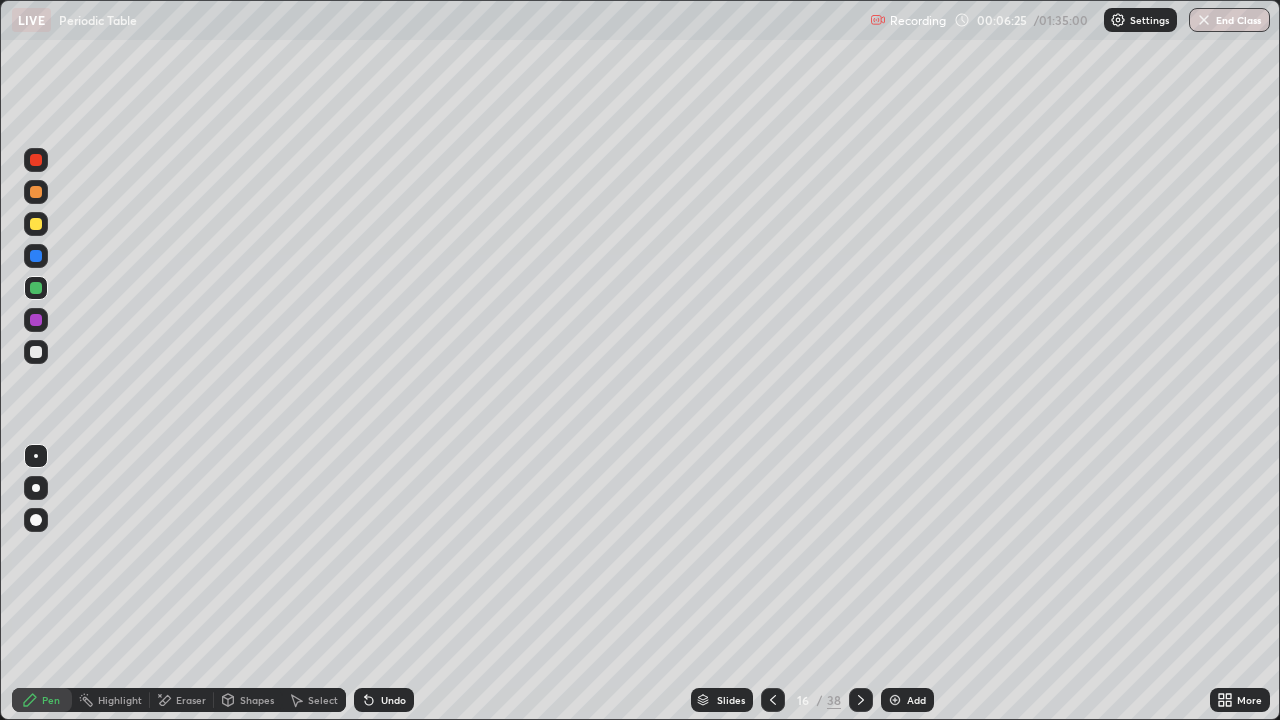 click 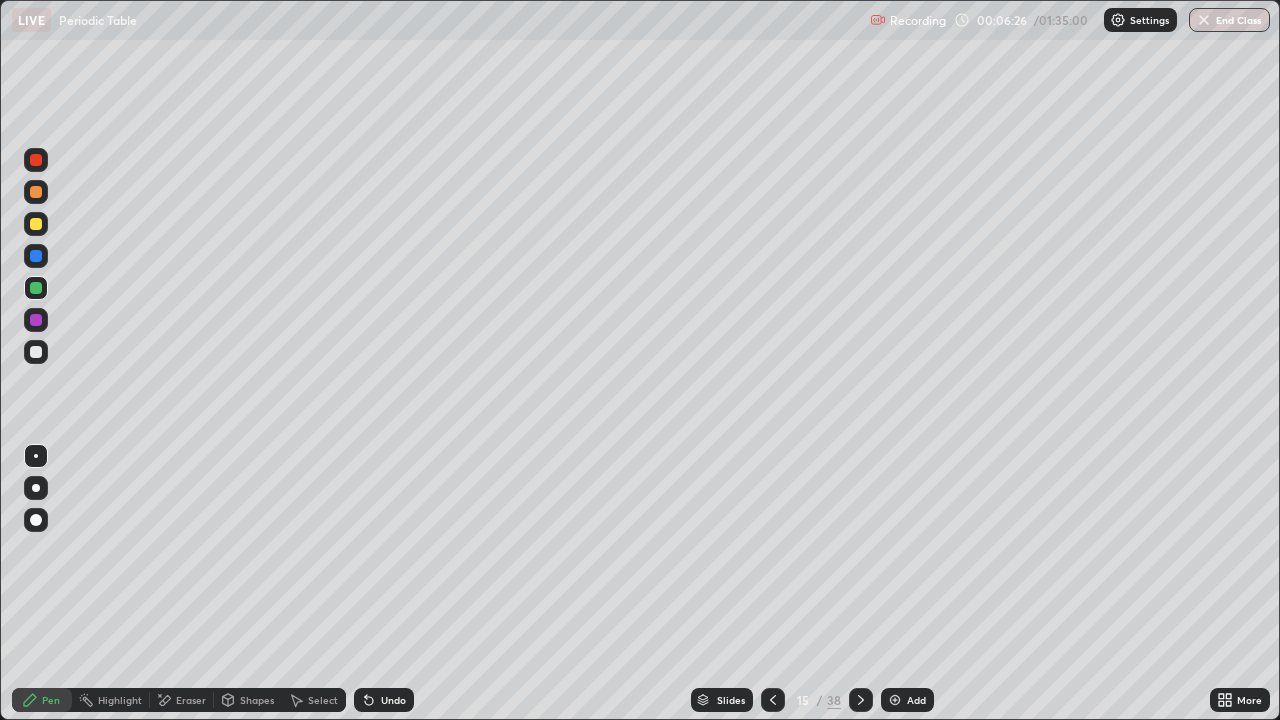 click 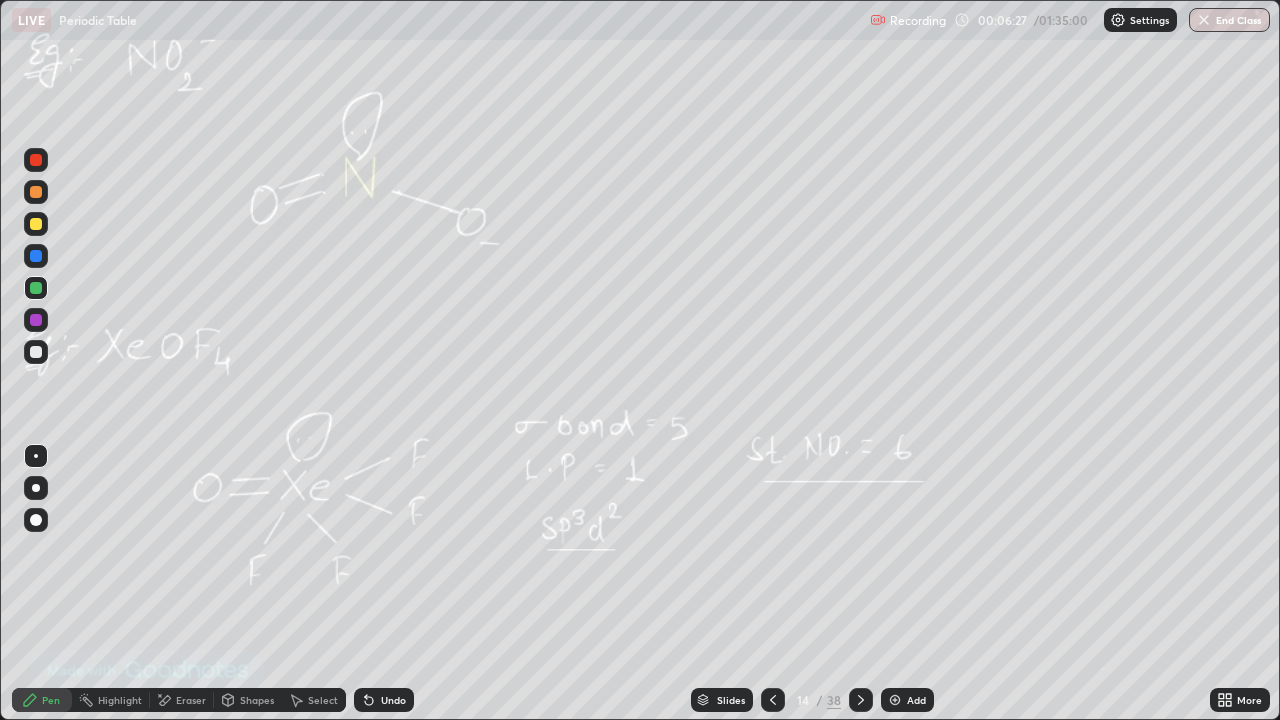 click 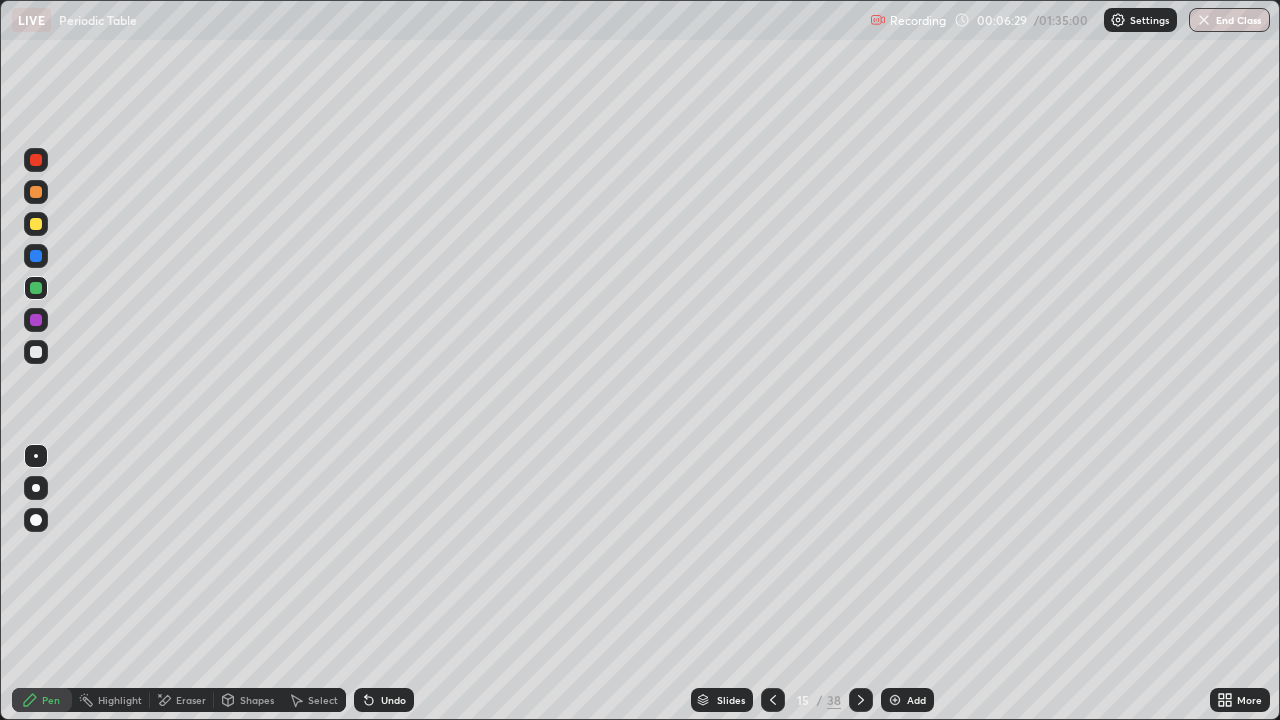 click 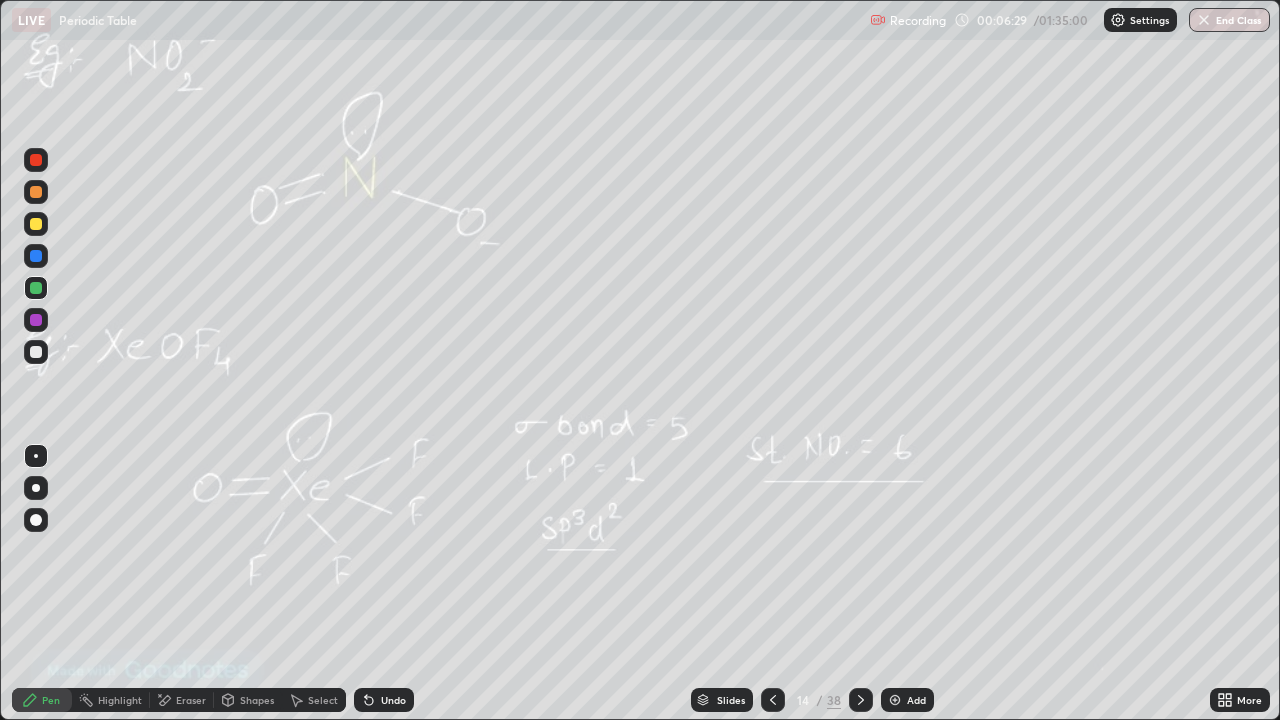 click on "Add" at bounding box center [916, 700] 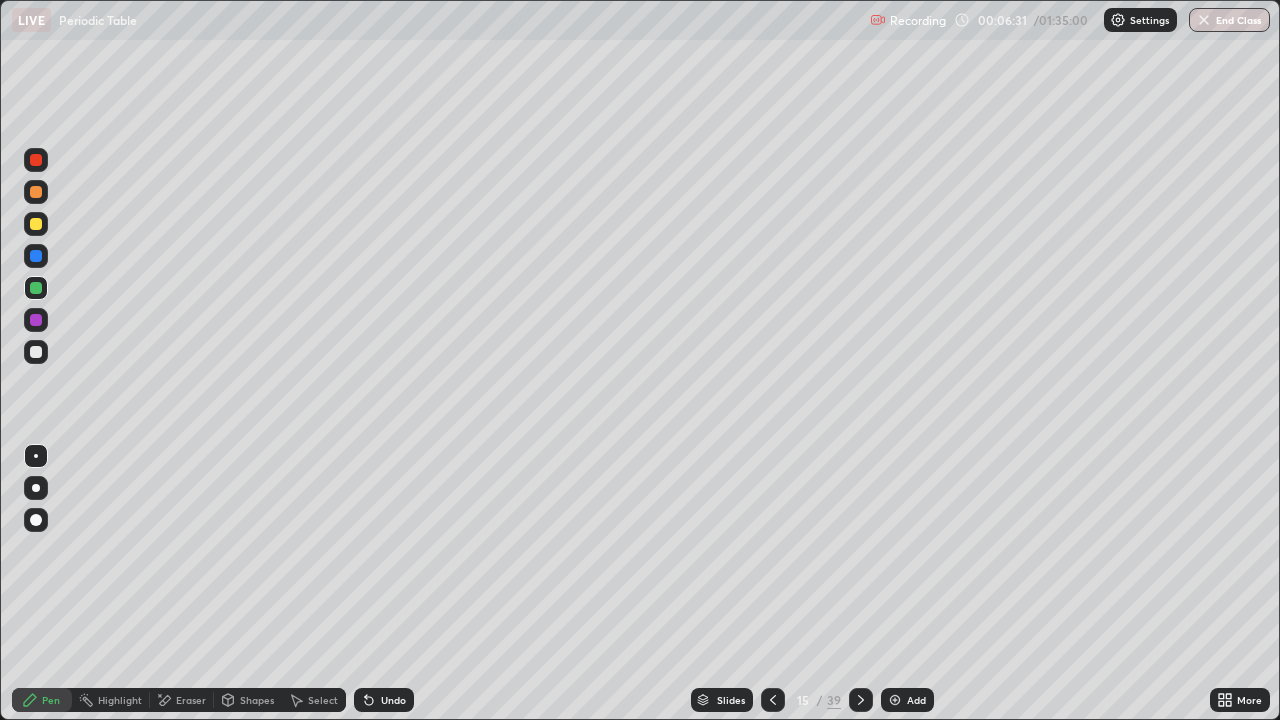 click at bounding box center (36, 192) 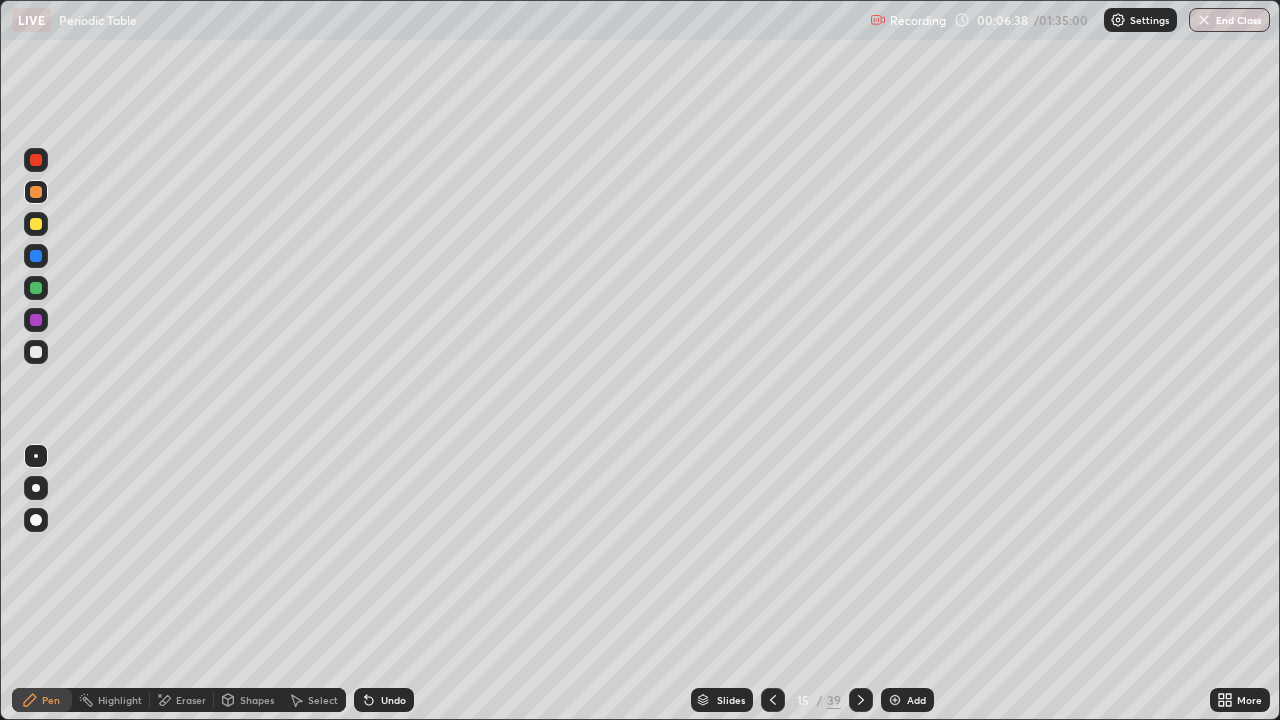 click 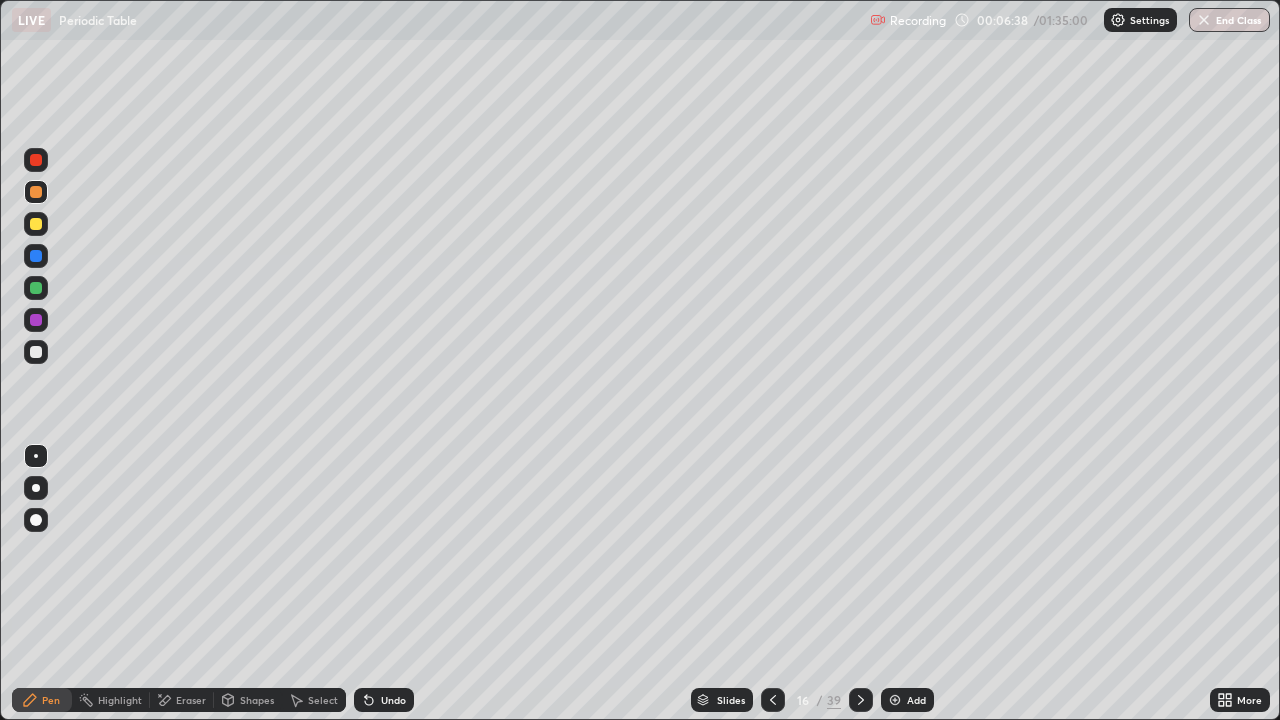 click 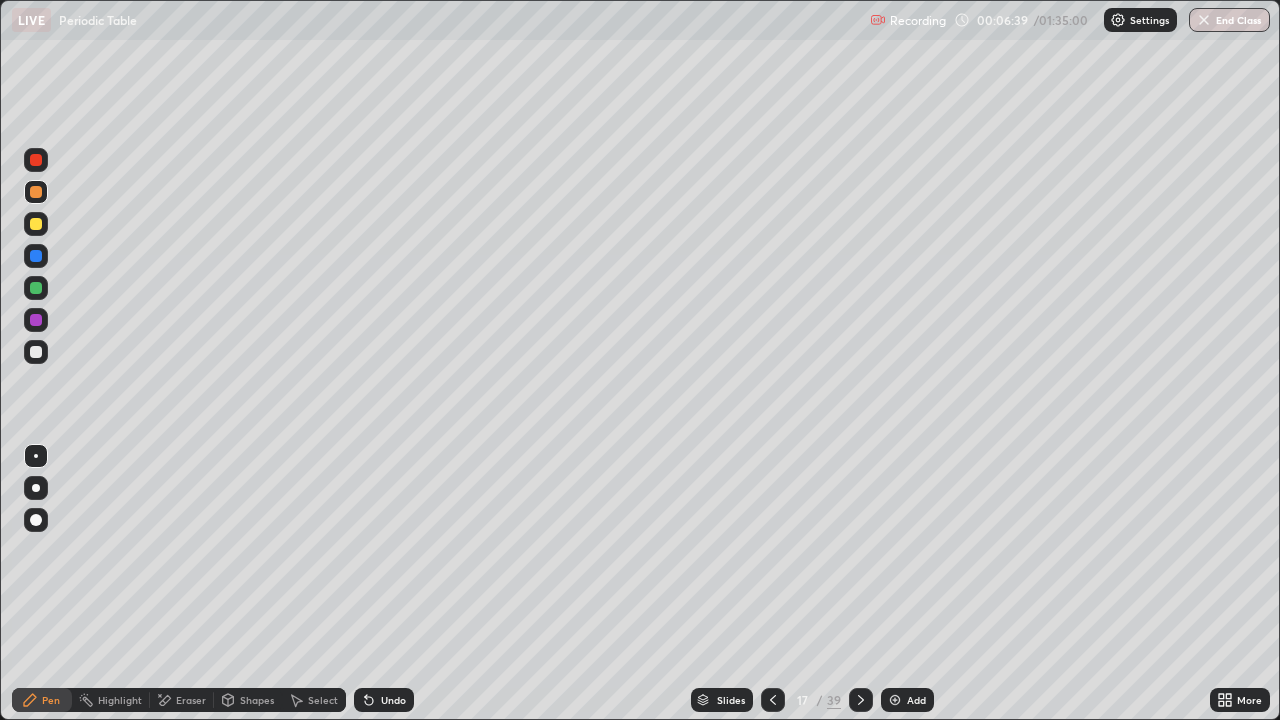 click 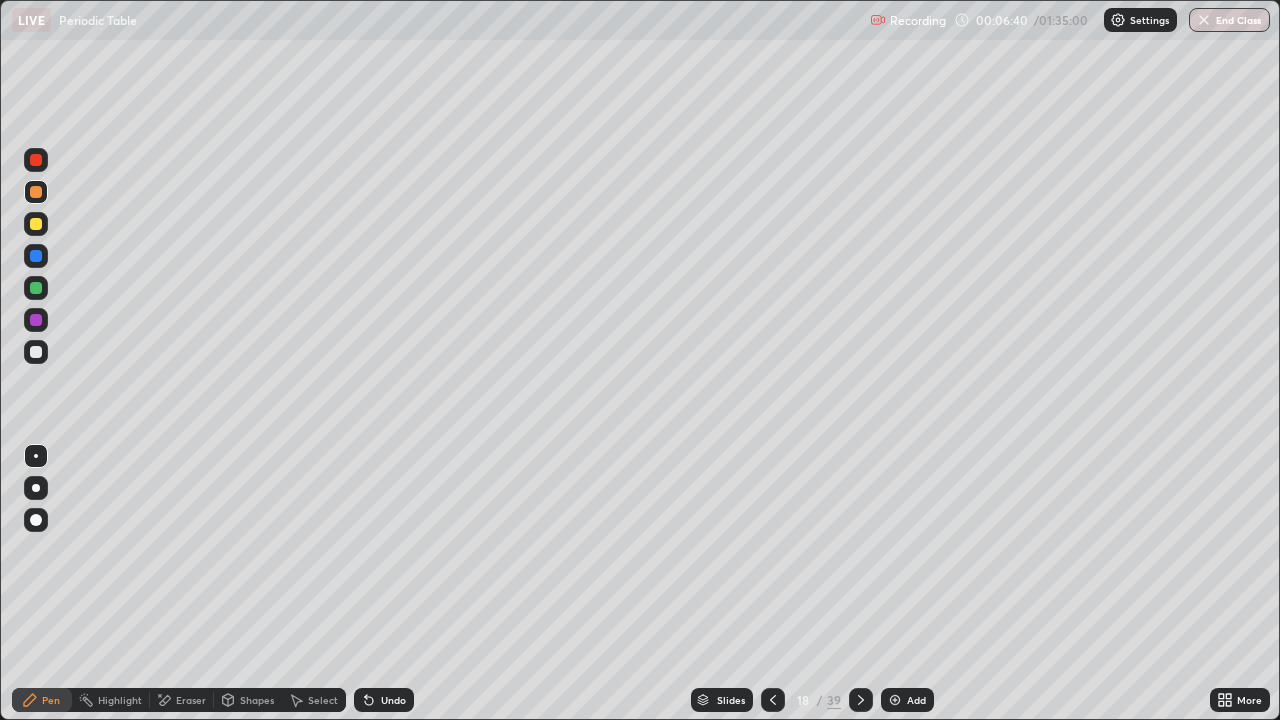 click 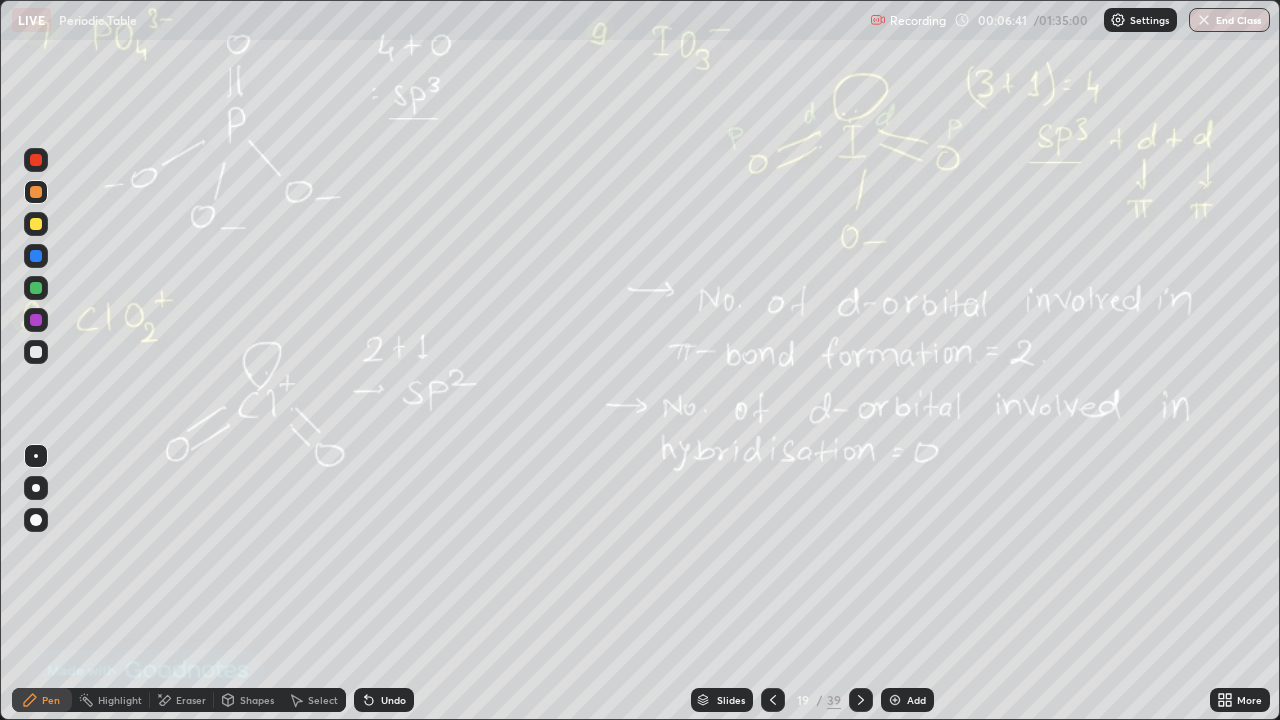 click at bounding box center (773, 700) 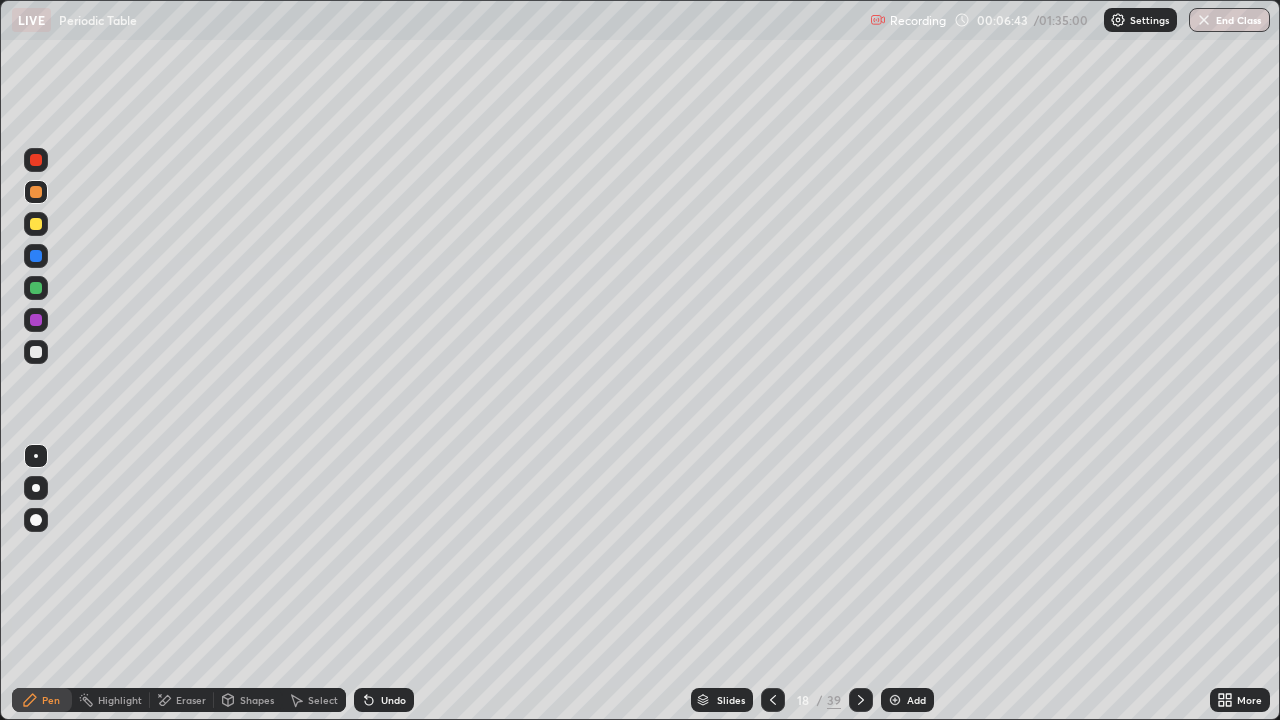 click 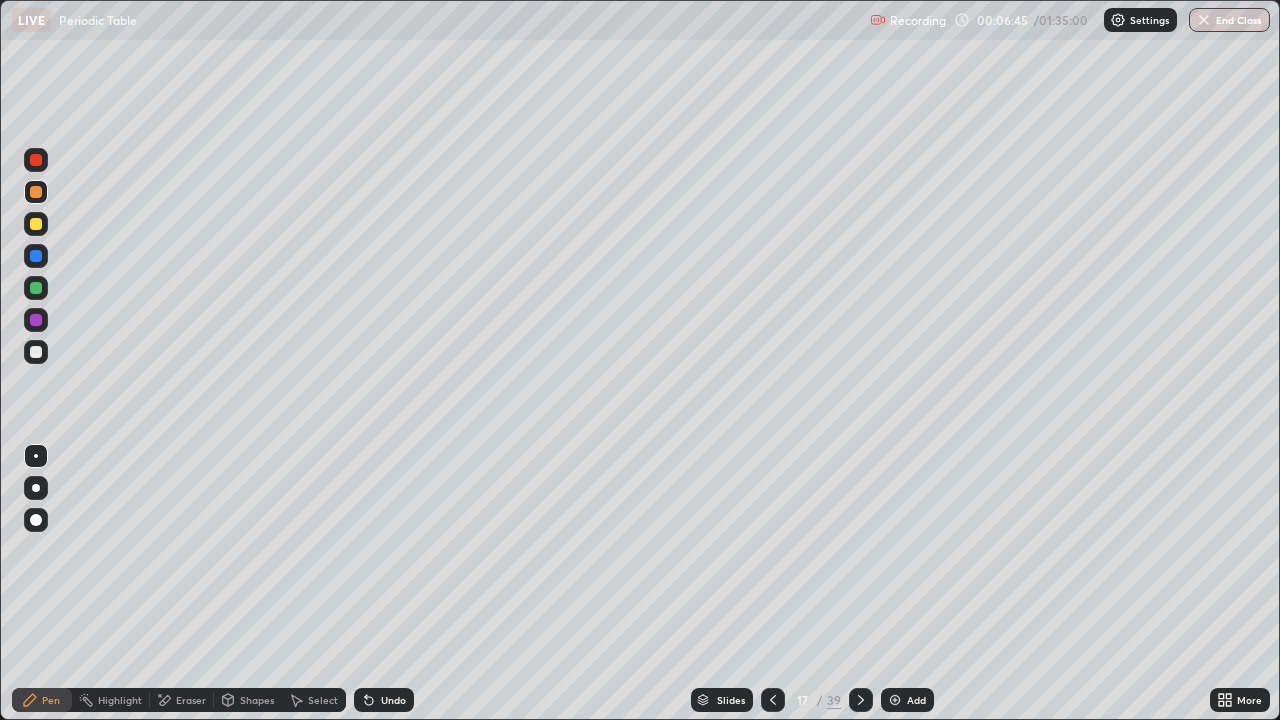 click 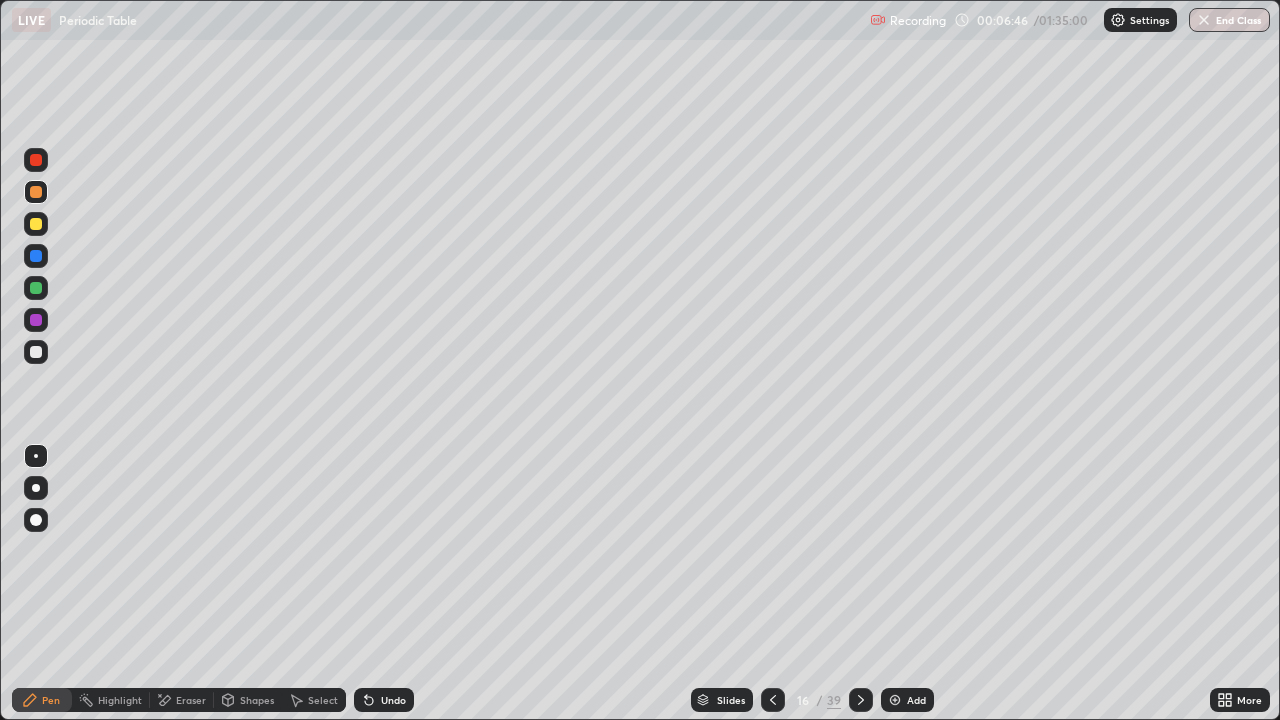 click 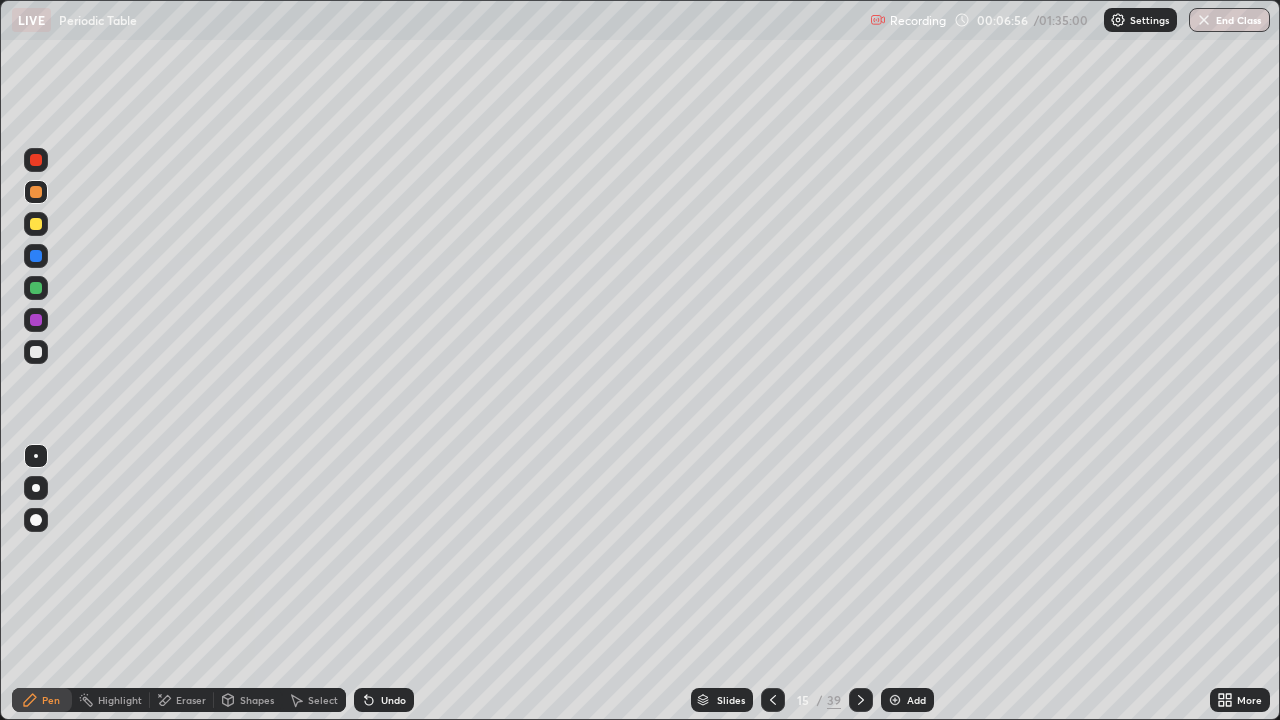 click on "Shapes" at bounding box center (257, 700) 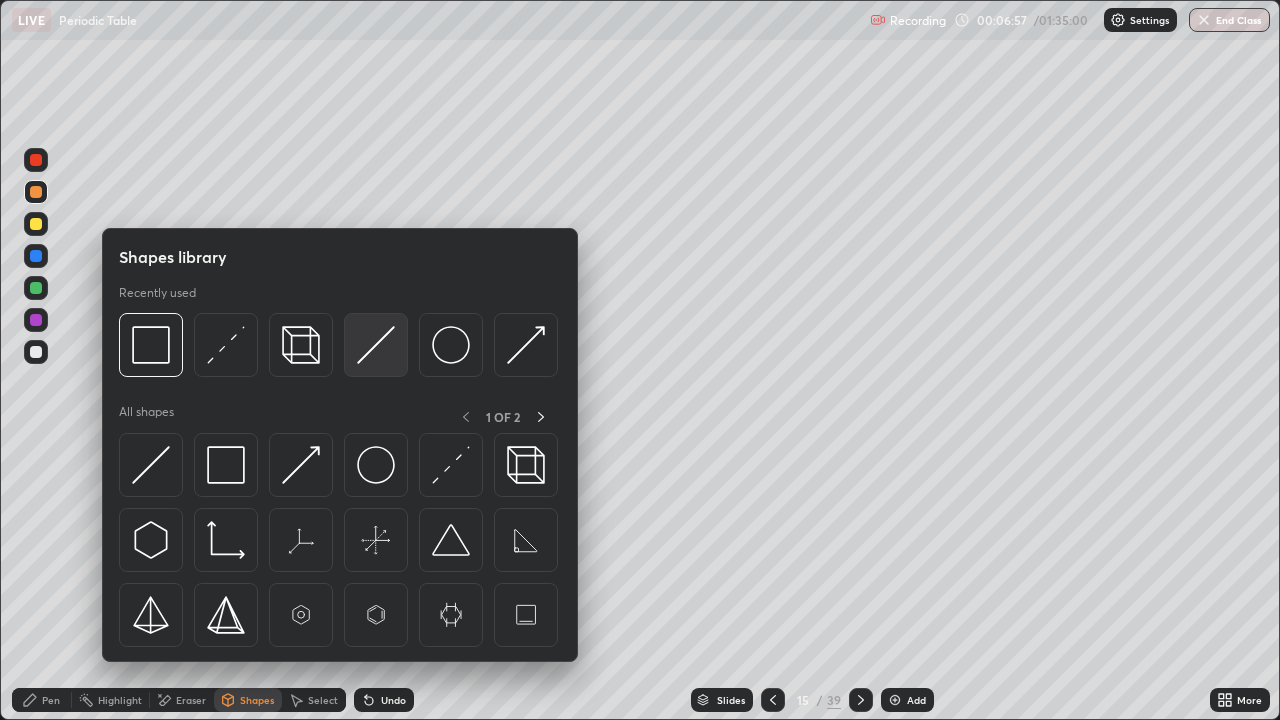 click at bounding box center (376, 345) 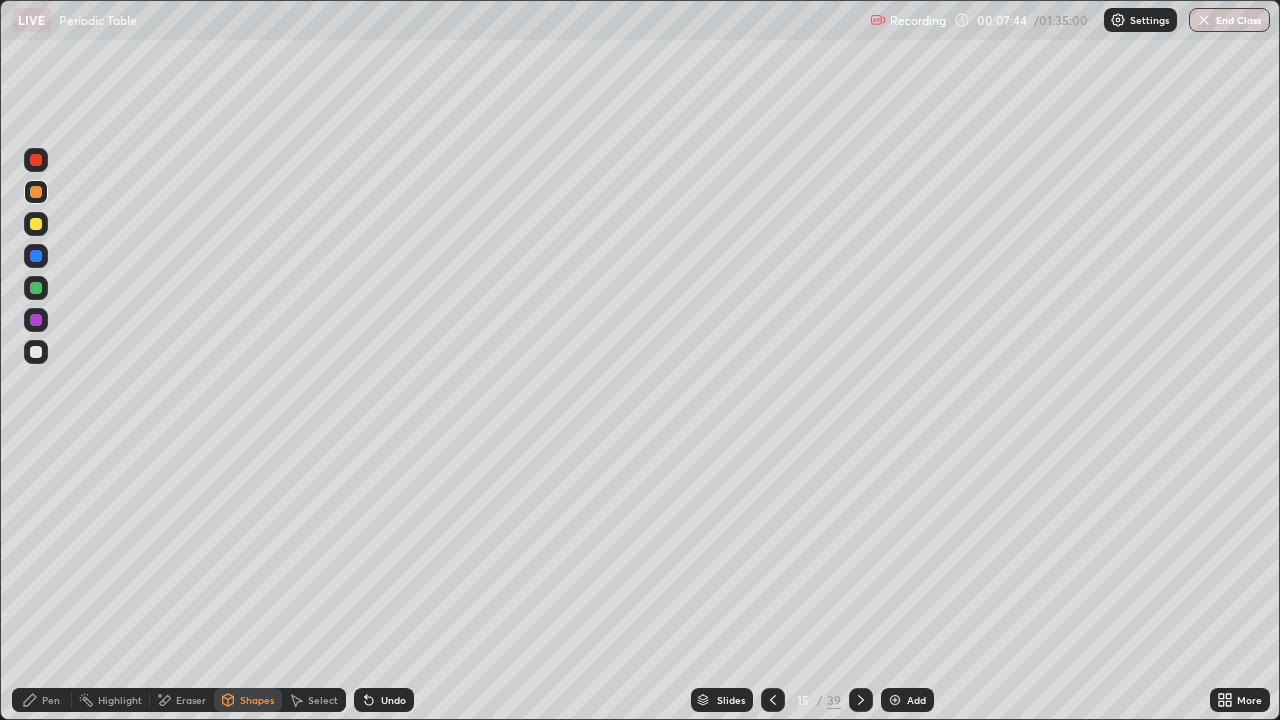click on "Pen" at bounding box center (51, 700) 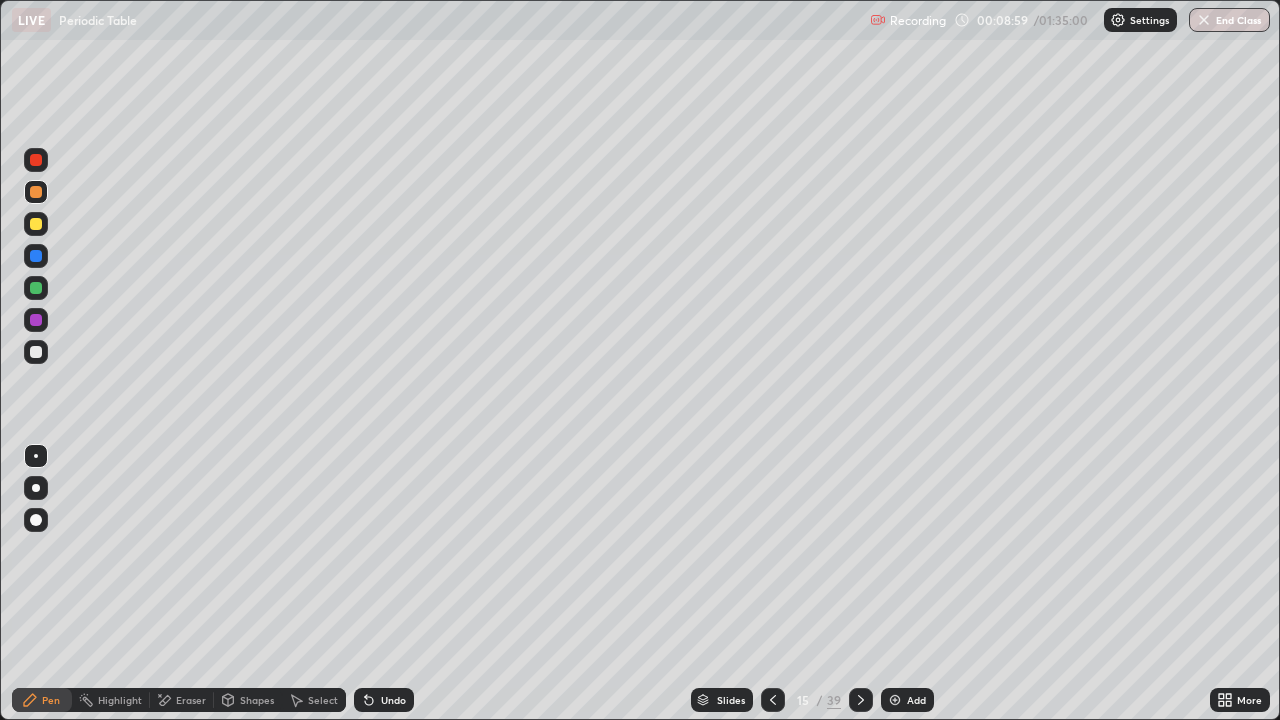 click on "Eraser" at bounding box center [182, 700] 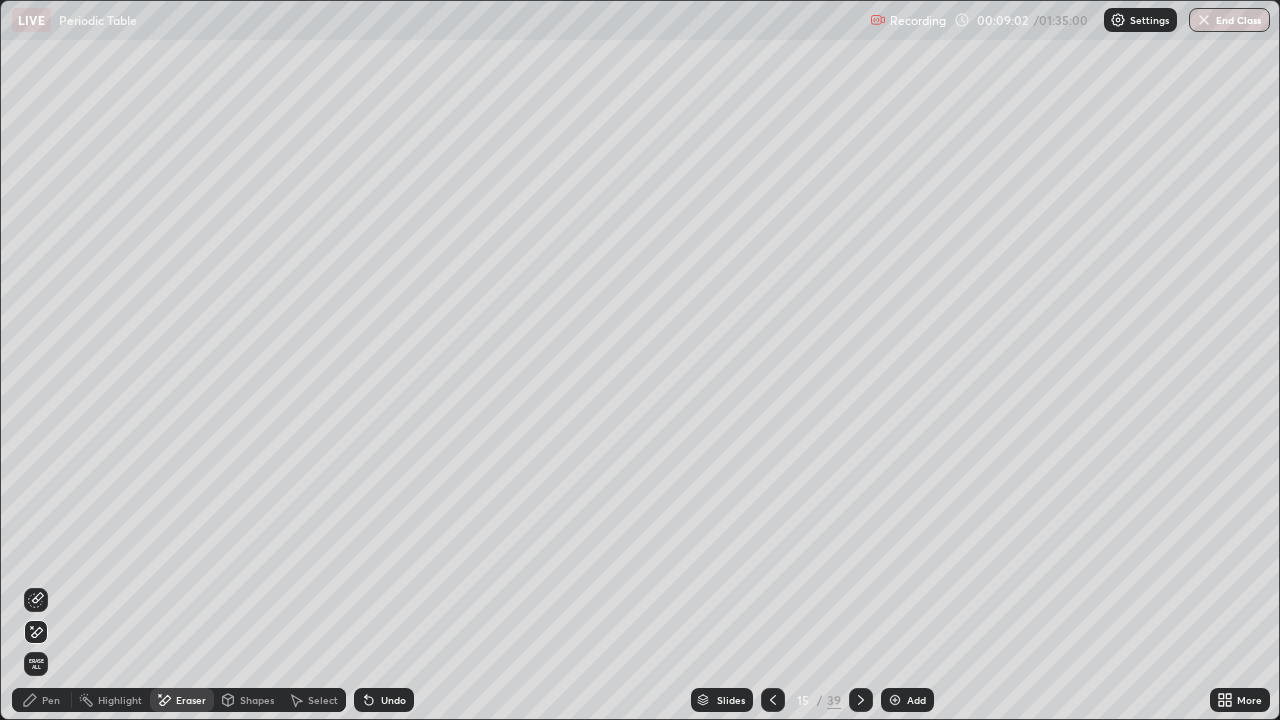 click on "Pen" at bounding box center (51, 700) 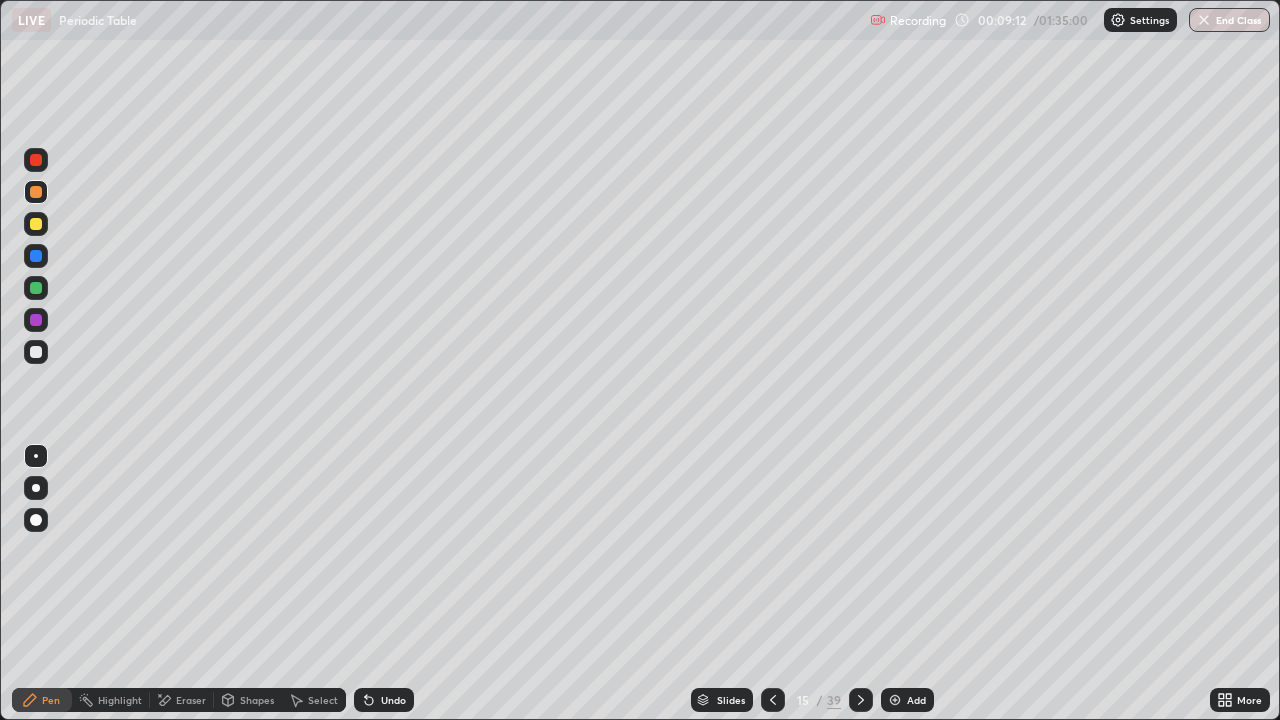 click on "Select" at bounding box center (314, 700) 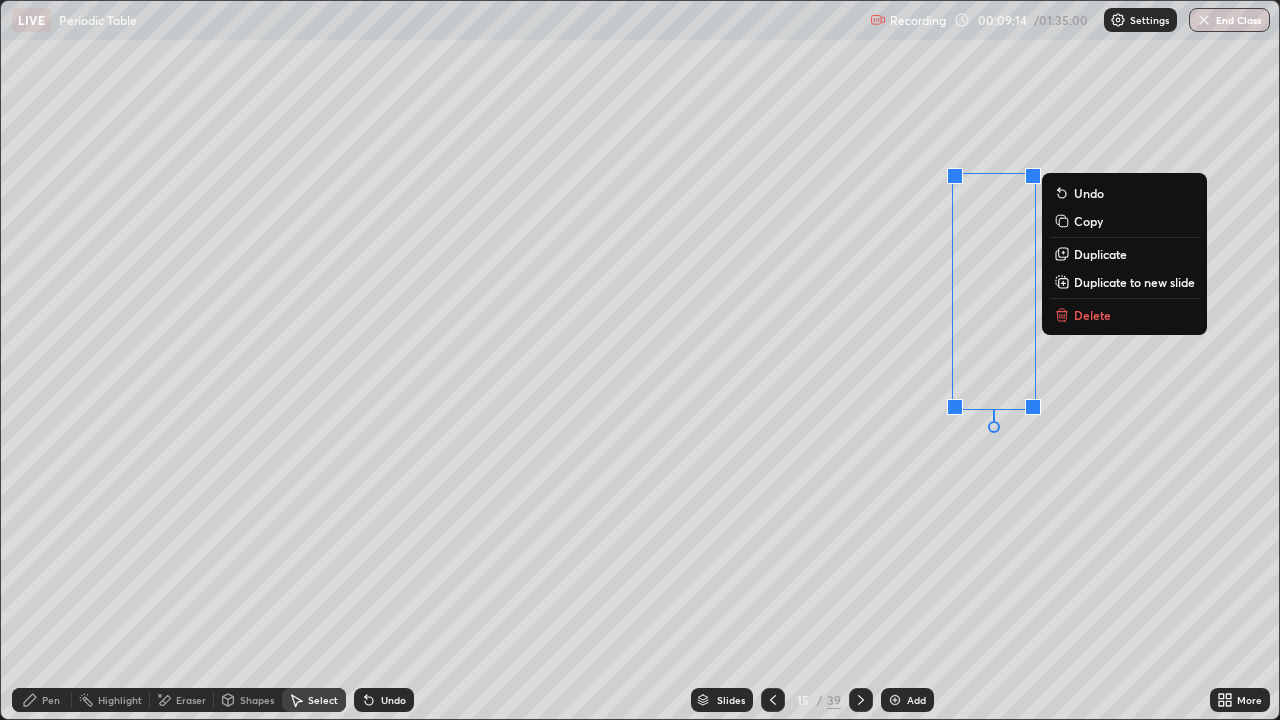 click on "Delete" at bounding box center (1092, 315) 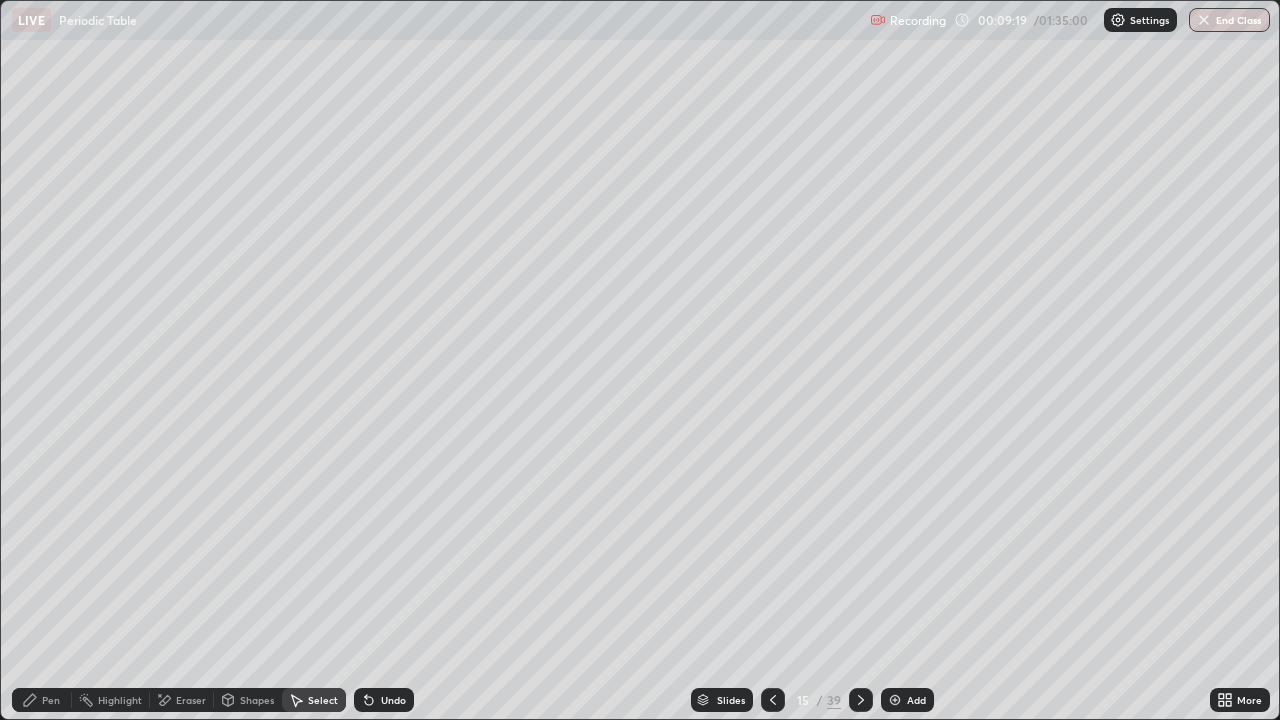 click on "Pen" at bounding box center [42, 700] 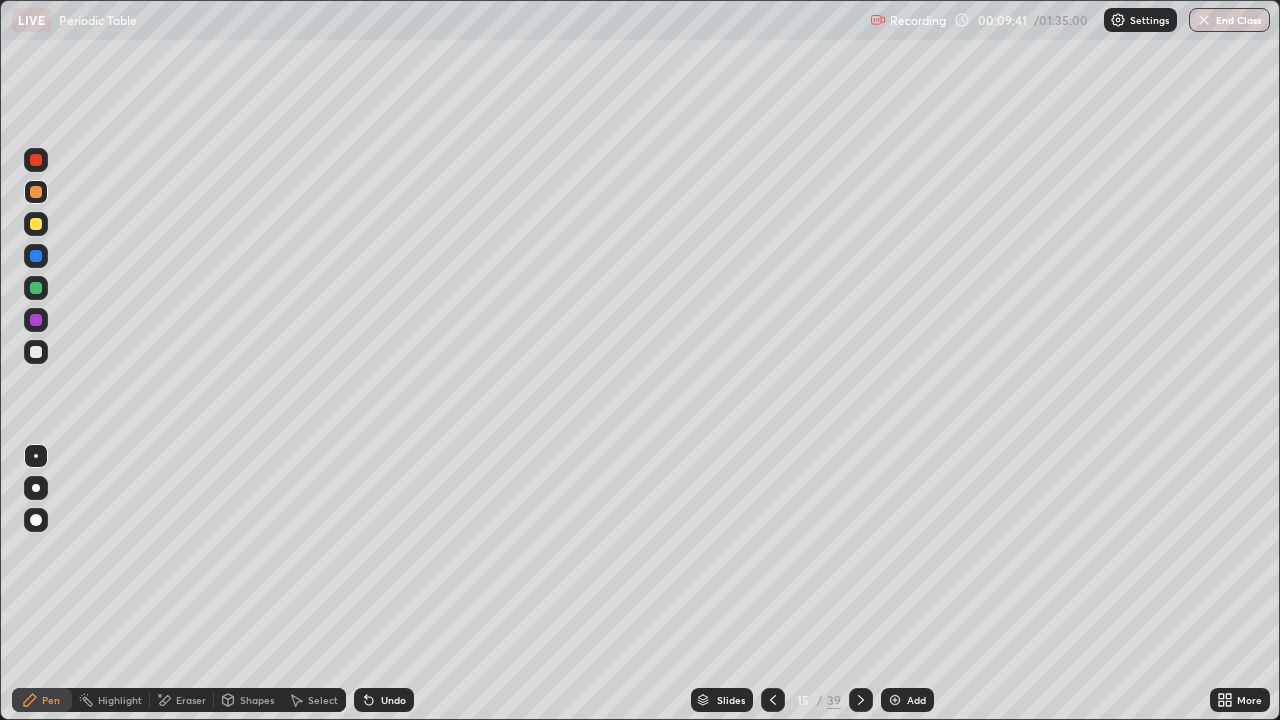 click on "Eraser" at bounding box center (191, 700) 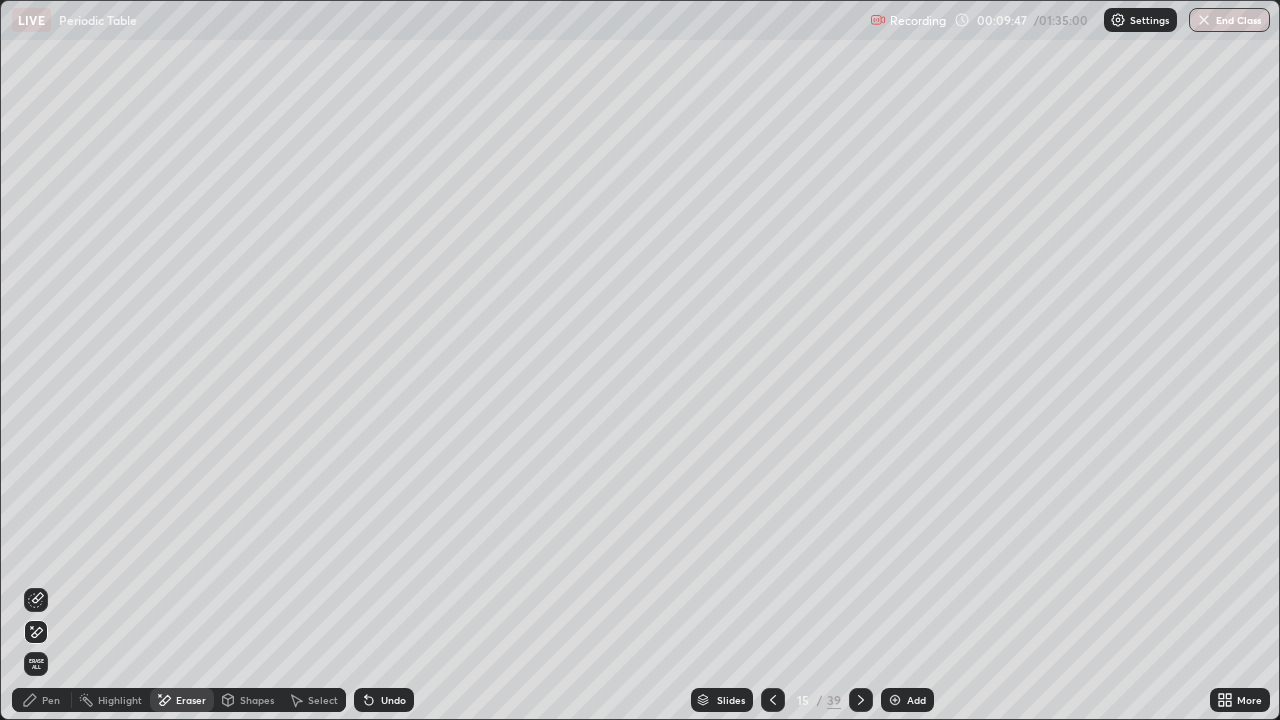 click 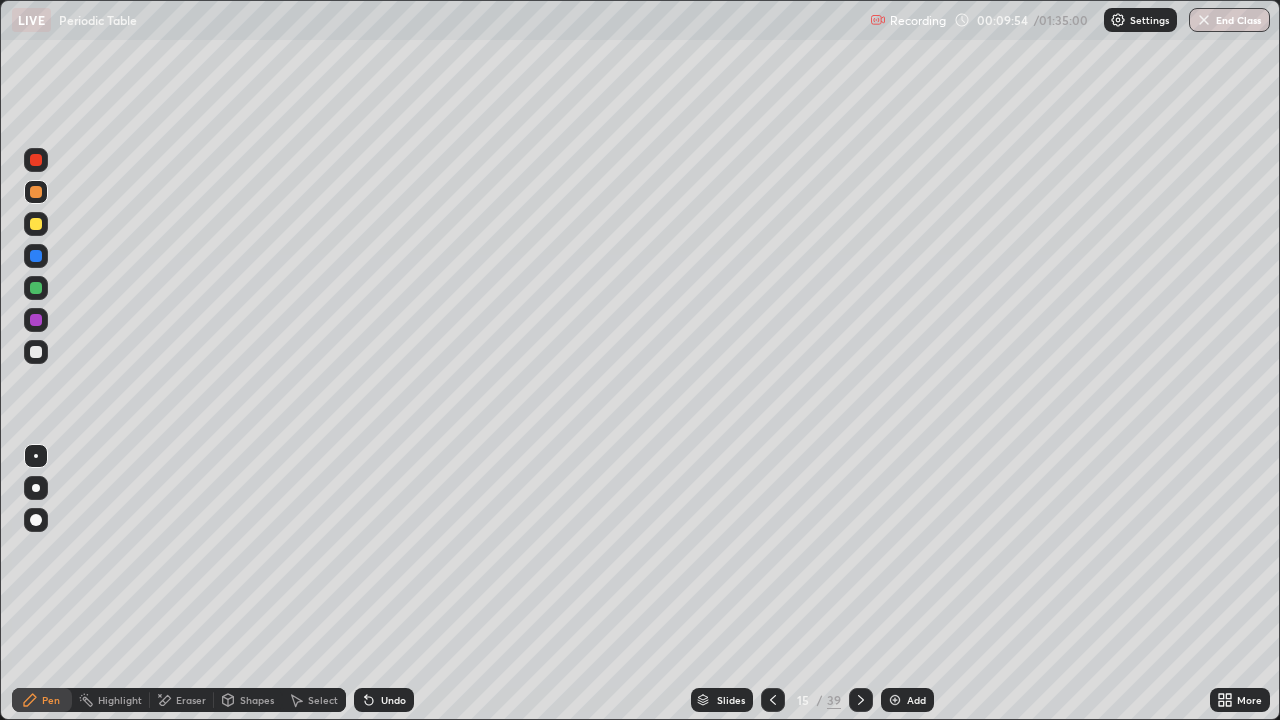 click on "Eraser" at bounding box center (191, 700) 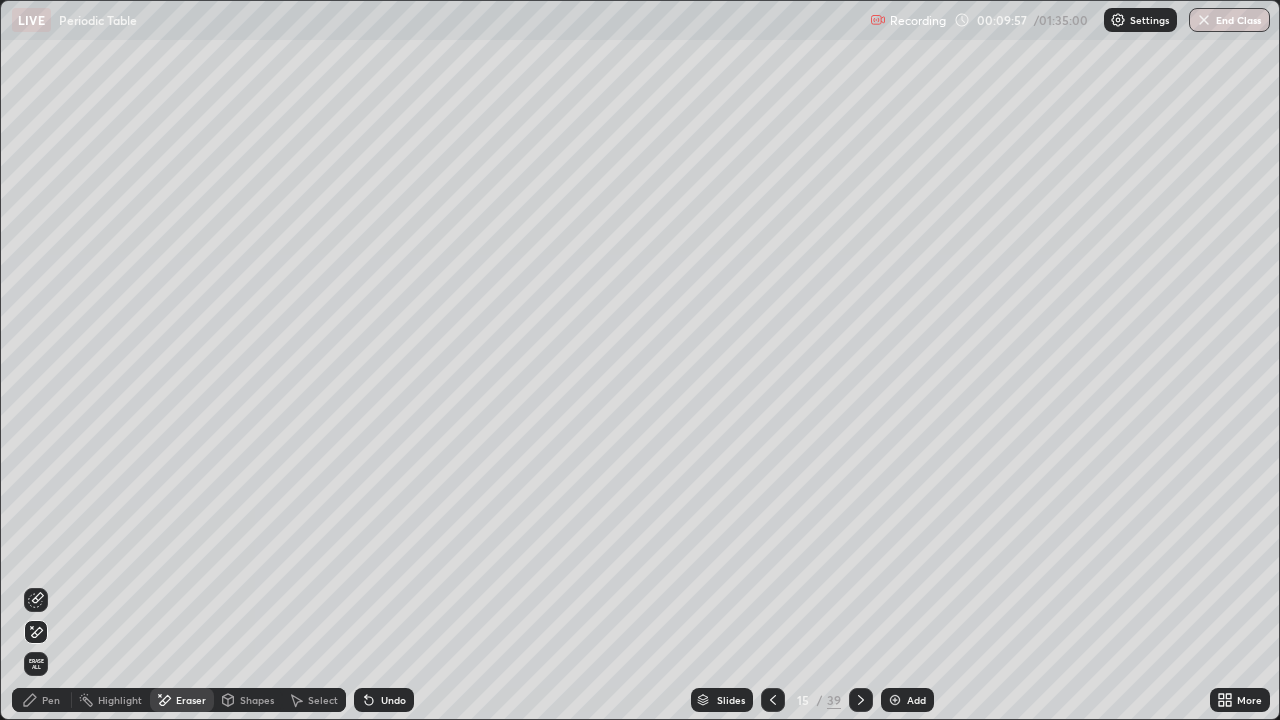 click on "Pen" at bounding box center (51, 700) 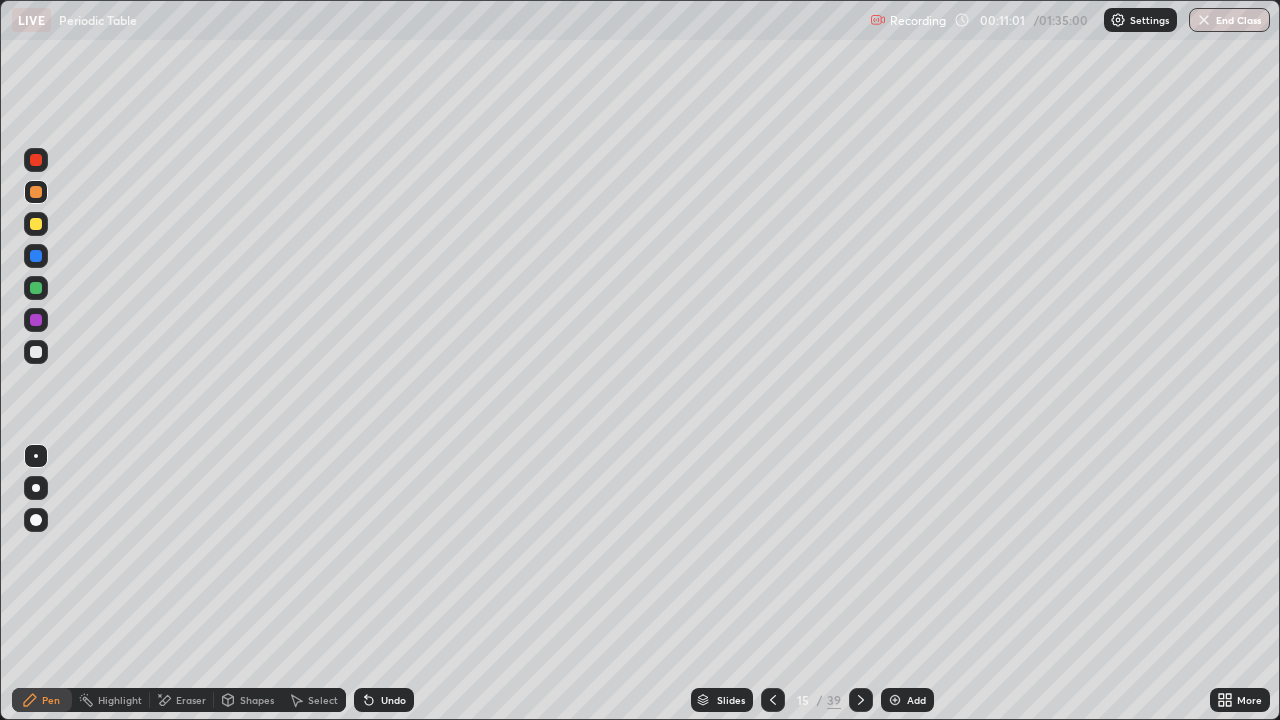 click at bounding box center [36, 352] 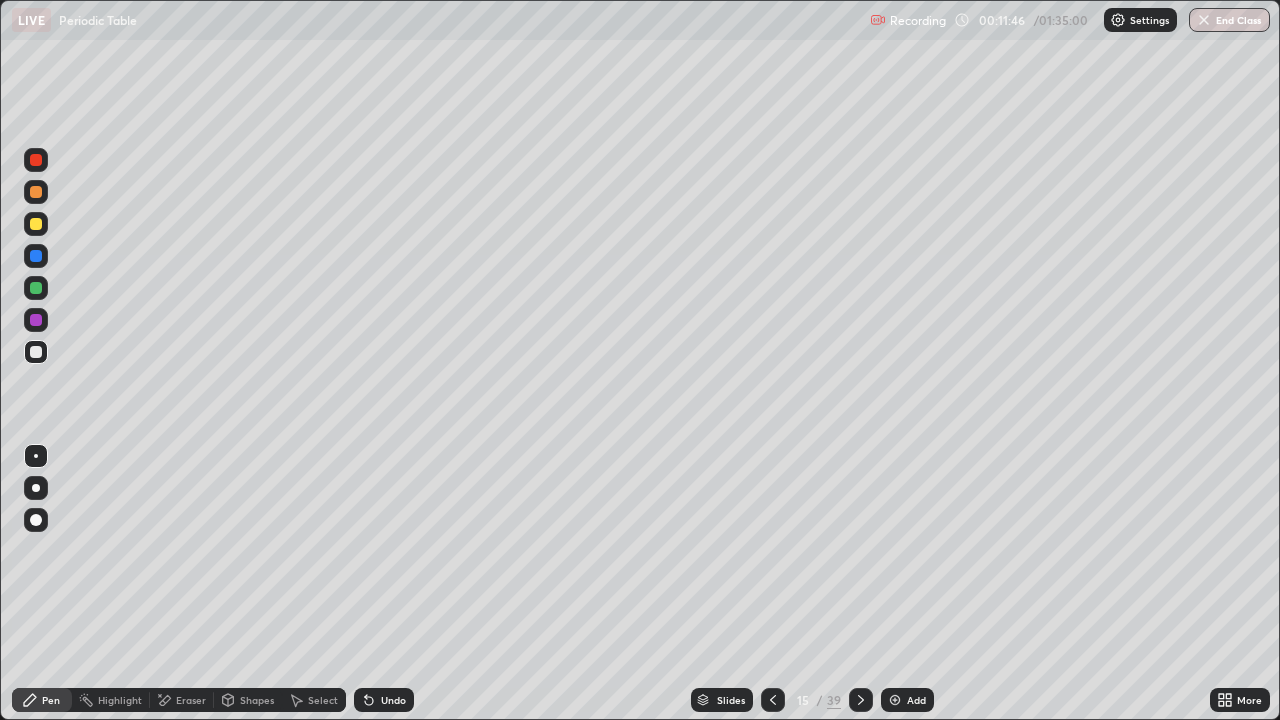 click at bounding box center (861, 700) 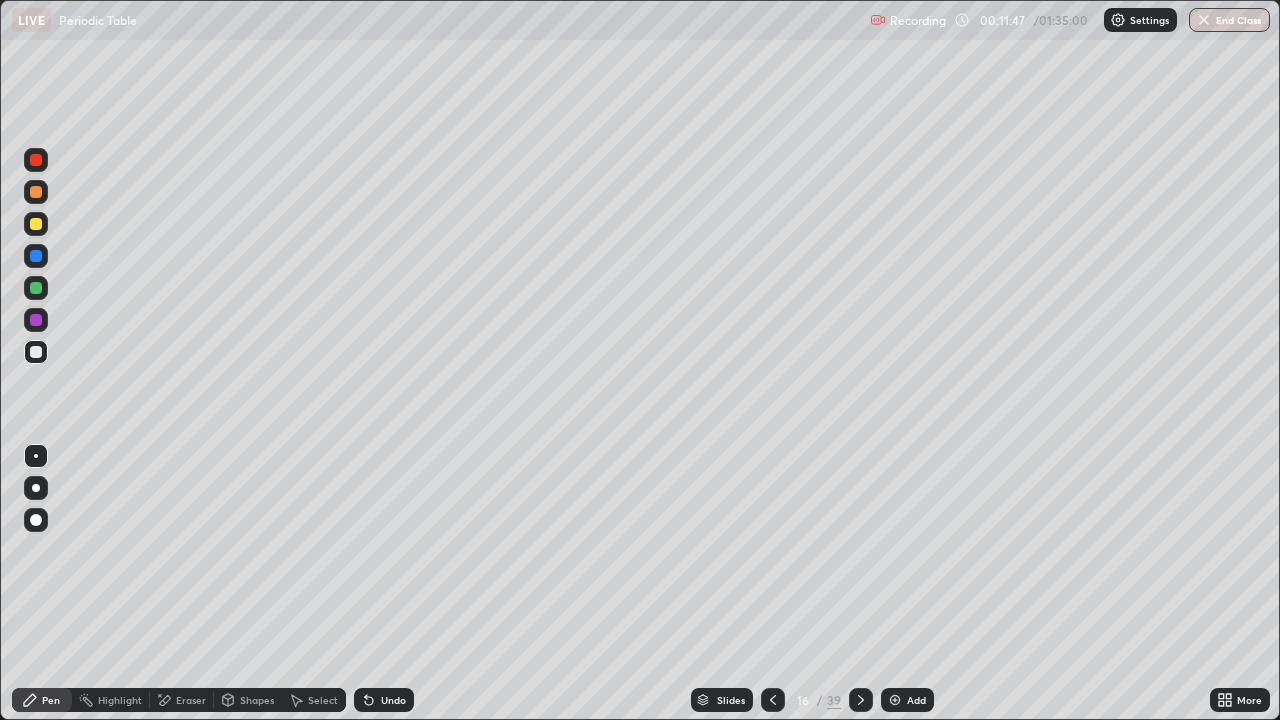 click 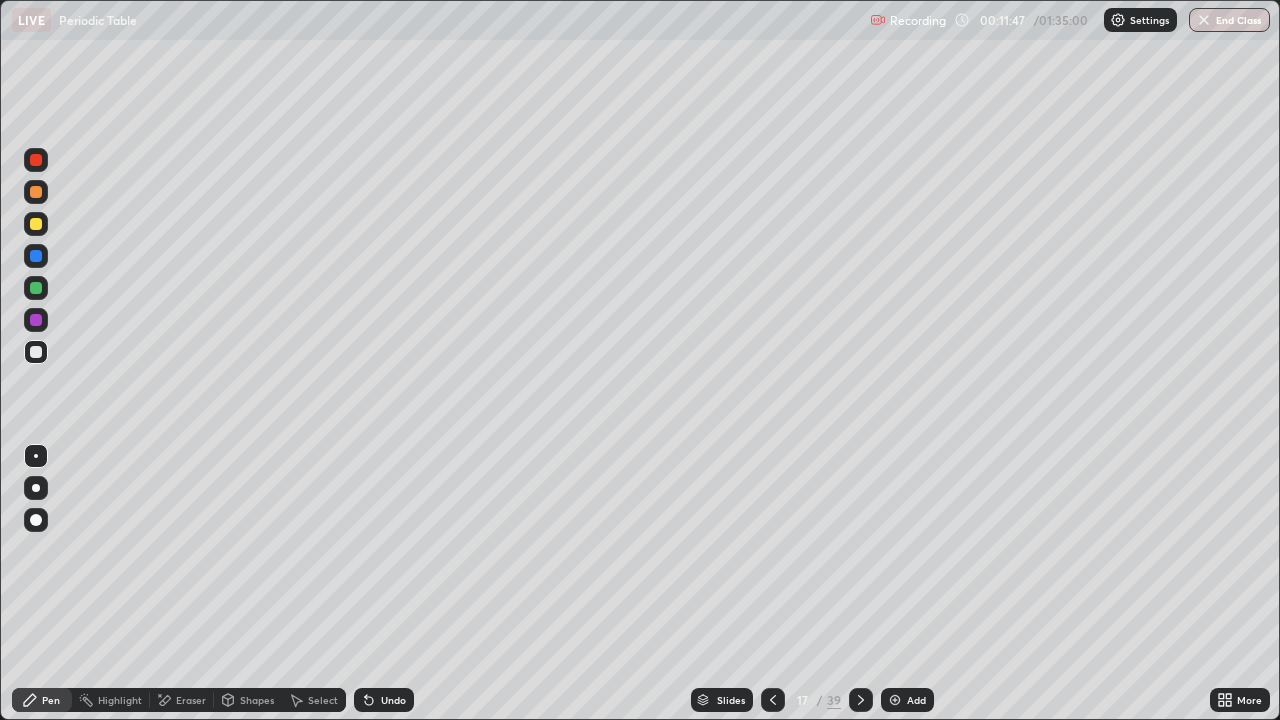 click 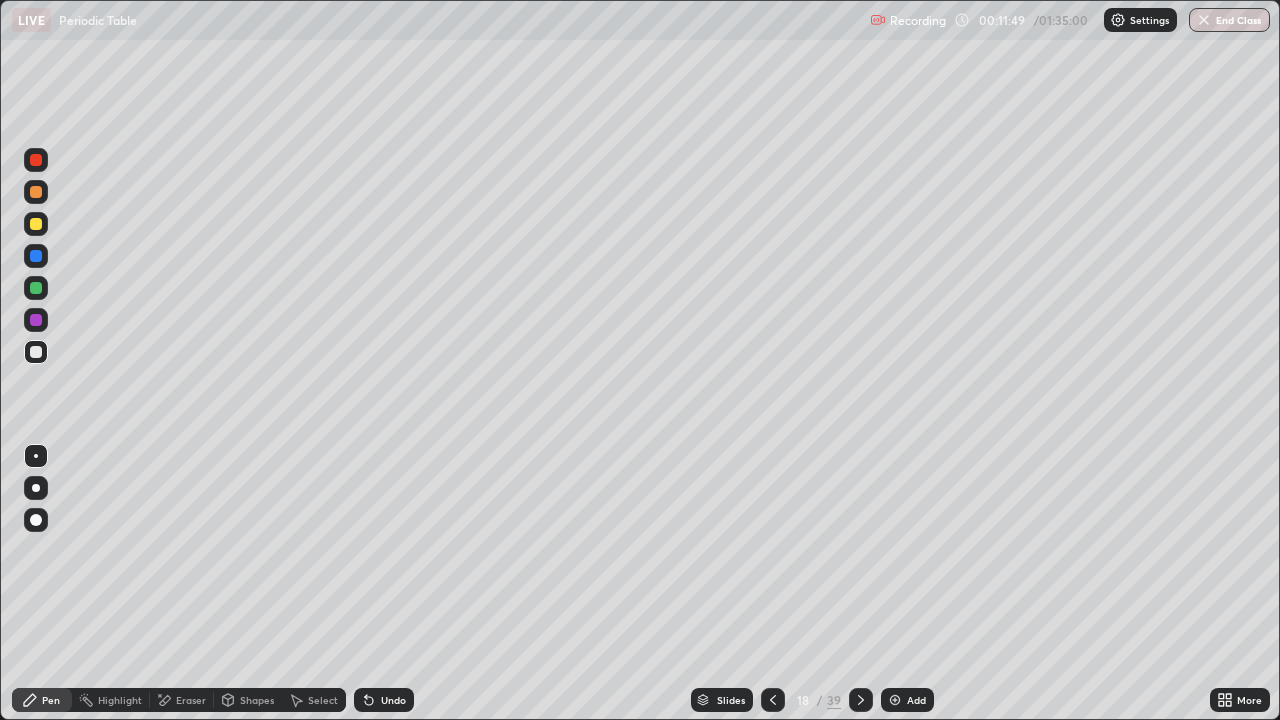 click 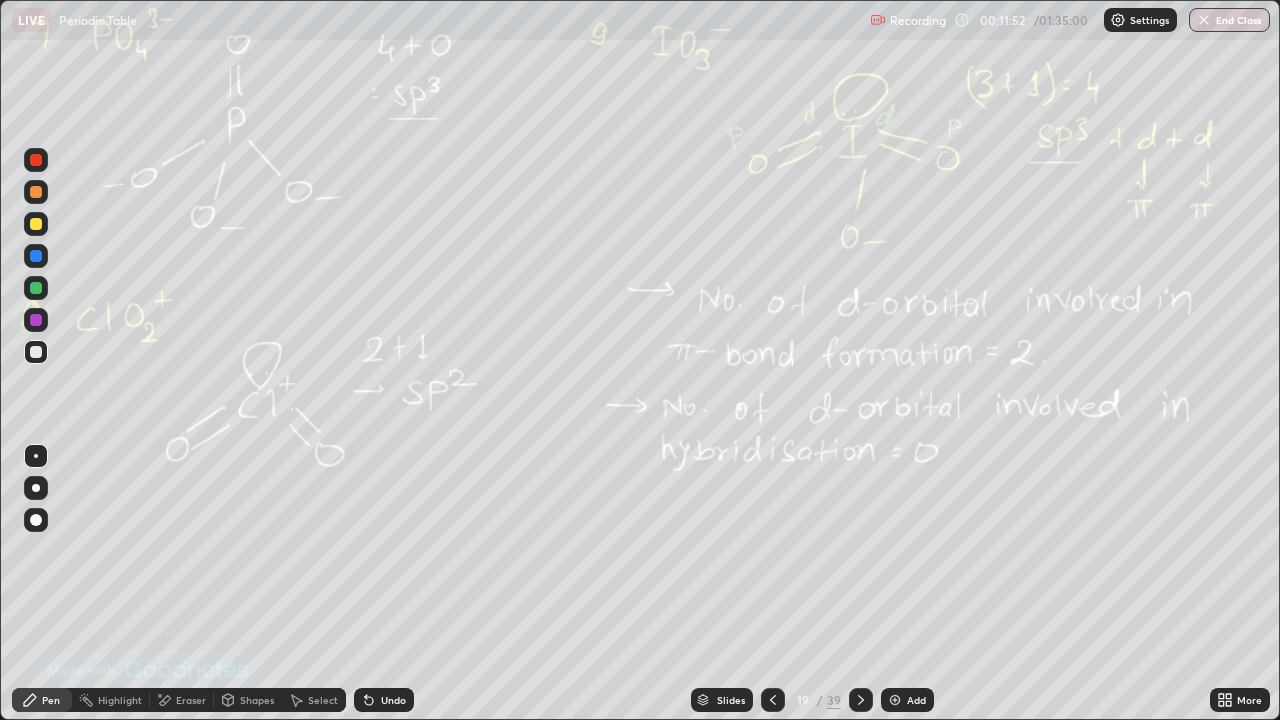 click on "Add" at bounding box center (916, 700) 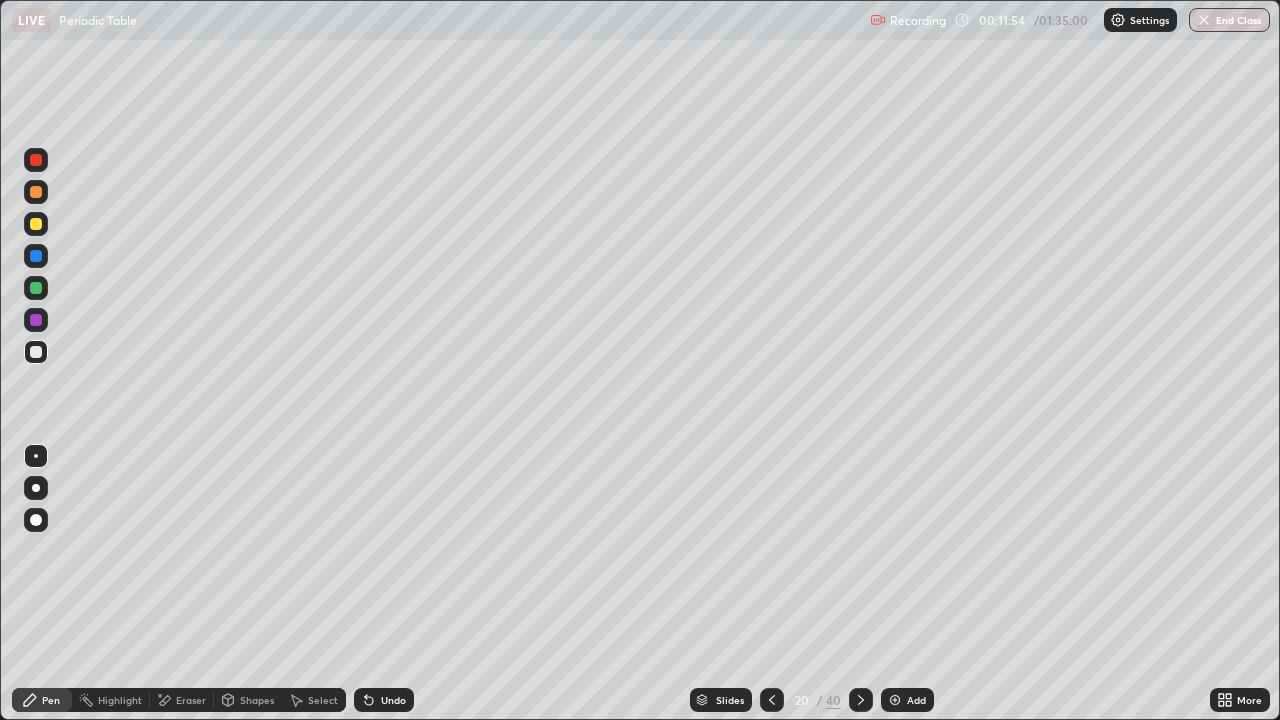 click at bounding box center [36, 224] 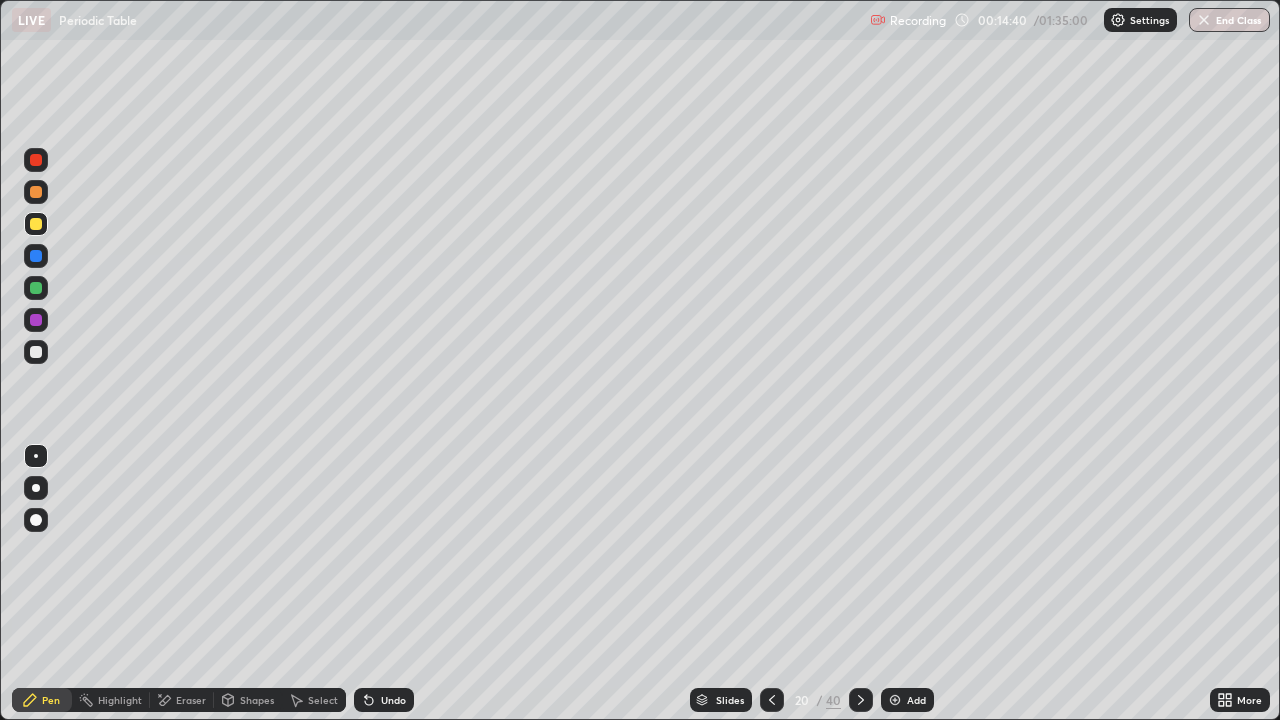 click at bounding box center (36, 352) 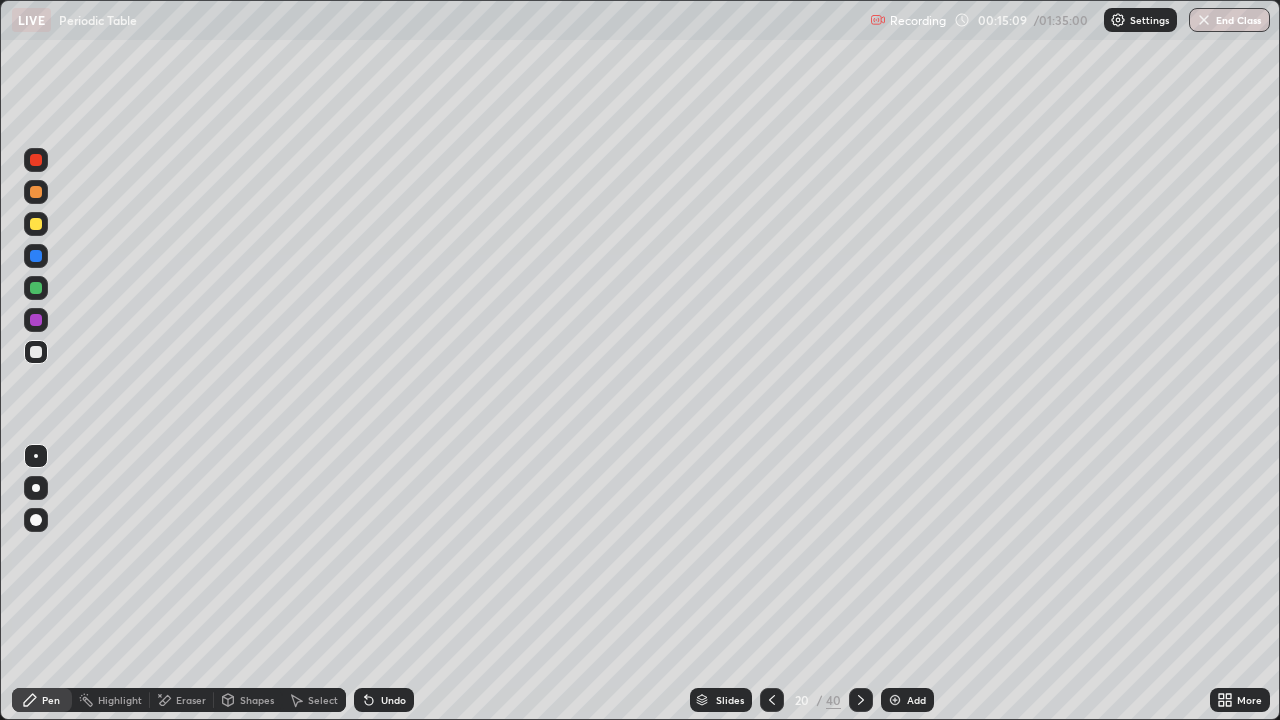 click 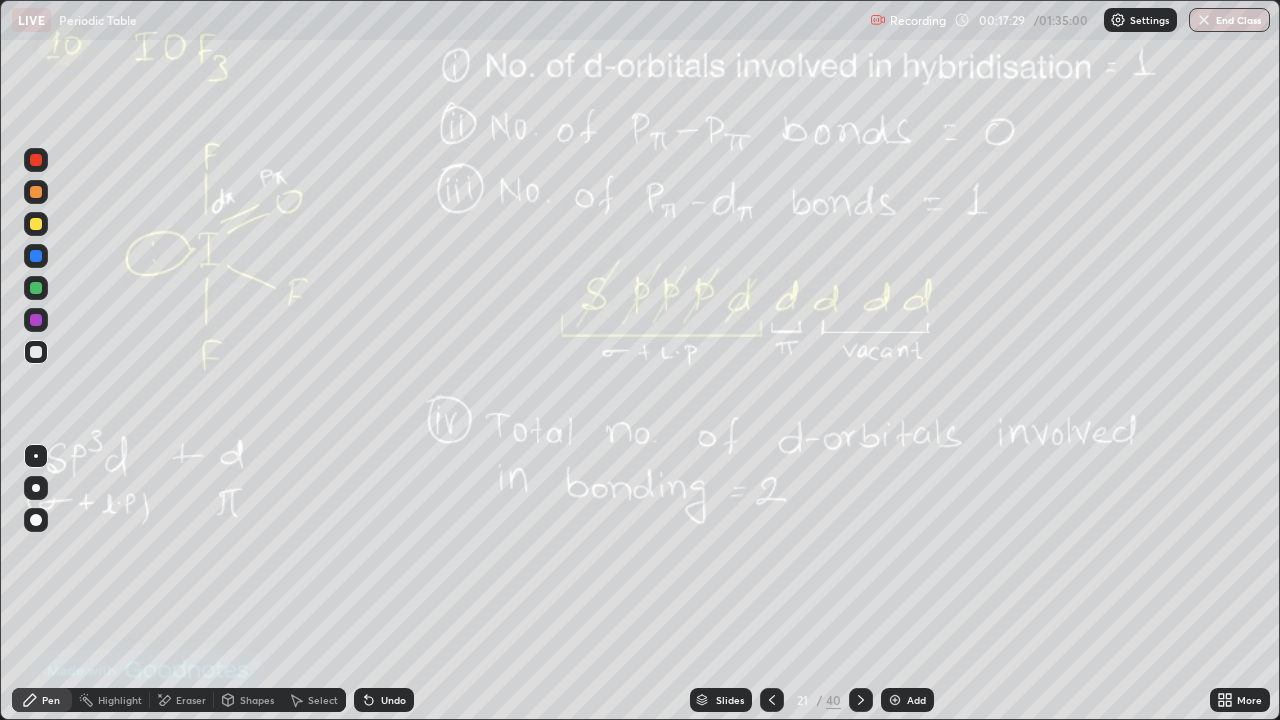 click 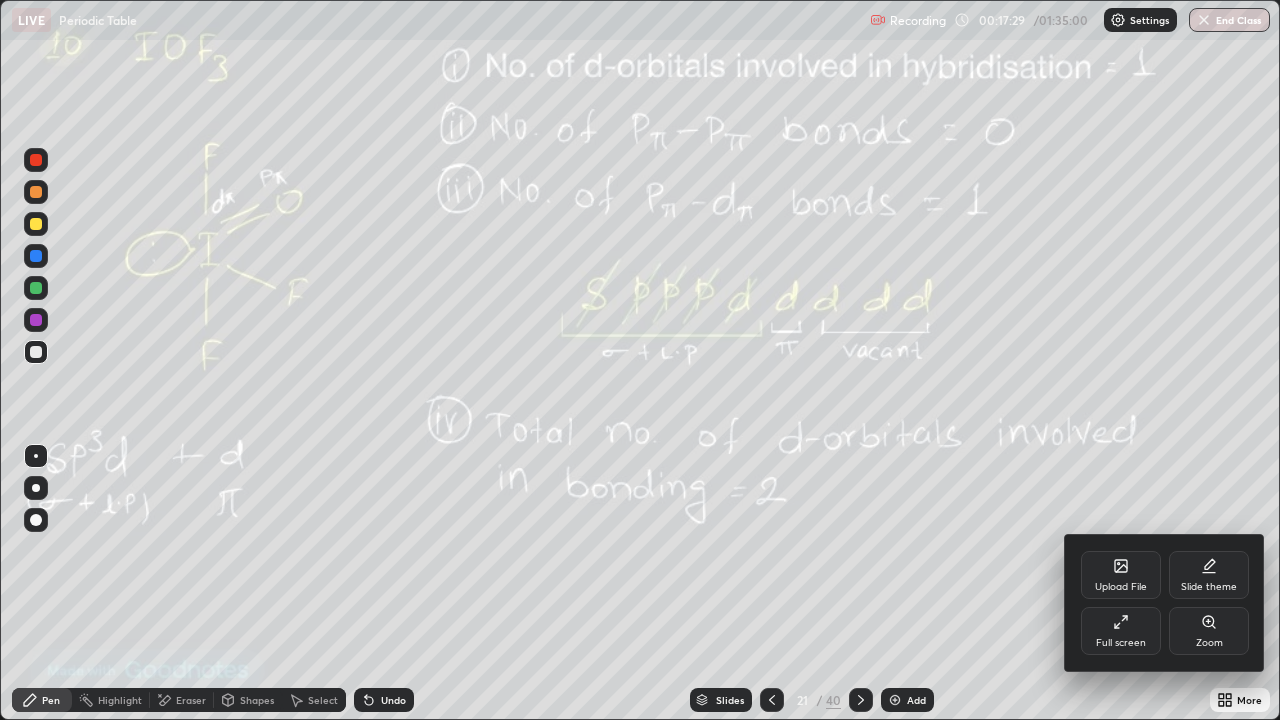 click on "Full screen" at bounding box center (1121, 631) 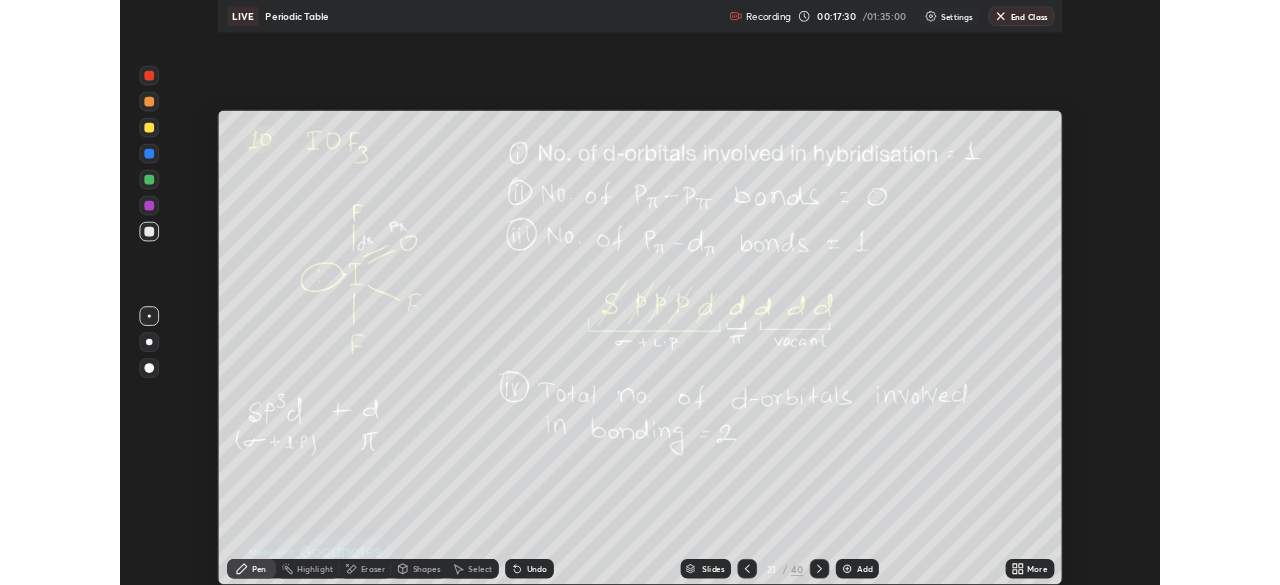 scroll, scrollTop: 585, scrollLeft: 1280, axis: both 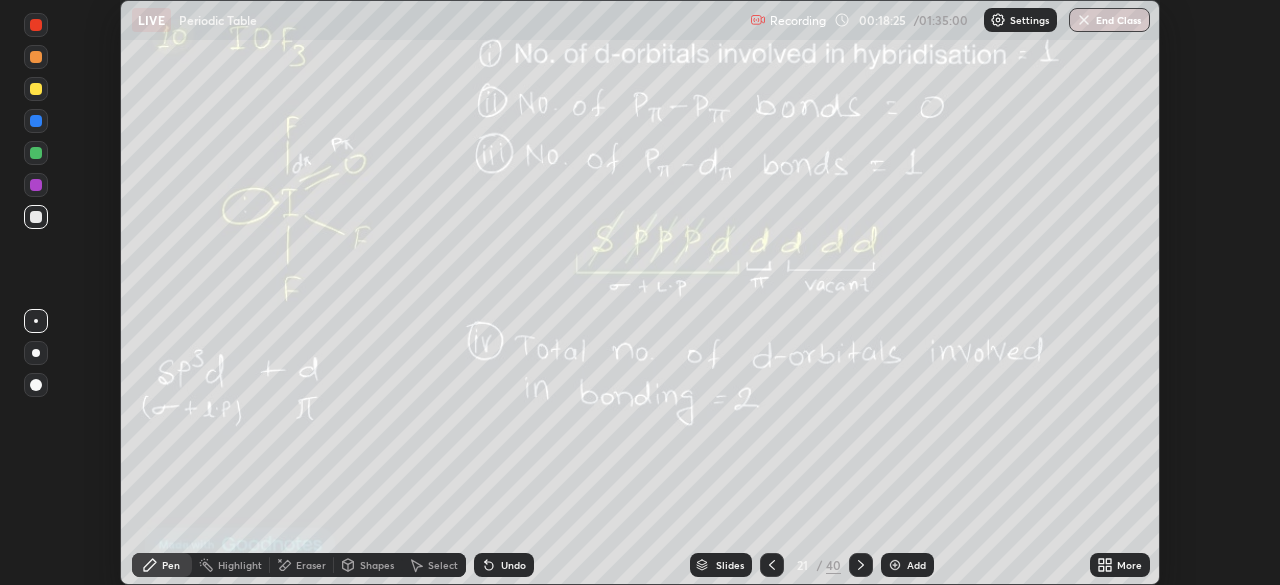 click on "More" at bounding box center [1129, 565] 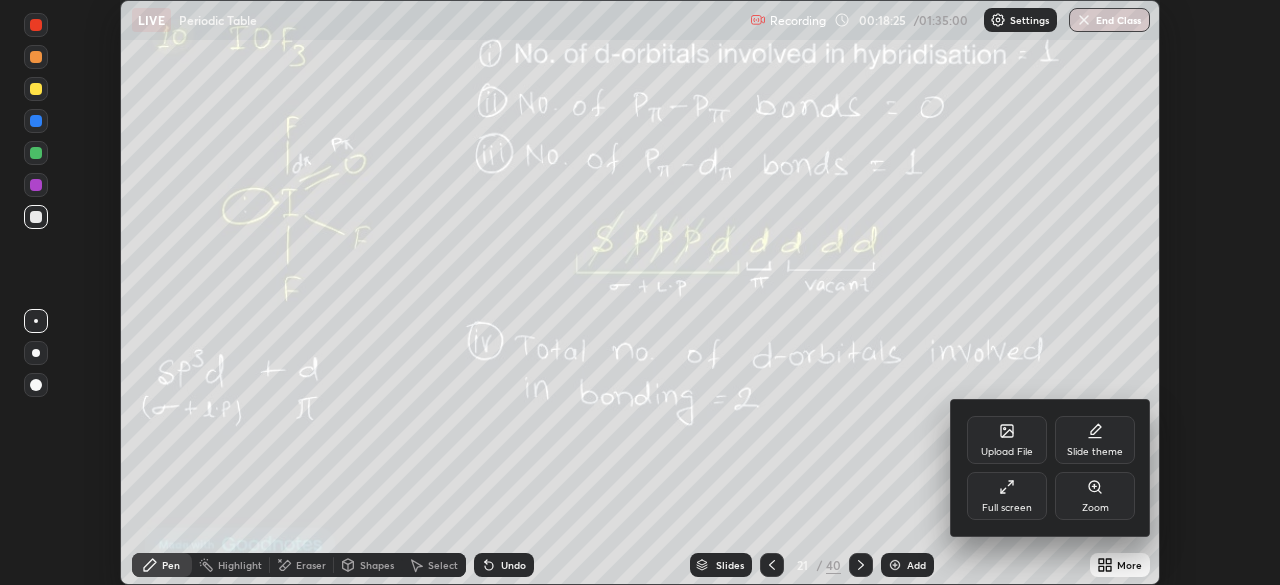 click on "Full screen" at bounding box center (1007, 496) 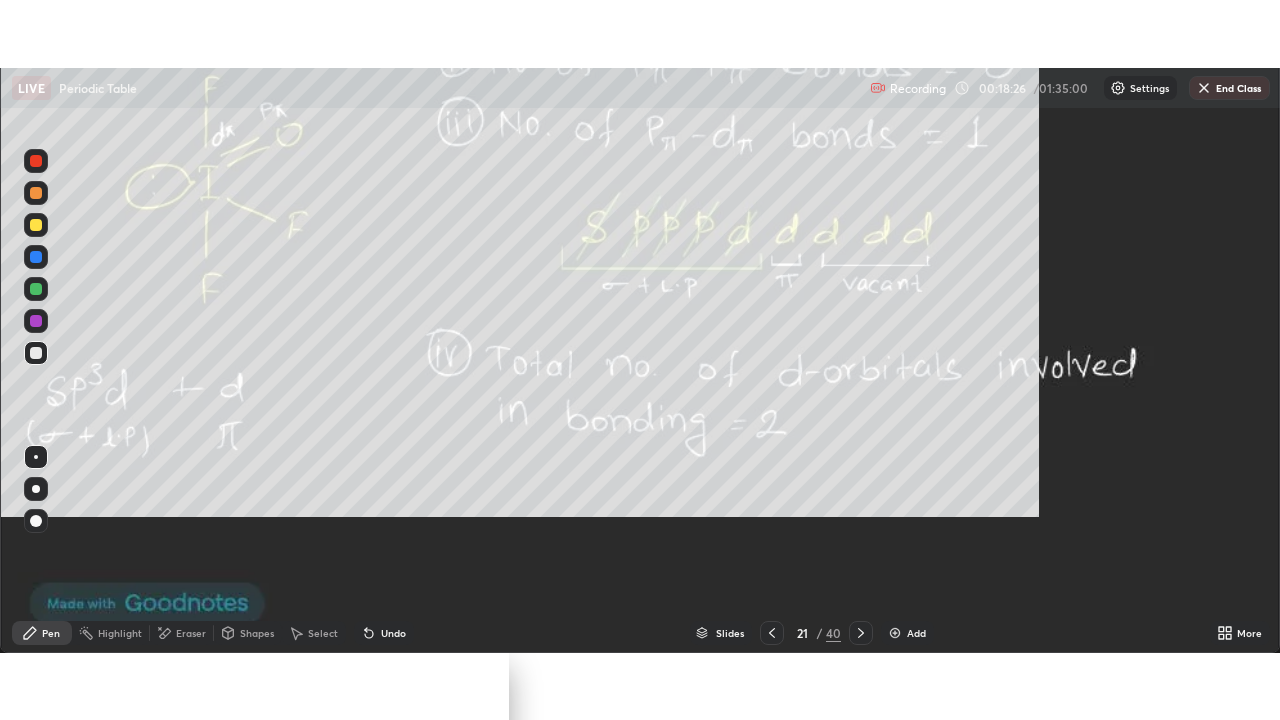 scroll, scrollTop: 99280, scrollLeft: 98720, axis: both 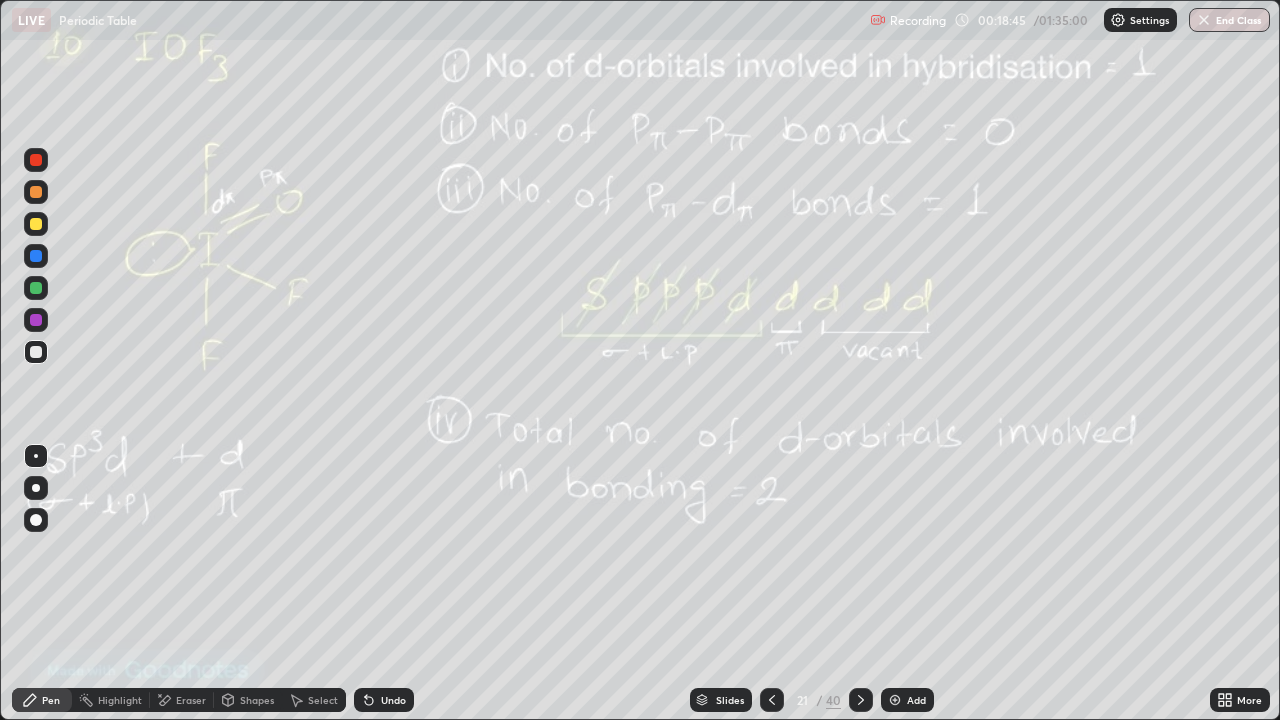 click on "Eraser" at bounding box center [191, 700] 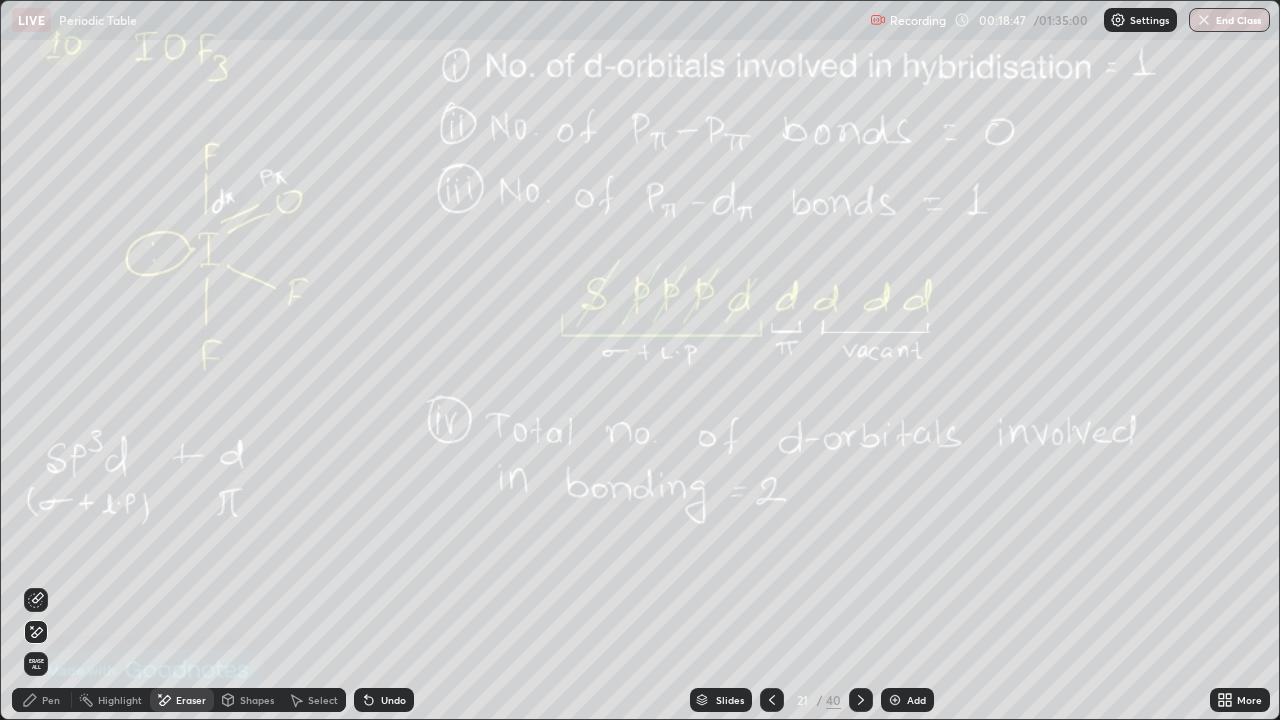 click at bounding box center [861, 700] 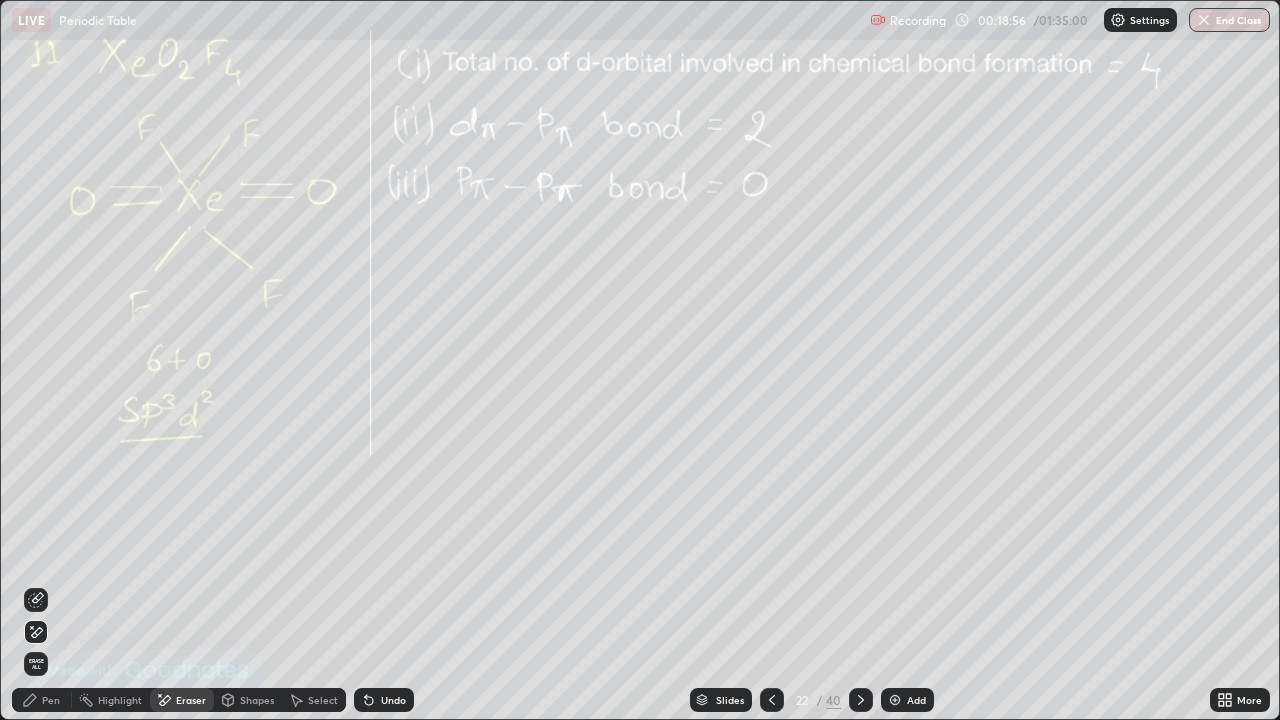 click on "Pen" at bounding box center (42, 700) 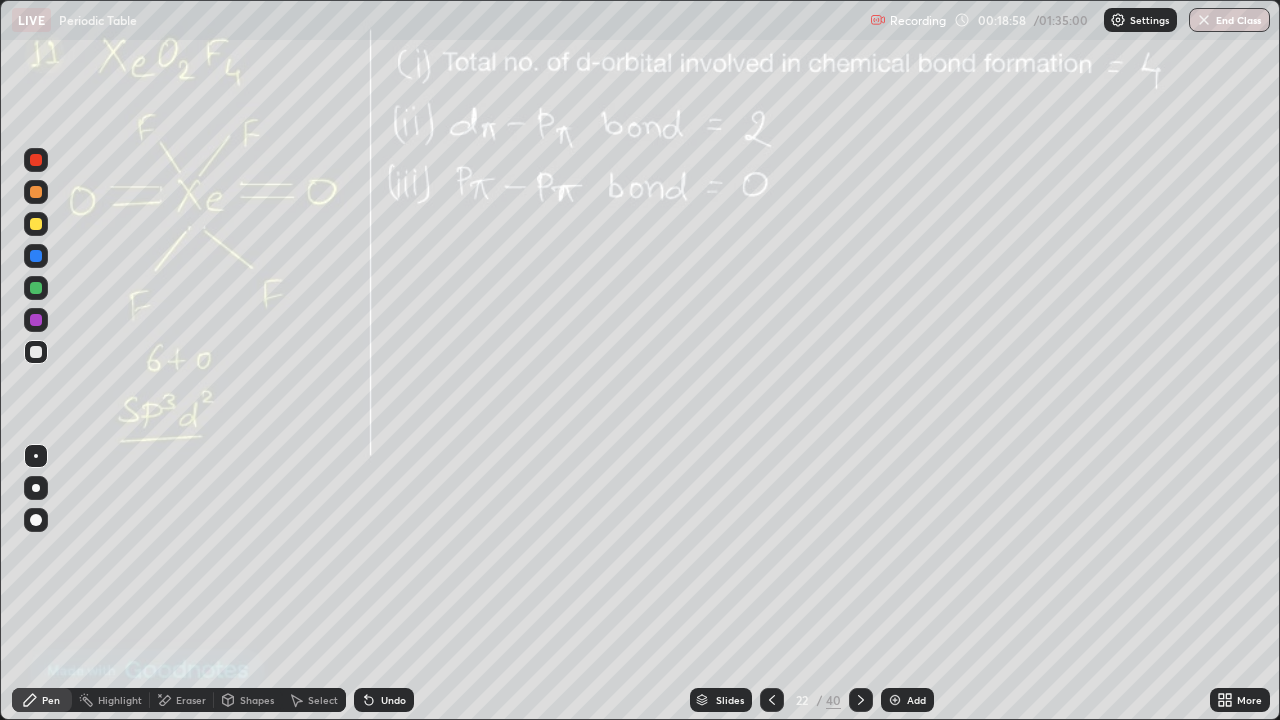 click 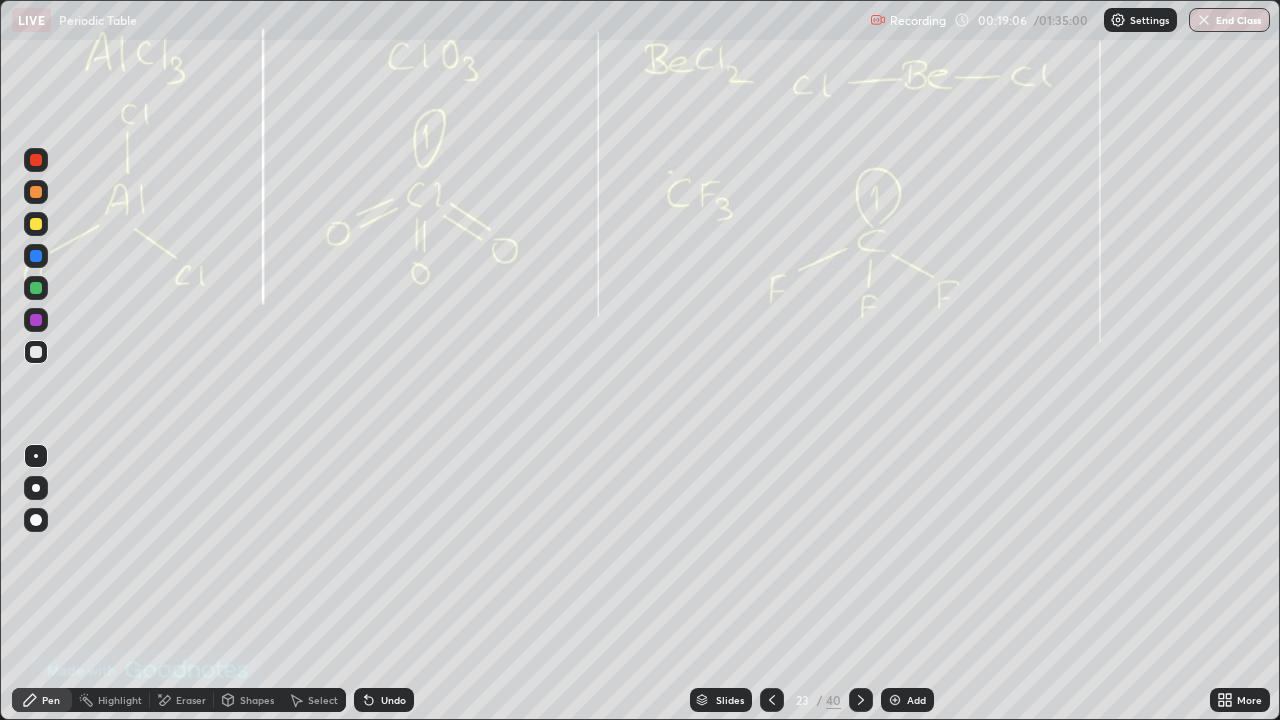 click on "Add" at bounding box center [916, 700] 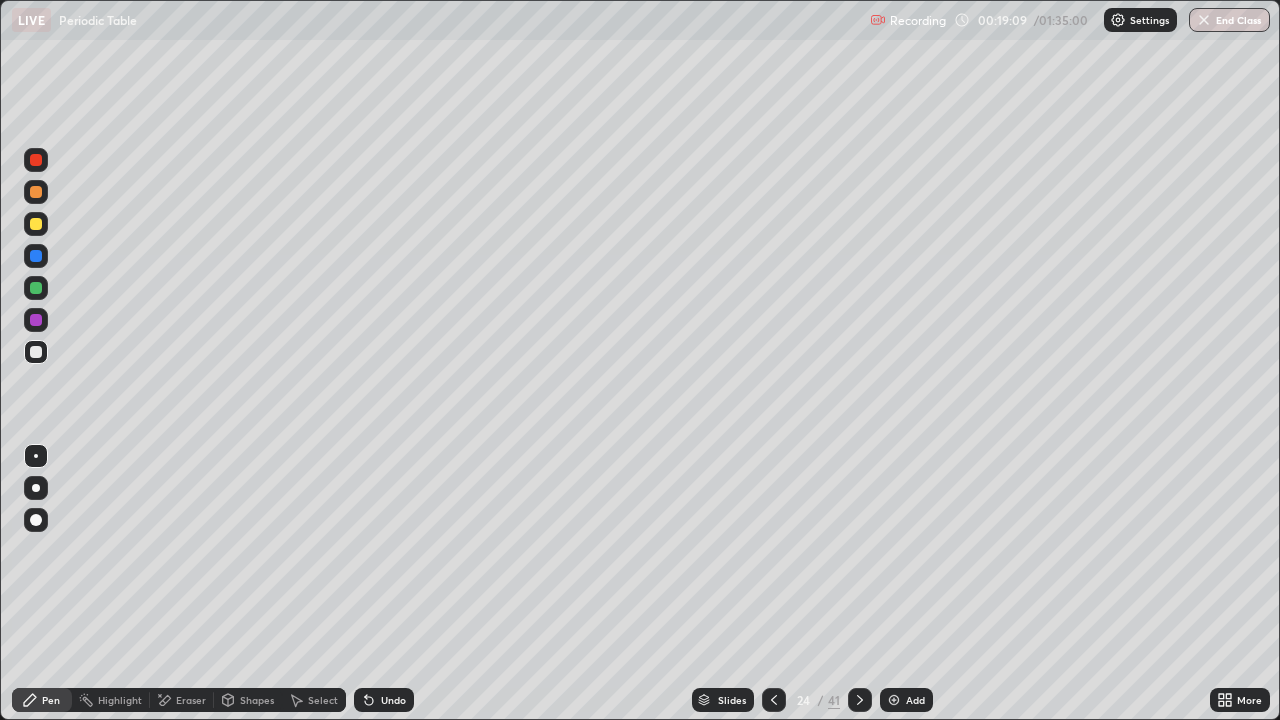 click at bounding box center [36, 224] 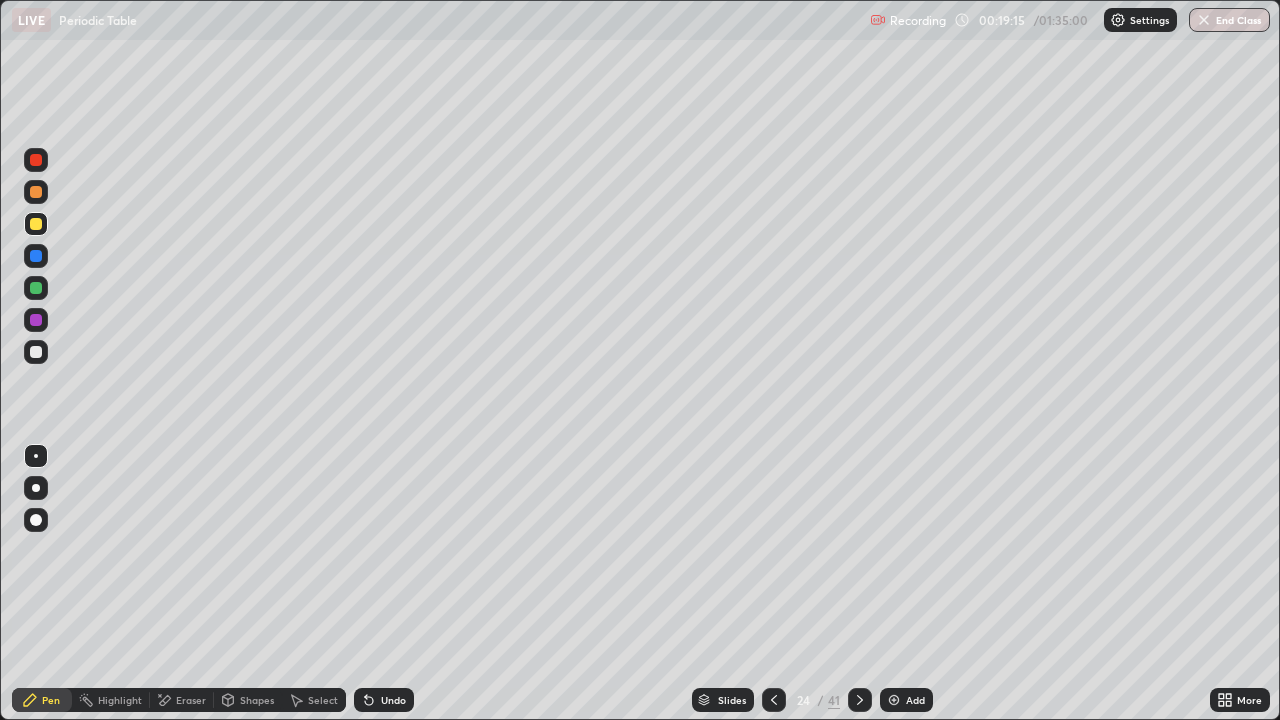 click 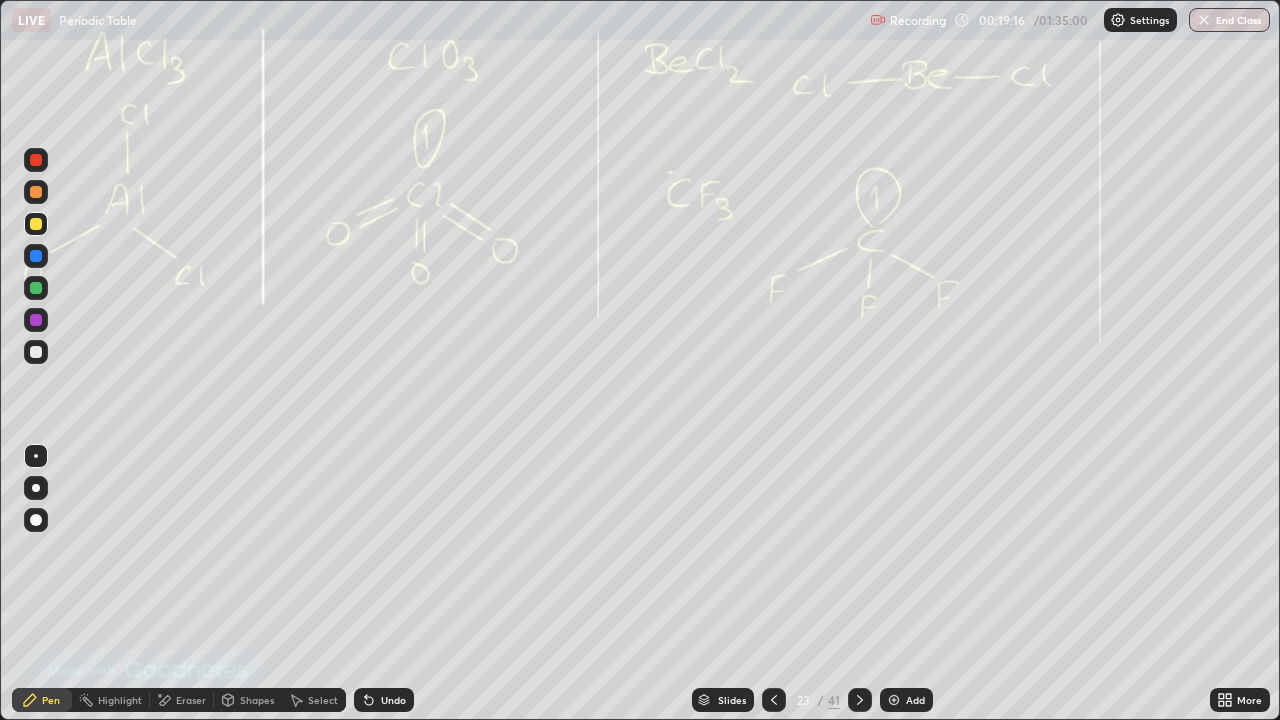 click 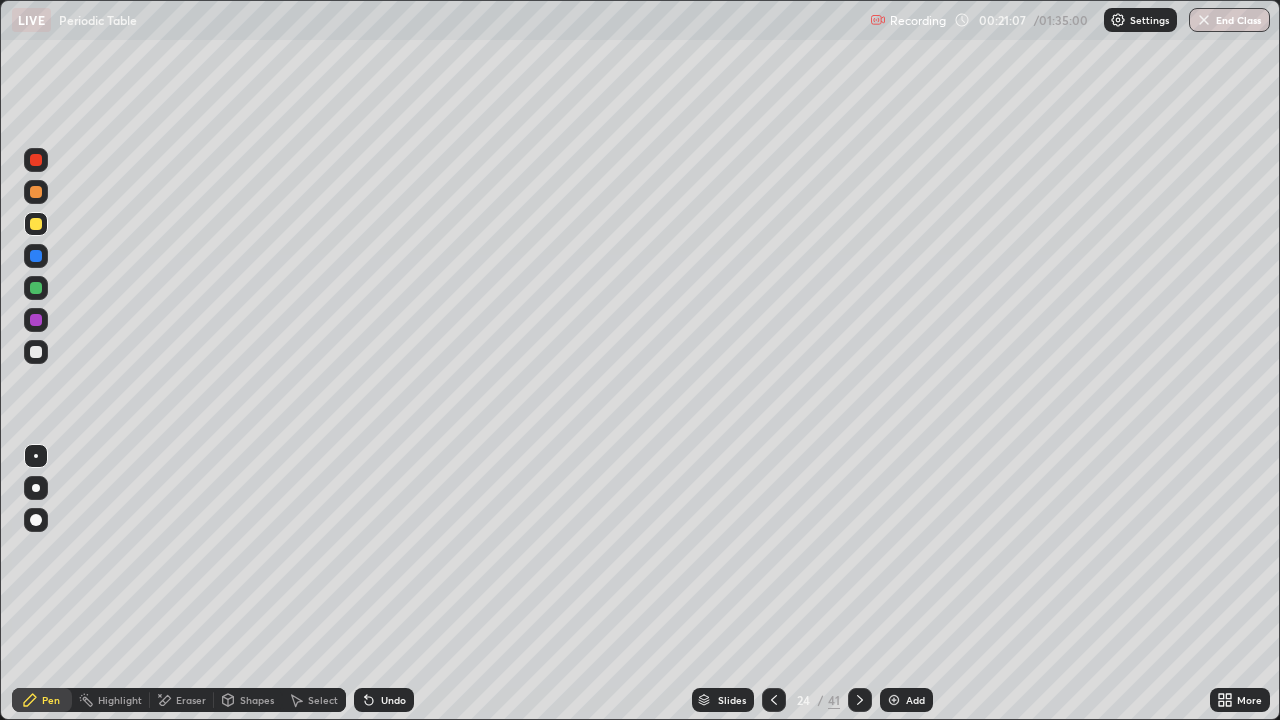 click 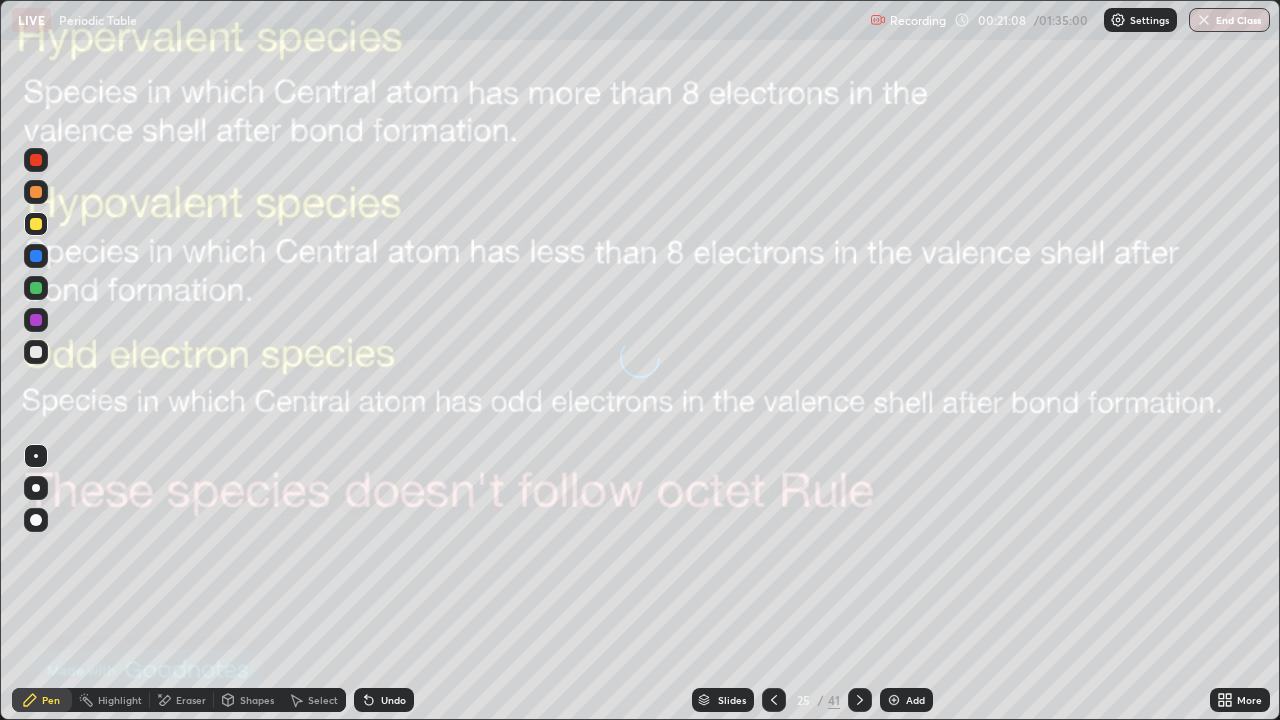 click at bounding box center [860, 700] 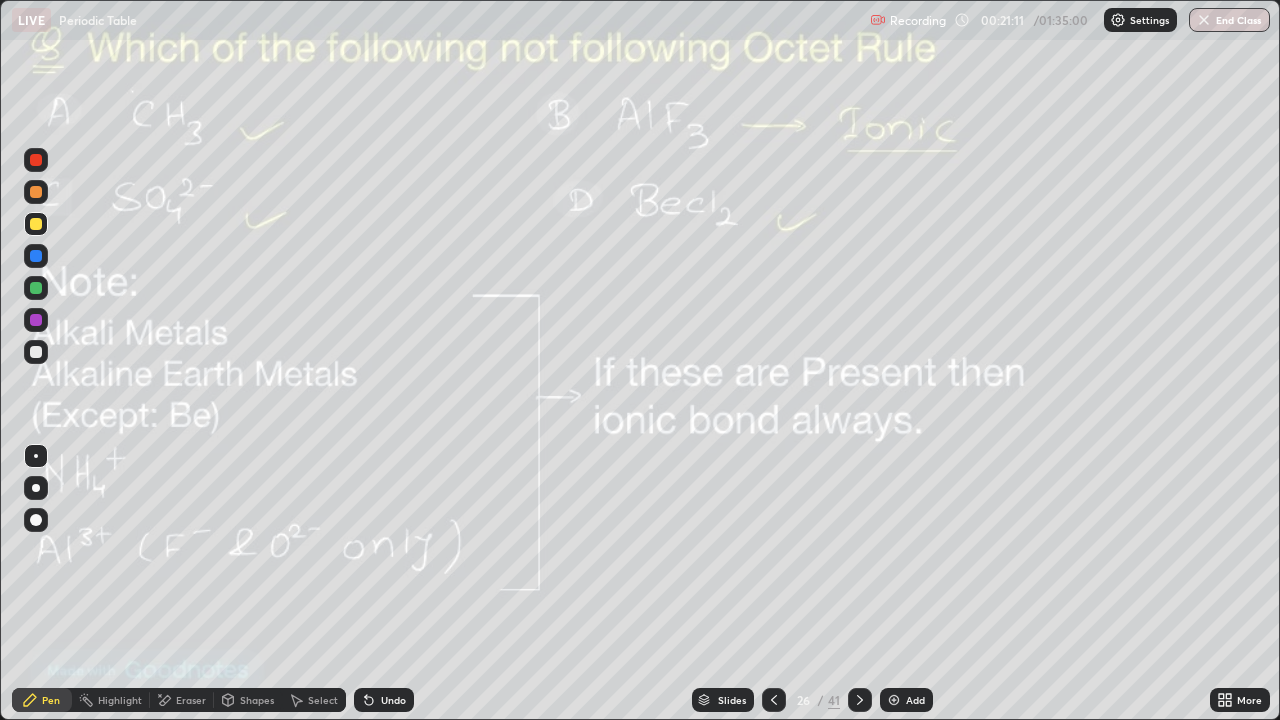click 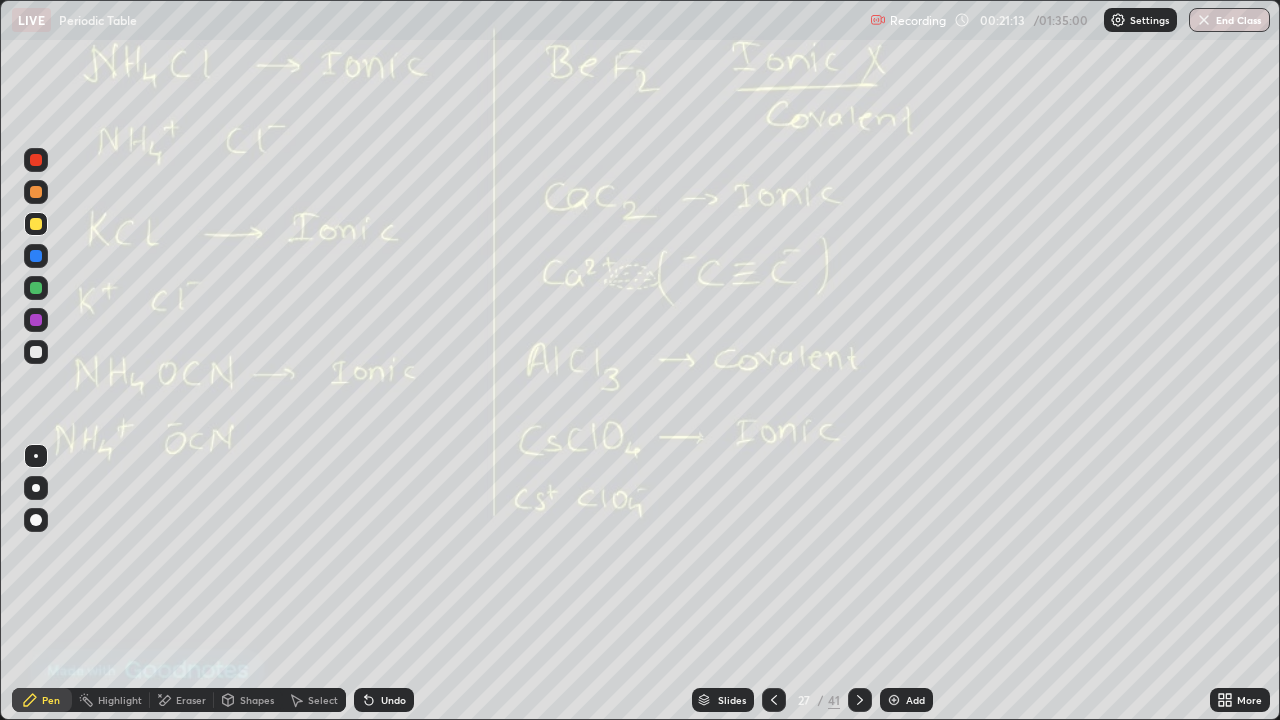 click 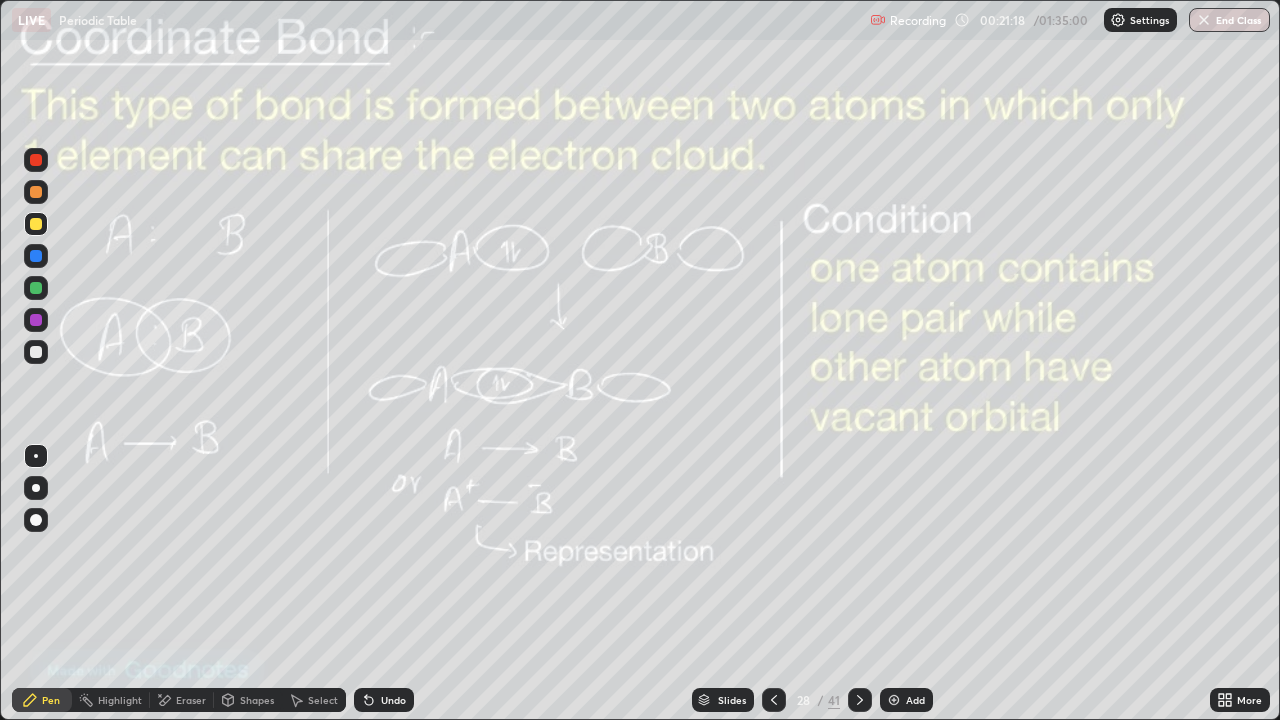 click on "Slides" at bounding box center [723, 700] 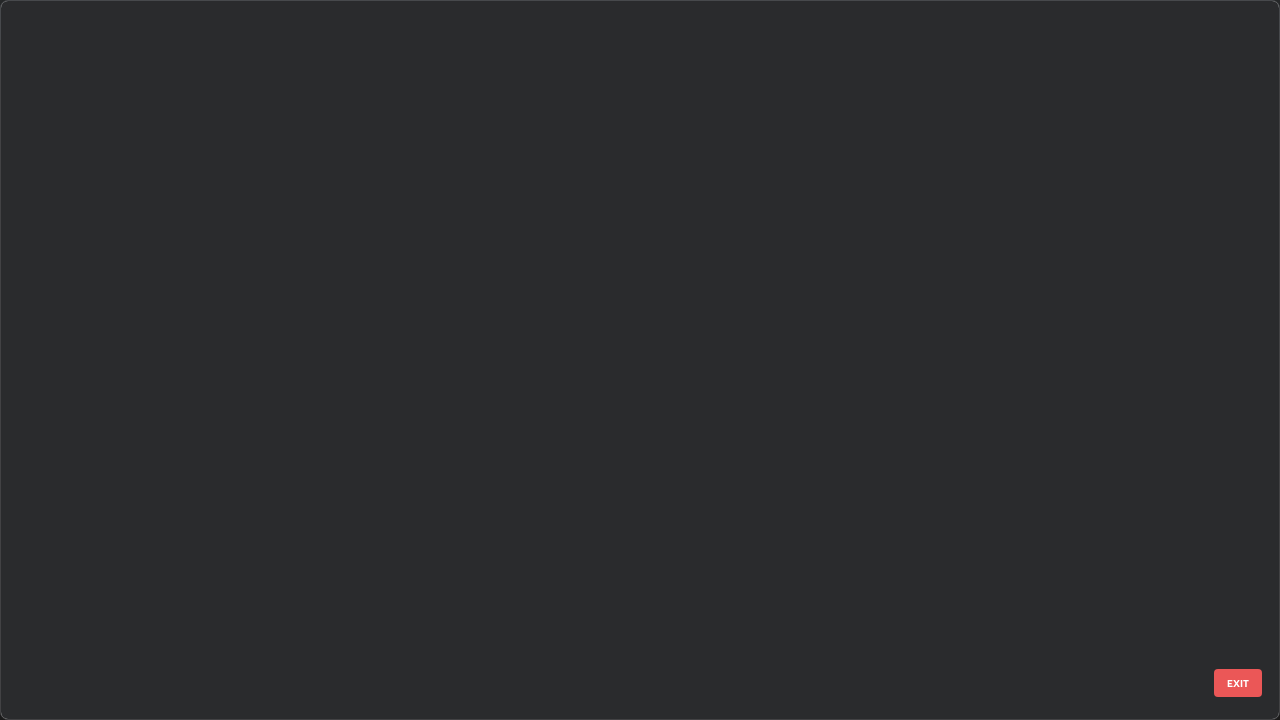 scroll, scrollTop: 1528, scrollLeft: 0, axis: vertical 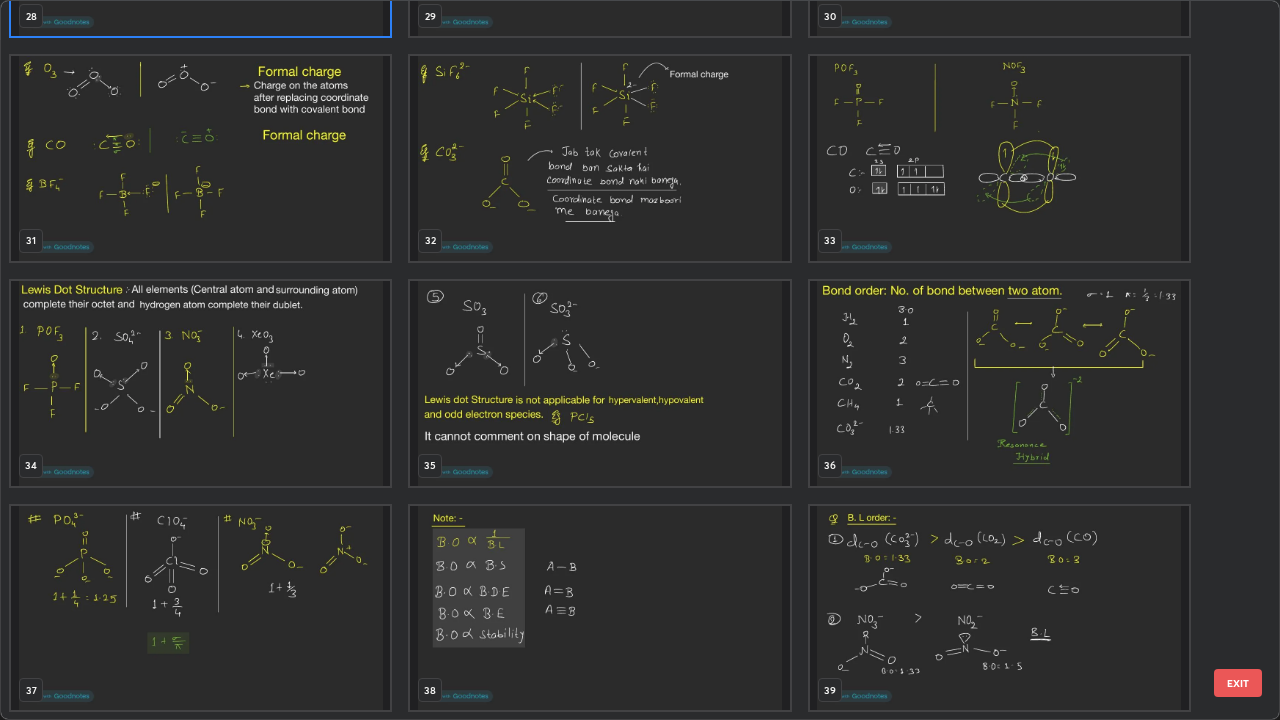 click at bounding box center (200, 383) 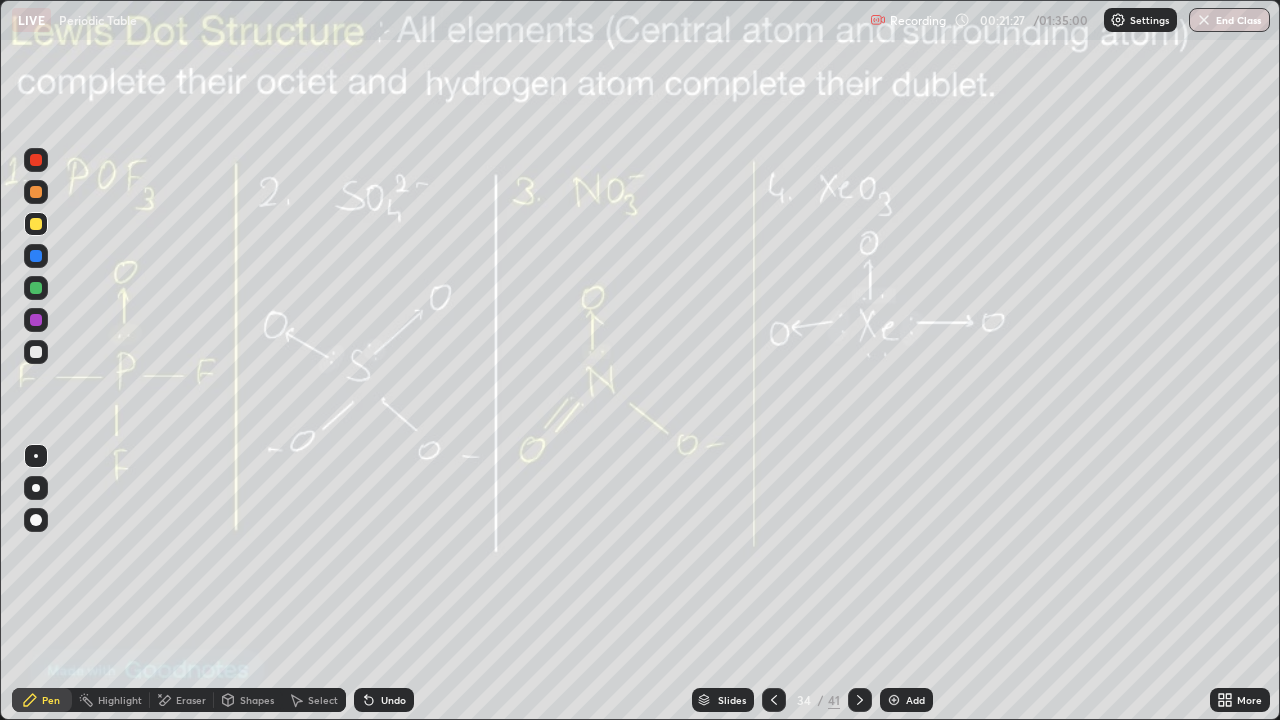 click at bounding box center [200, 383] 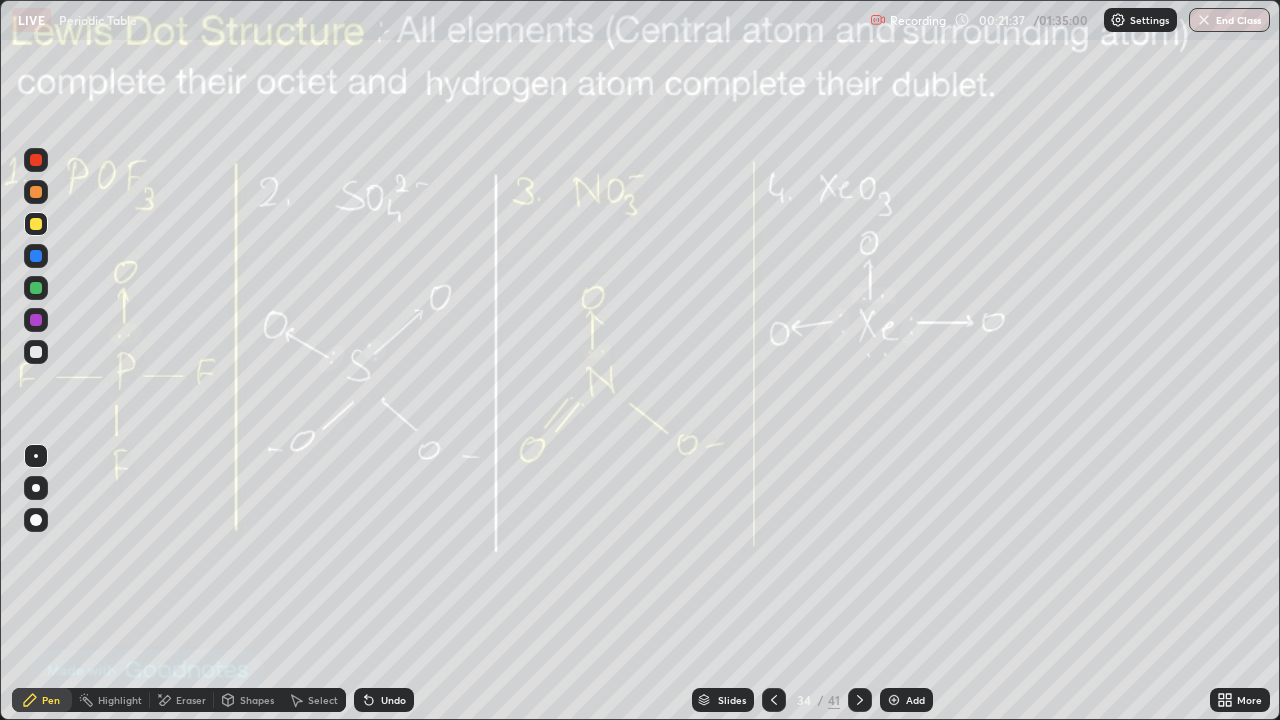 click on "Slides" at bounding box center [723, 700] 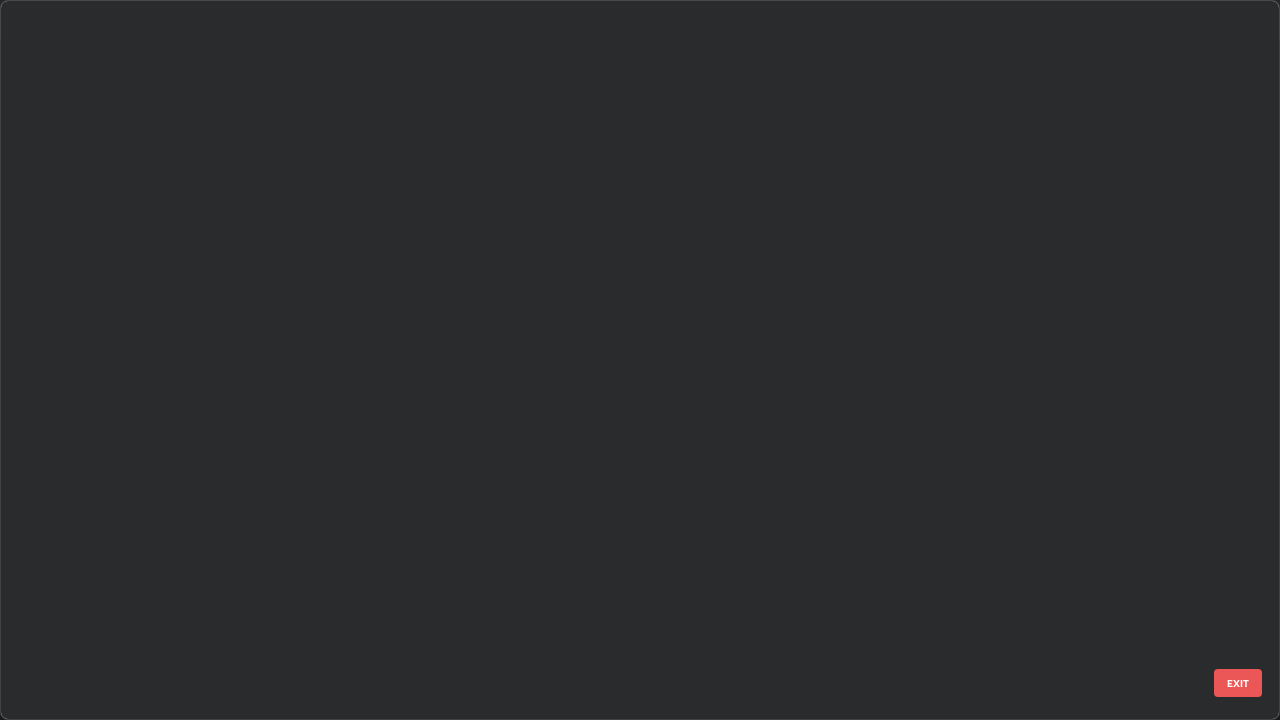 scroll, scrollTop: 1977, scrollLeft: 0, axis: vertical 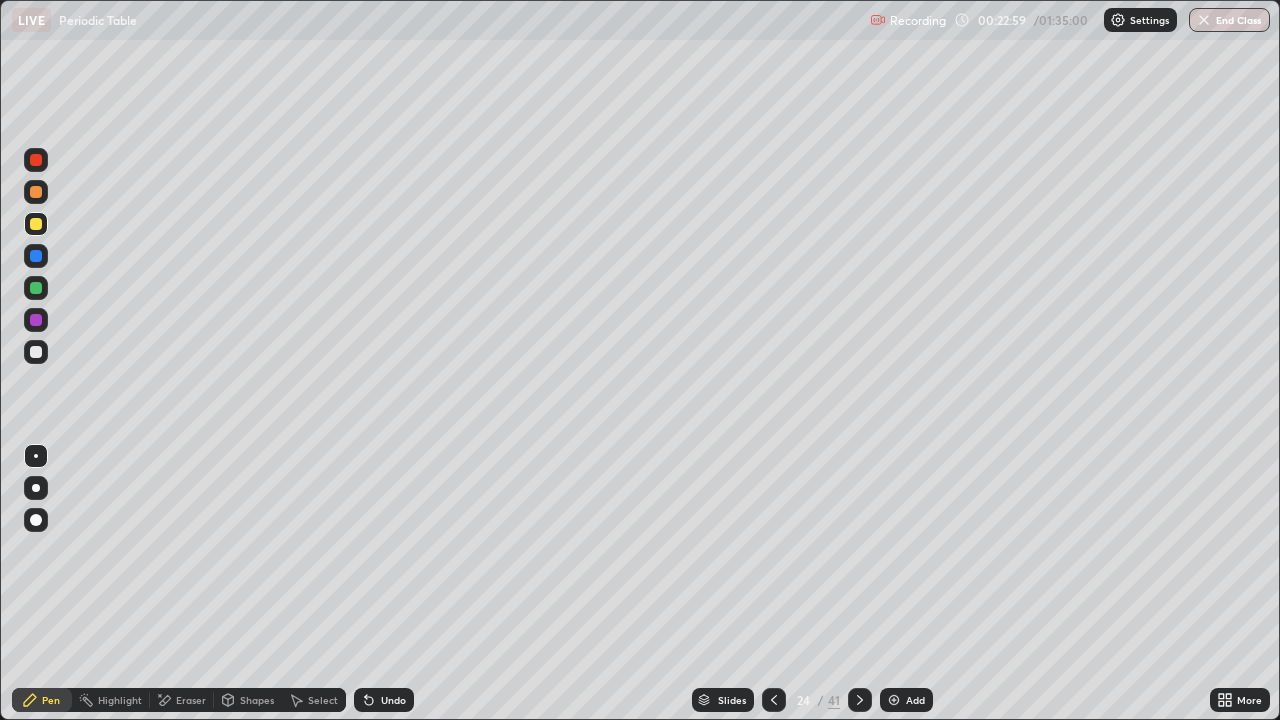 click at bounding box center [36, 352] 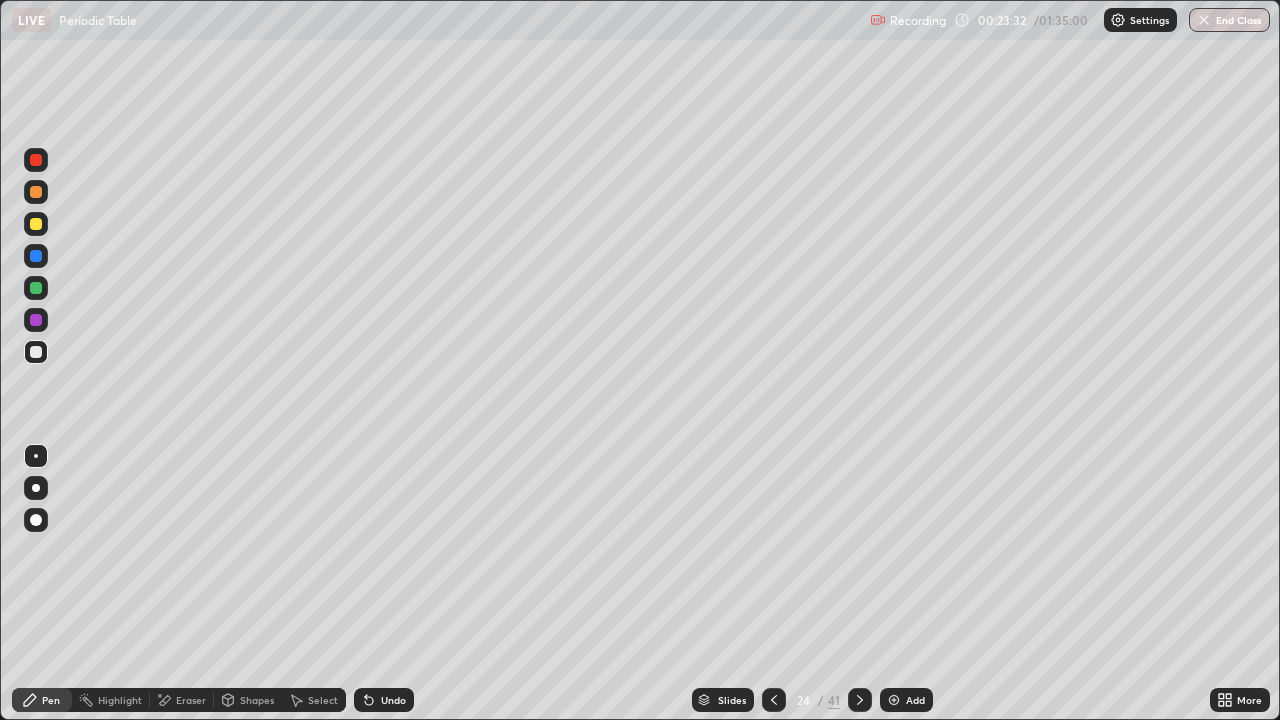 click at bounding box center (36, 256) 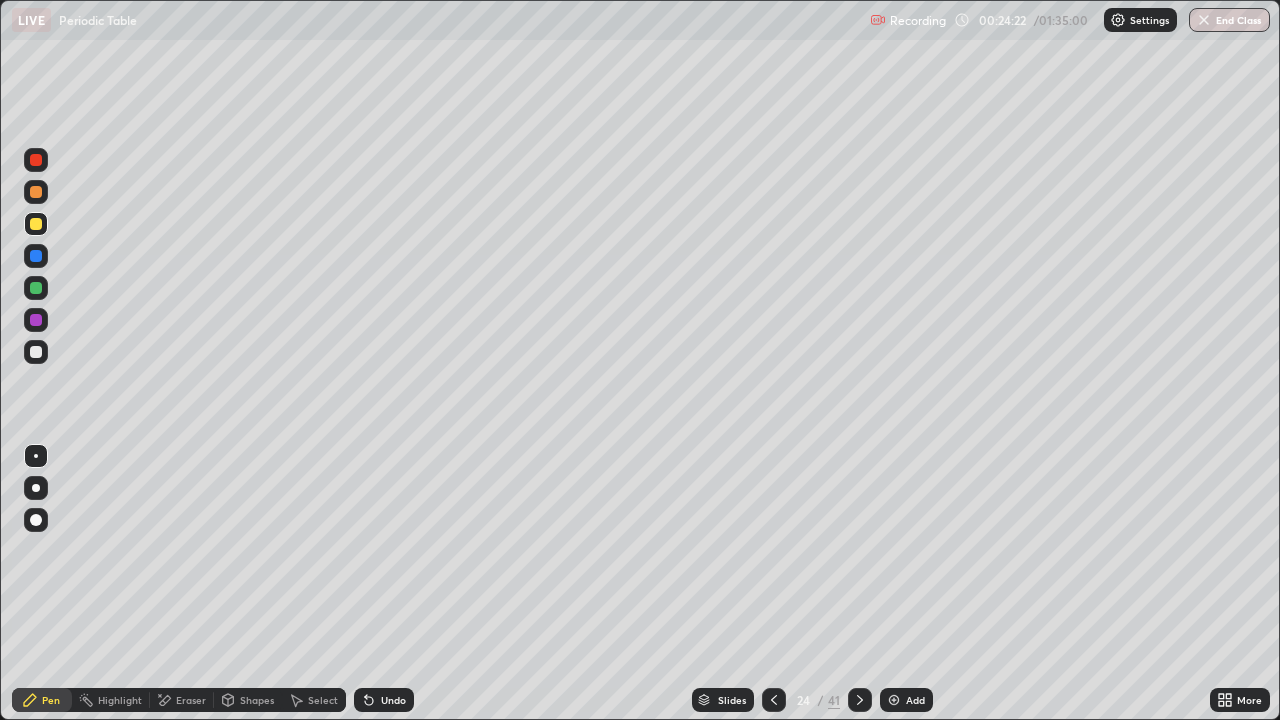 click 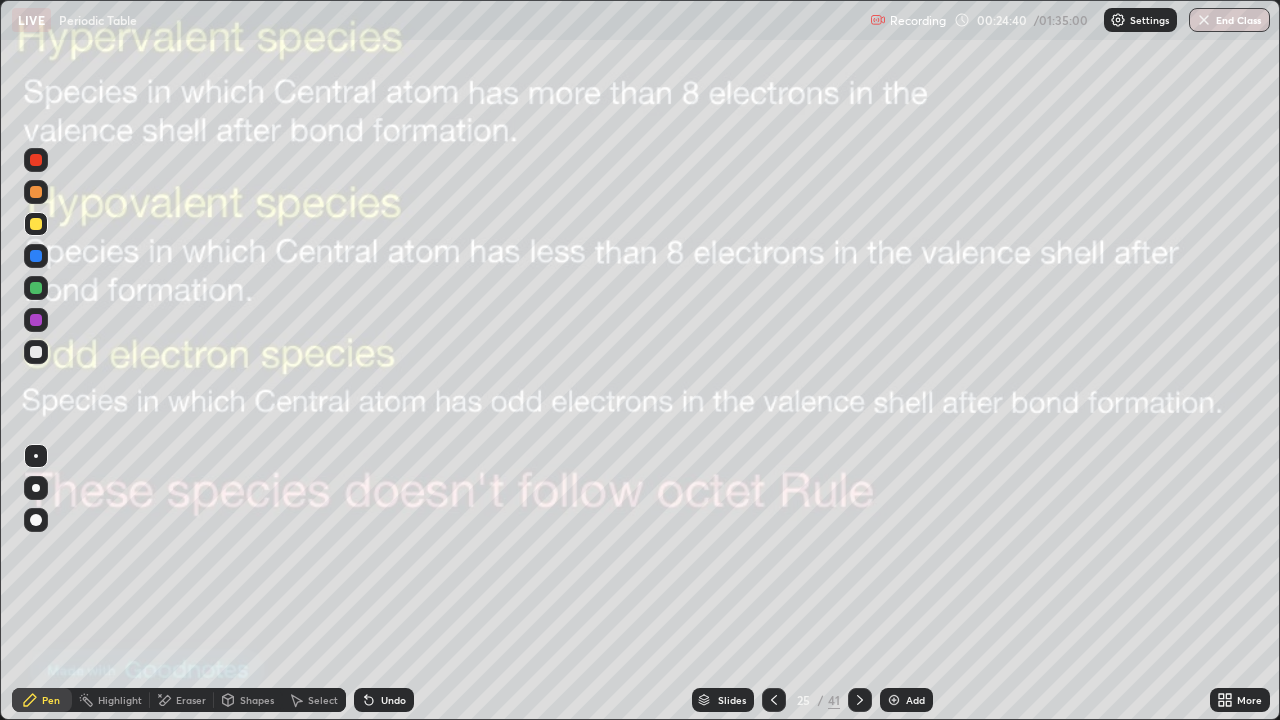 click on "Eraser" at bounding box center [182, 700] 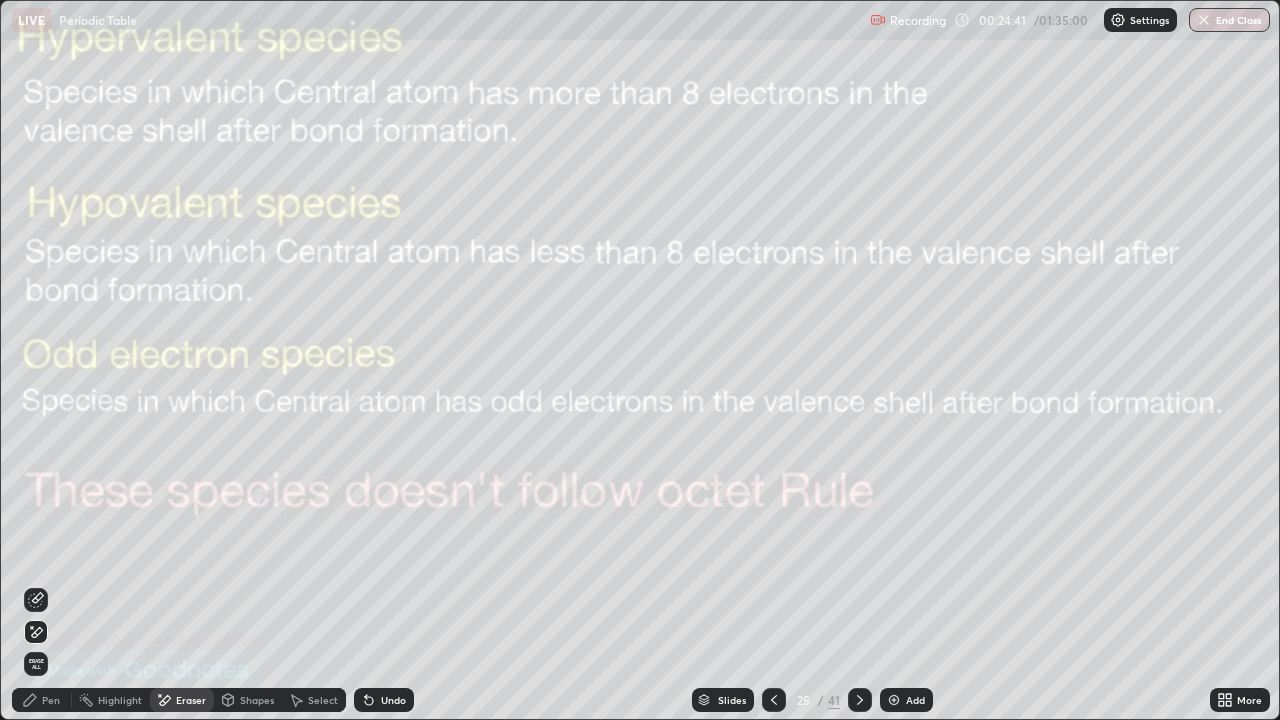 click on "Erase all" at bounding box center [36, 664] 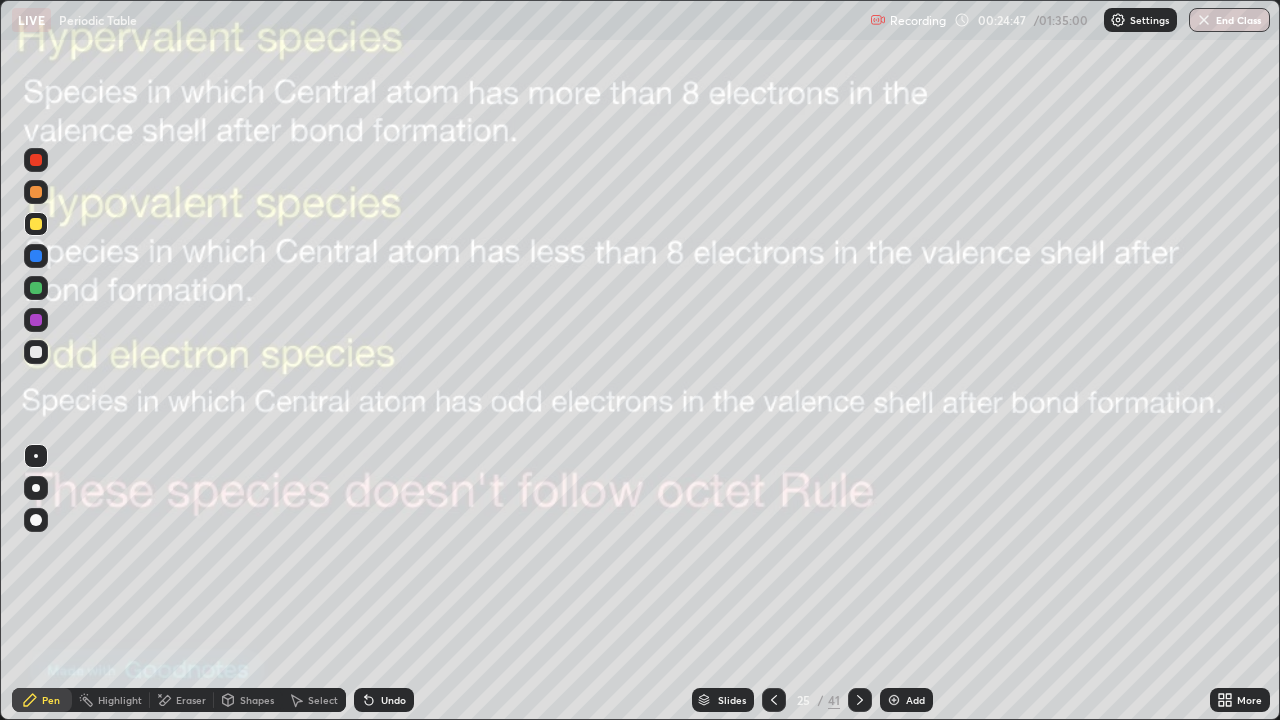click on "Add" at bounding box center [906, 700] 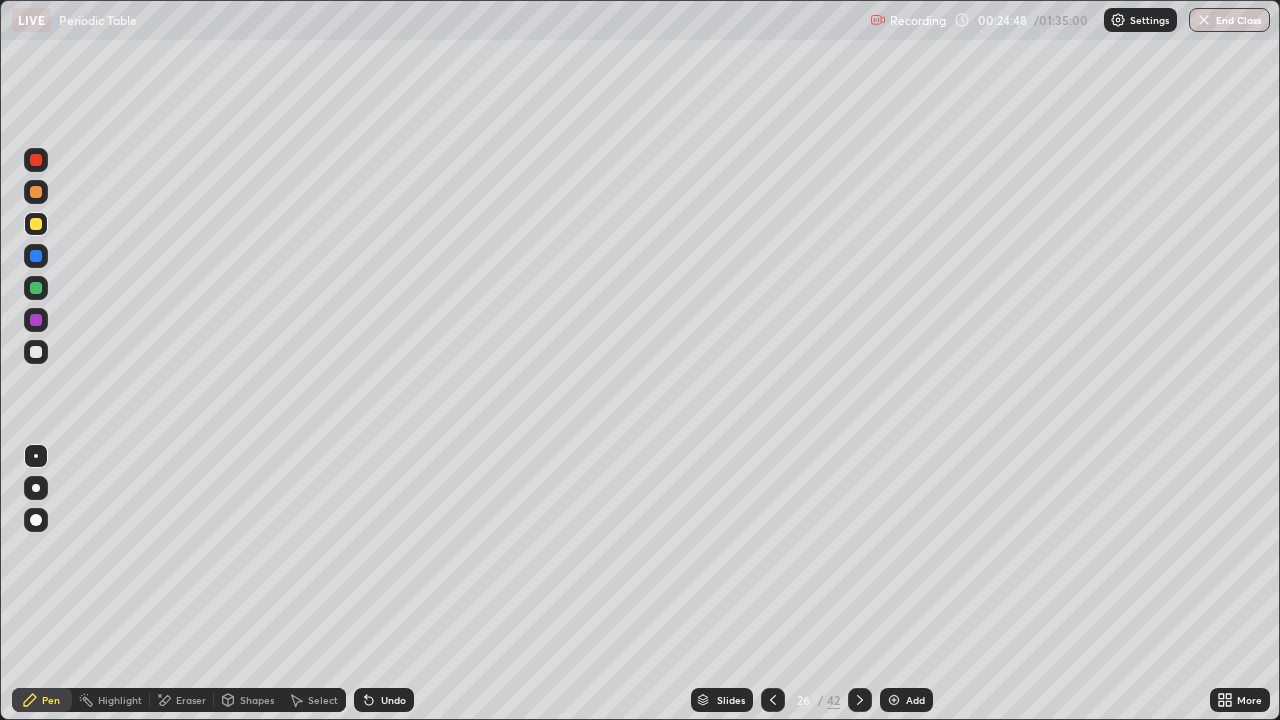 click at bounding box center [36, 192] 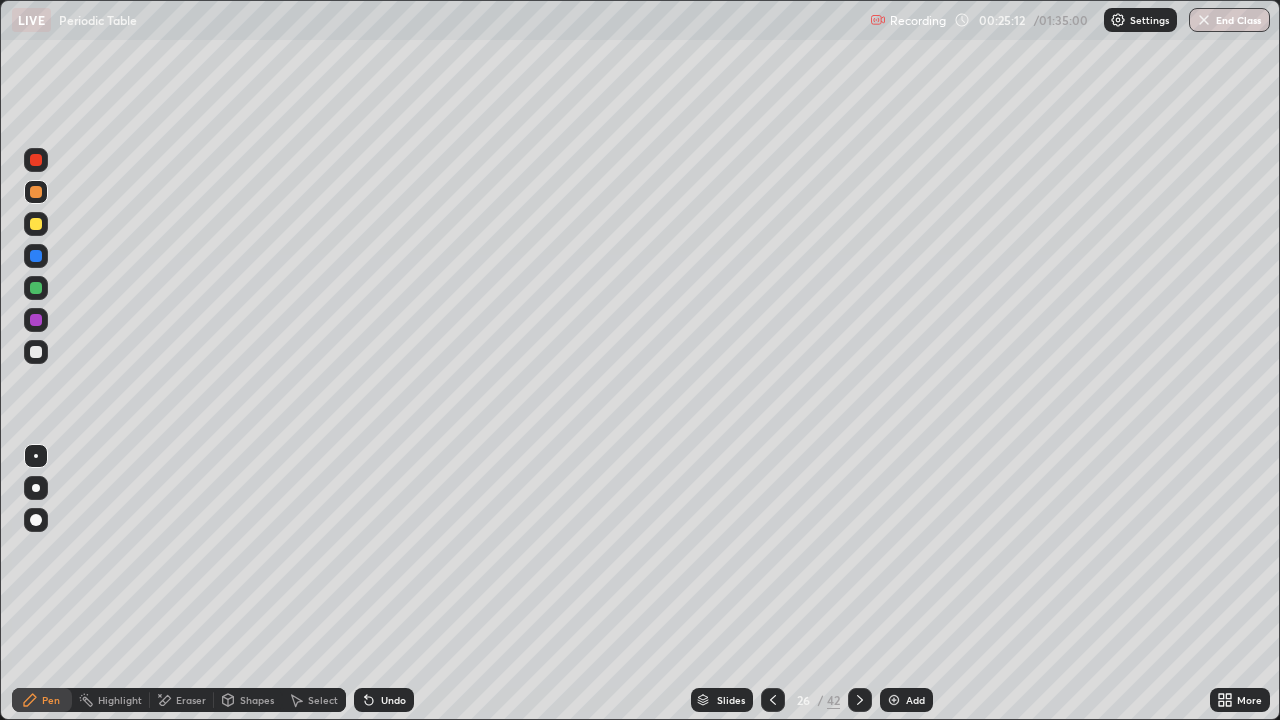 click 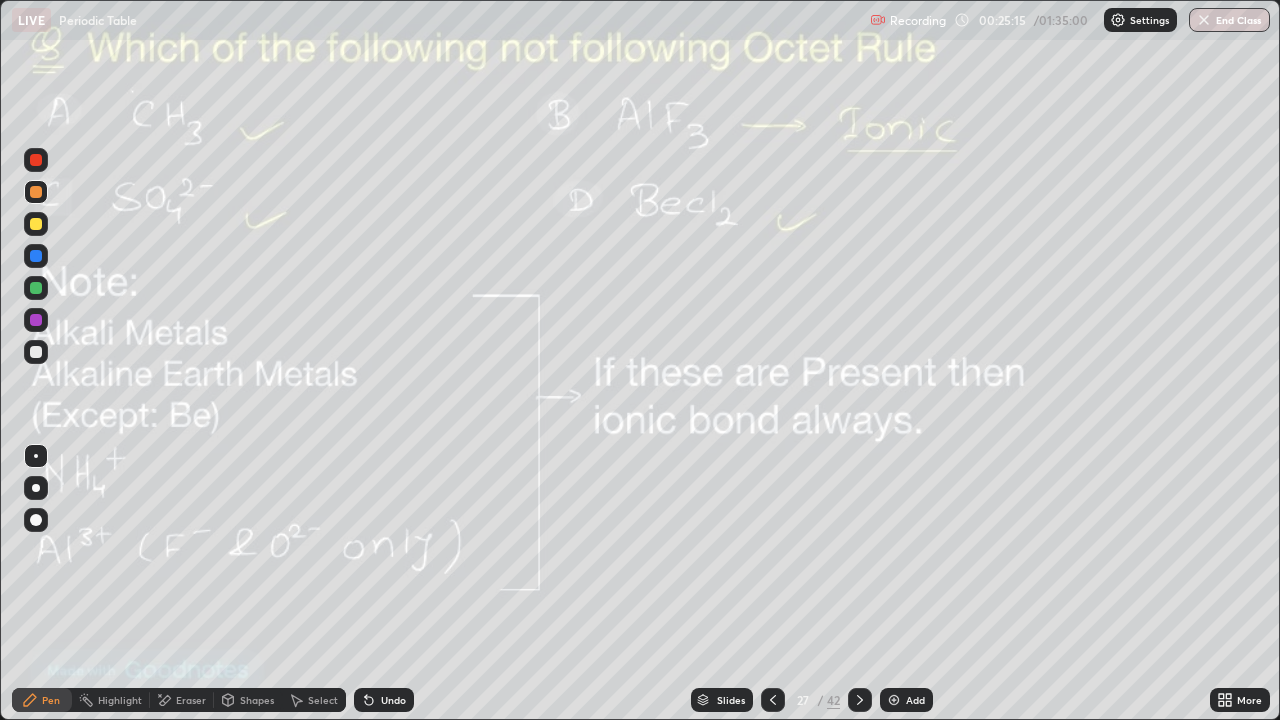 click at bounding box center (773, 700) 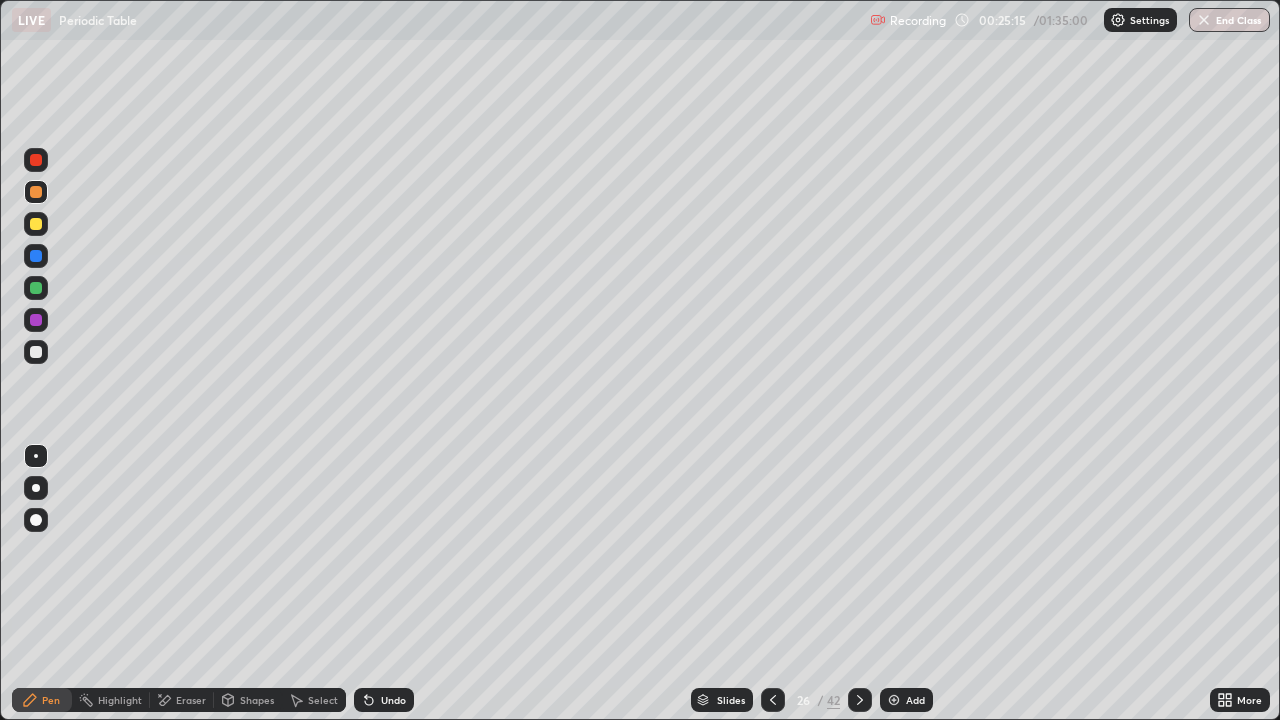 click on "Add" at bounding box center (915, 700) 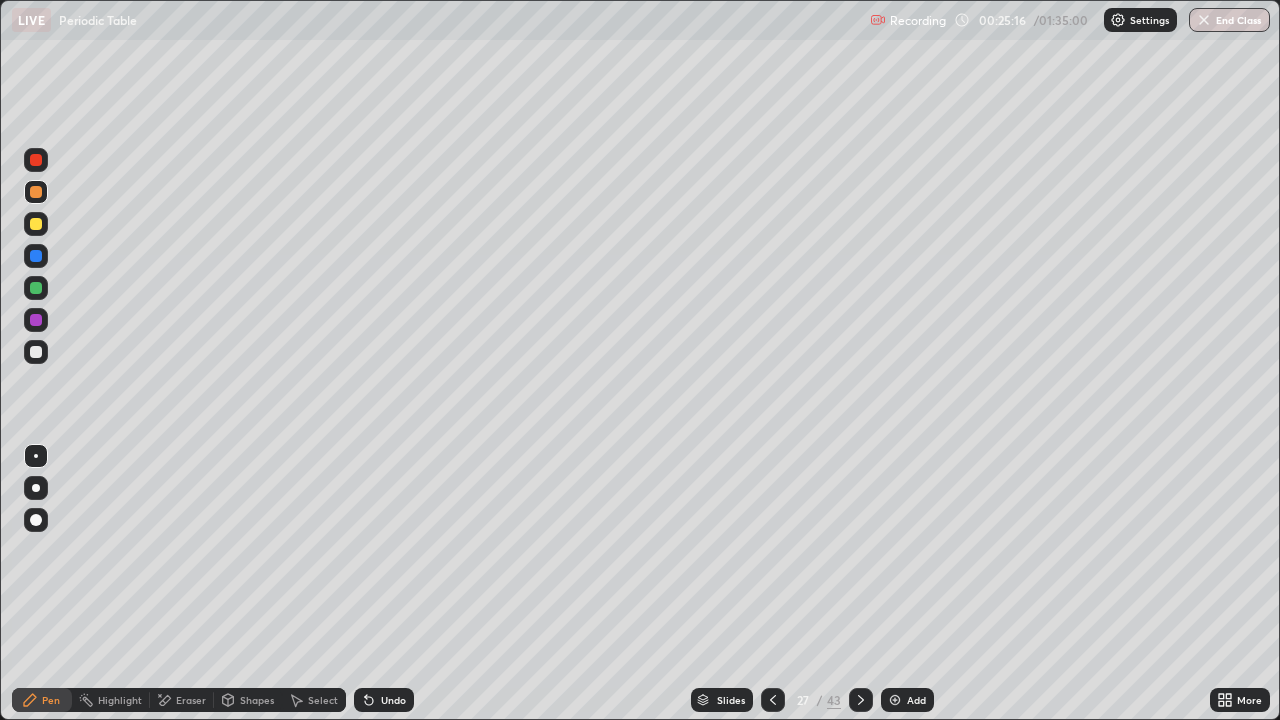click 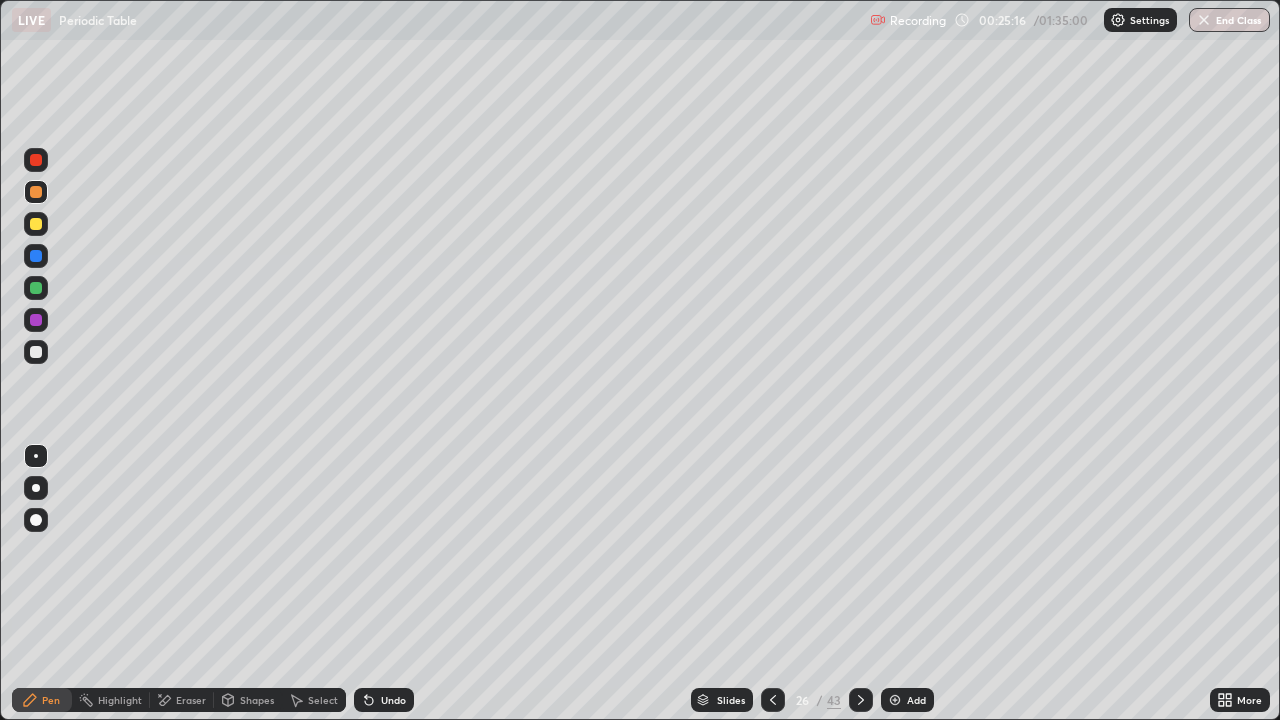 click 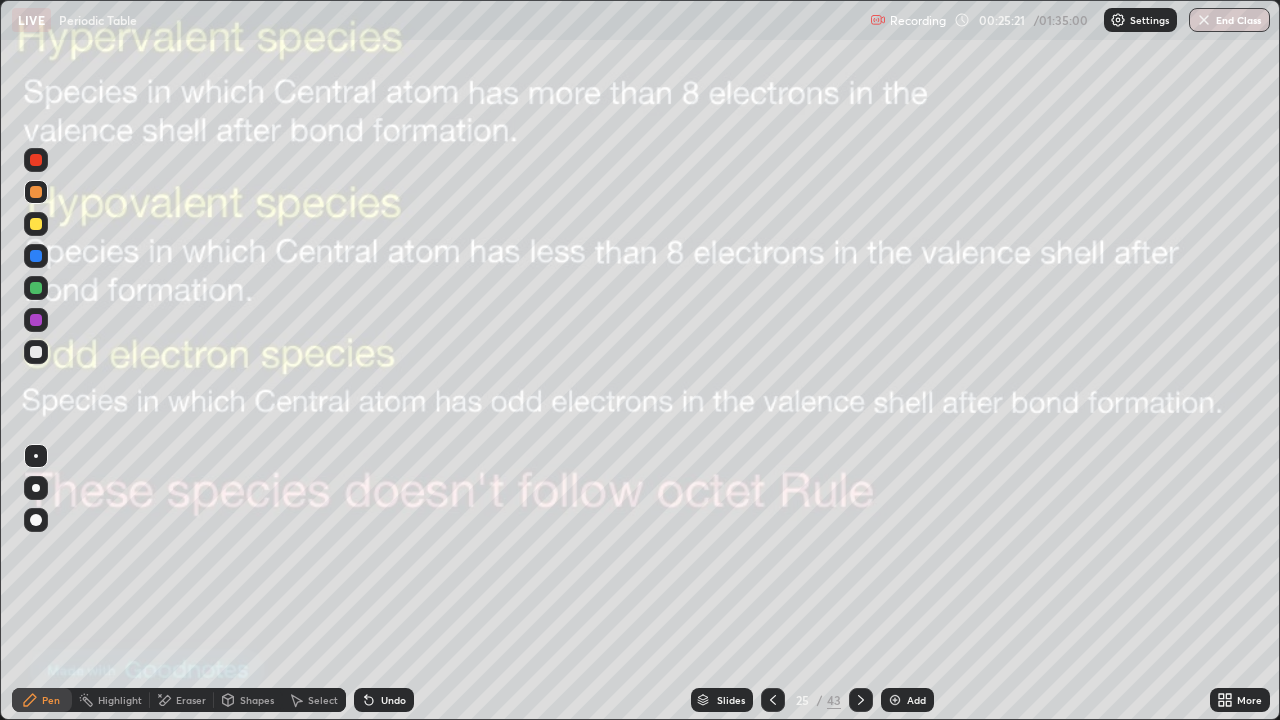 click at bounding box center (861, 700) 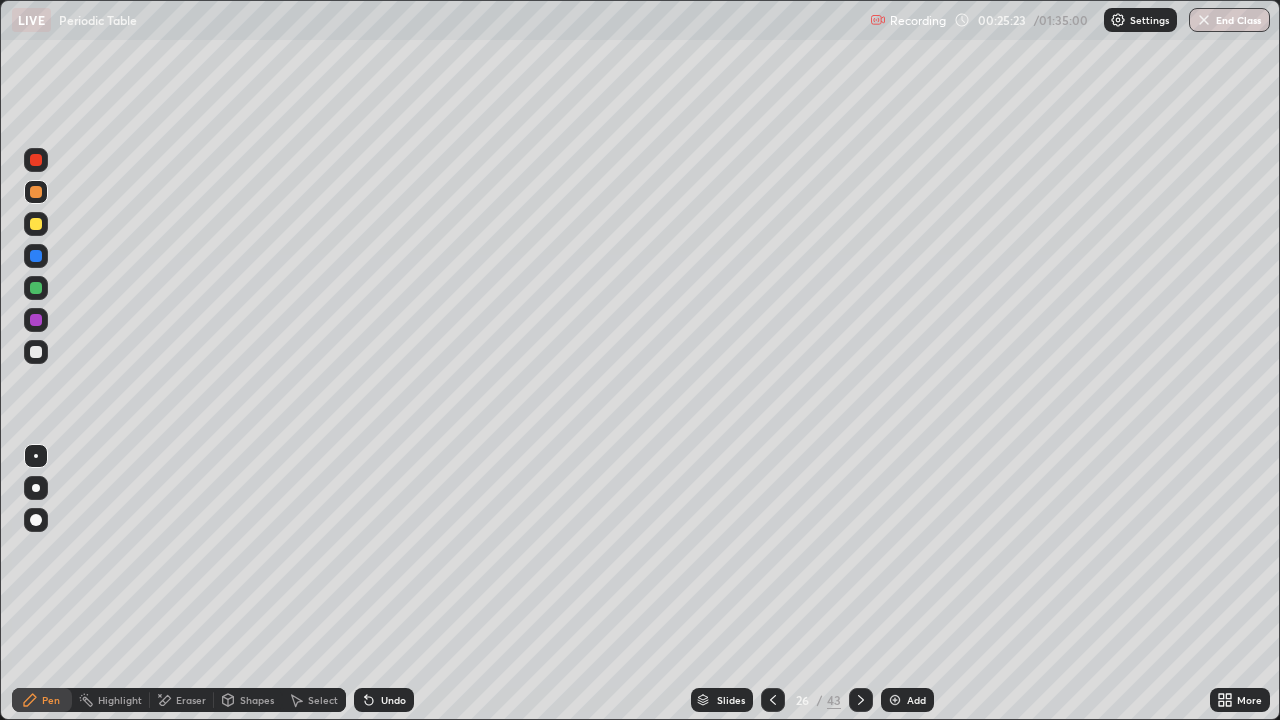 click 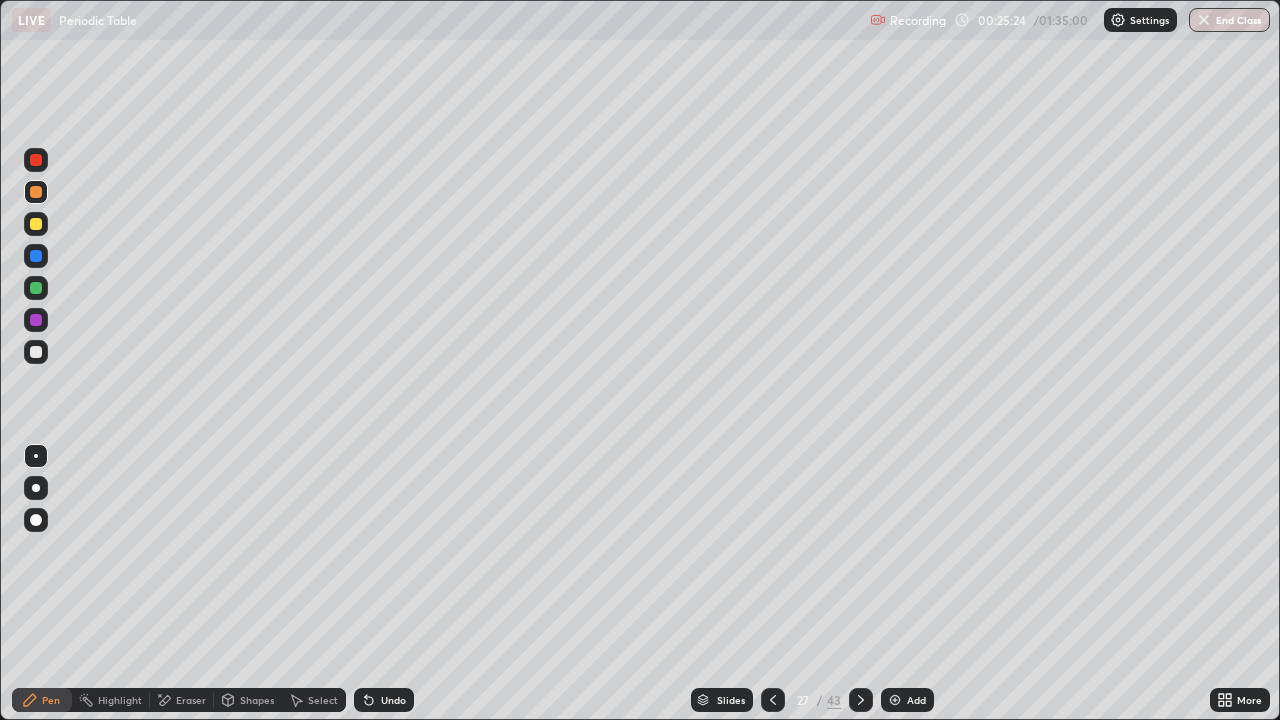 click at bounding box center [36, 352] 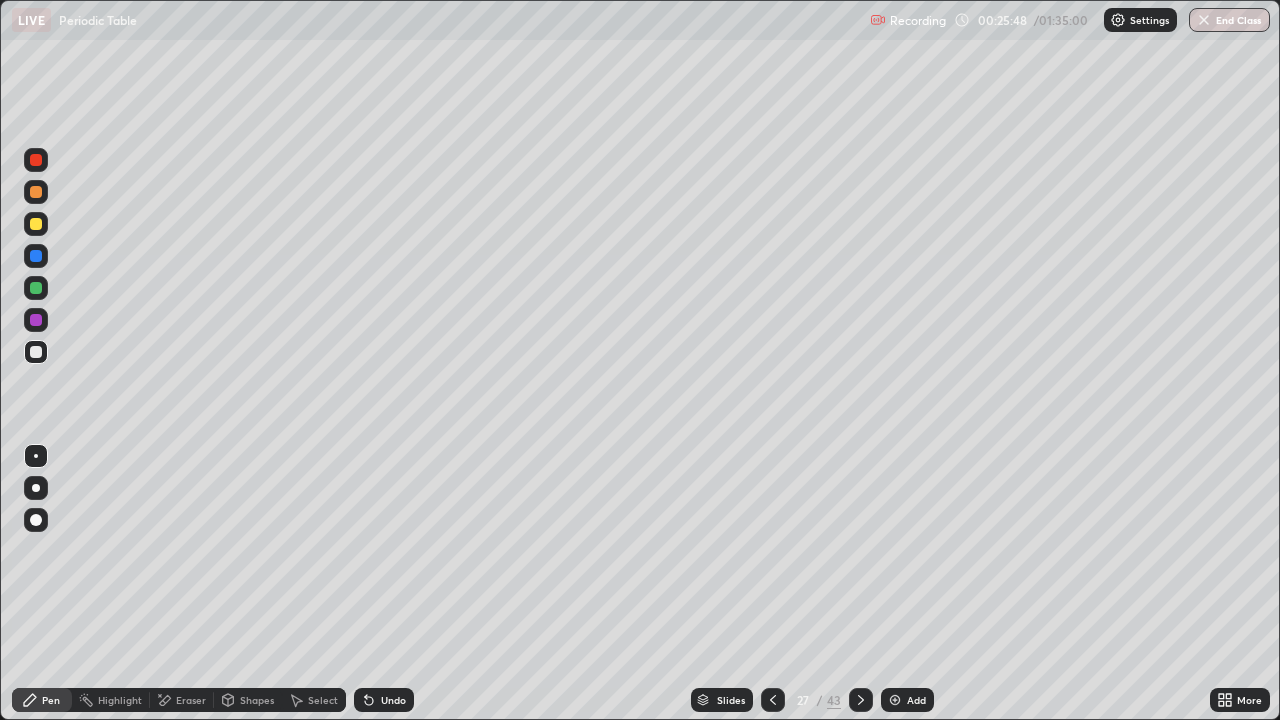 click at bounding box center [36, 288] 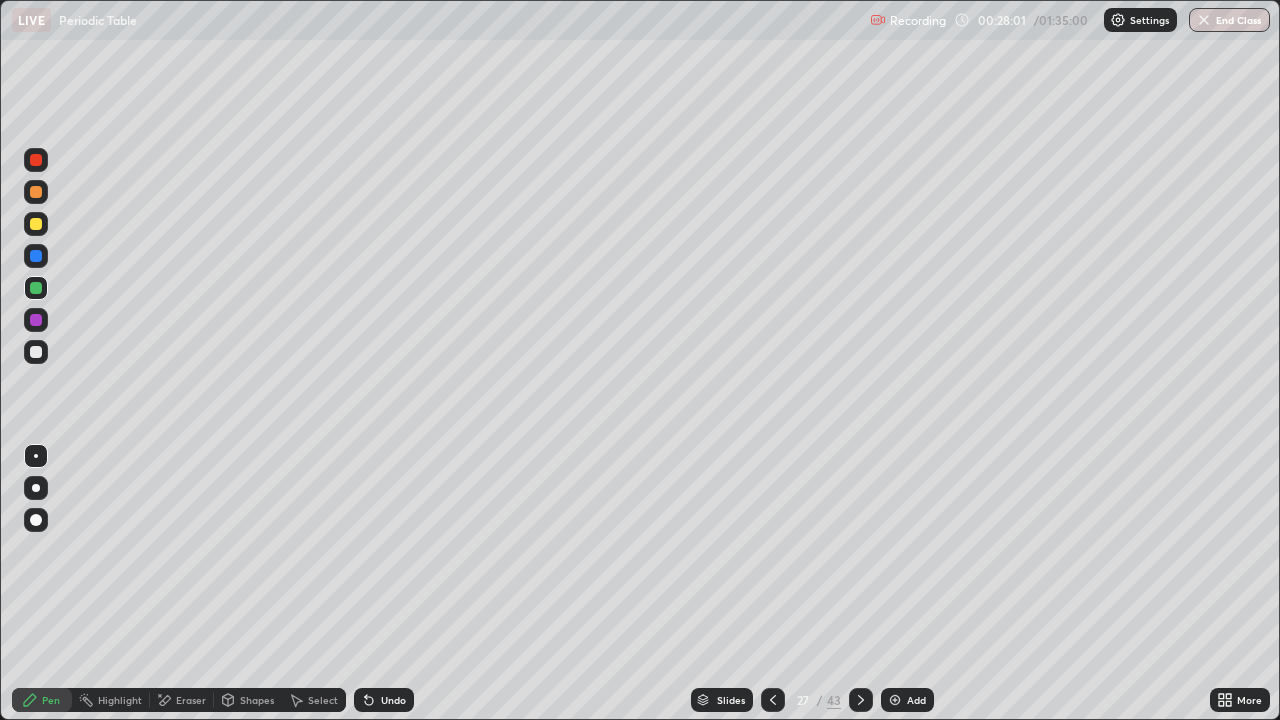 click at bounding box center (36, 320) 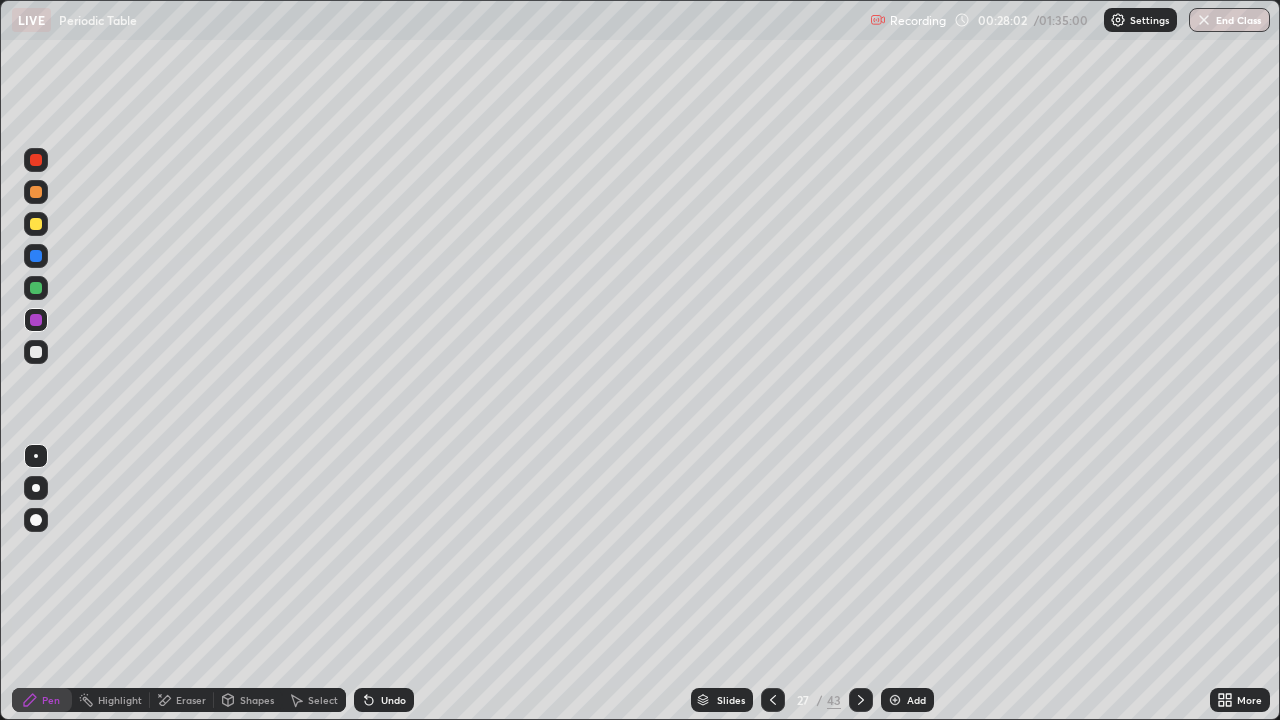 click at bounding box center (36, 352) 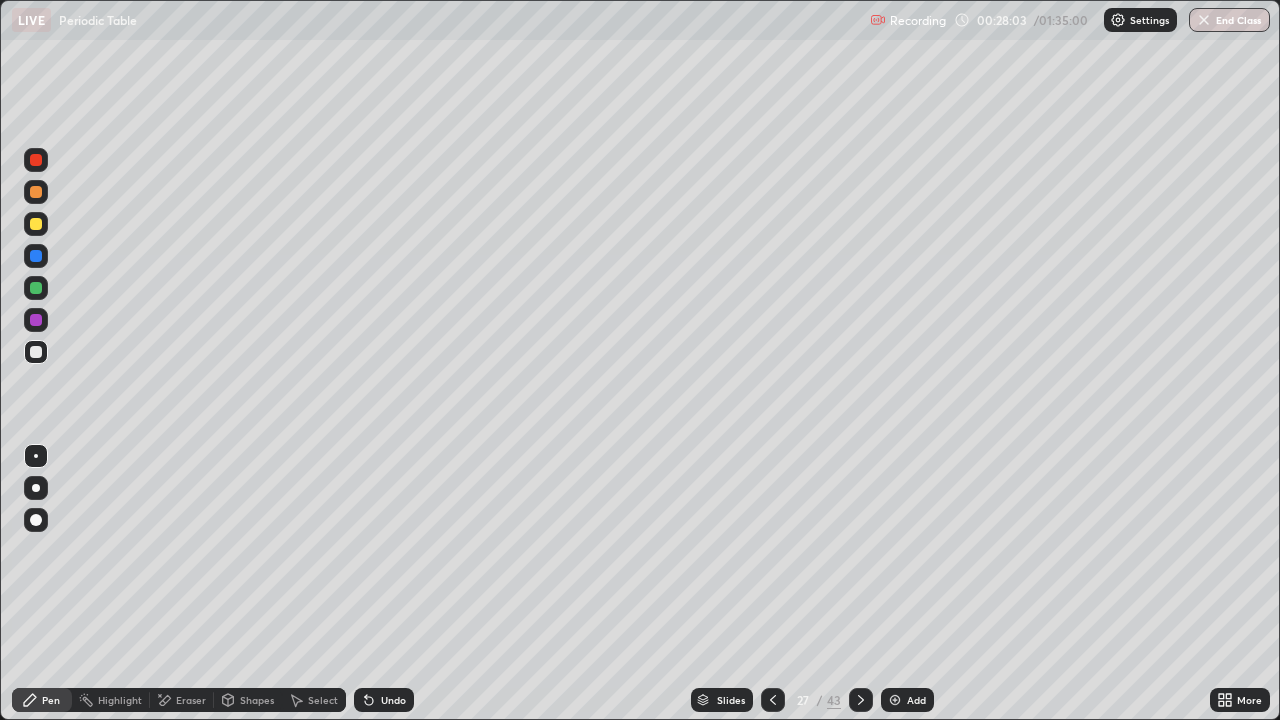 click at bounding box center (36, 224) 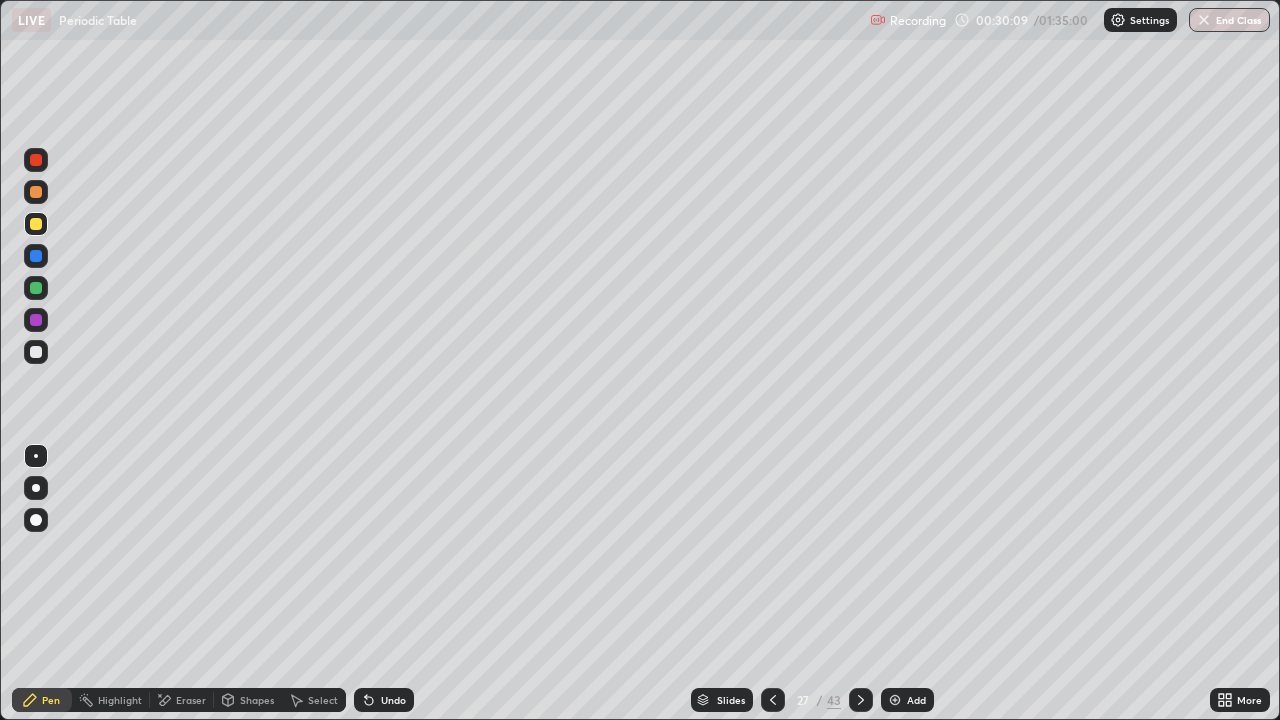 click at bounding box center (36, 352) 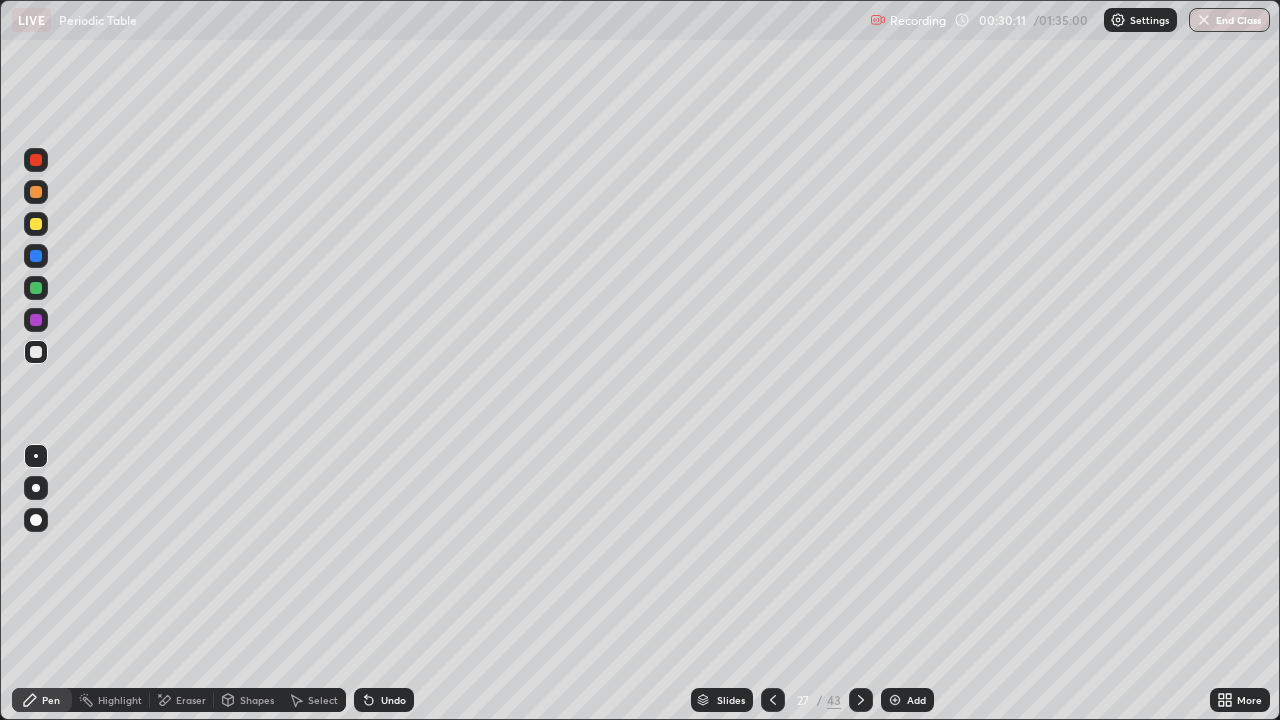 click at bounding box center (36, 224) 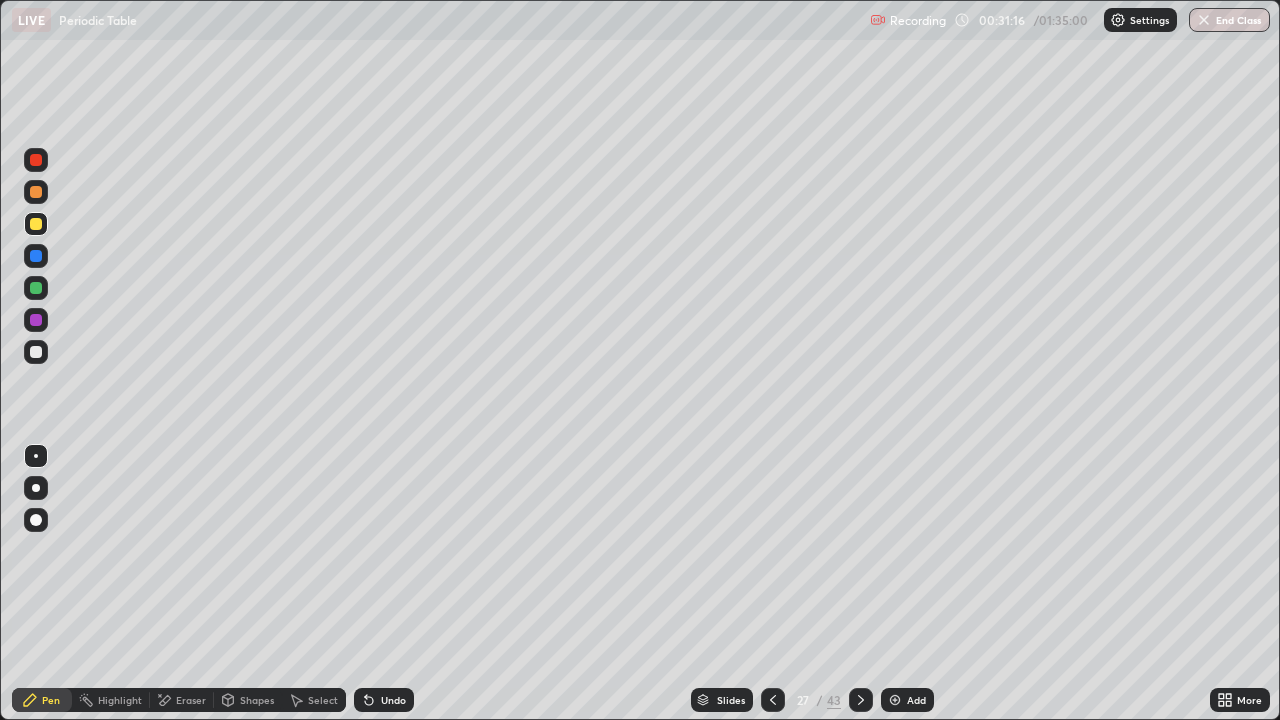 click on "Slides" at bounding box center [731, 700] 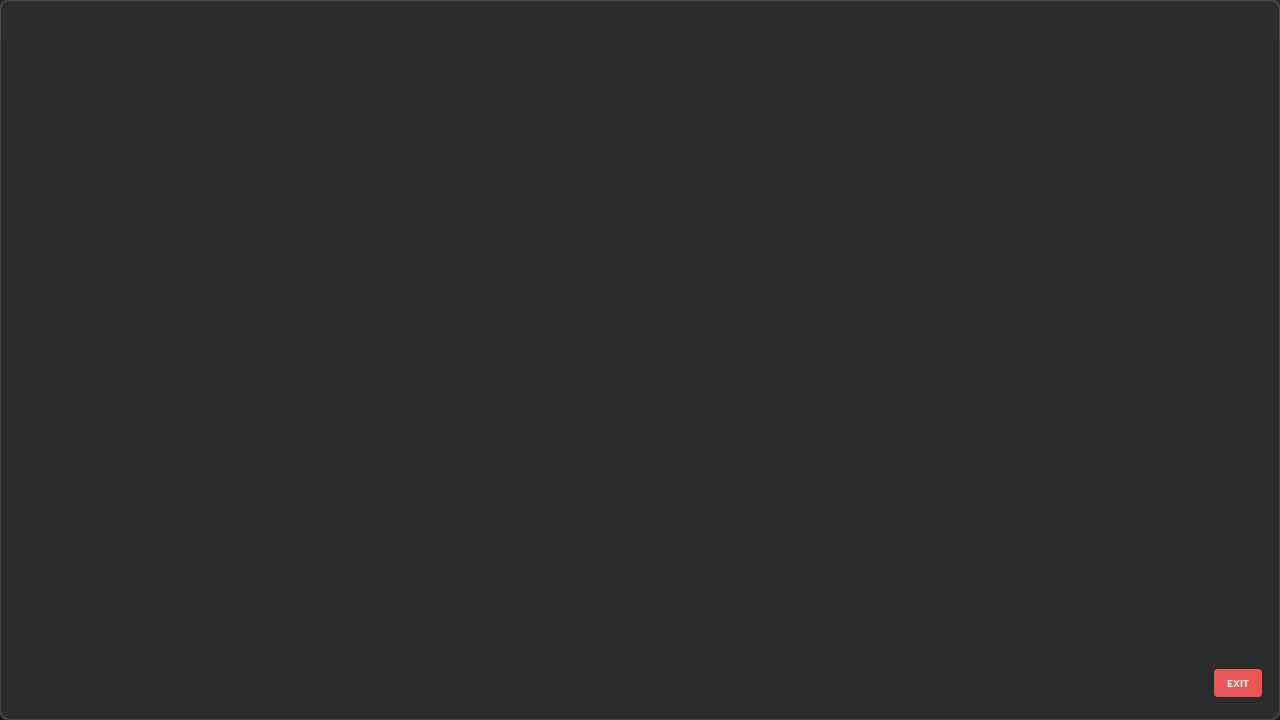 scroll, scrollTop: 1303, scrollLeft: 0, axis: vertical 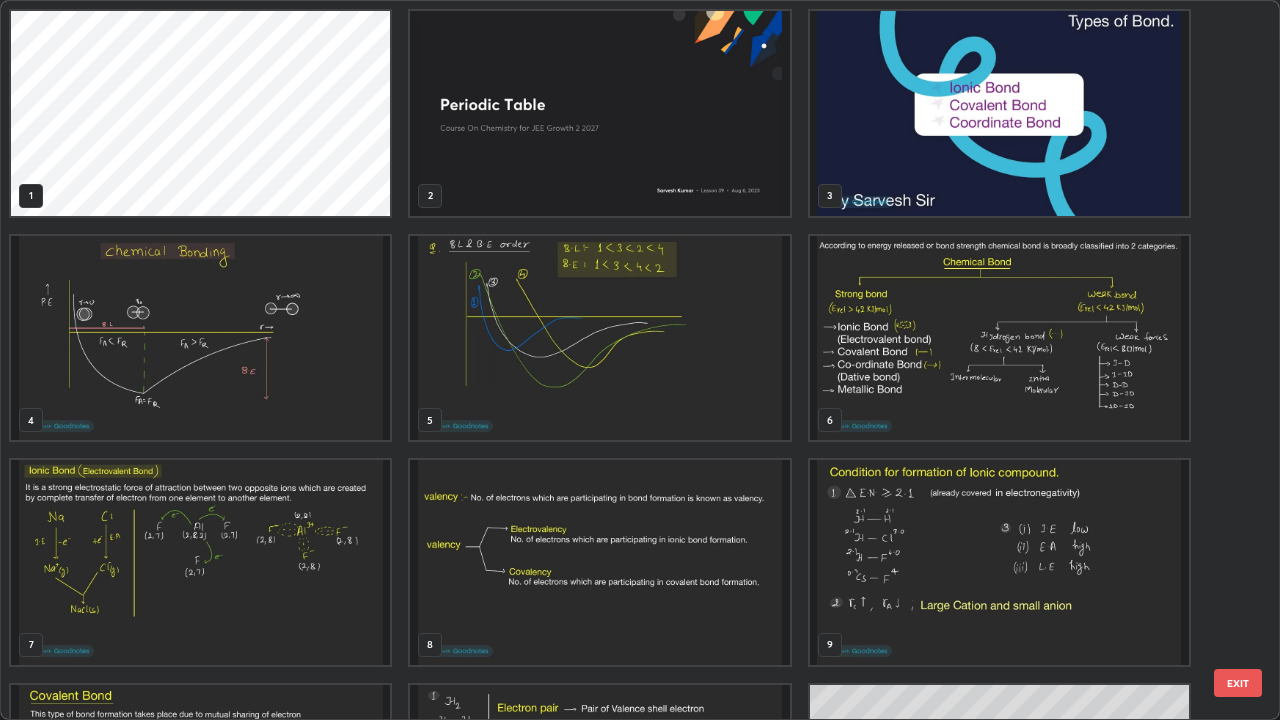click at bounding box center [200, 562] 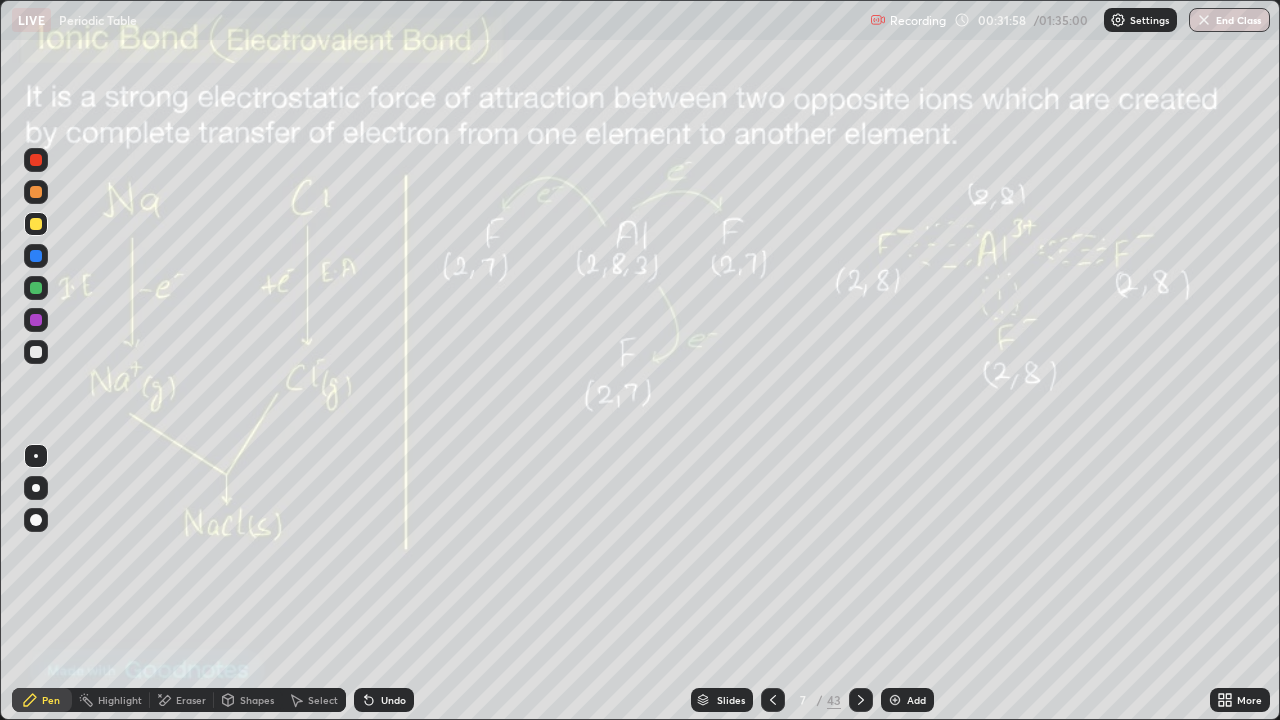 click on "Slides" at bounding box center (731, 700) 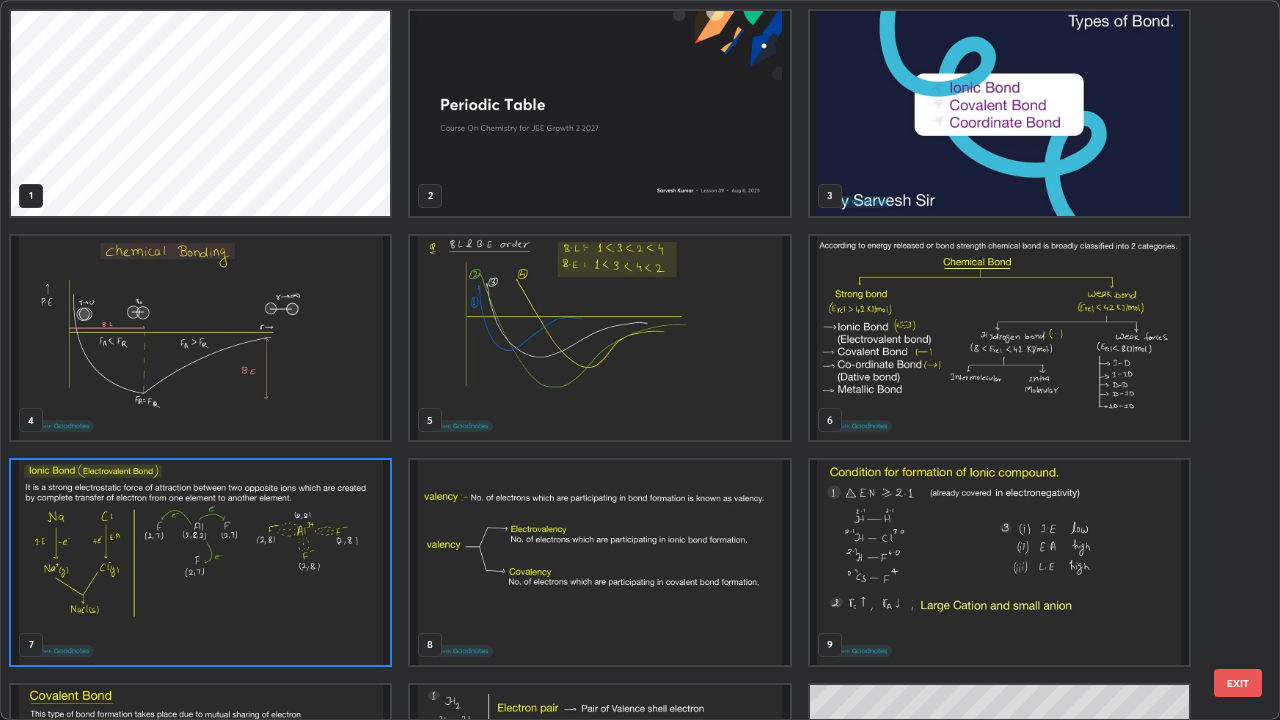 scroll, scrollTop: 7, scrollLeft: 11, axis: both 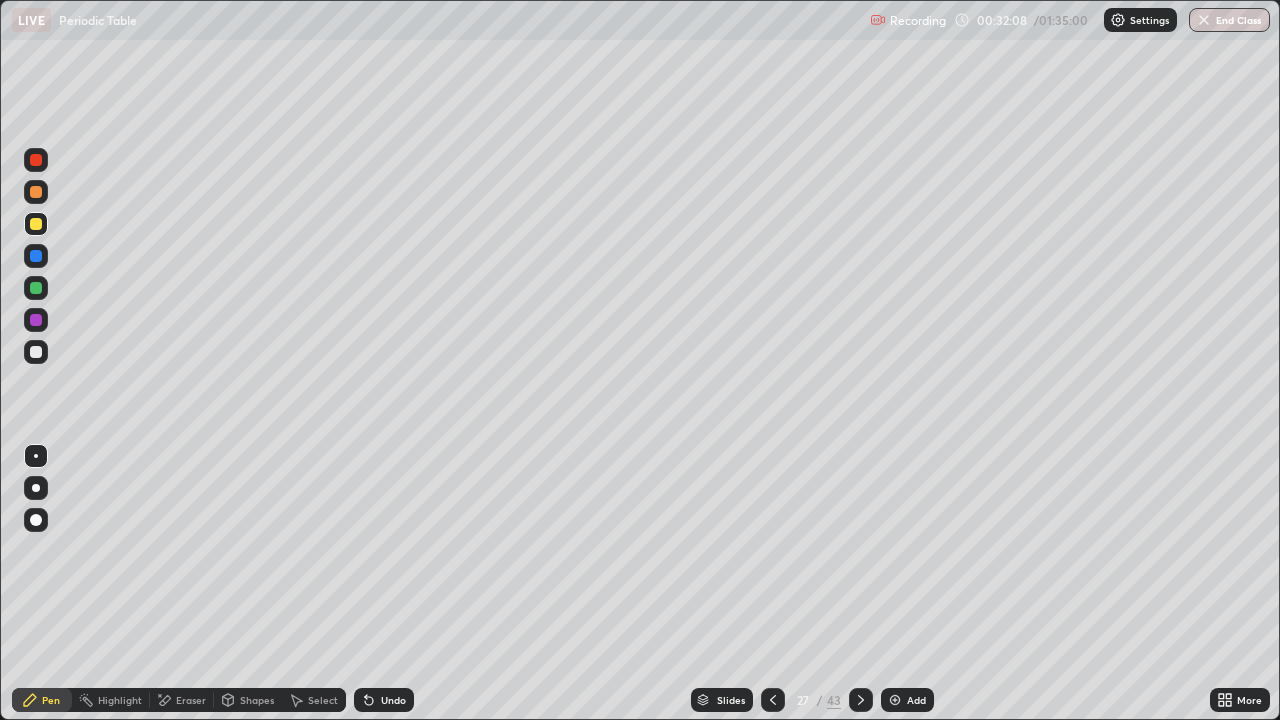 click on "Add" at bounding box center [916, 700] 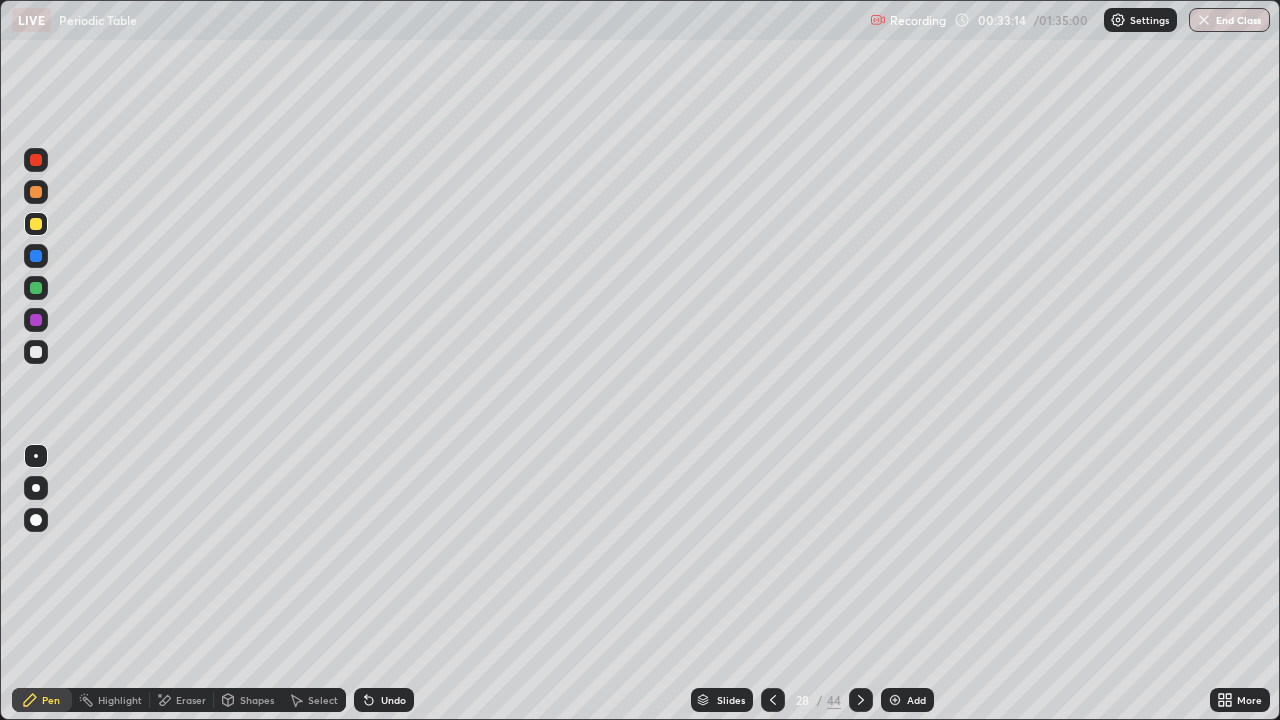 click 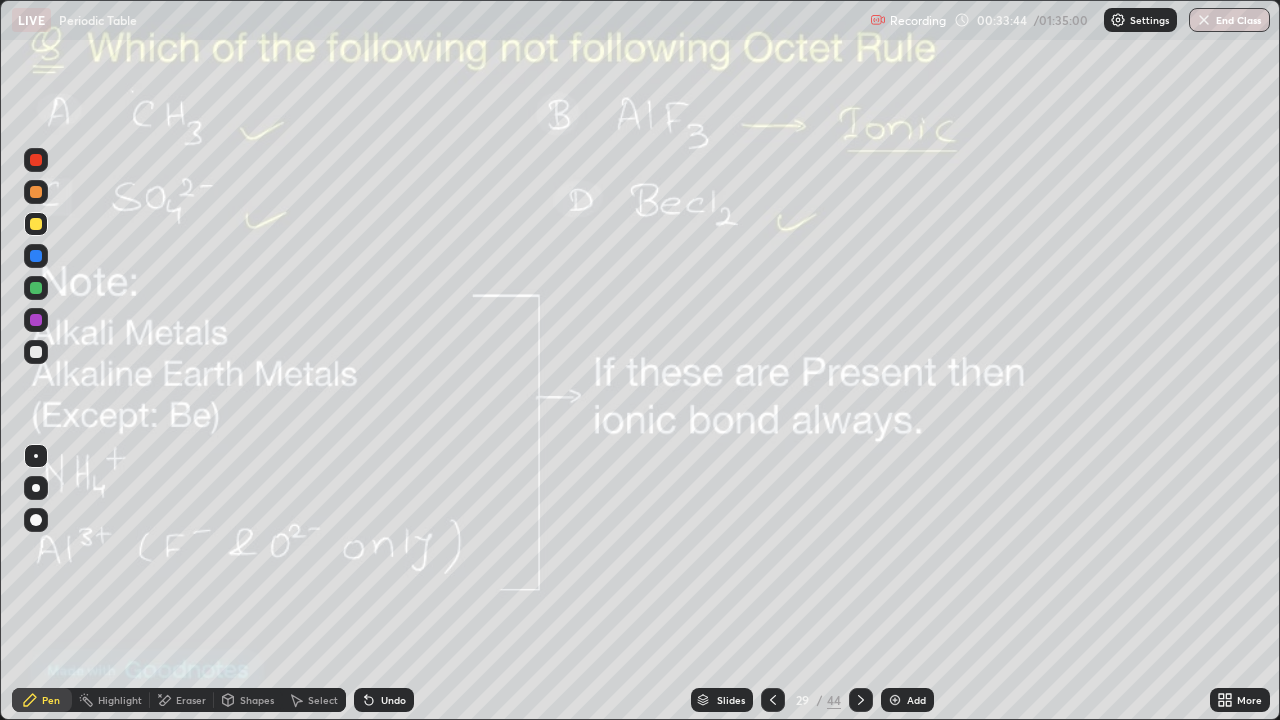 click on "Eraser" at bounding box center [191, 700] 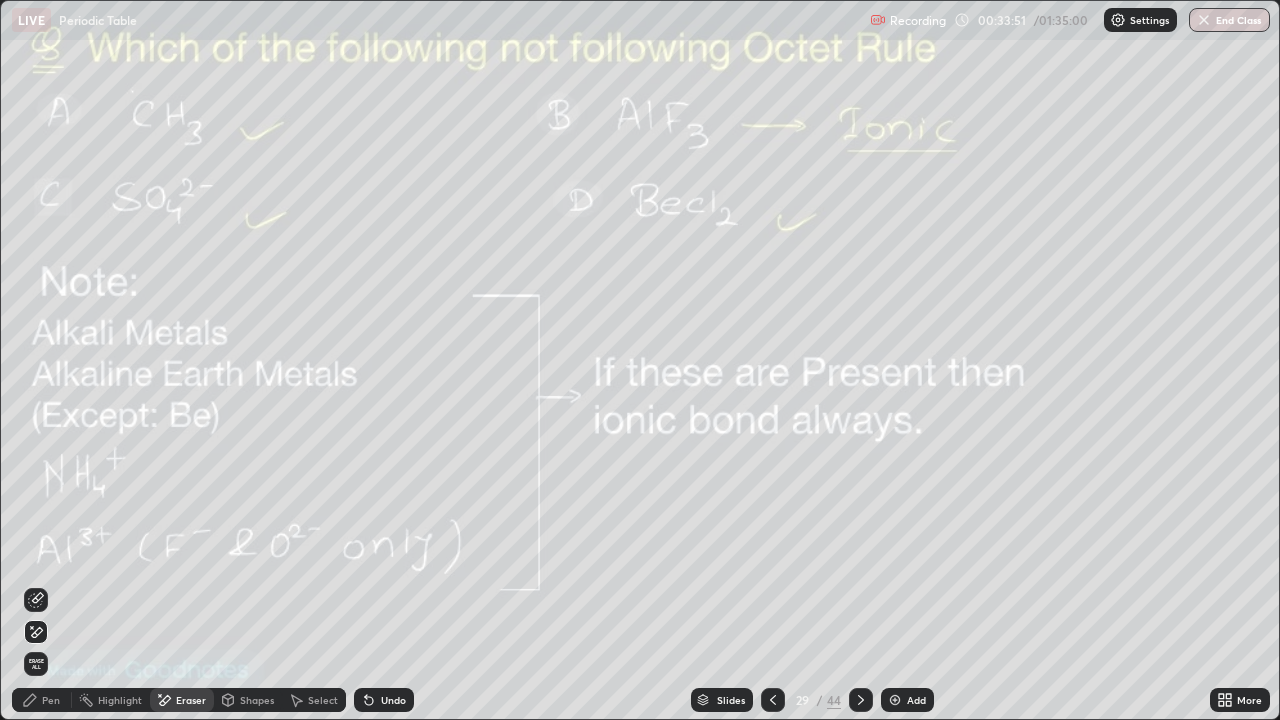 click on "Pen" at bounding box center [42, 700] 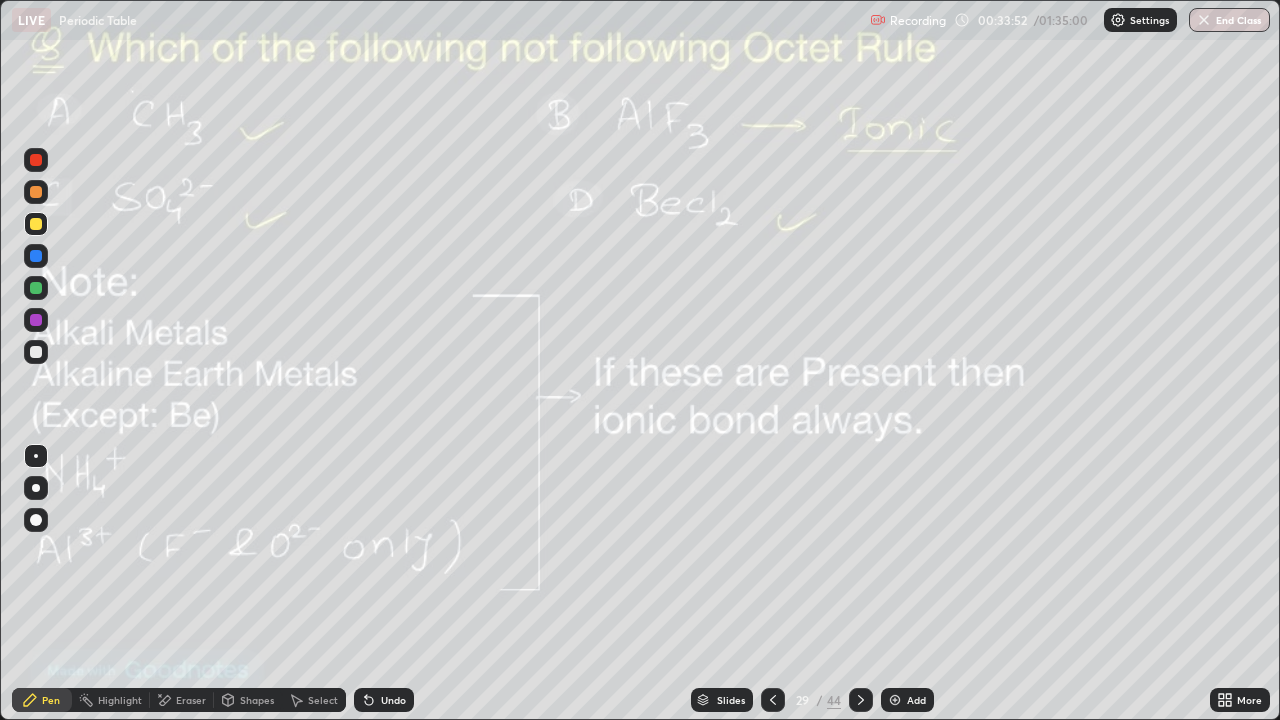 click on "Select" at bounding box center (314, 700) 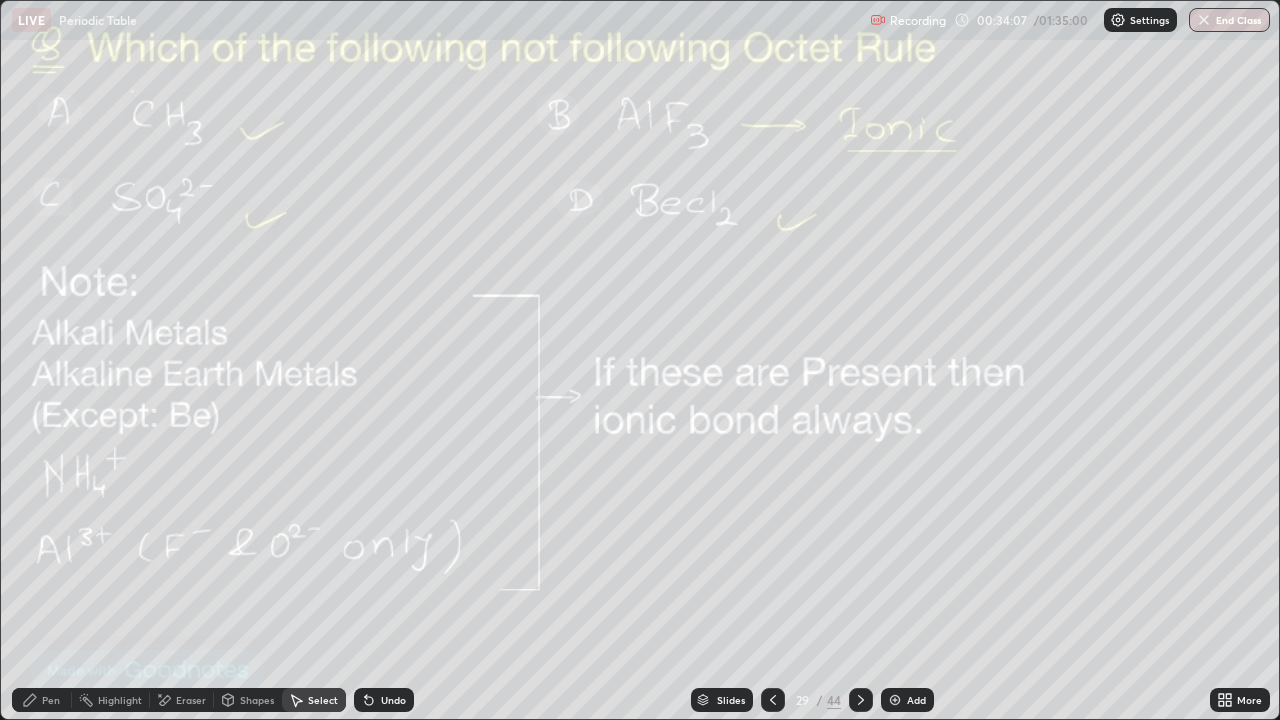 click 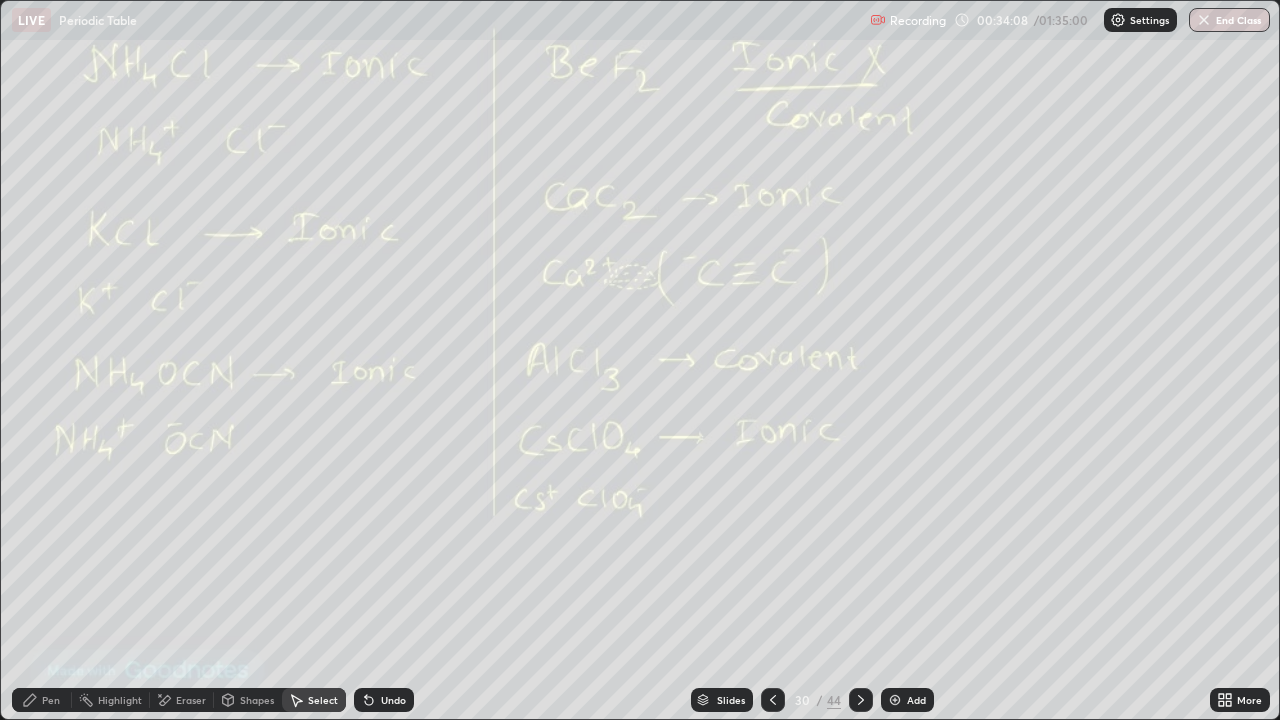 click on "Pen" at bounding box center [51, 700] 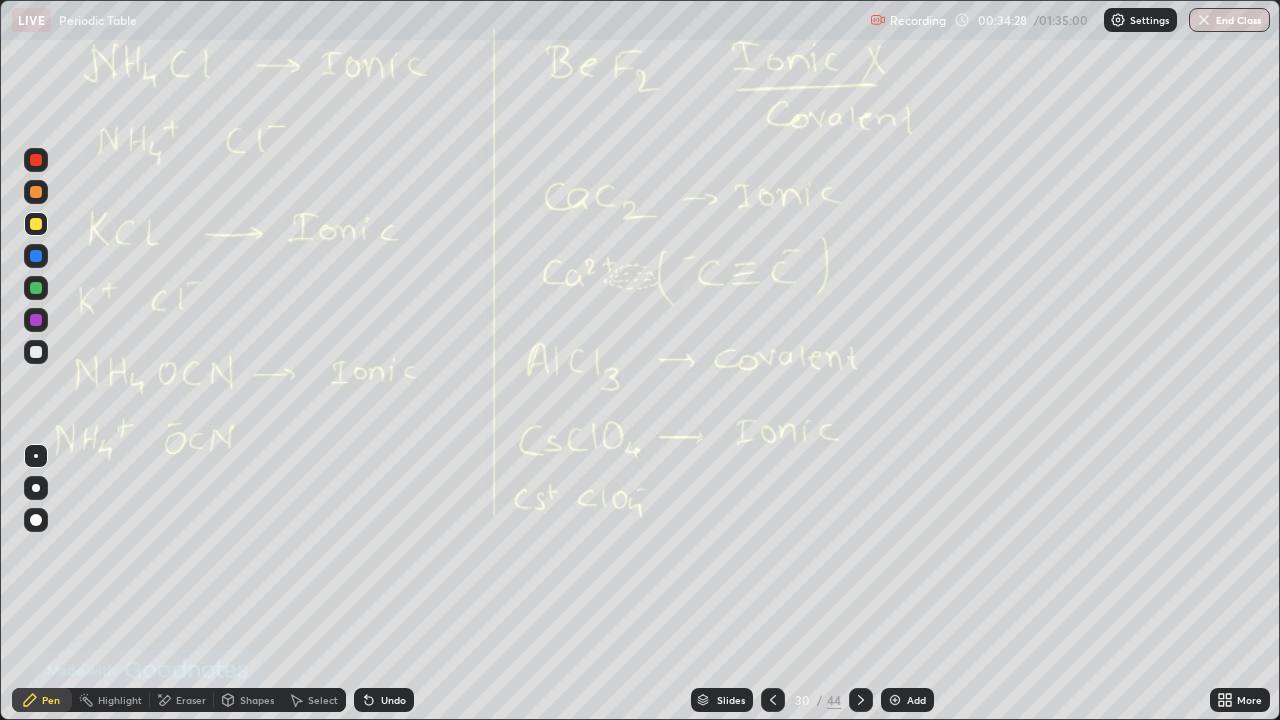 click on "Slides 30 / 44 Add" at bounding box center [812, 700] 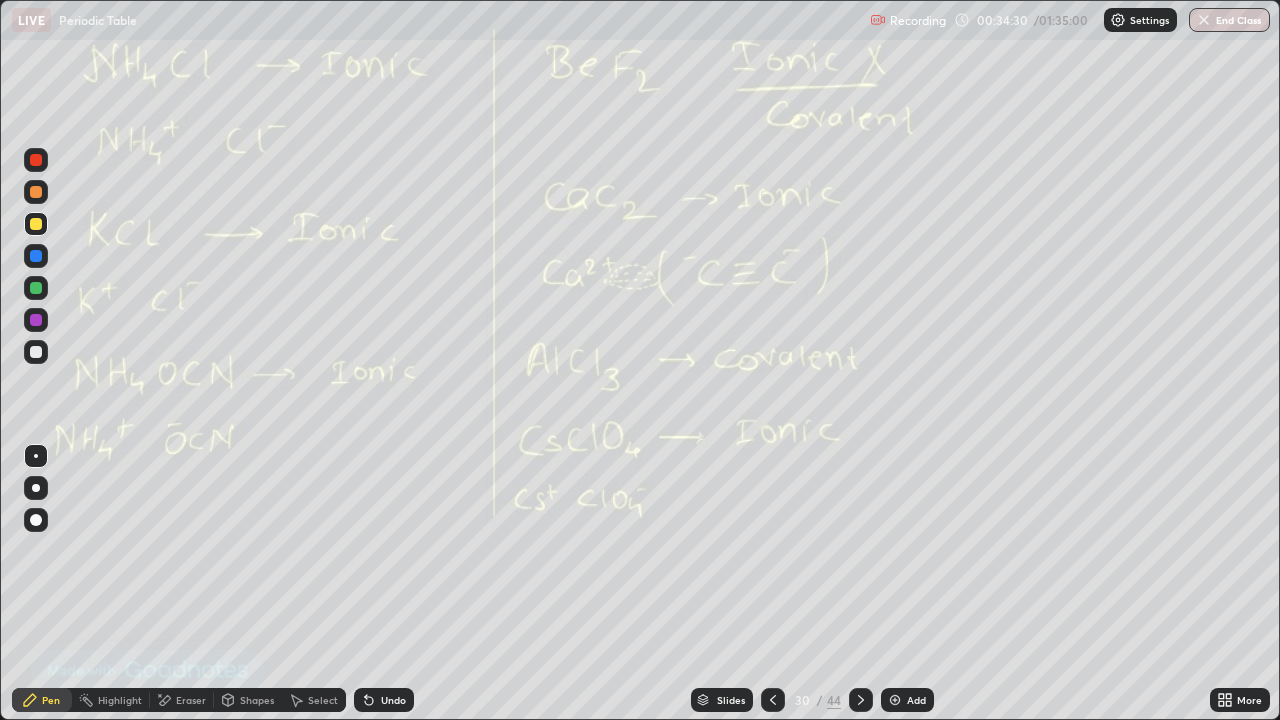click at bounding box center [861, 700] 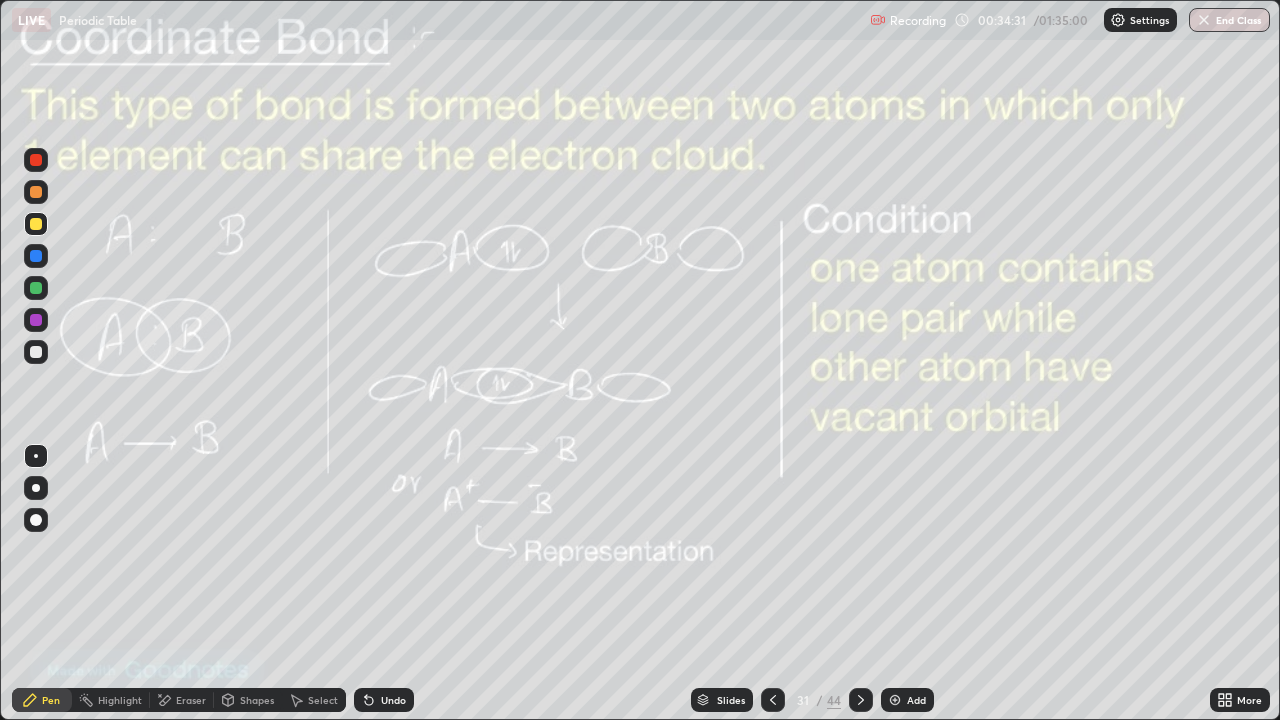 click 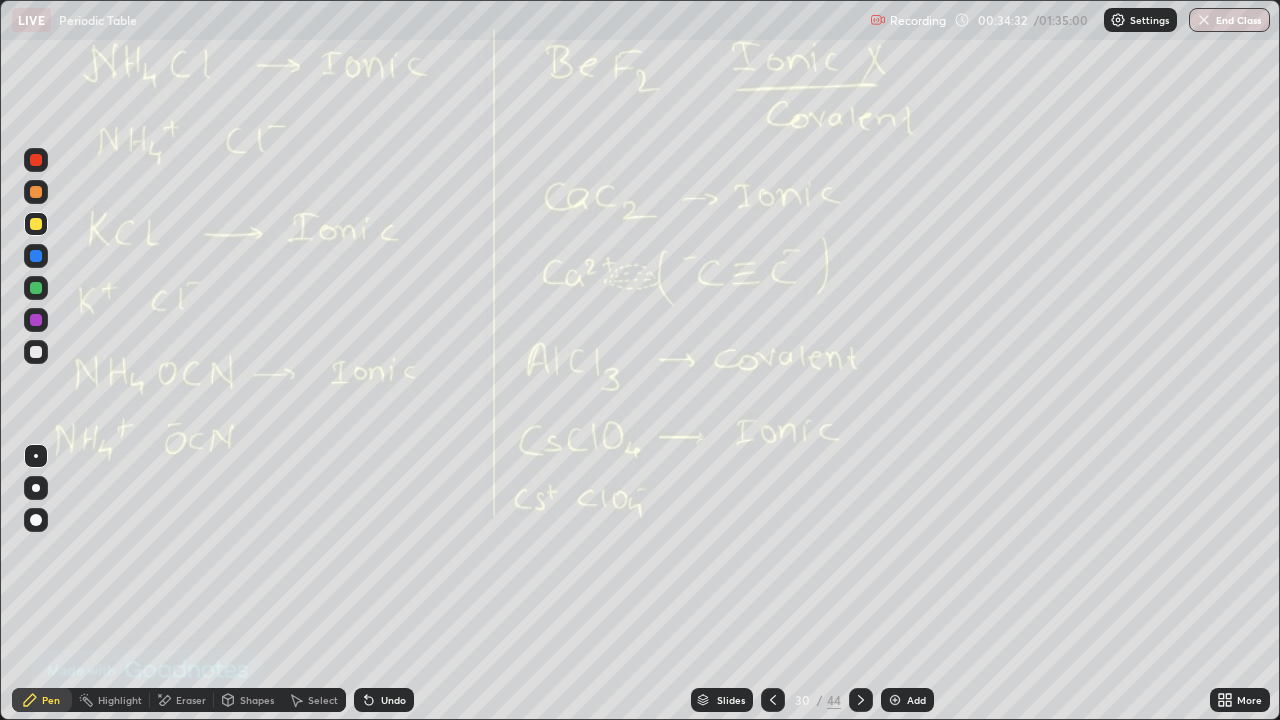 click on "Add" at bounding box center (916, 700) 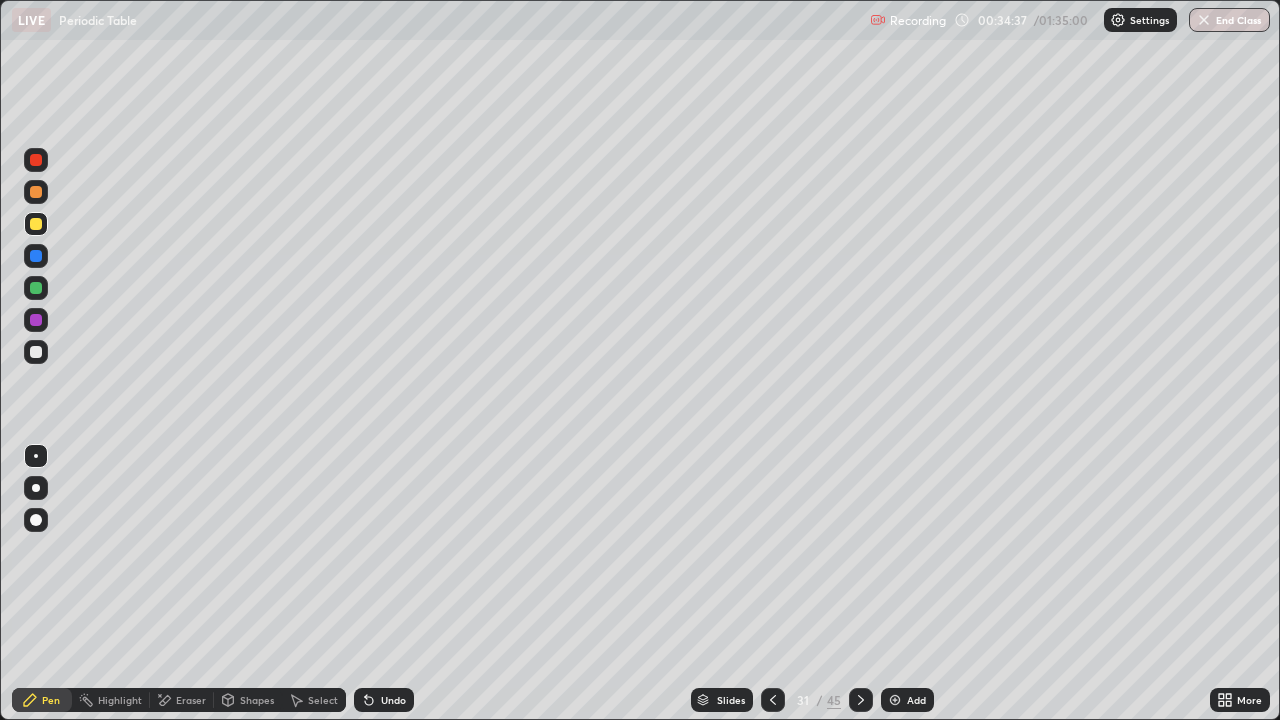 click at bounding box center (36, 352) 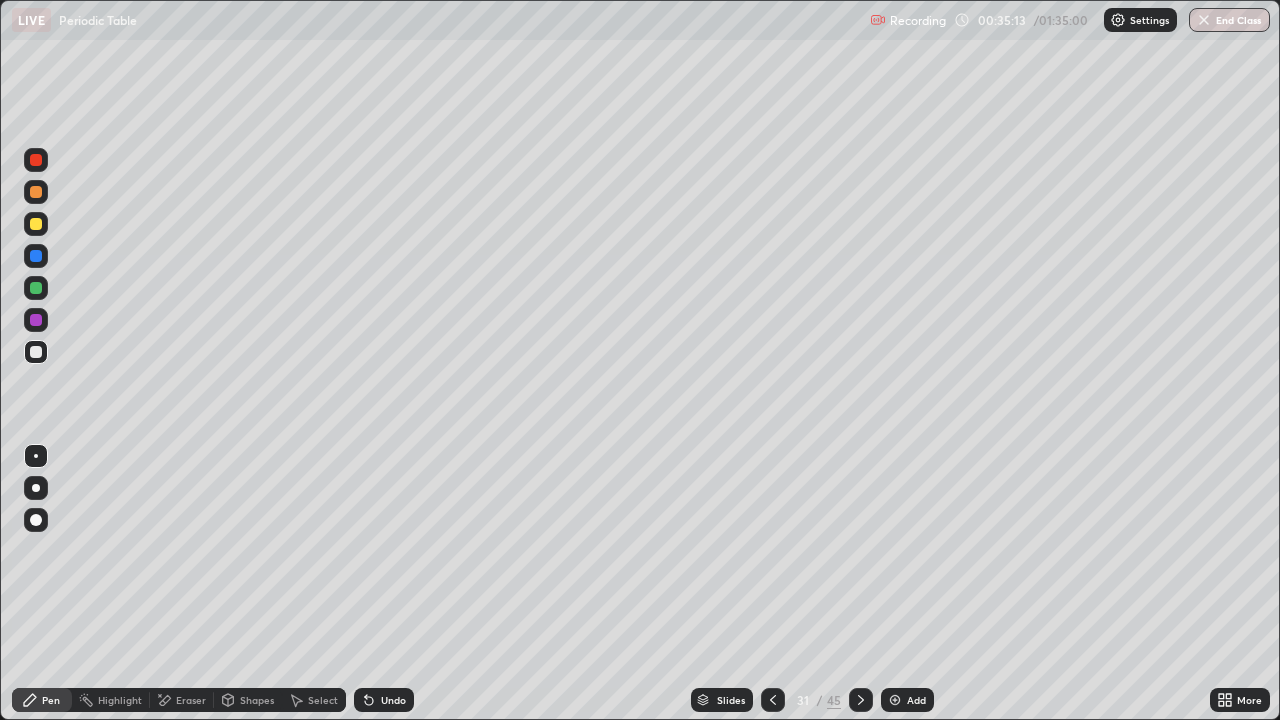 click at bounding box center [36, 352] 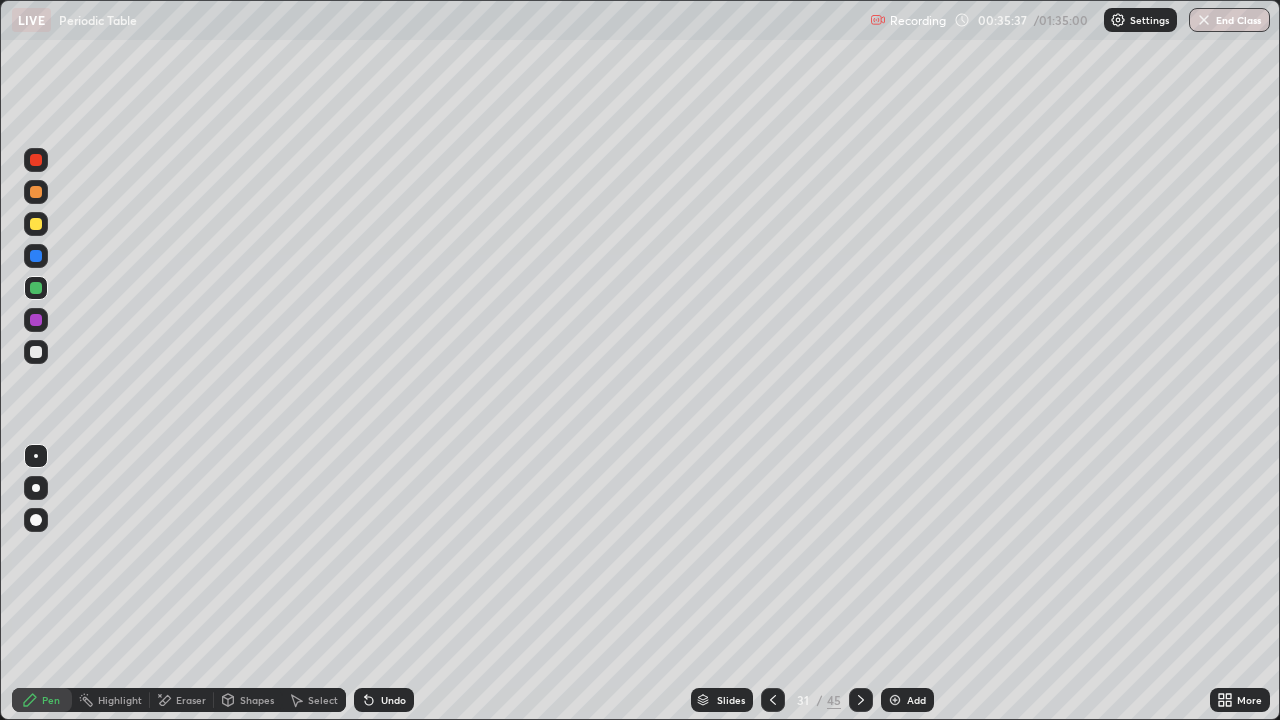 click at bounding box center [36, 224] 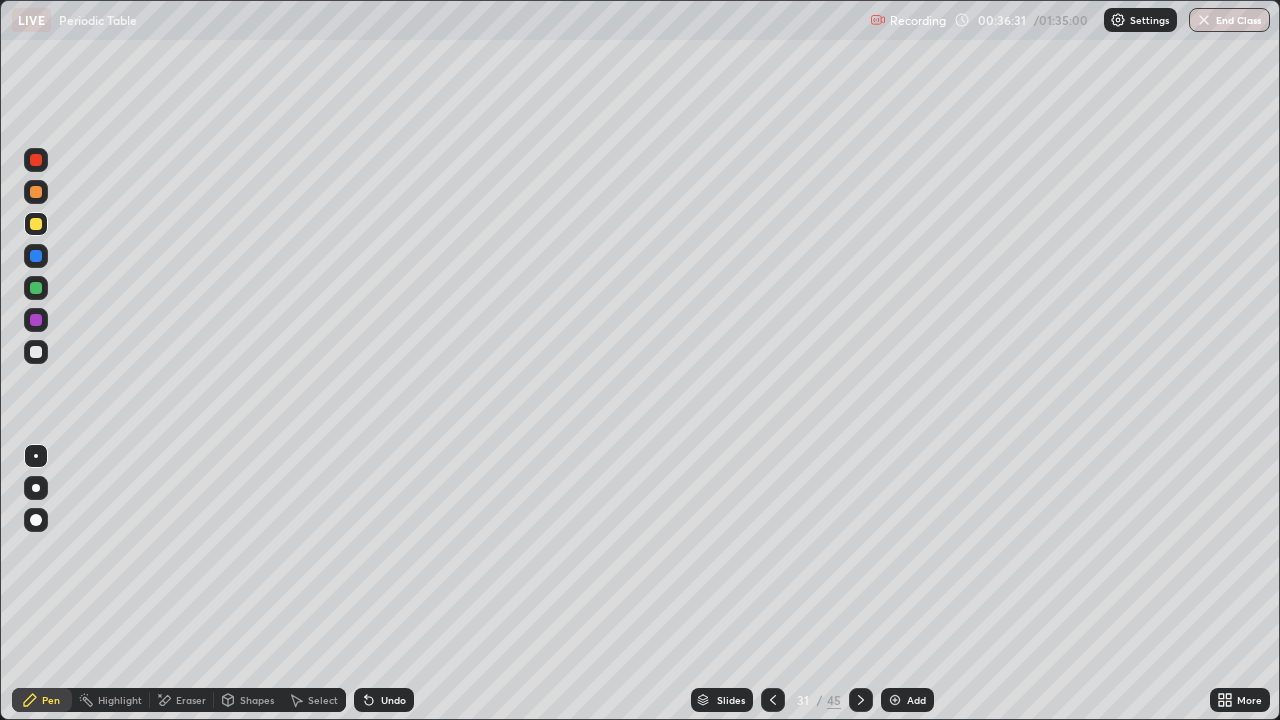 click at bounding box center [36, 352] 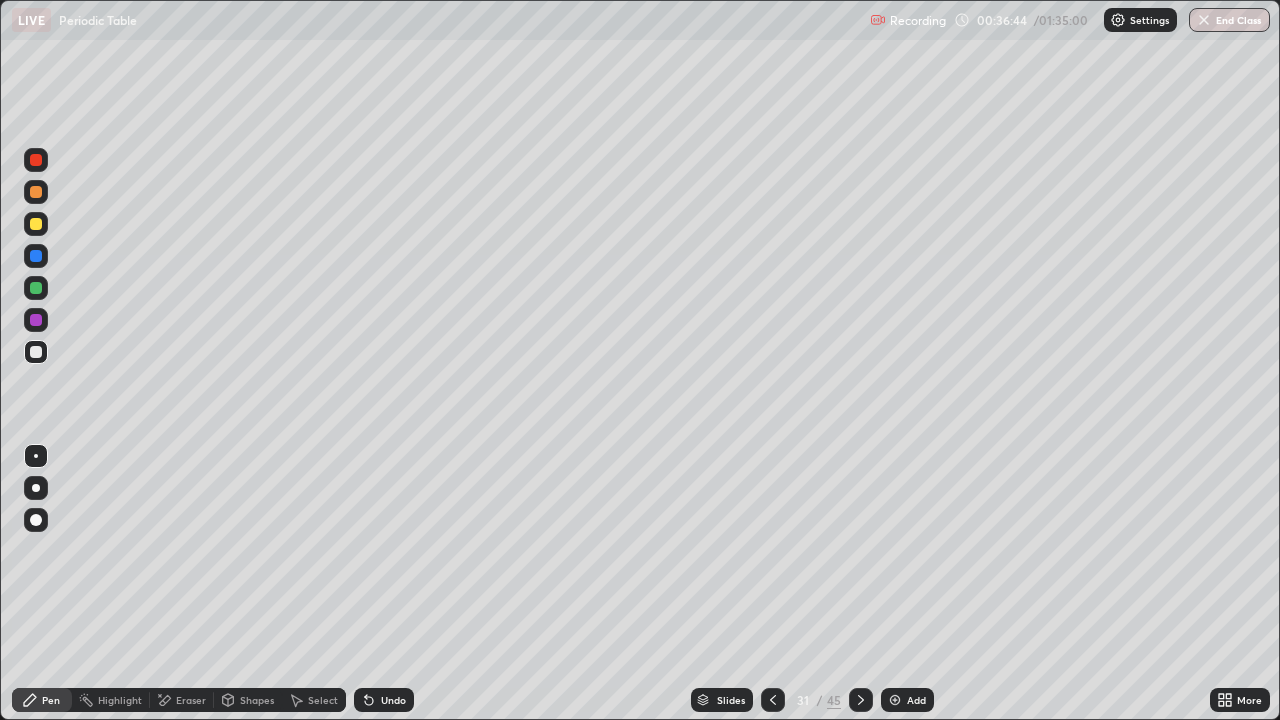 click at bounding box center (36, 192) 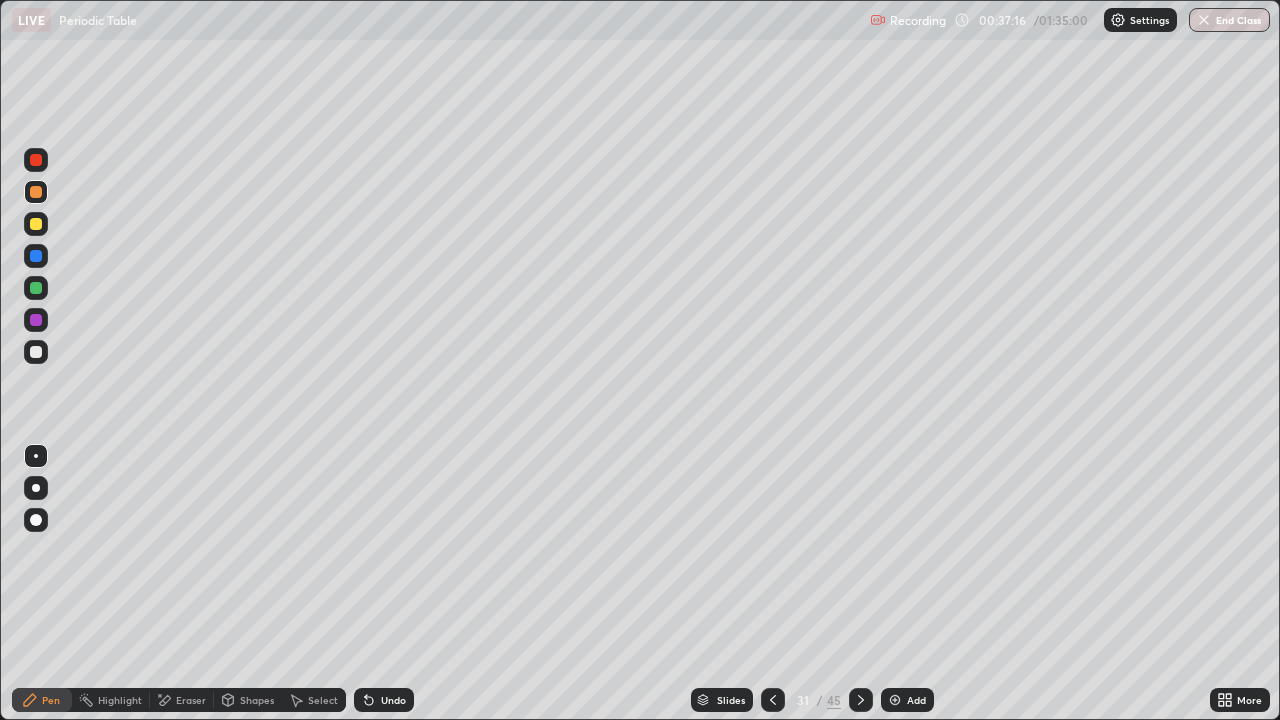 click on "Eraser" at bounding box center [191, 700] 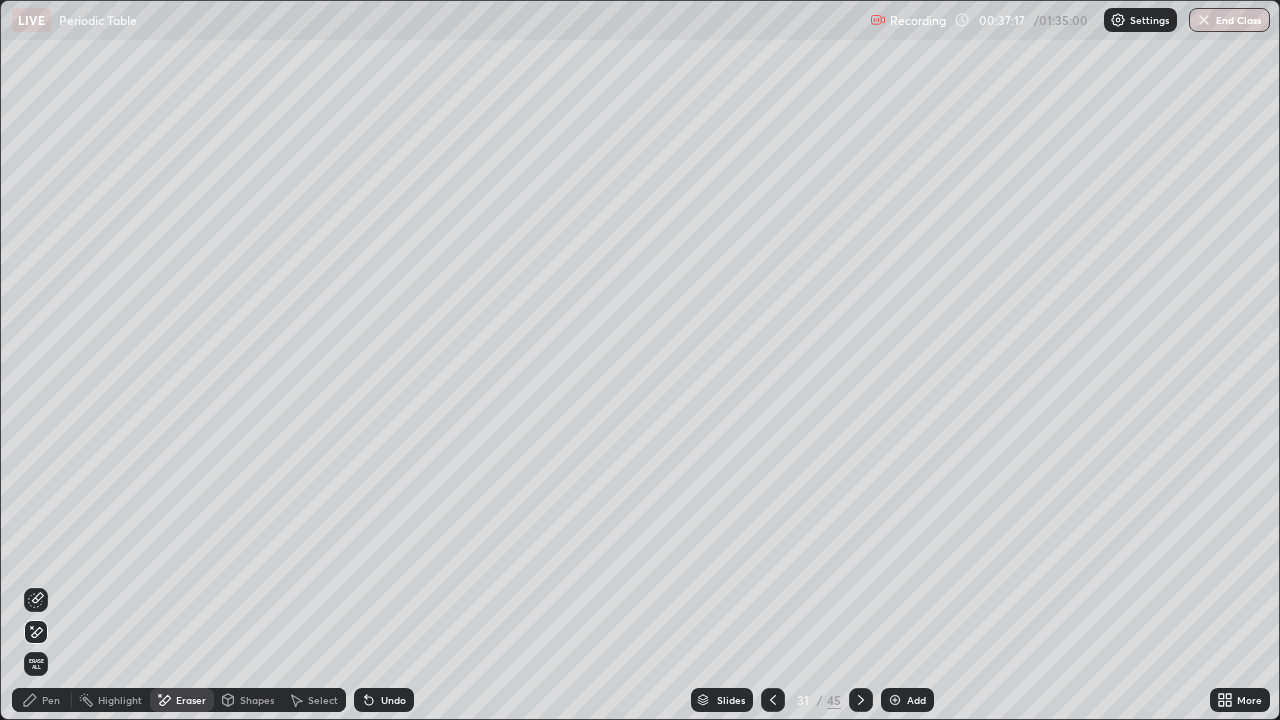 click on "Pen" at bounding box center (42, 700) 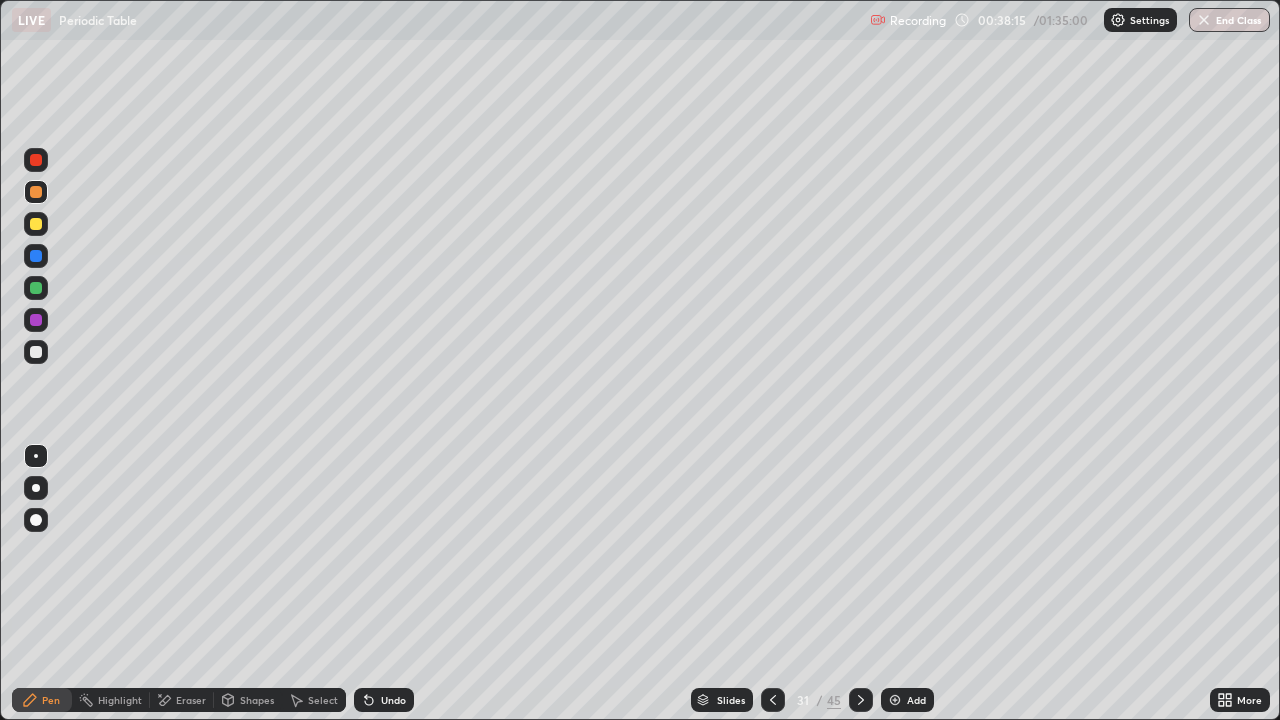 click at bounding box center (36, 224) 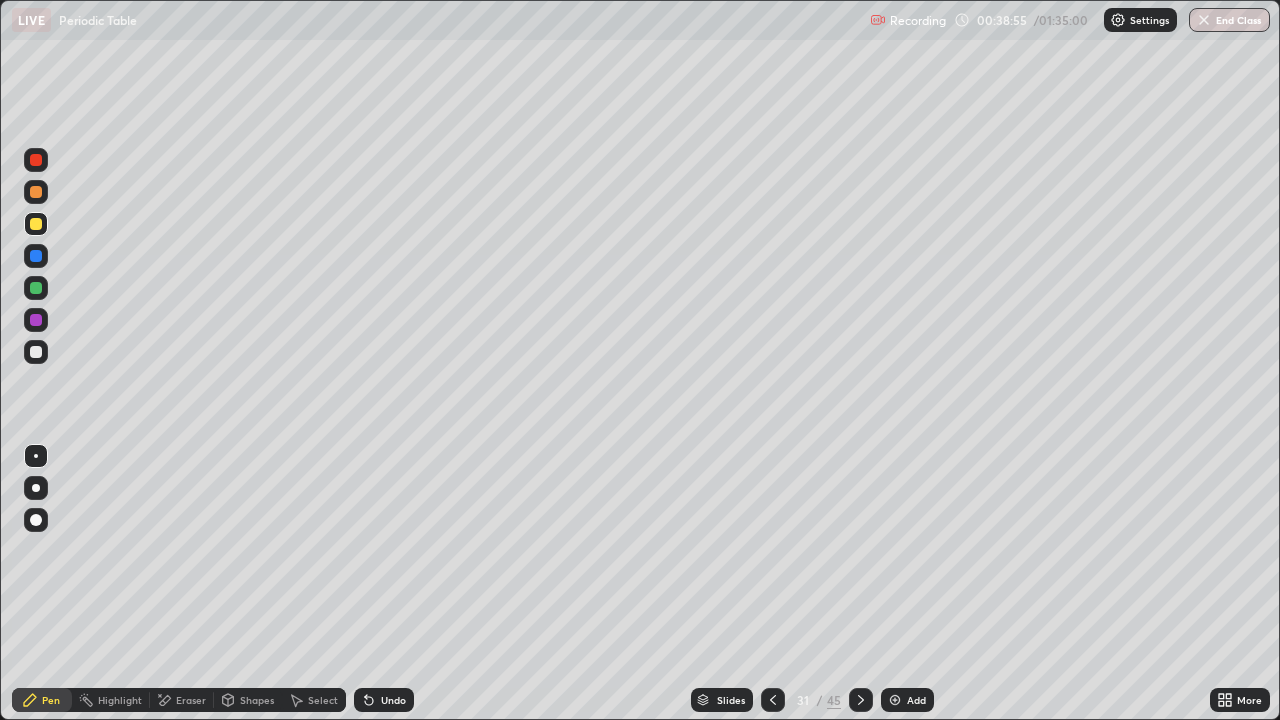 click 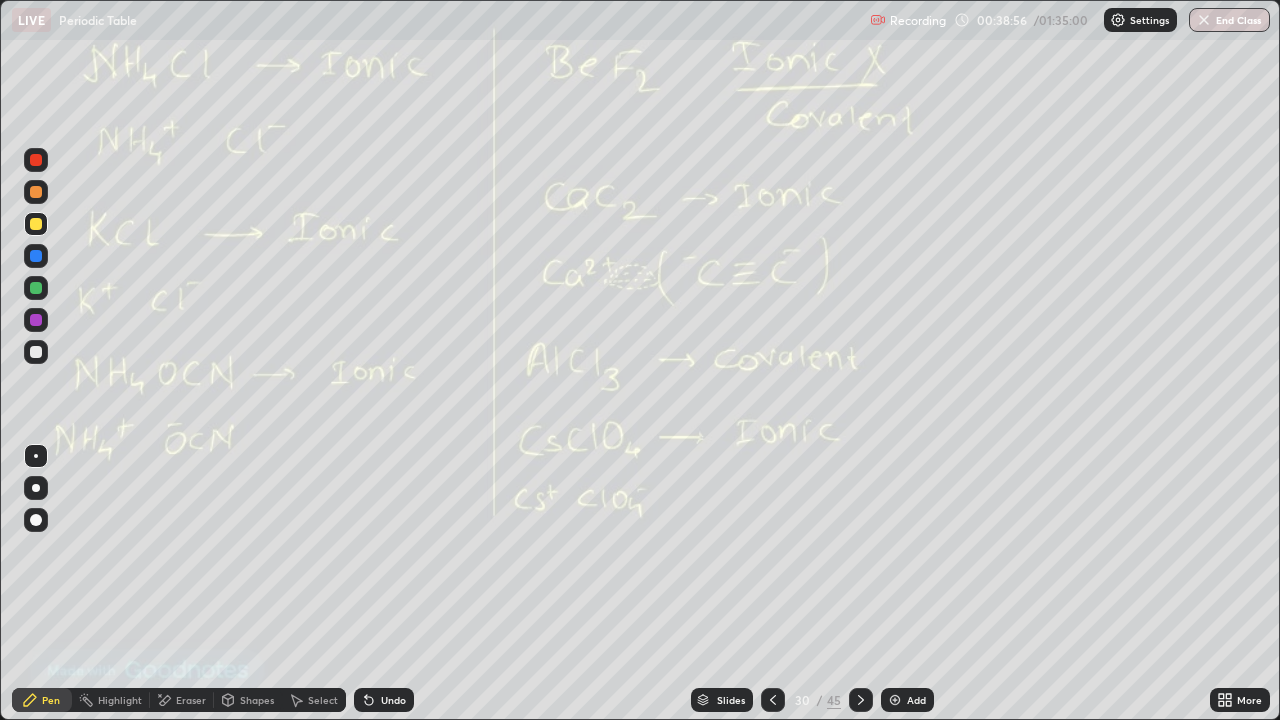 click at bounding box center [861, 700] 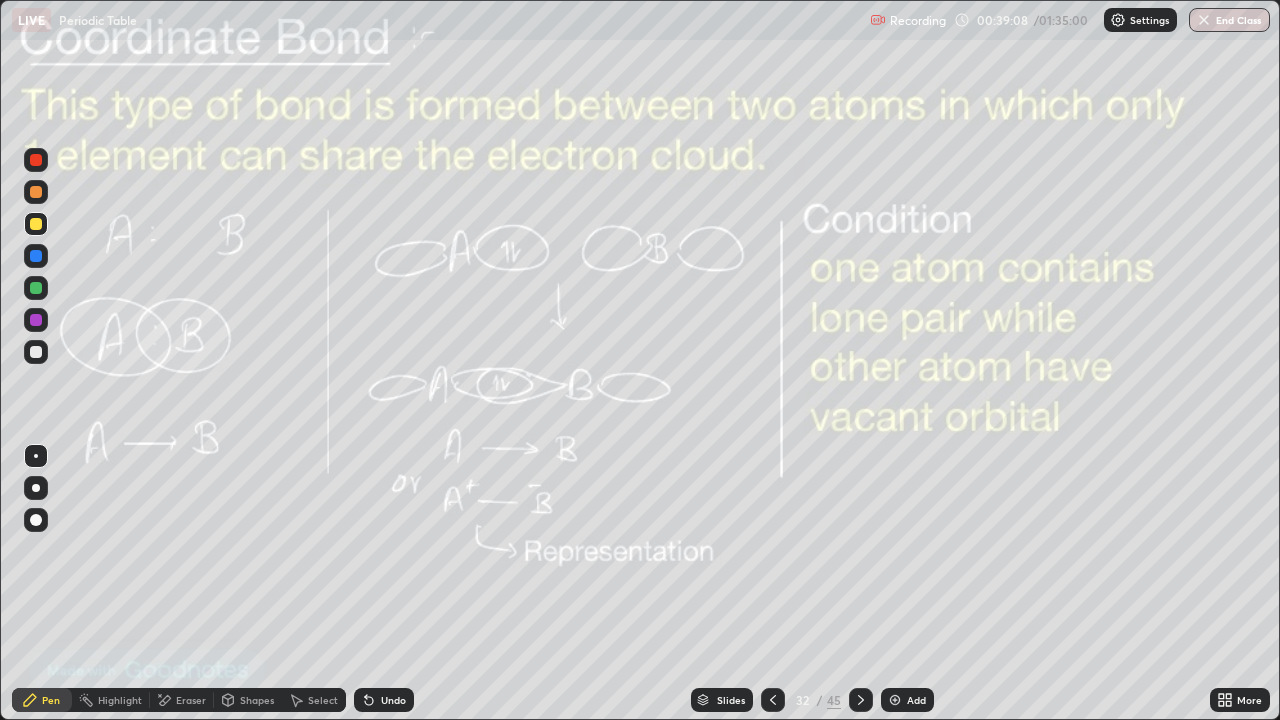 click 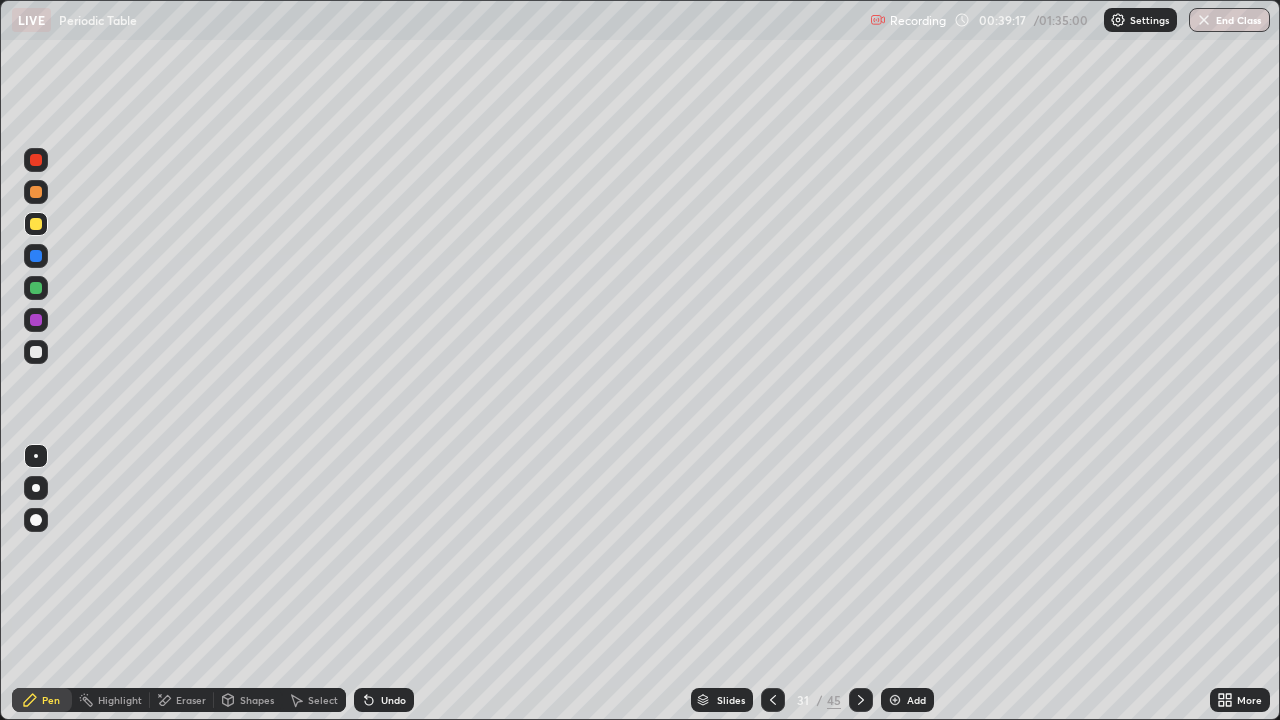 click on "Undo" at bounding box center (393, 700) 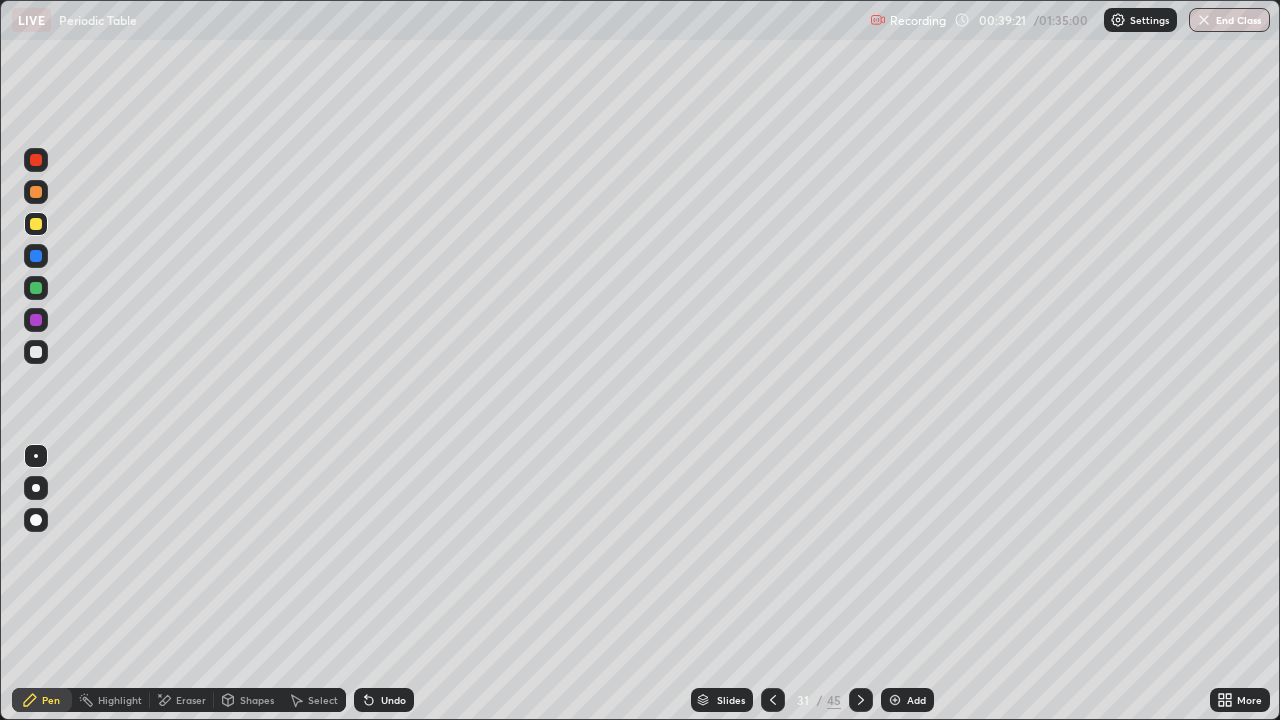 click on "Select" at bounding box center (314, 700) 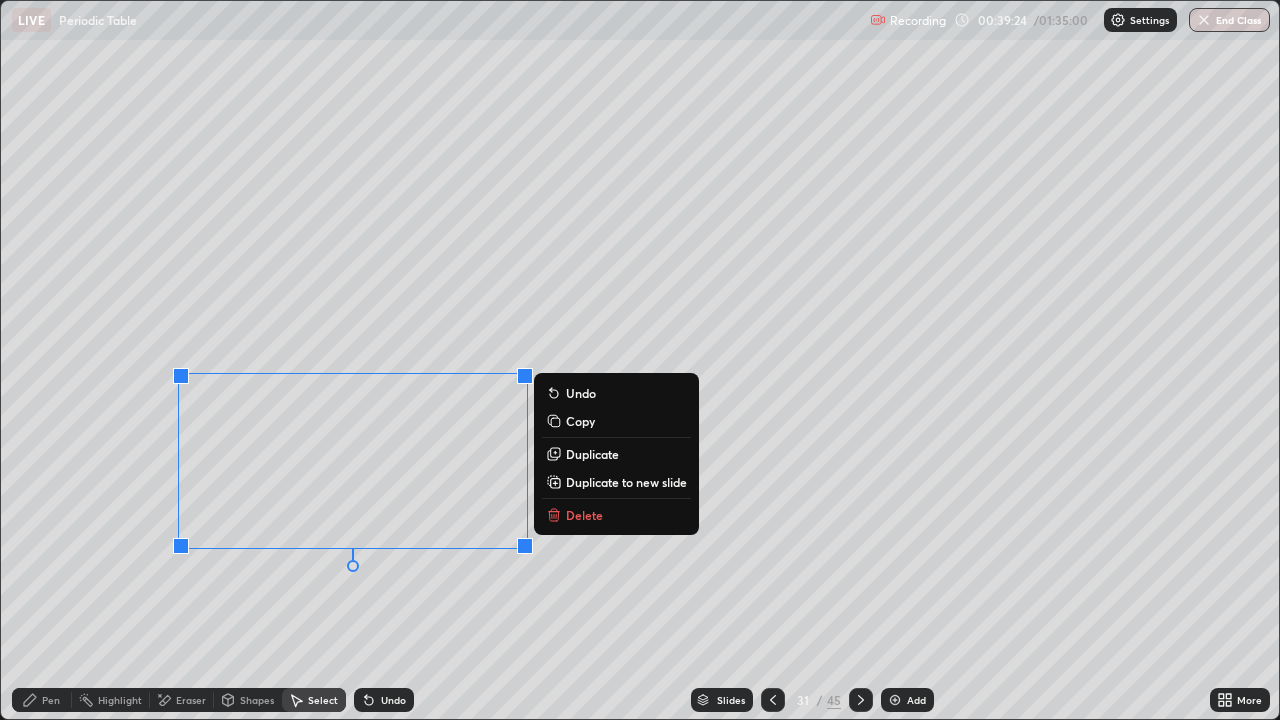 click on "Duplicate" at bounding box center (592, 454) 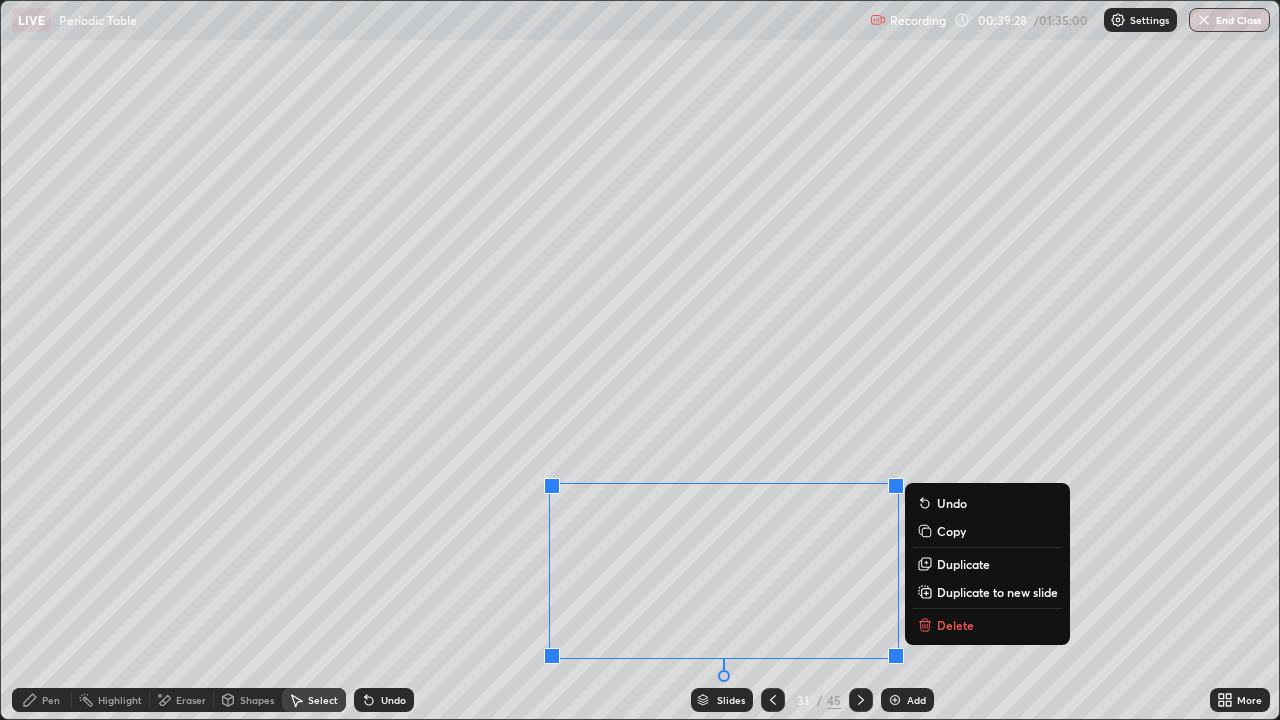 click on "Select" at bounding box center [314, 700] 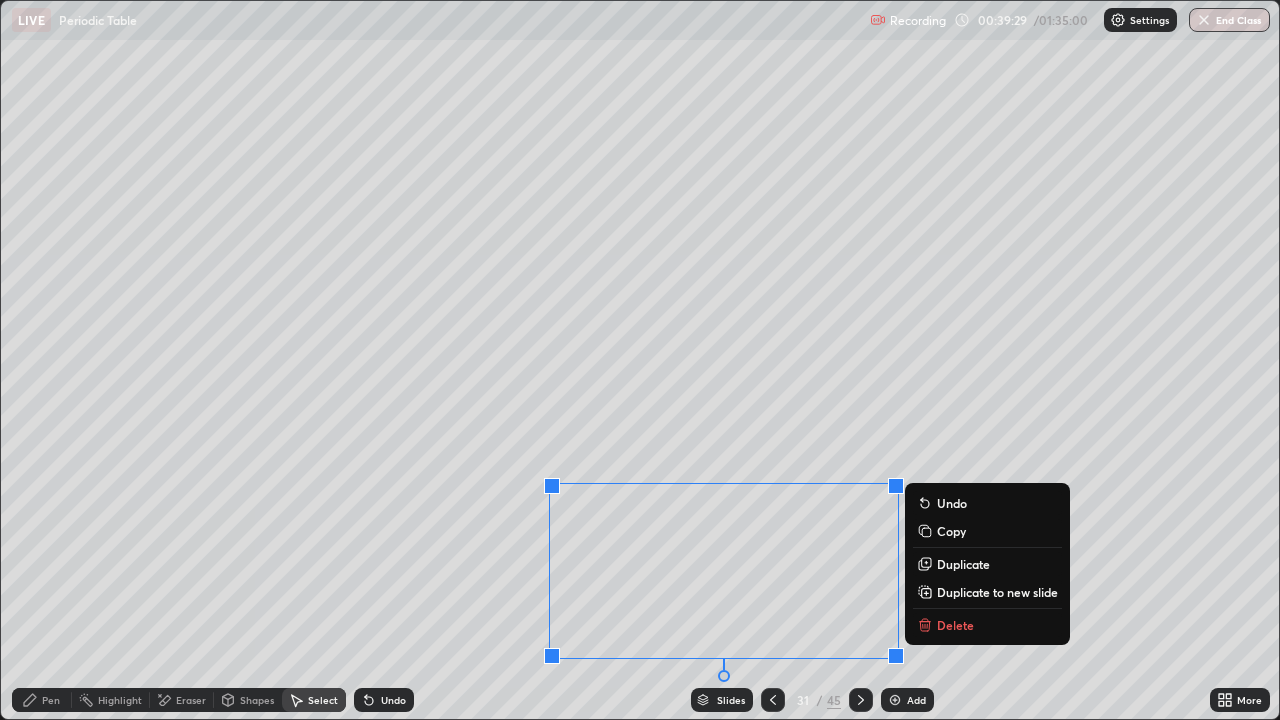 click on "0 ° Undo Copy Duplicate Duplicate to new slide Delete" at bounding box center (640, 360) 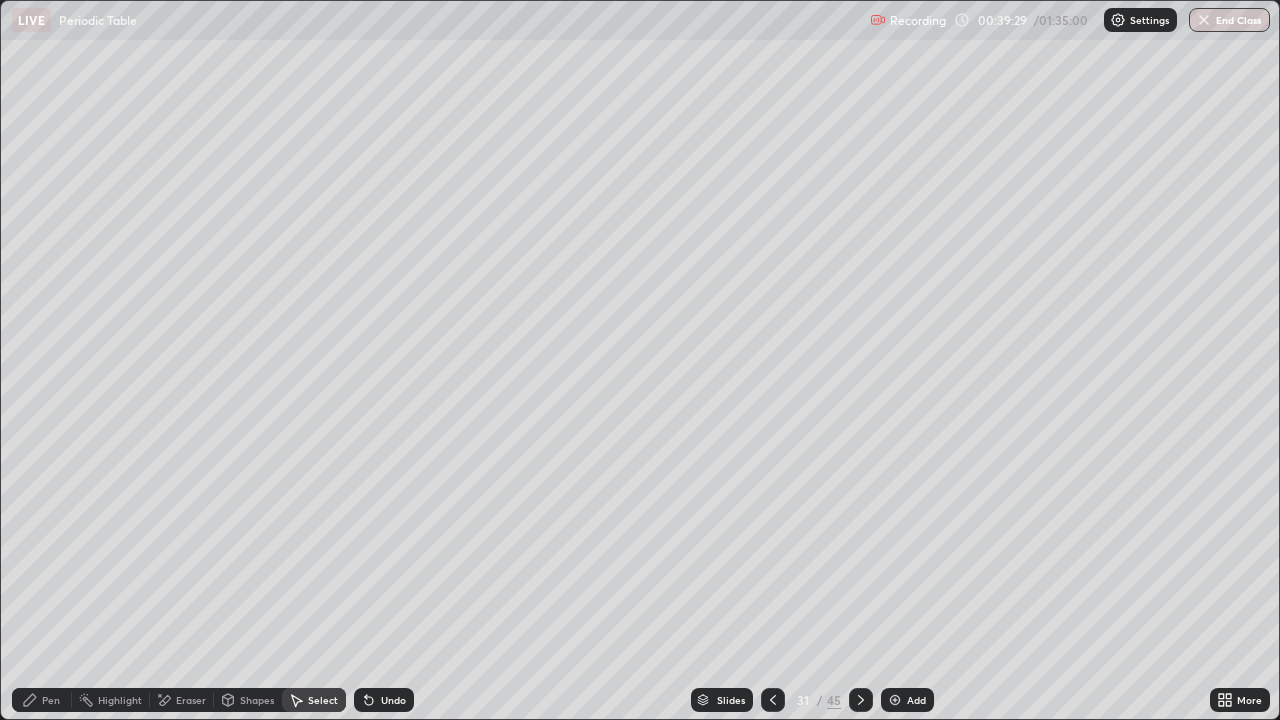 click on "Pen" at bounding box center [51, 700] 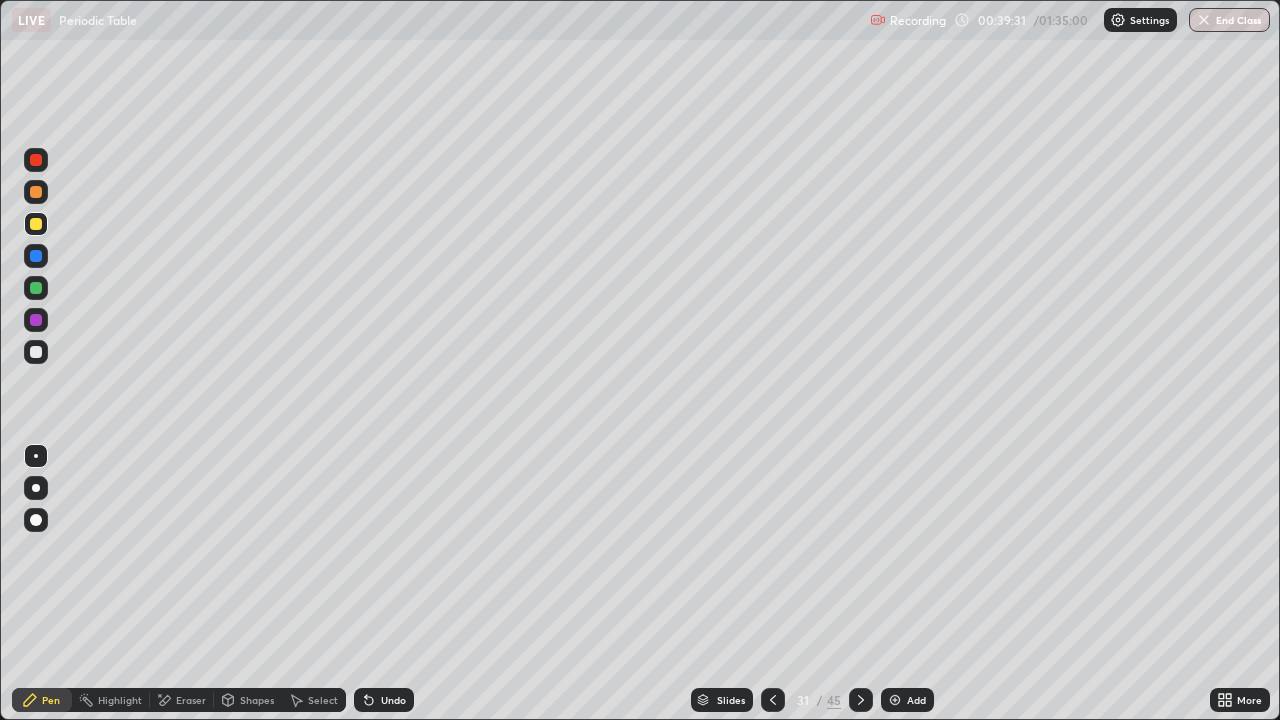 click on "Eraser" at bounding box center [182, 700] 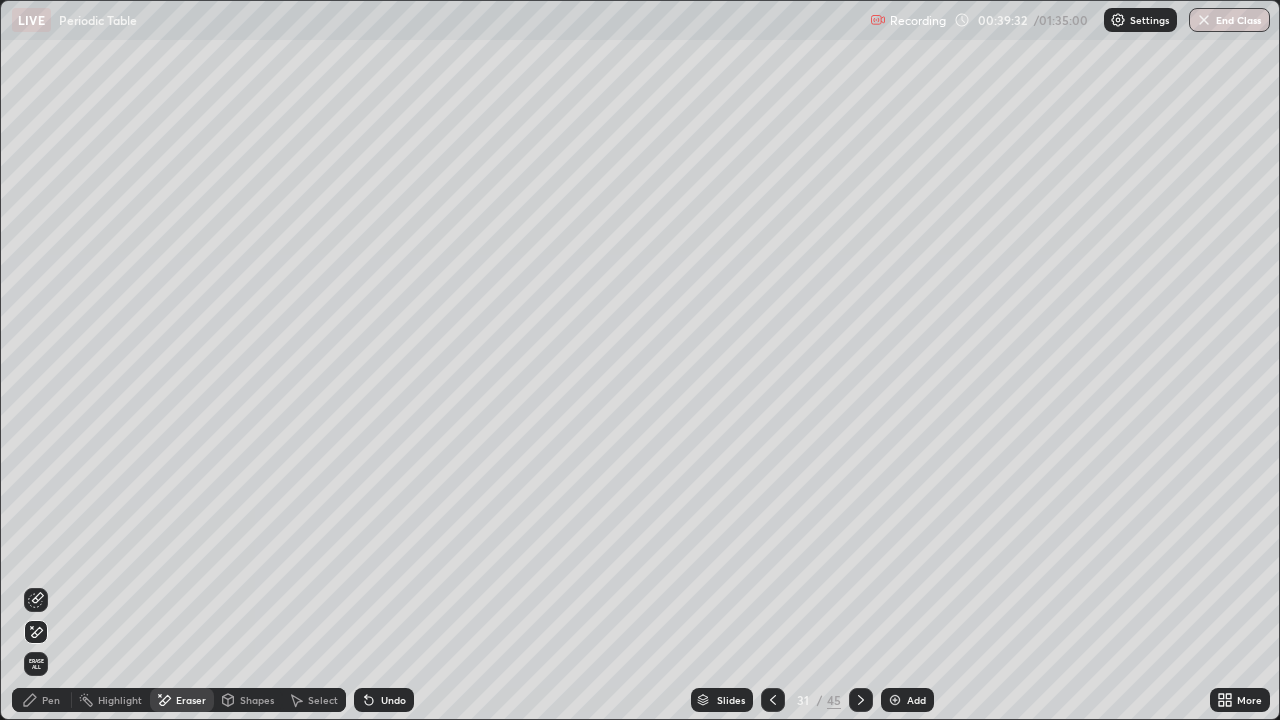 click 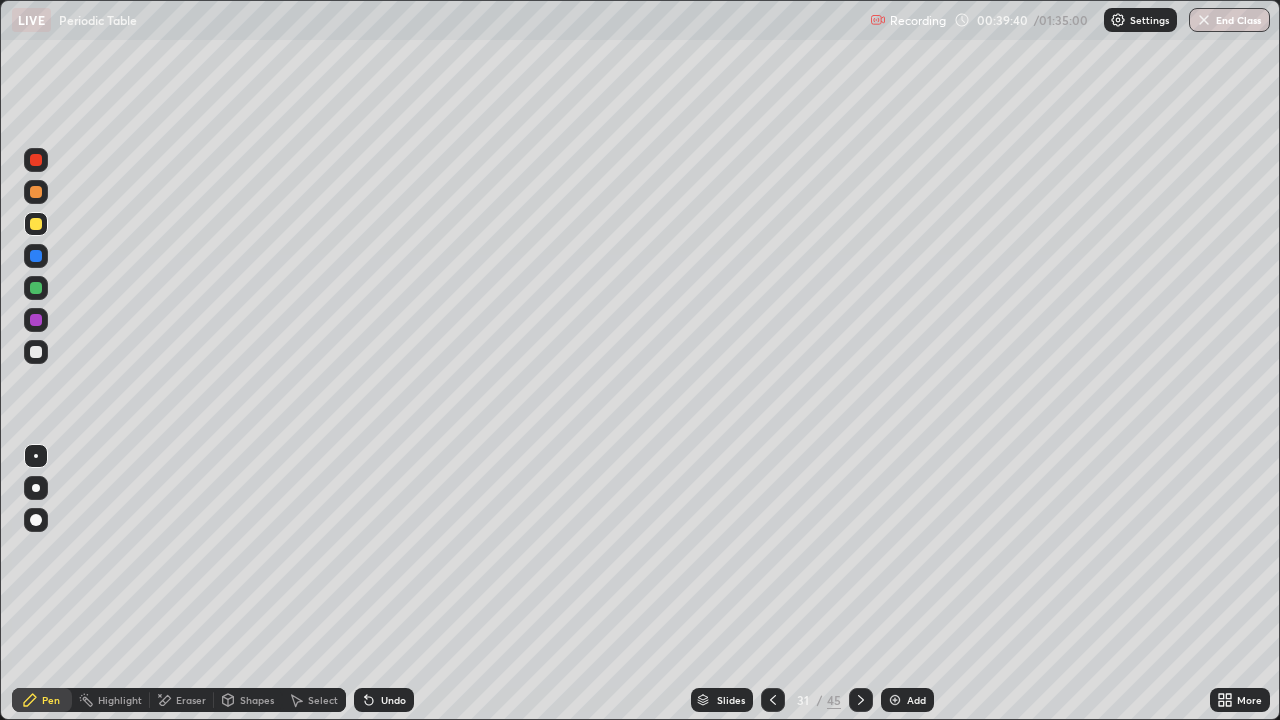 click 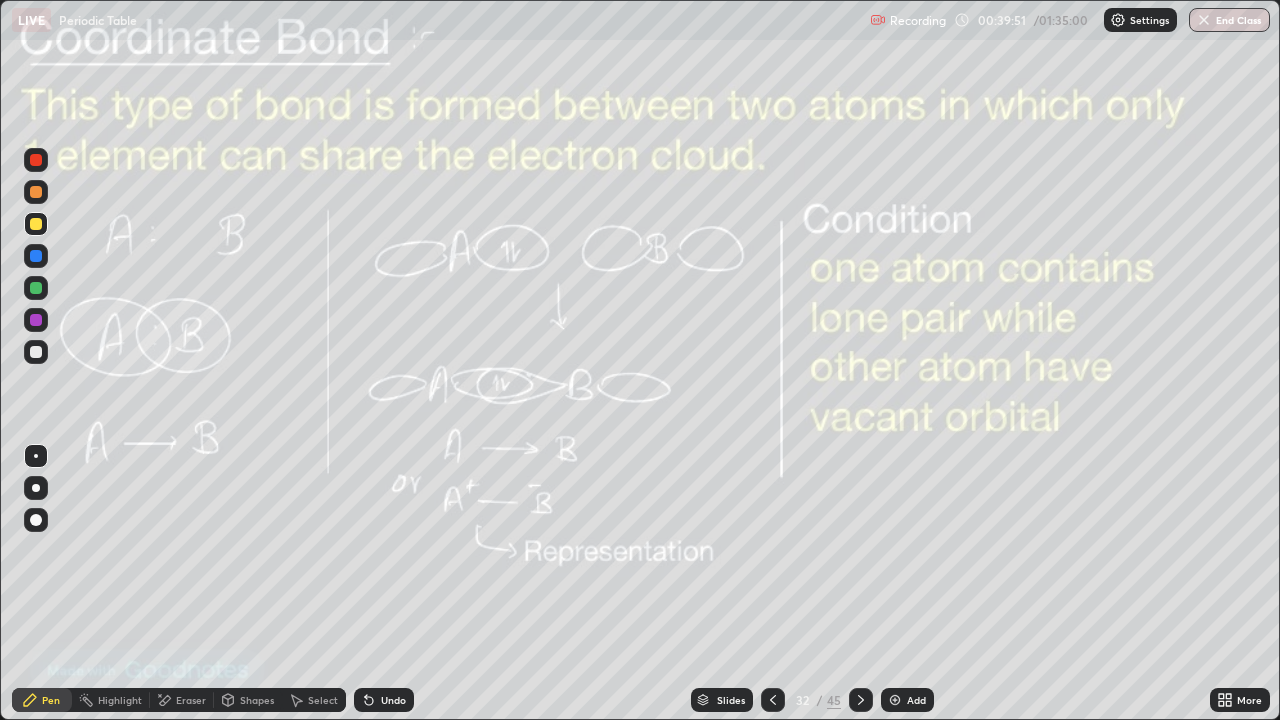 click on "Select" at bounding box center (314, 700) 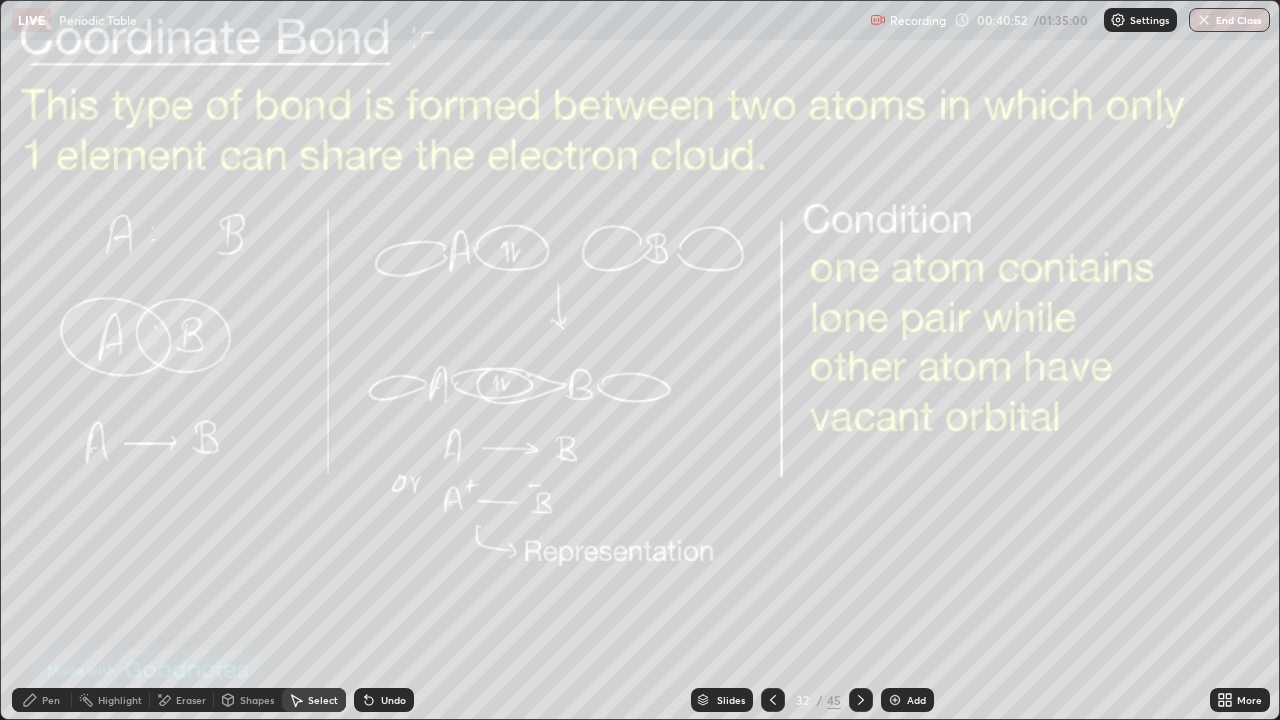 click on "Pen" at bounding box center (51, 700) 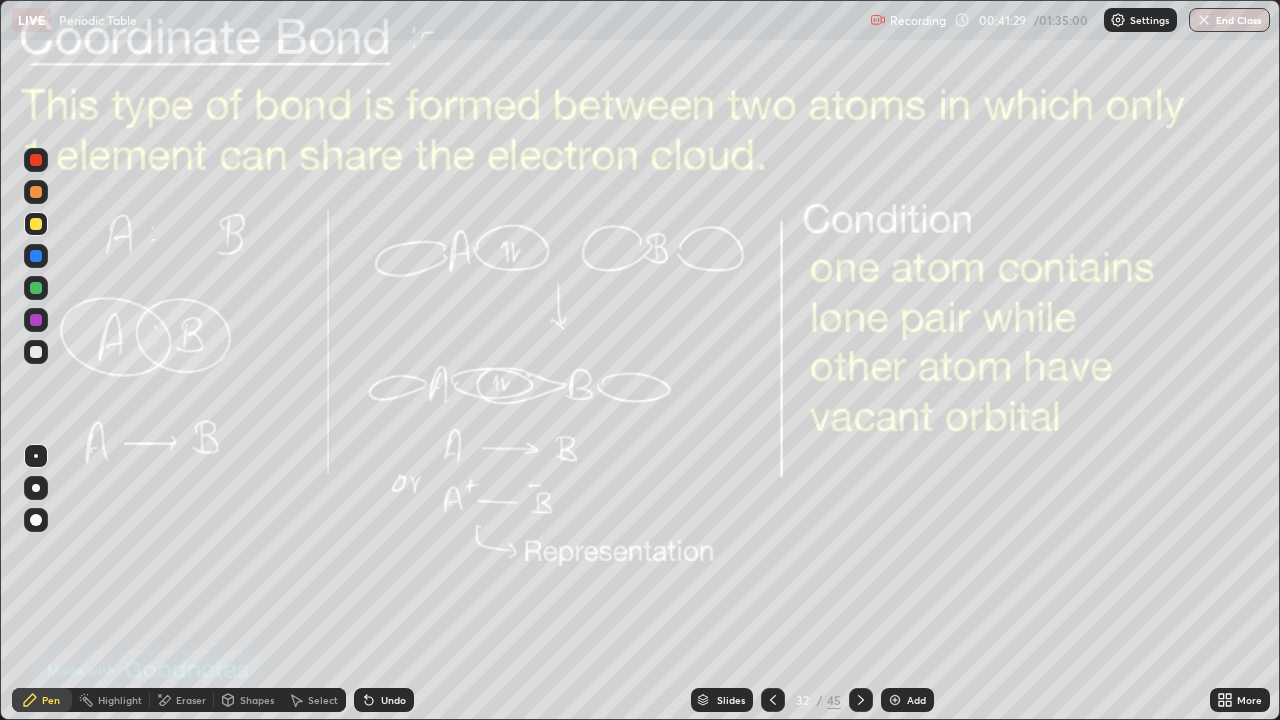 click on "Eraser" at bounding box center (191, 700) 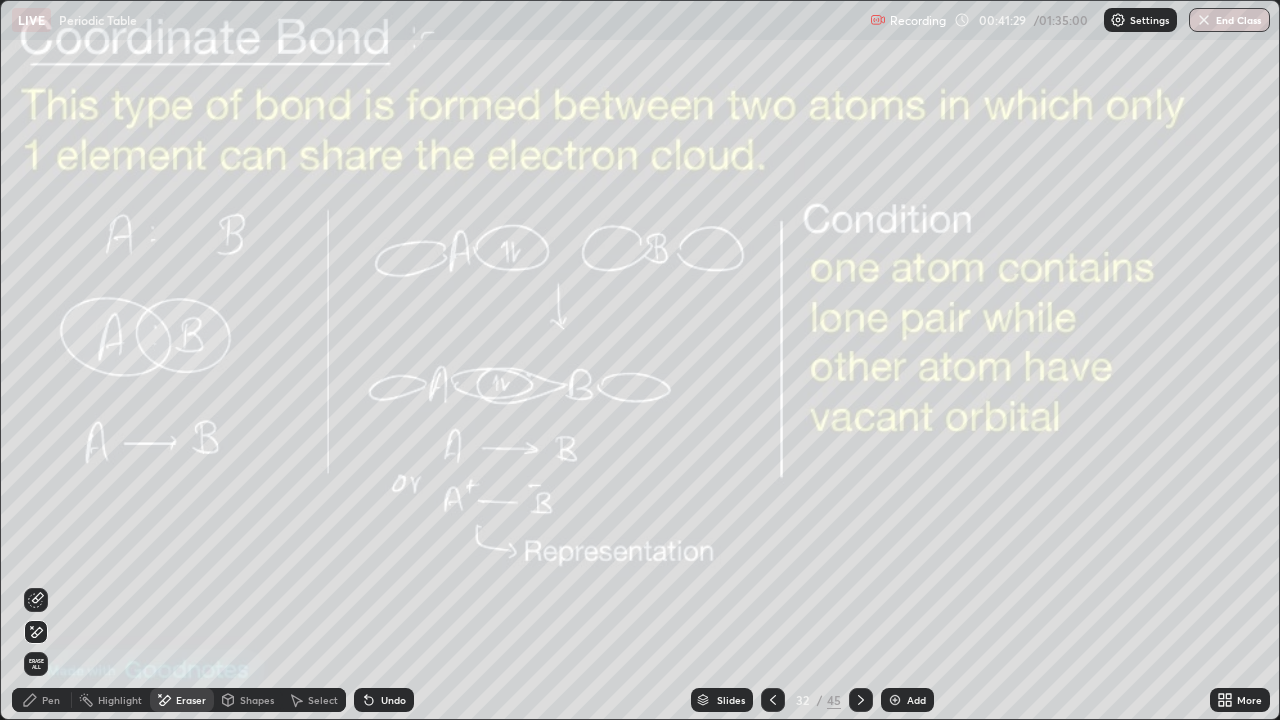 click on "Erase all" at bounding box center (36, 664) 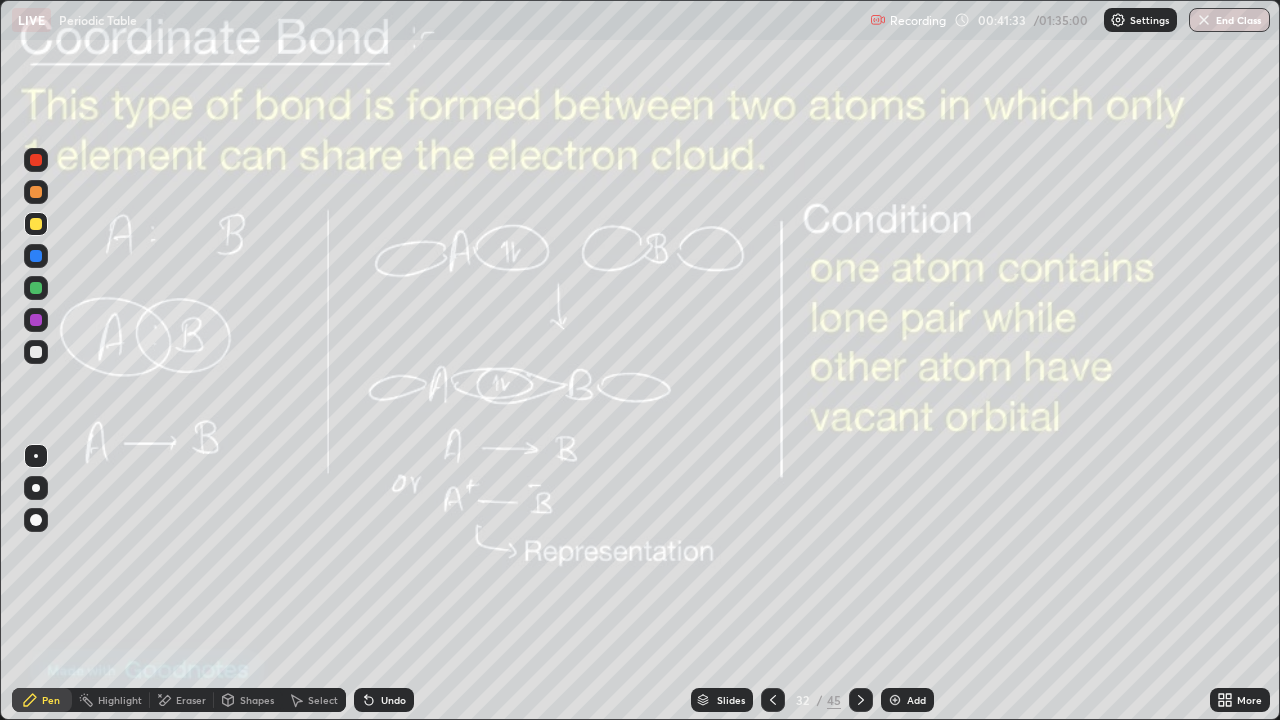 click at bounding box center [861, 700] 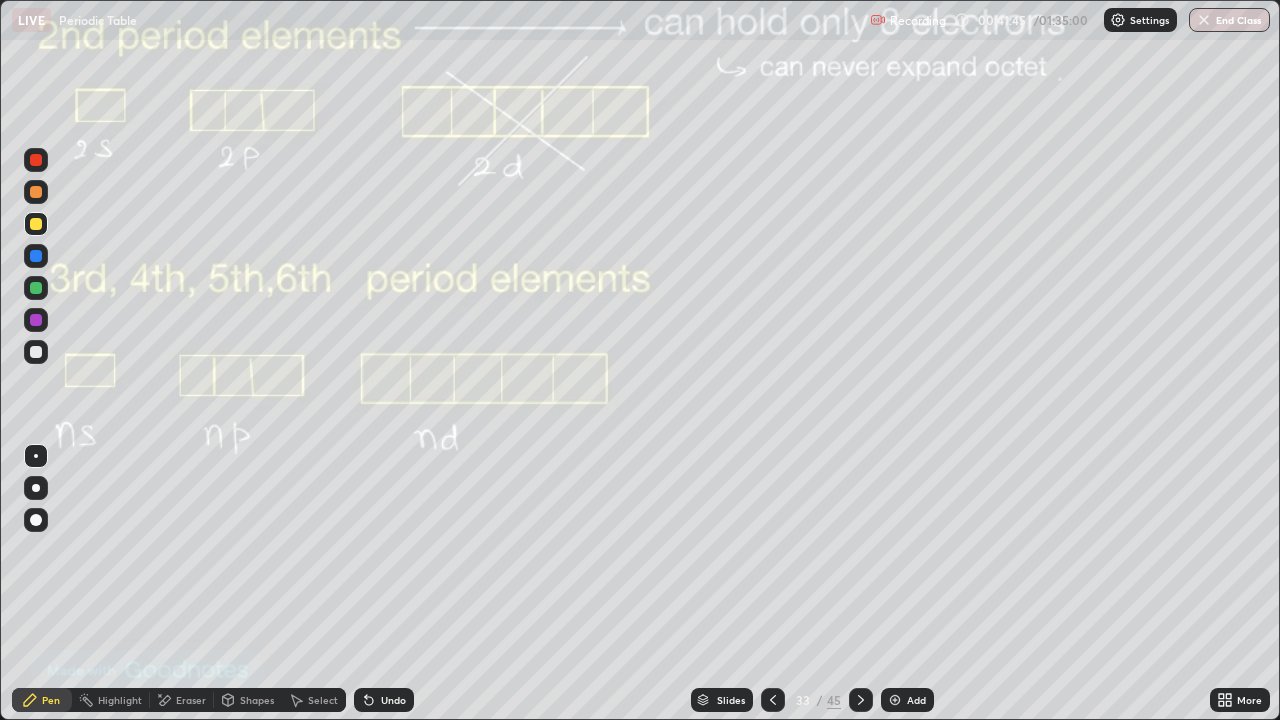 click 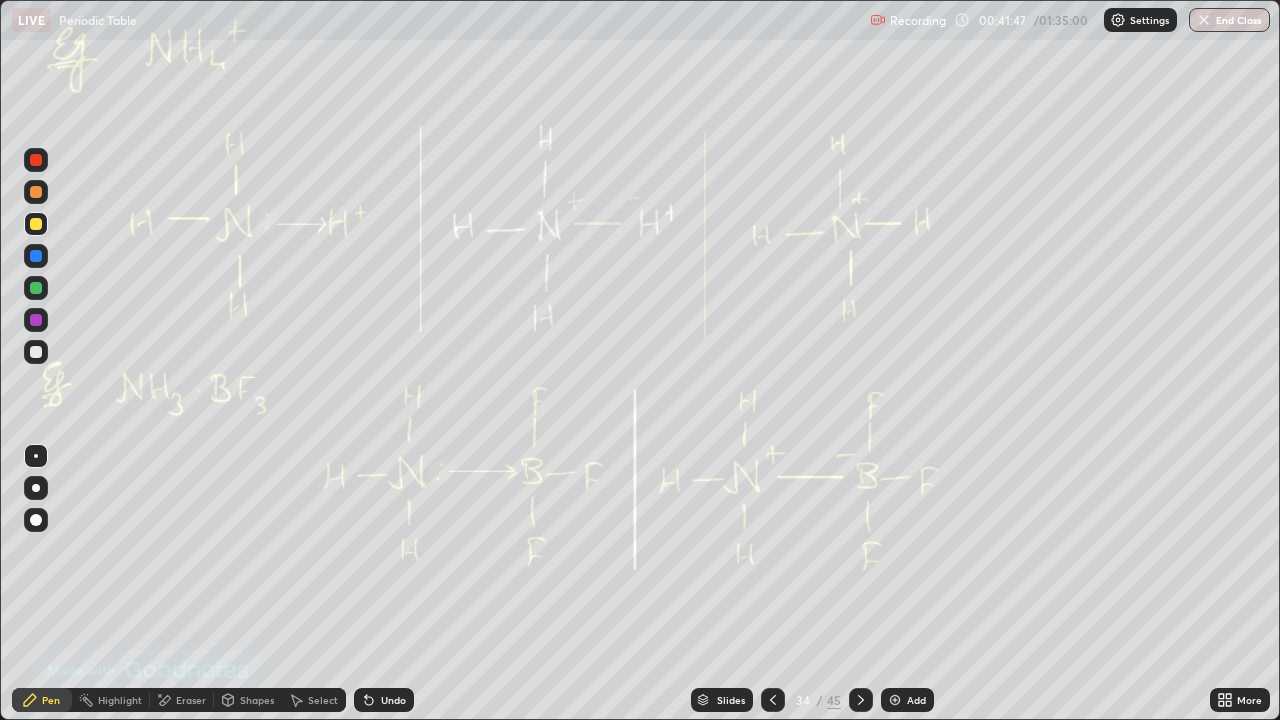 click 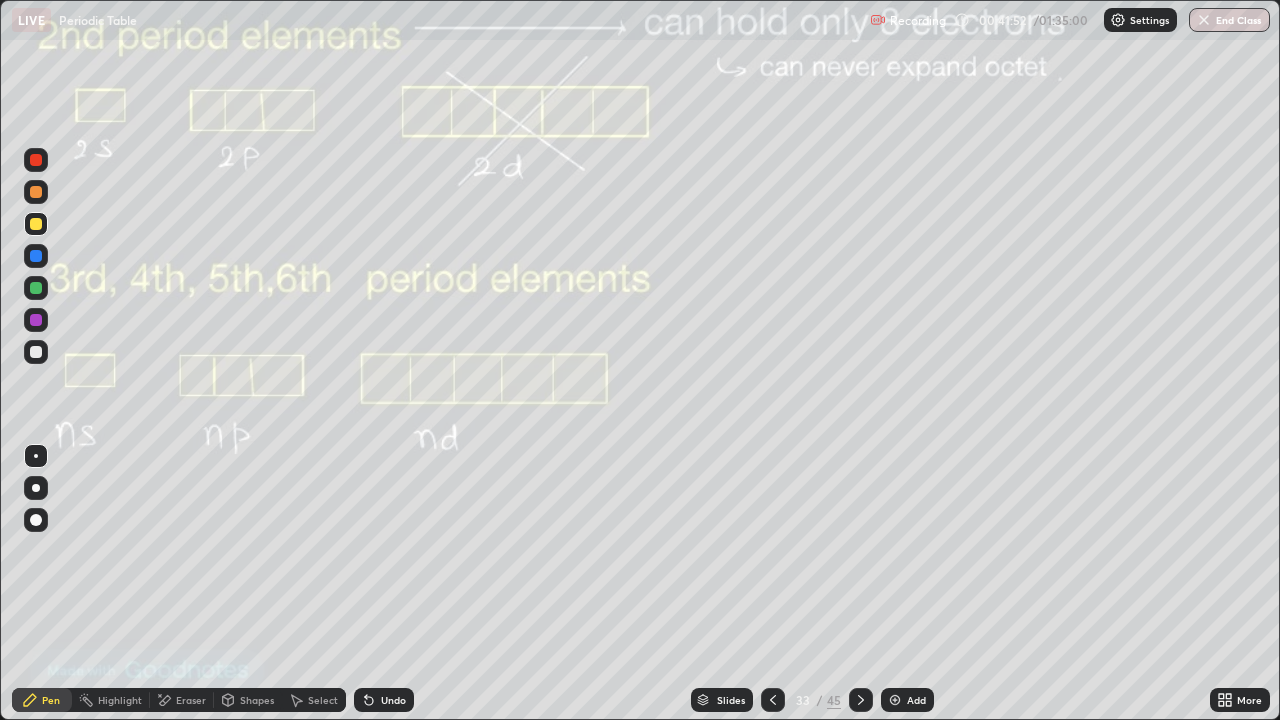 click at bounding box center (861, 700) 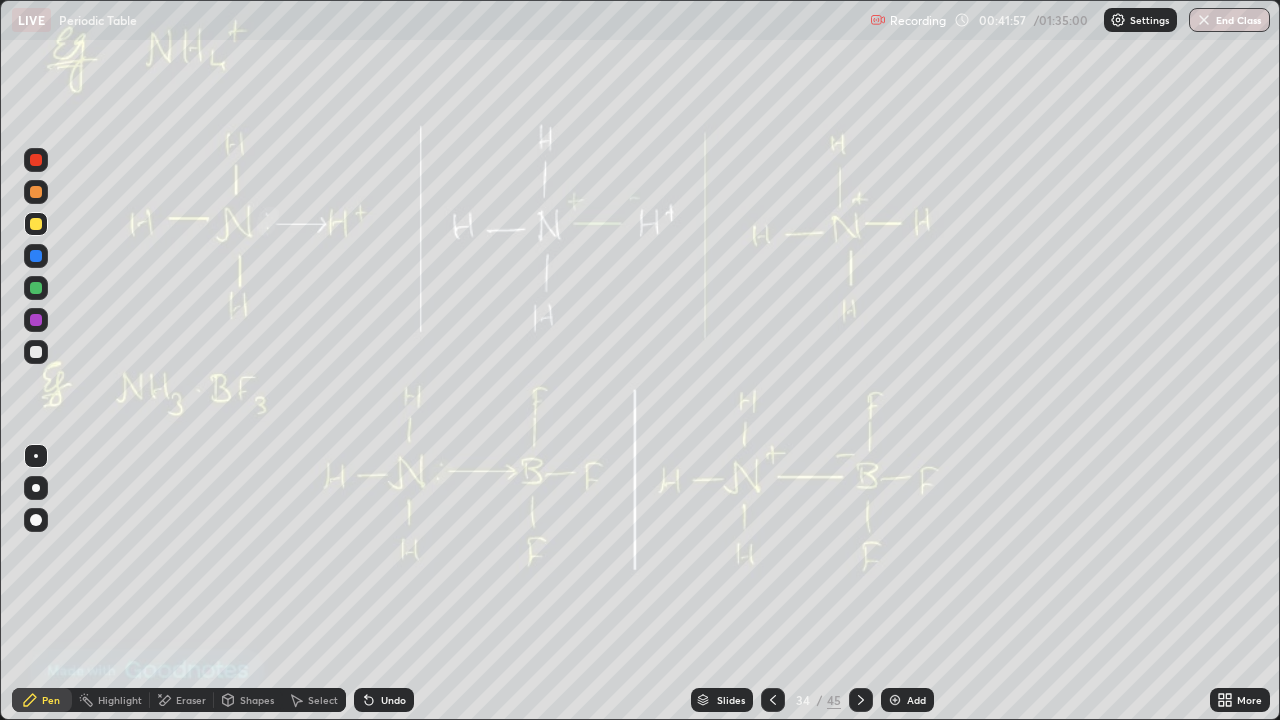 click 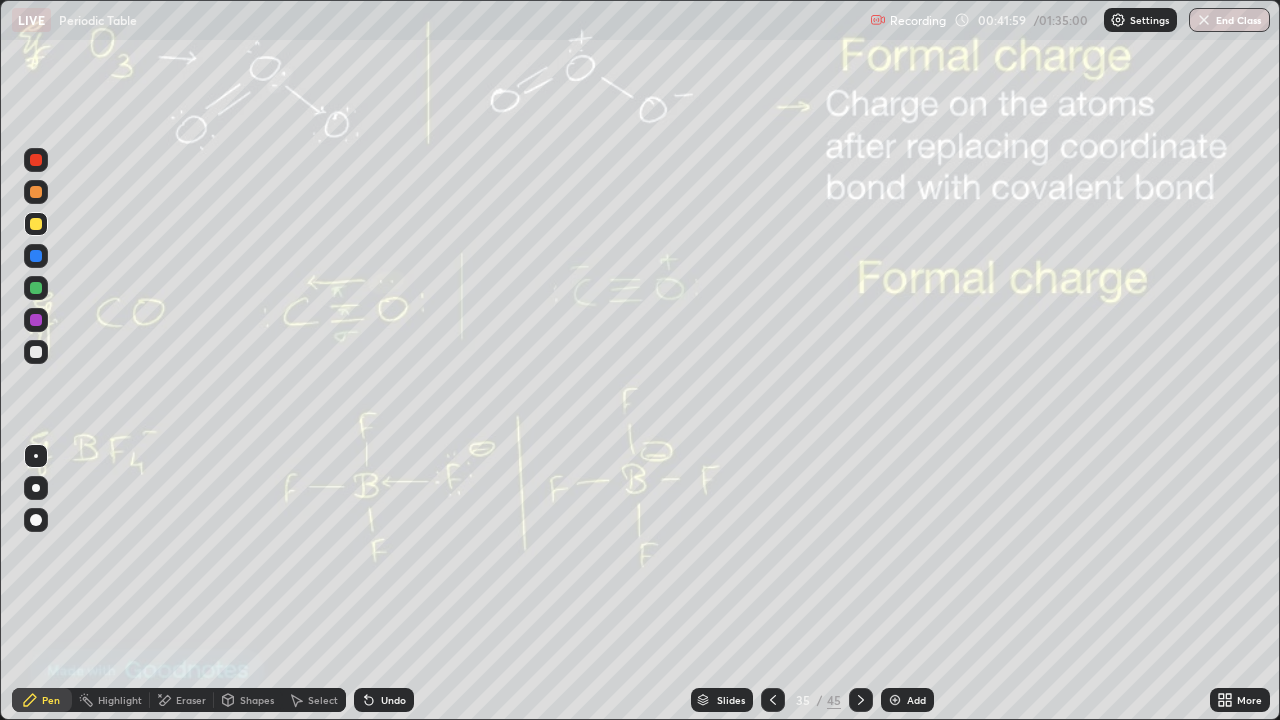 click at bounding box center (773, 700) 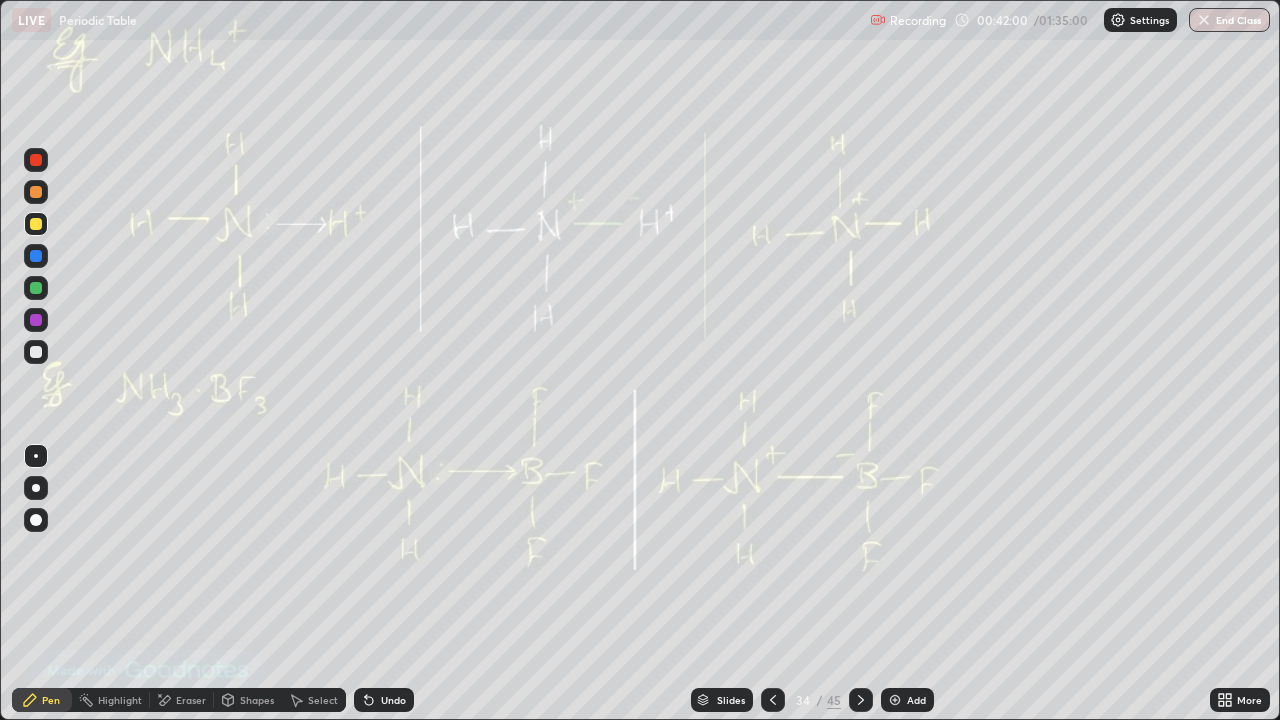 click 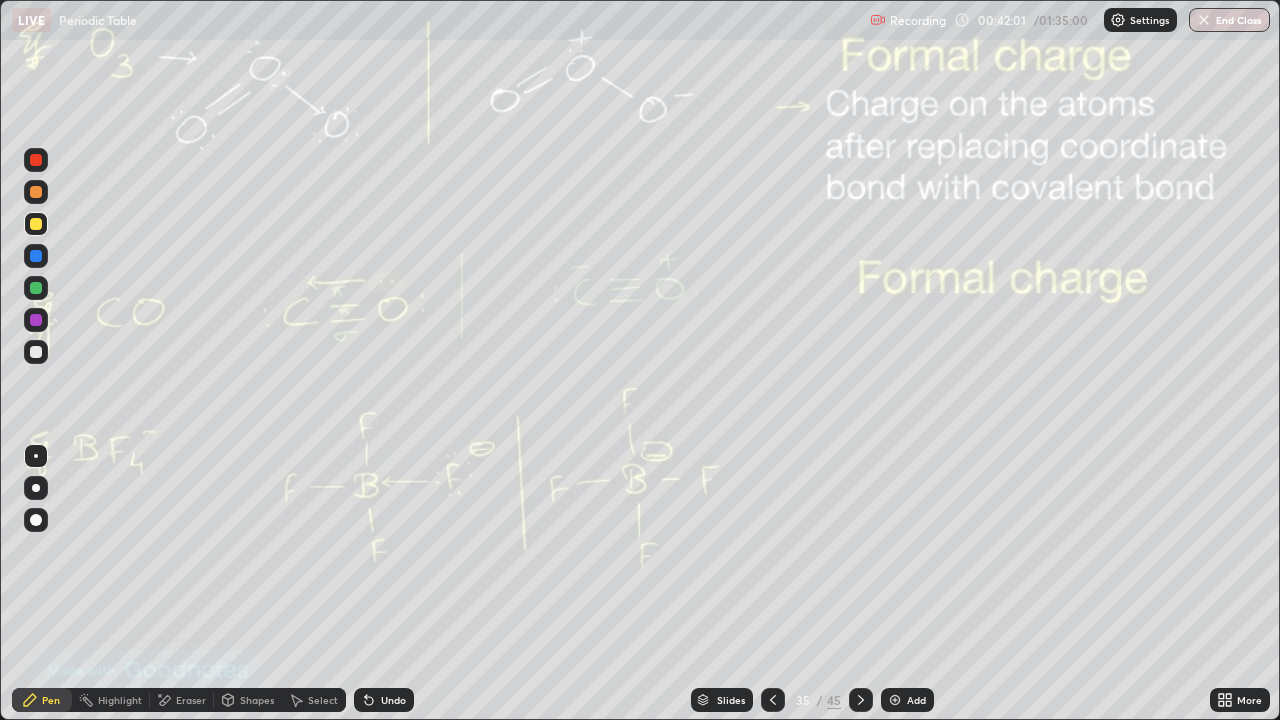 click 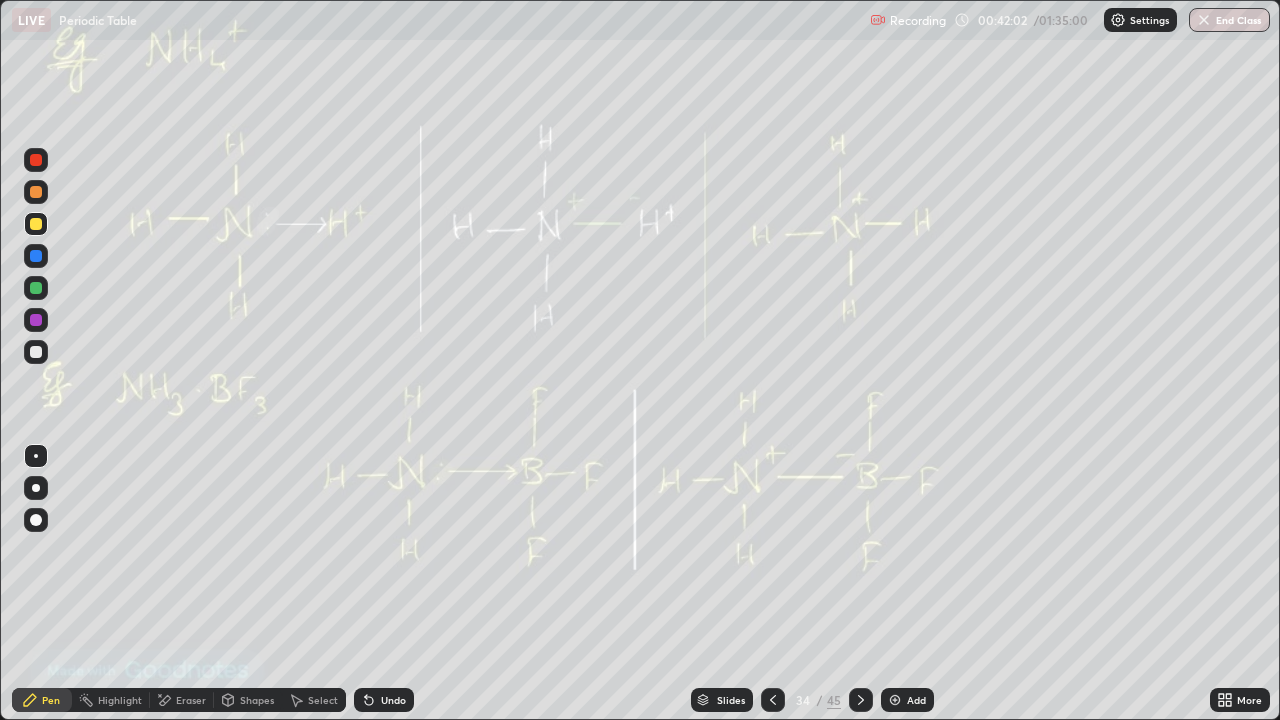 click on "Add" at bounding box center [916, 700] 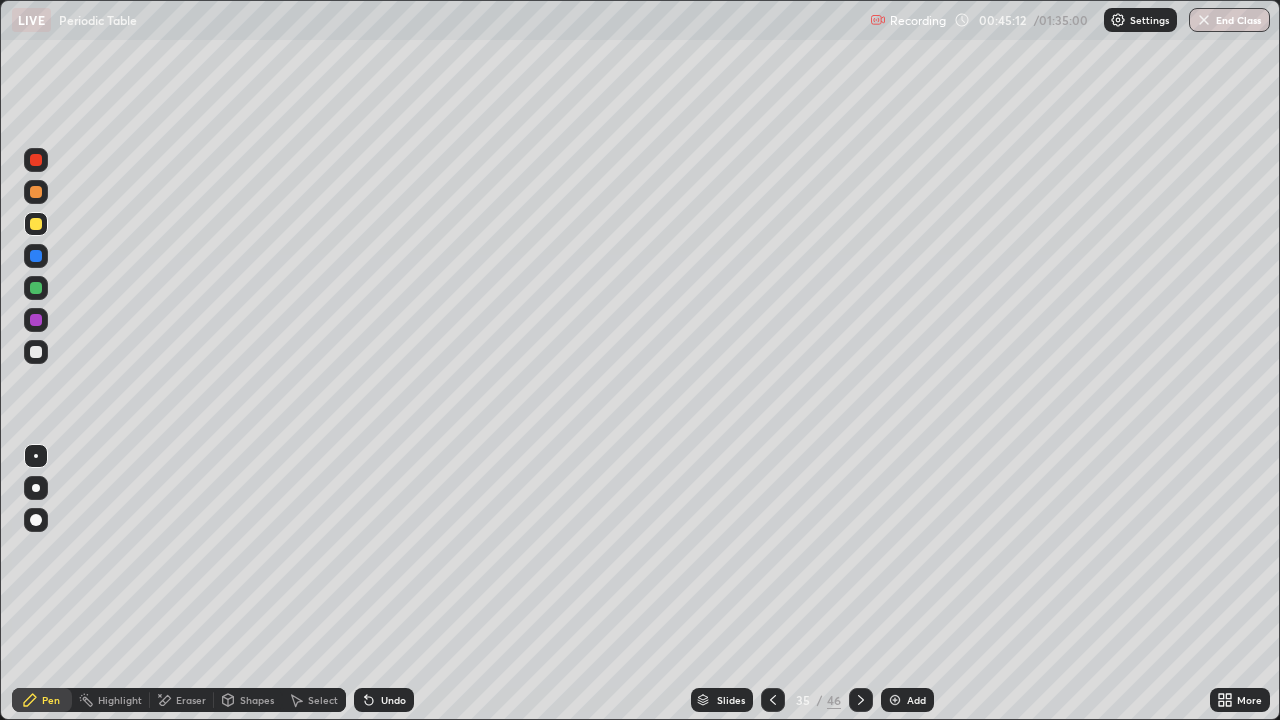 click at bounding box center [36, 288] 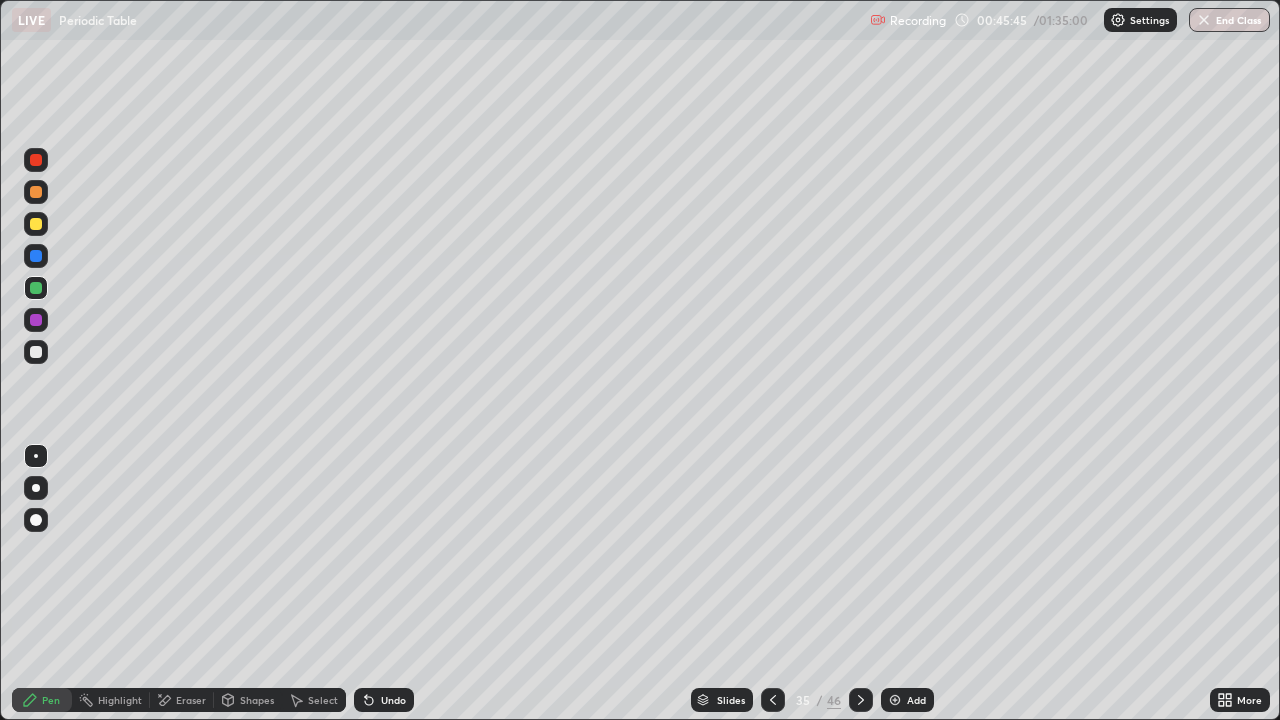 click on "Eraser" at bounding box center (182, 700) 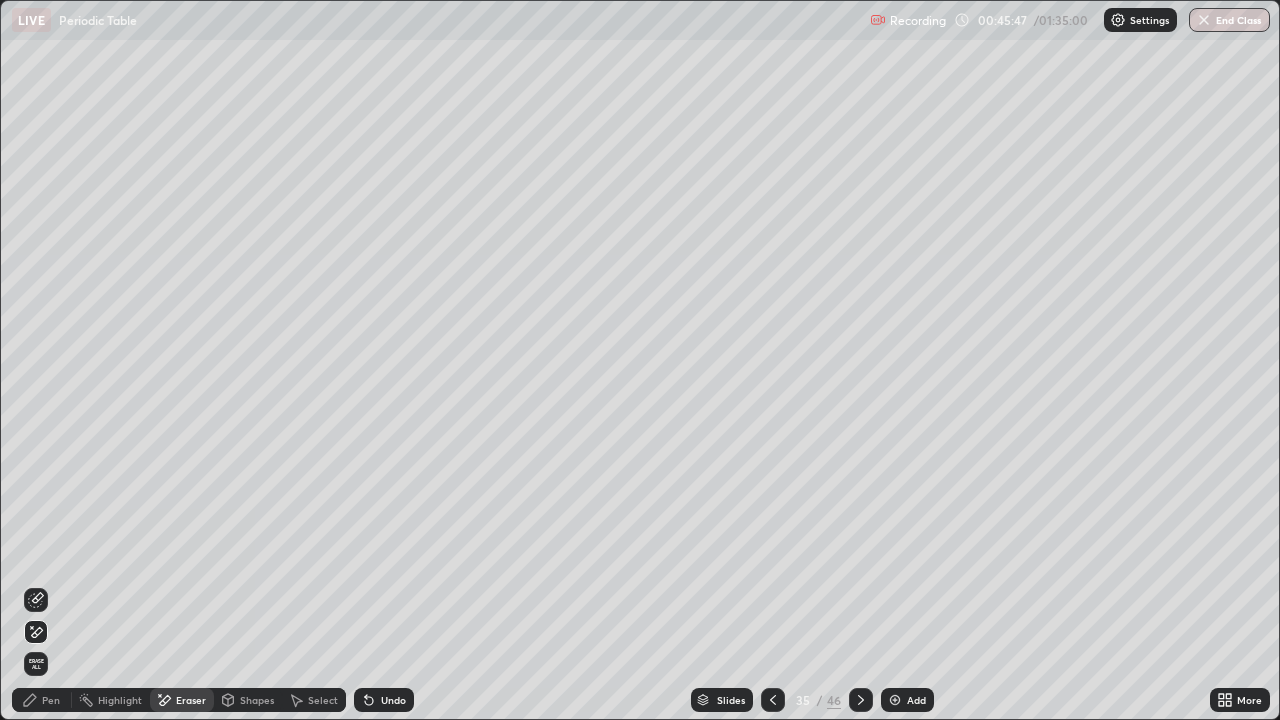 click on "Pen" at bounding box center [42, 700] 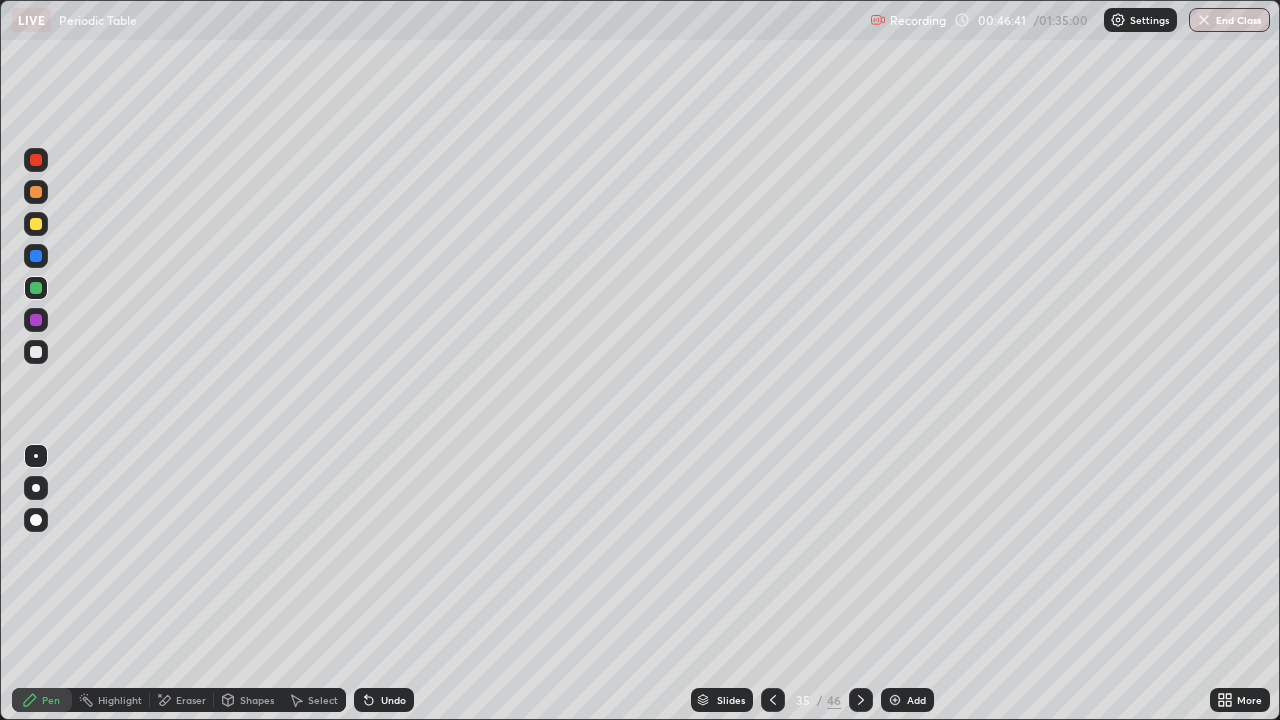click on "Eraser" at bounding box center (191, 700) 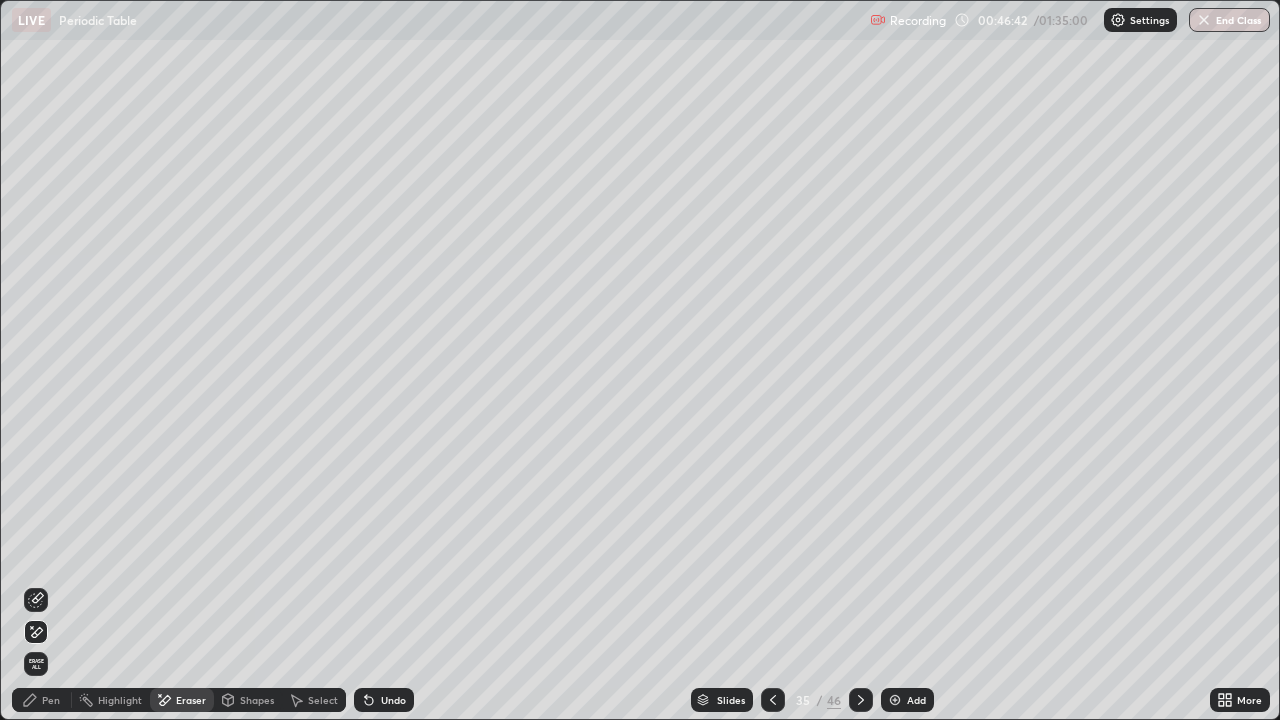 click on "Pen" at bounding box center [51, 700] 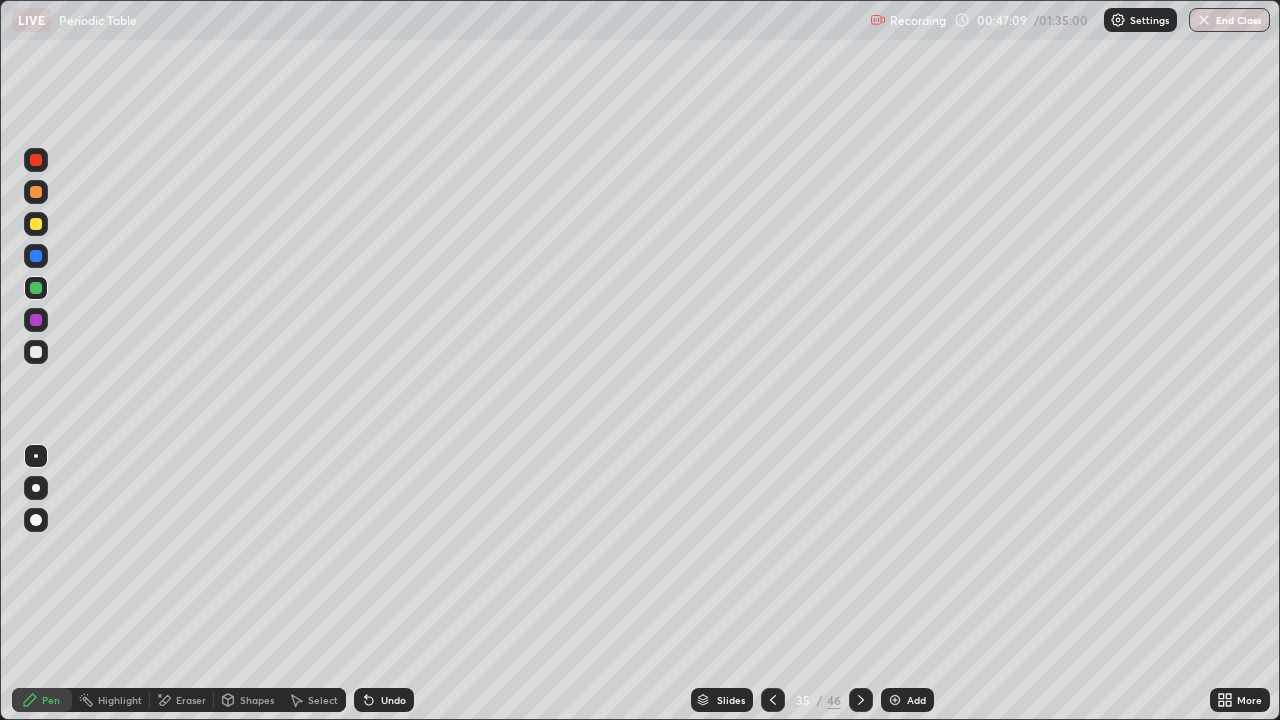 click 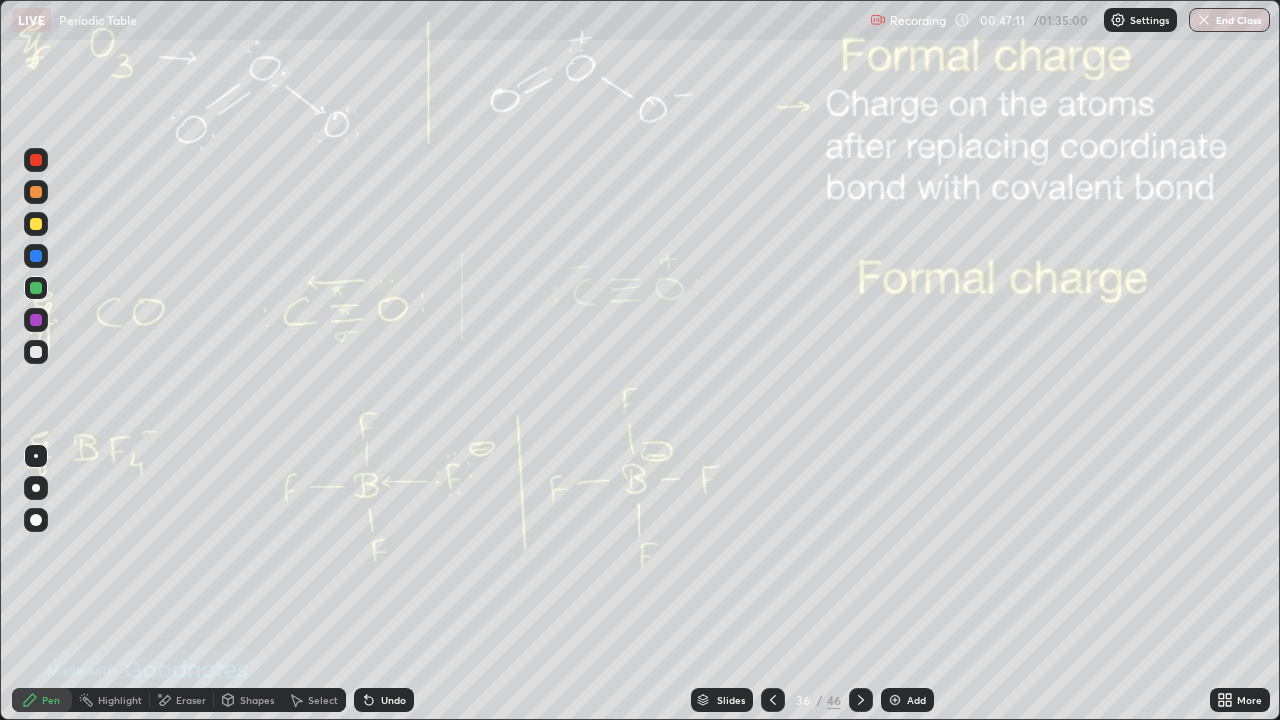 click at bounding box center (773, 700) 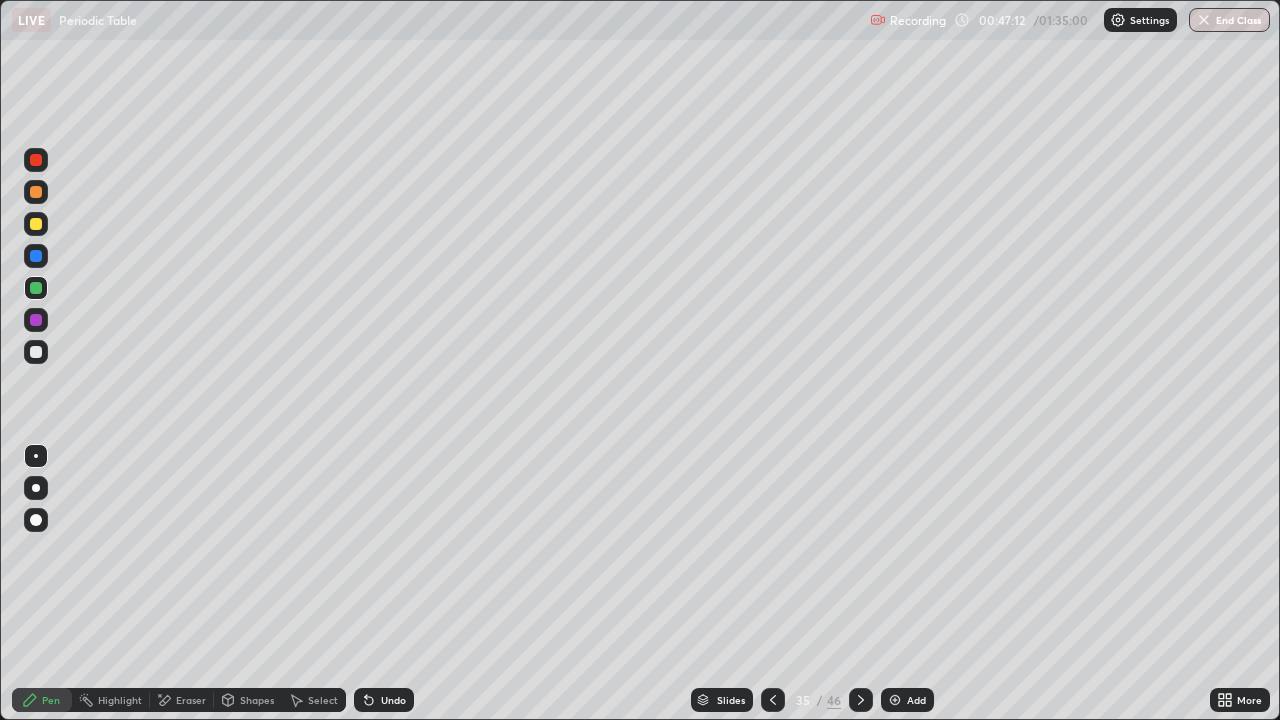 click 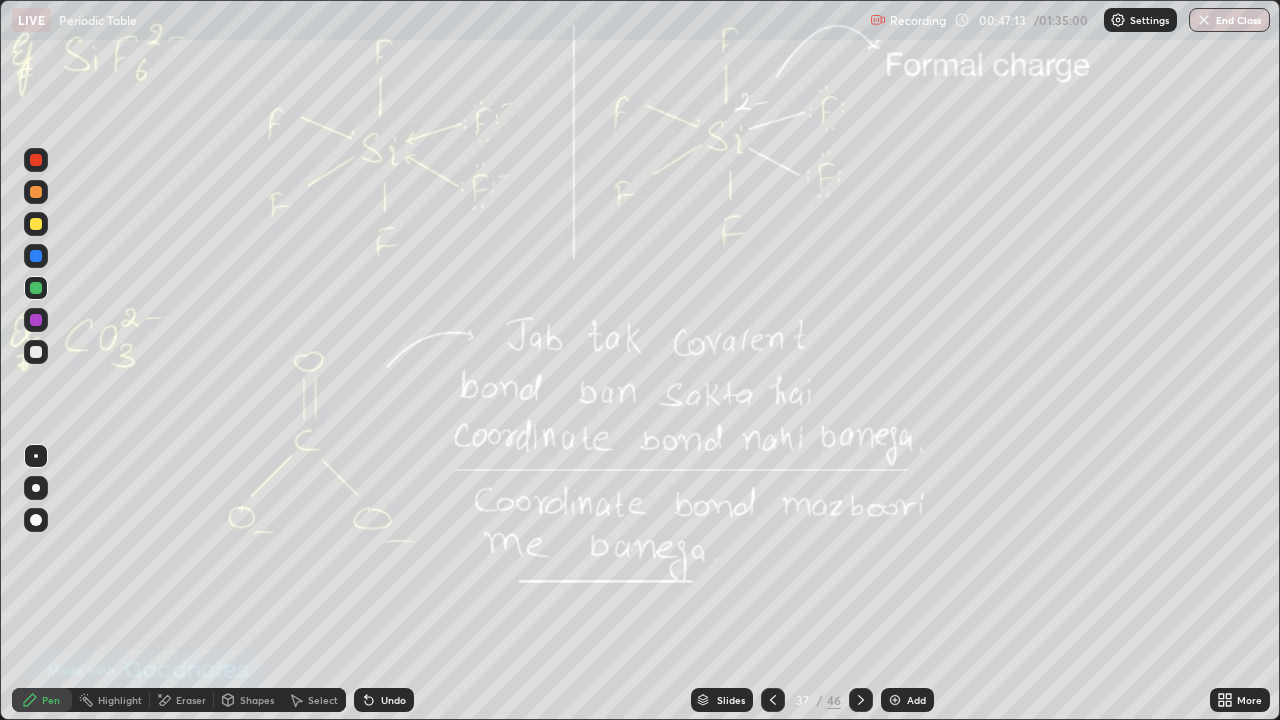 click 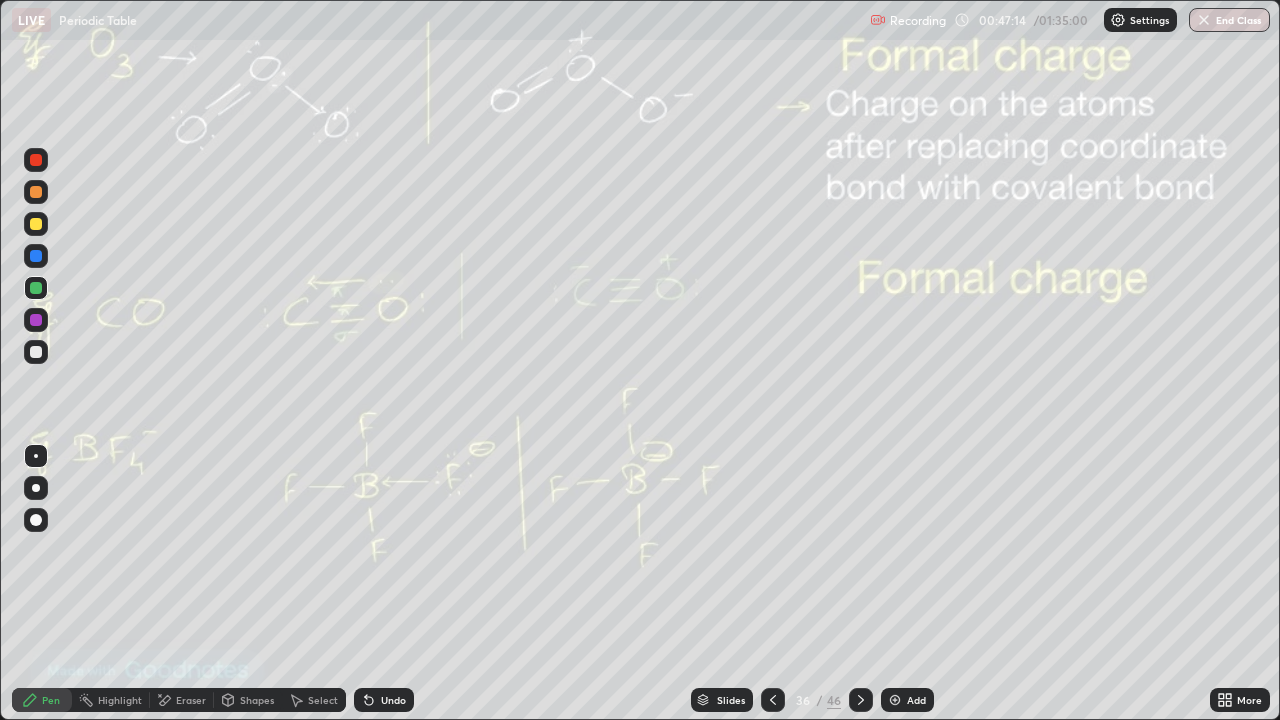 click on "Add" at bounding box center [907, 700] 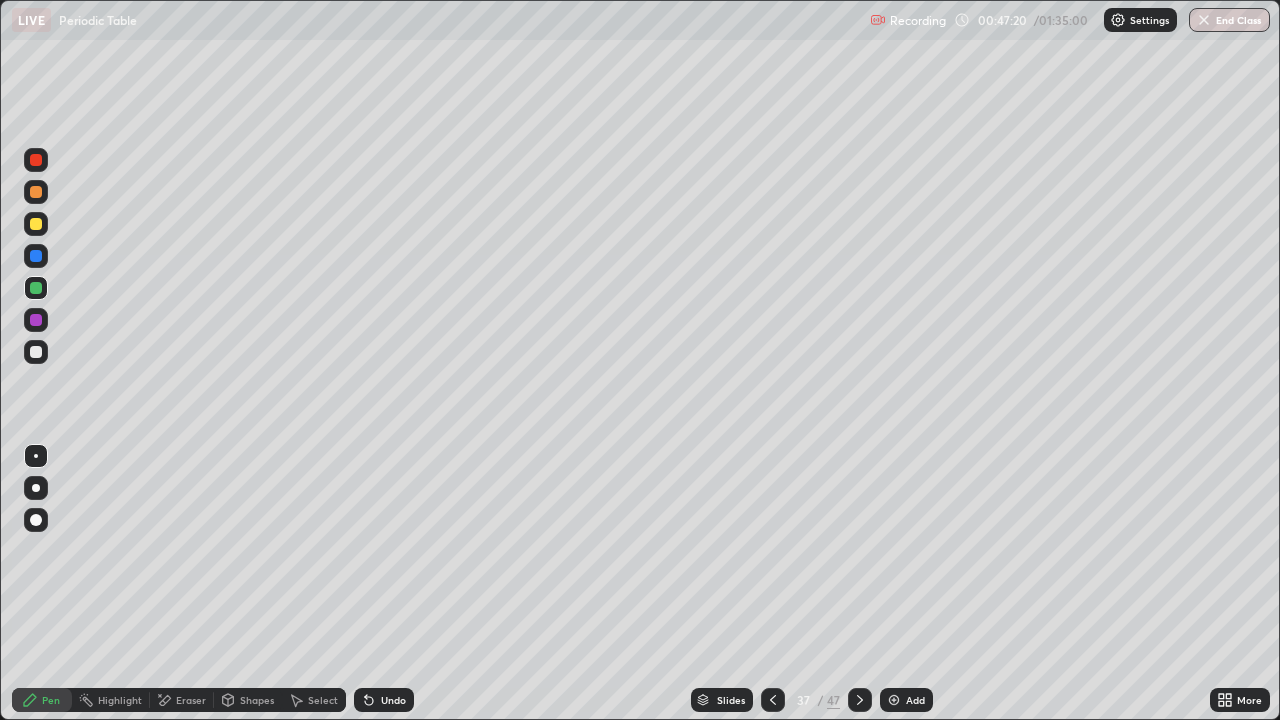click at bounding box center [36, 224] 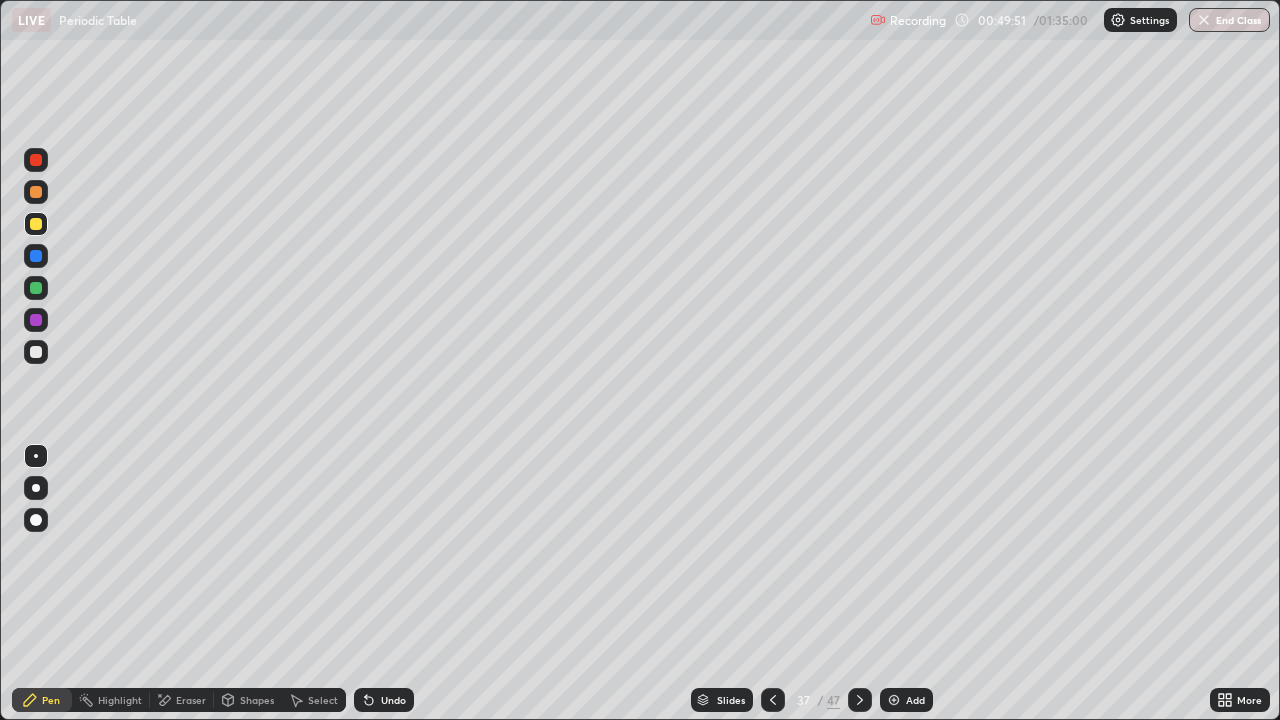 click at bounding box center (36, 352) 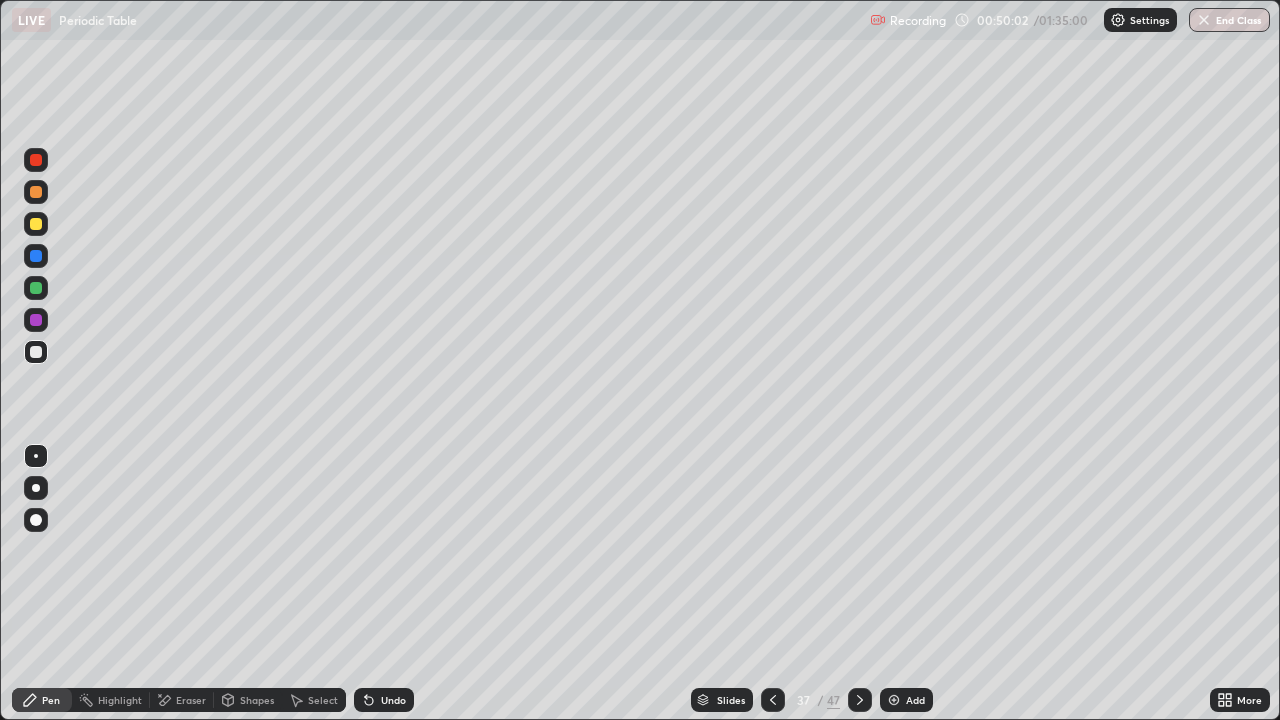 click at bounding box center [36, 224] 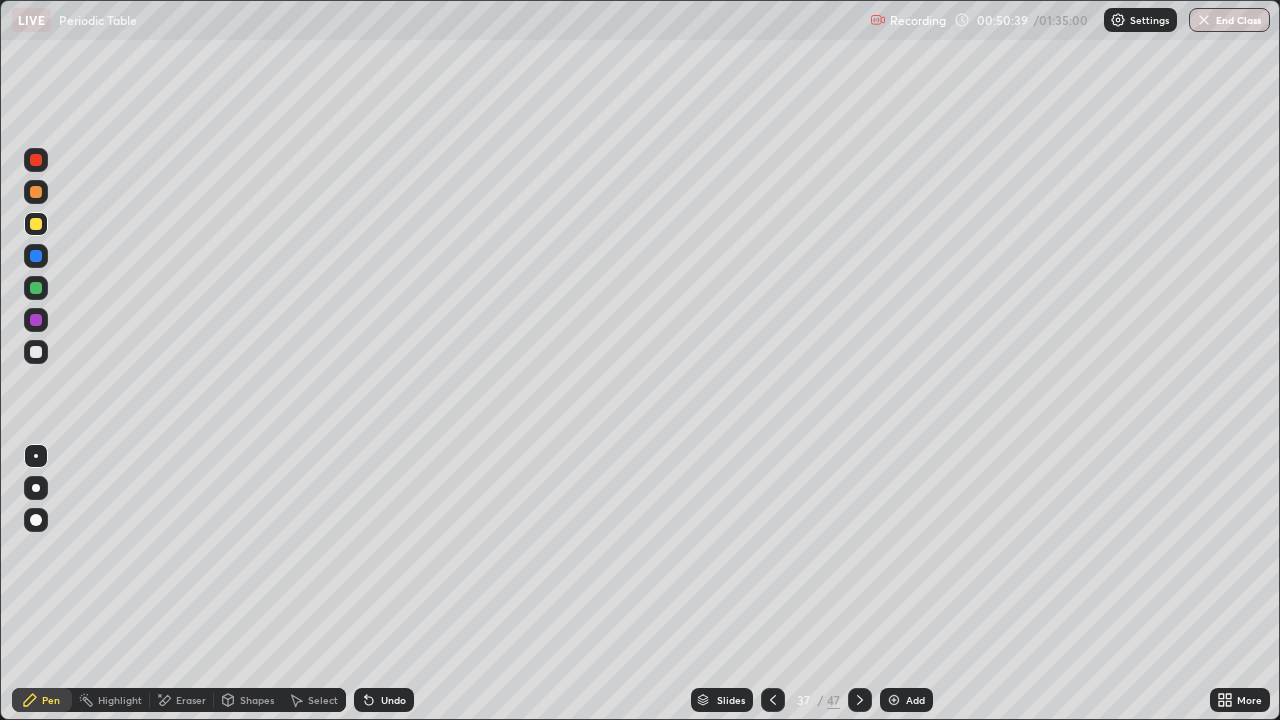 click on "Select" at bounding box center [314, 700] 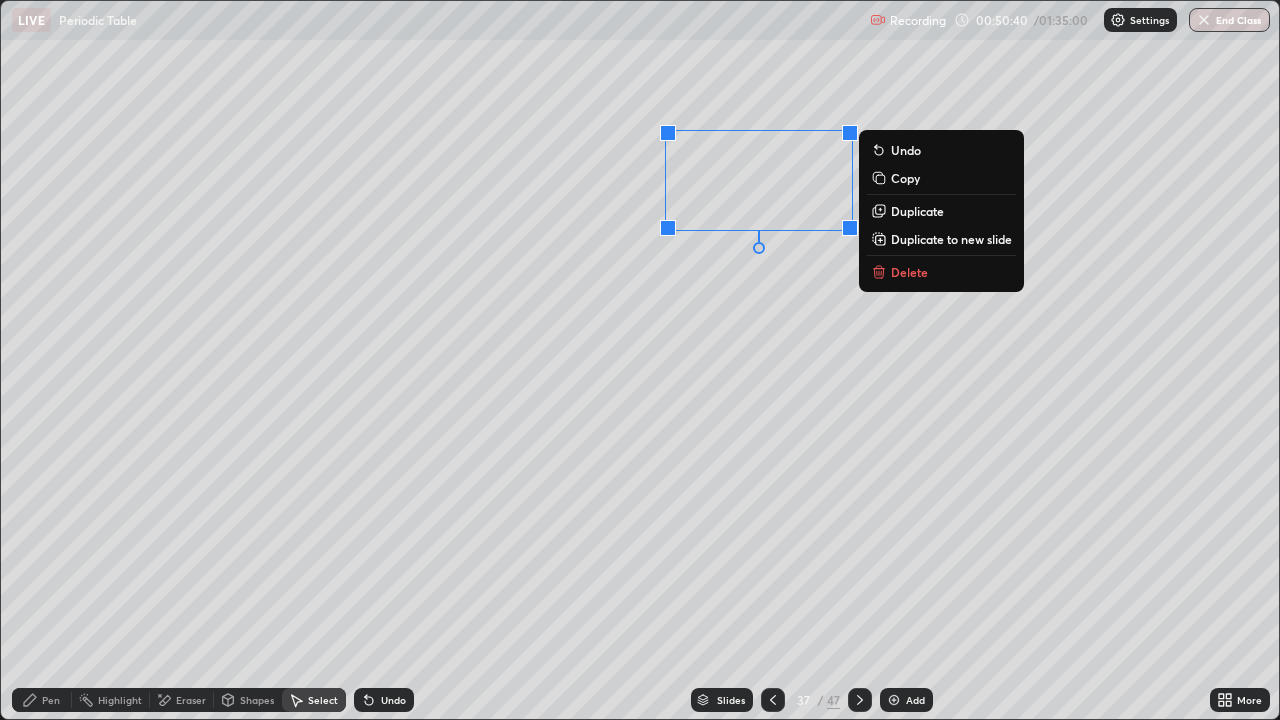 click on "Duplicate" at bounding box center (917, 211) 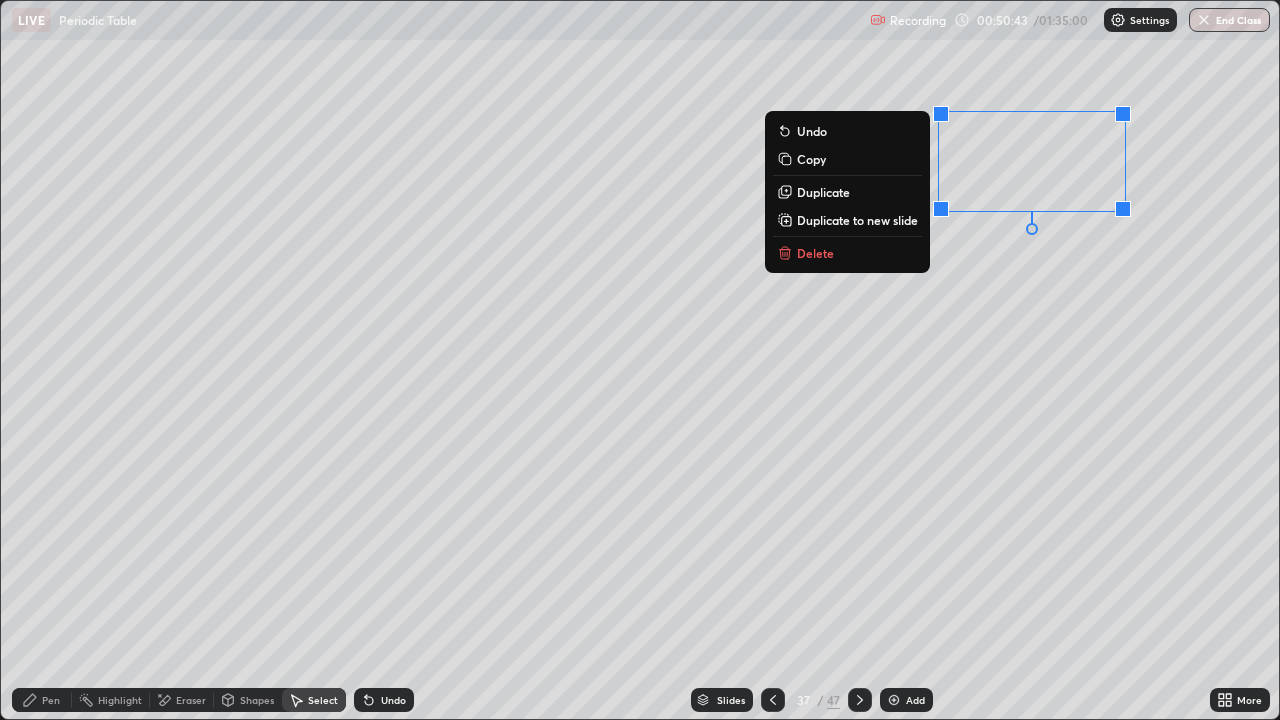 click on "Eraser" at bounding box center [182, 700] 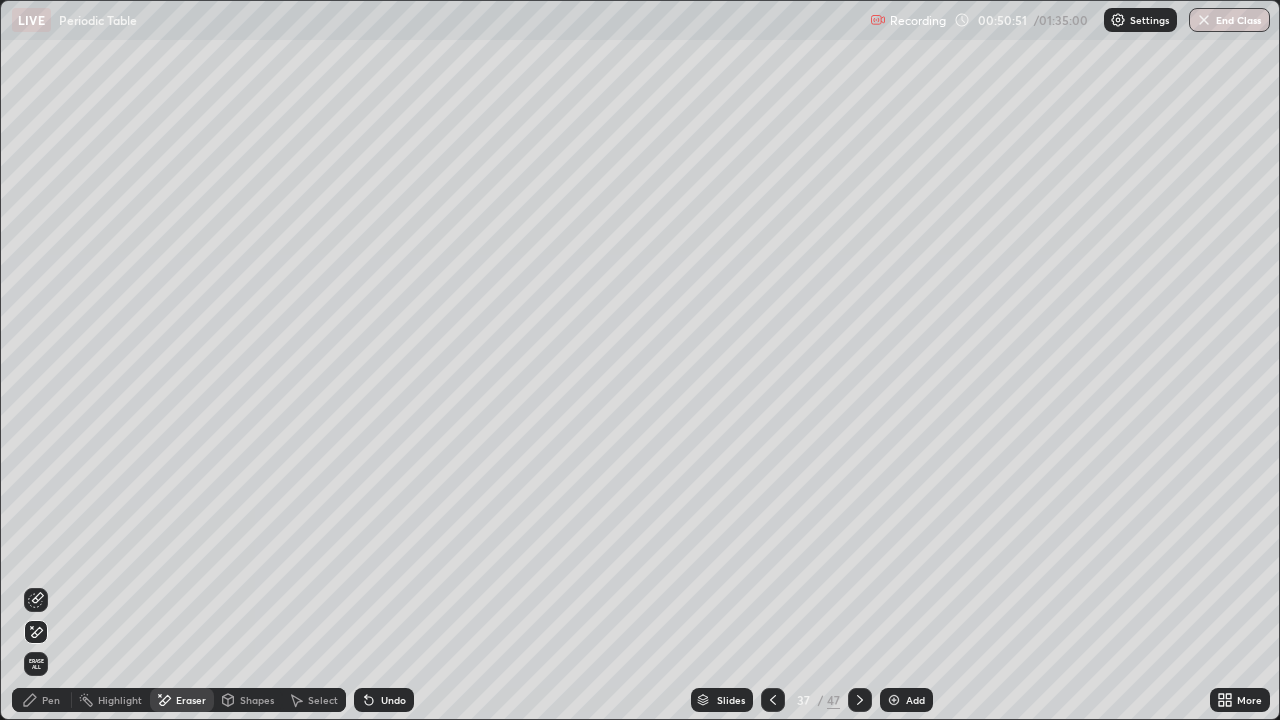 click on "Pen" at bounding box center (42, 700) 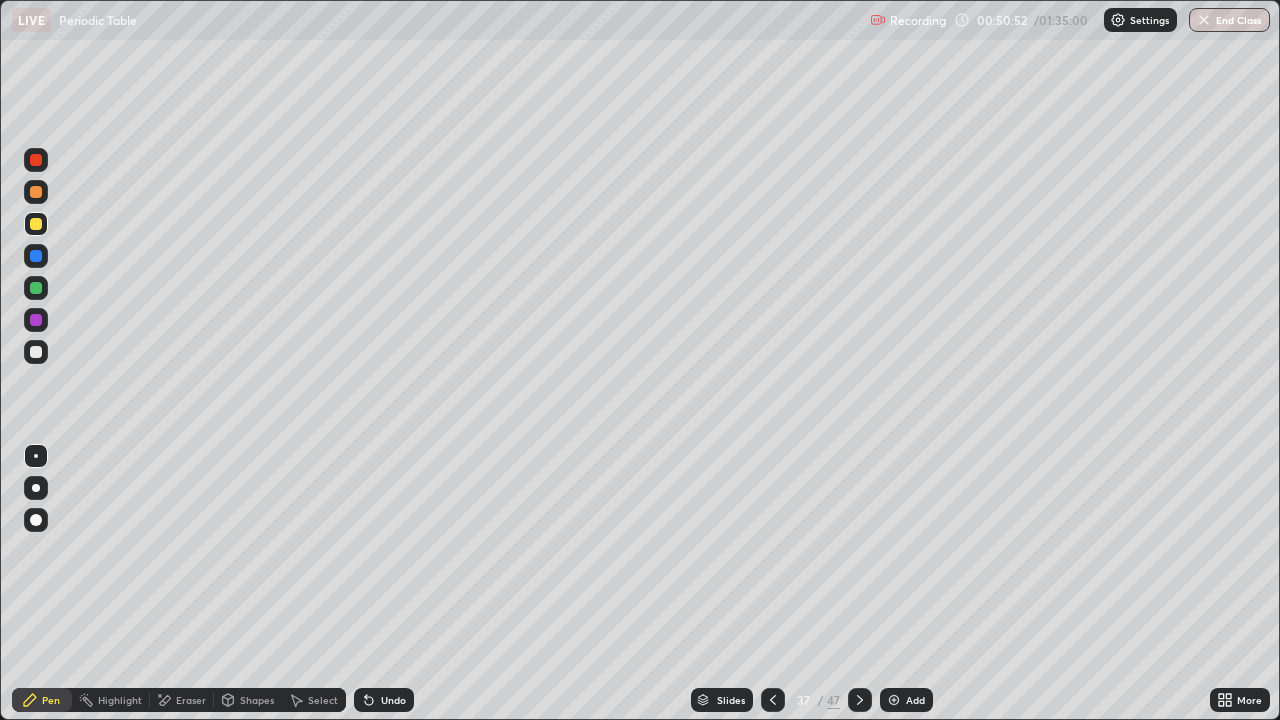 click at bounding box center [36, 352] 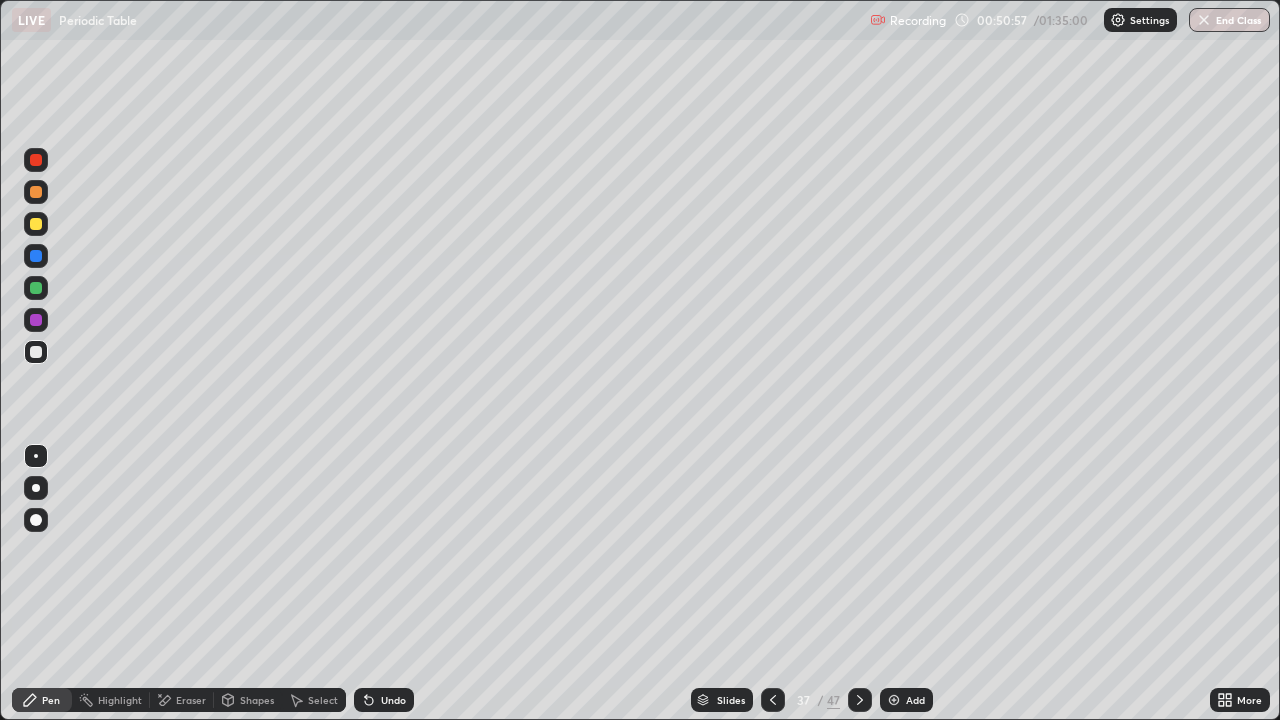 click at bounding box center (36, 352) 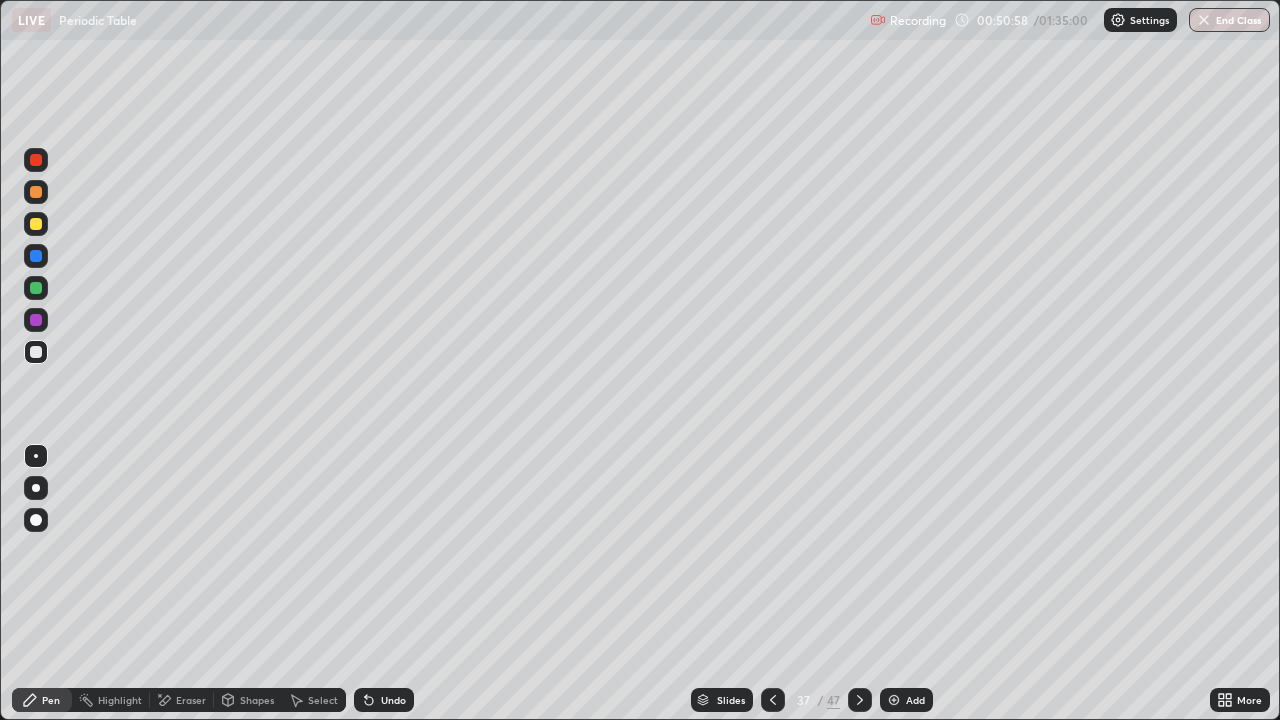 click at bounding box center [36, 192] 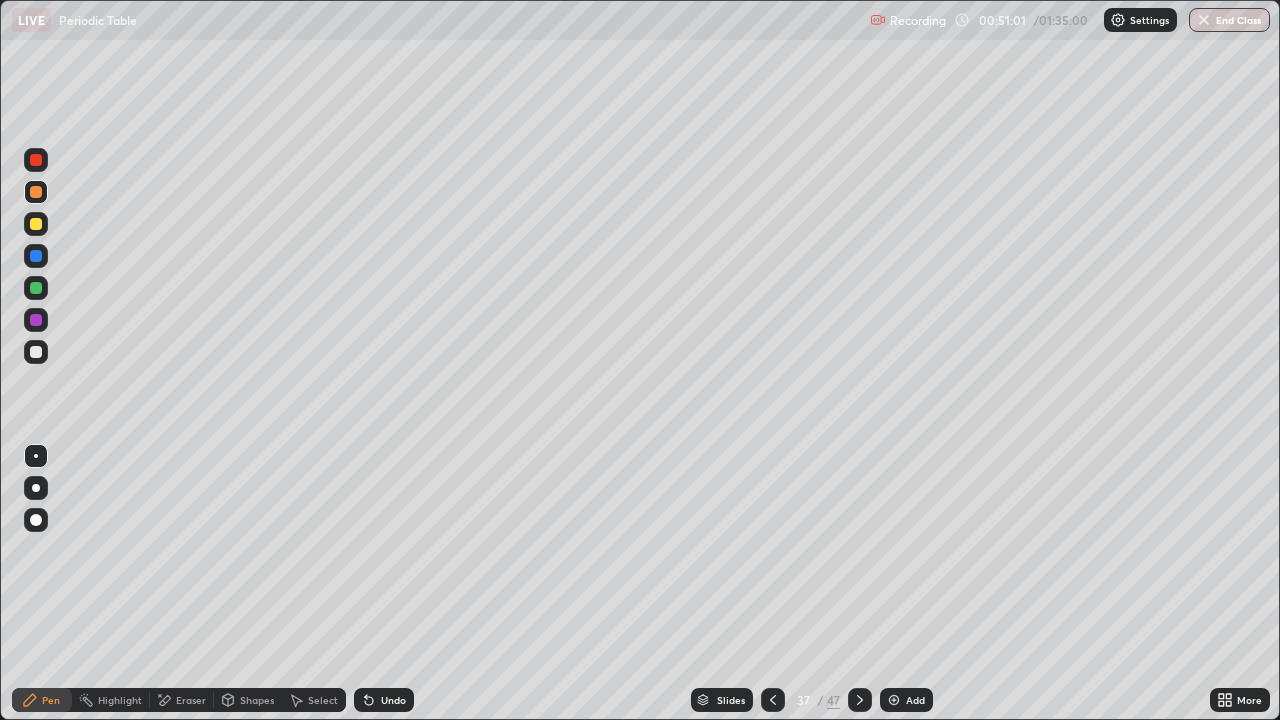click 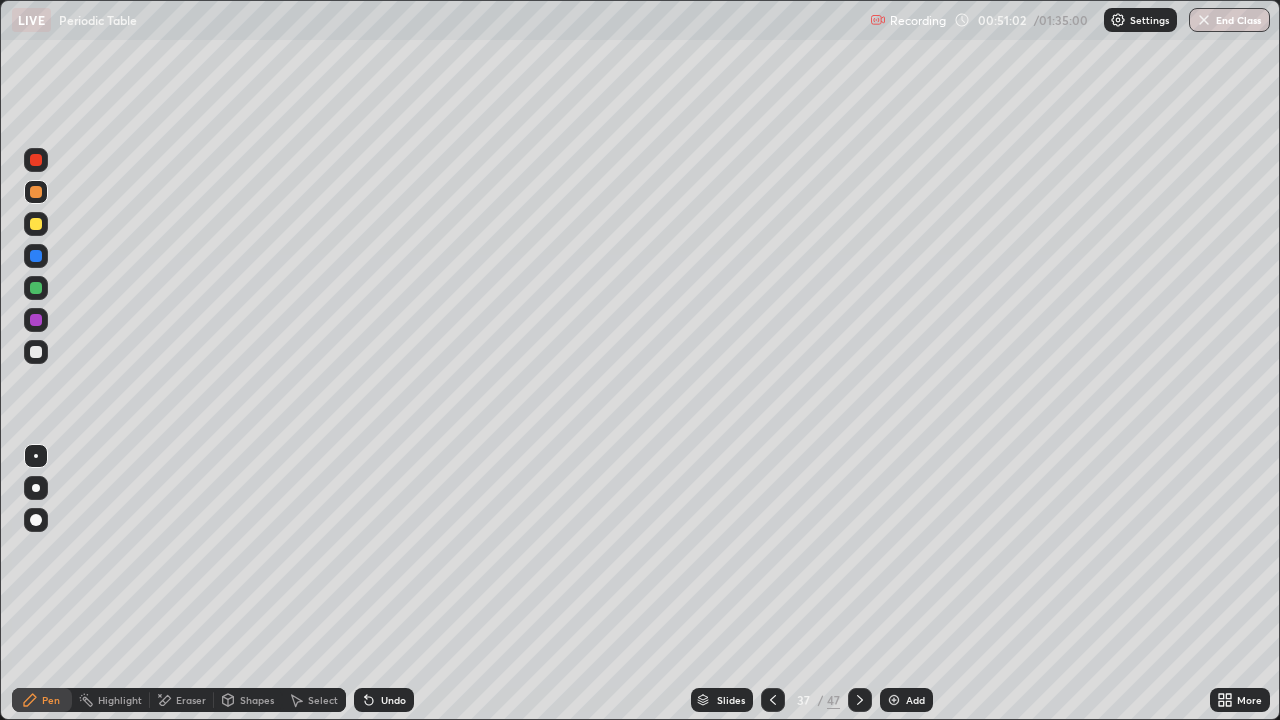 click at bounding box center [36, 352] 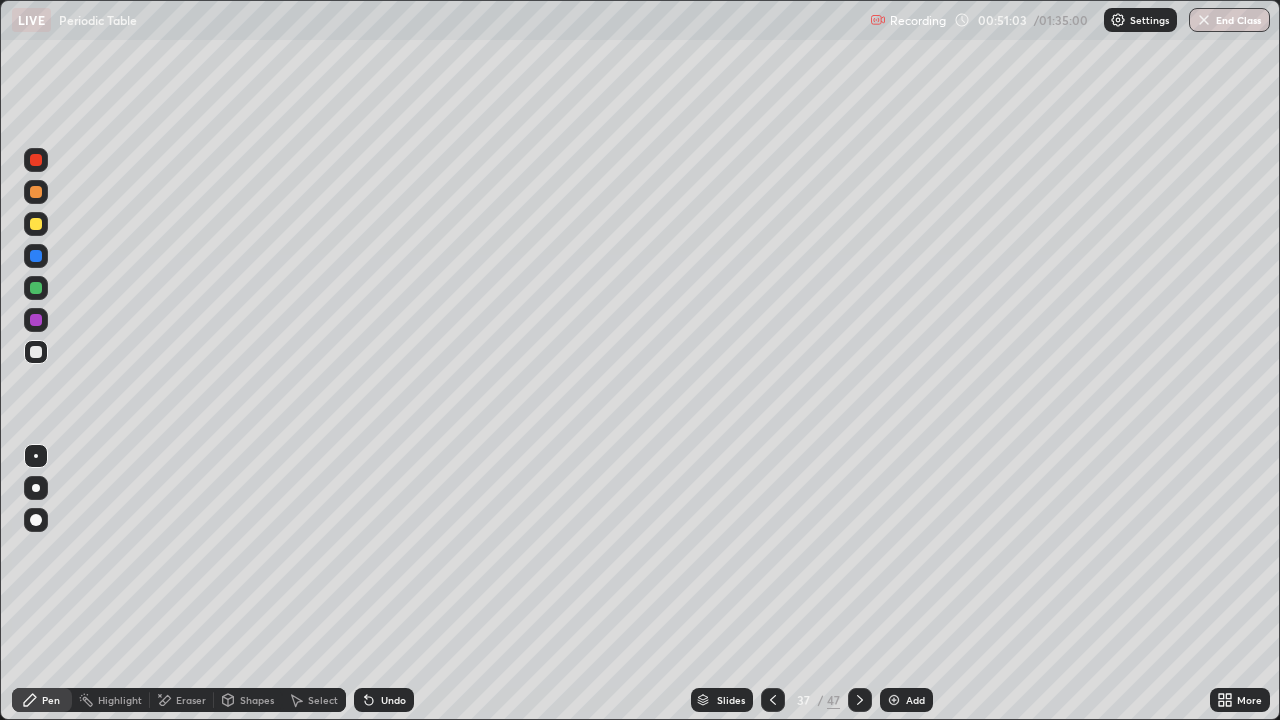 click at bounding box center (36, 288) 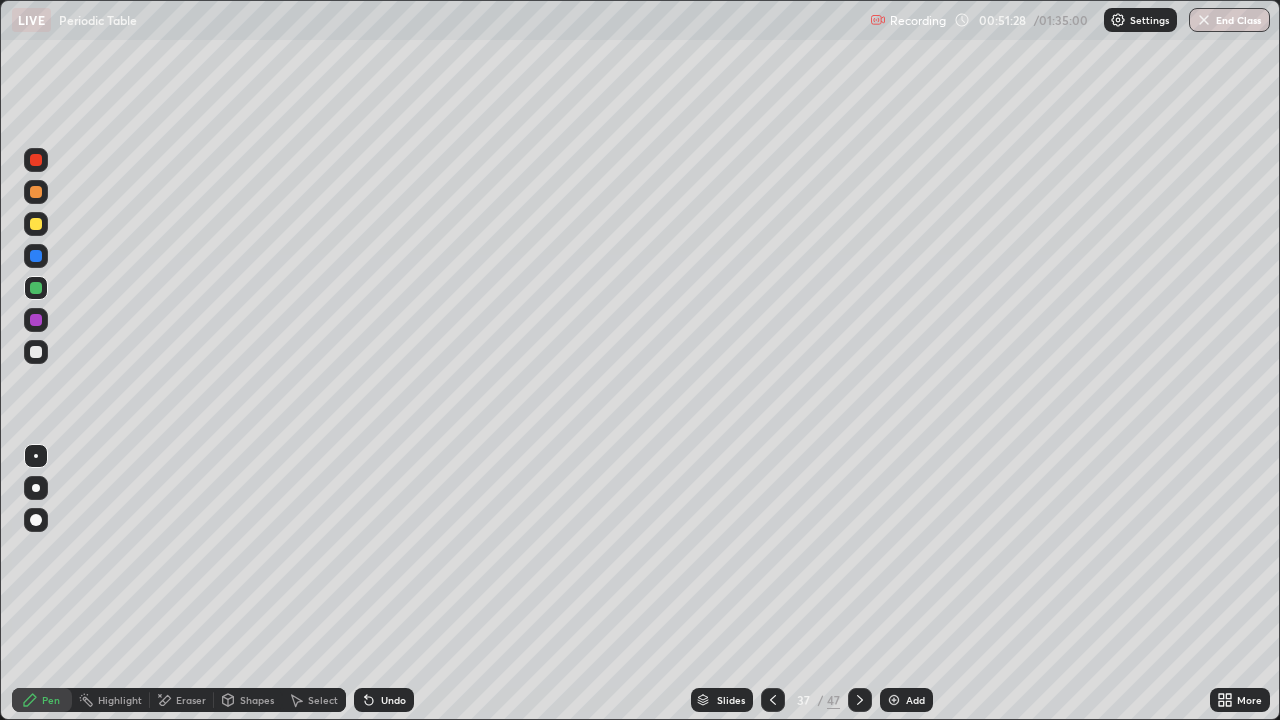 click at bounding box center [36, 352] 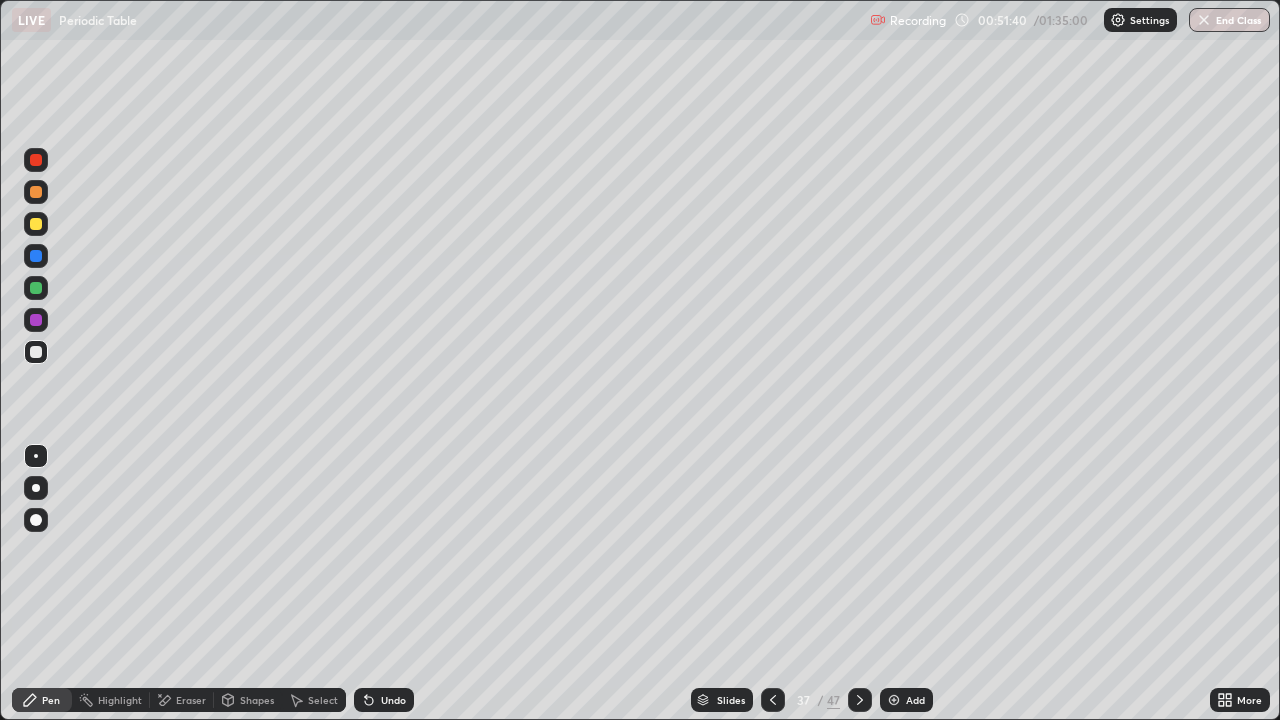 click on "Eraser" at bounding box center [191, 700] 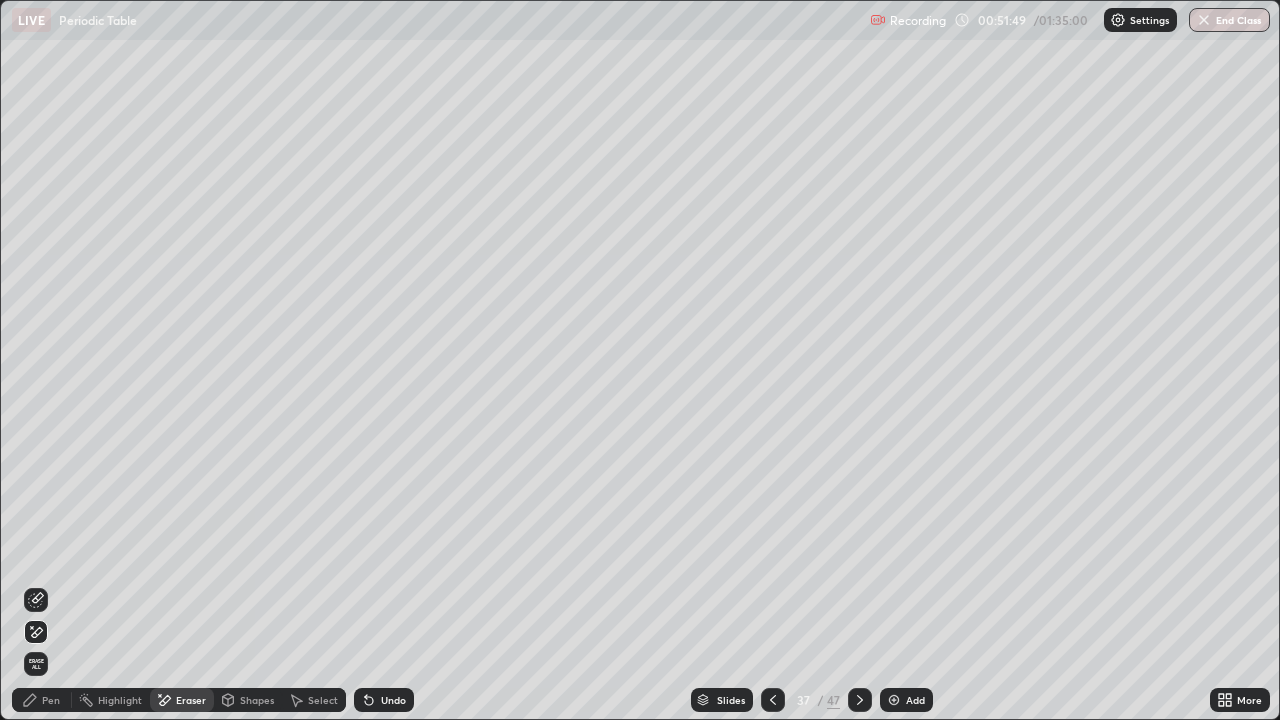 click on "Pen" at bounding box center (51, 700) 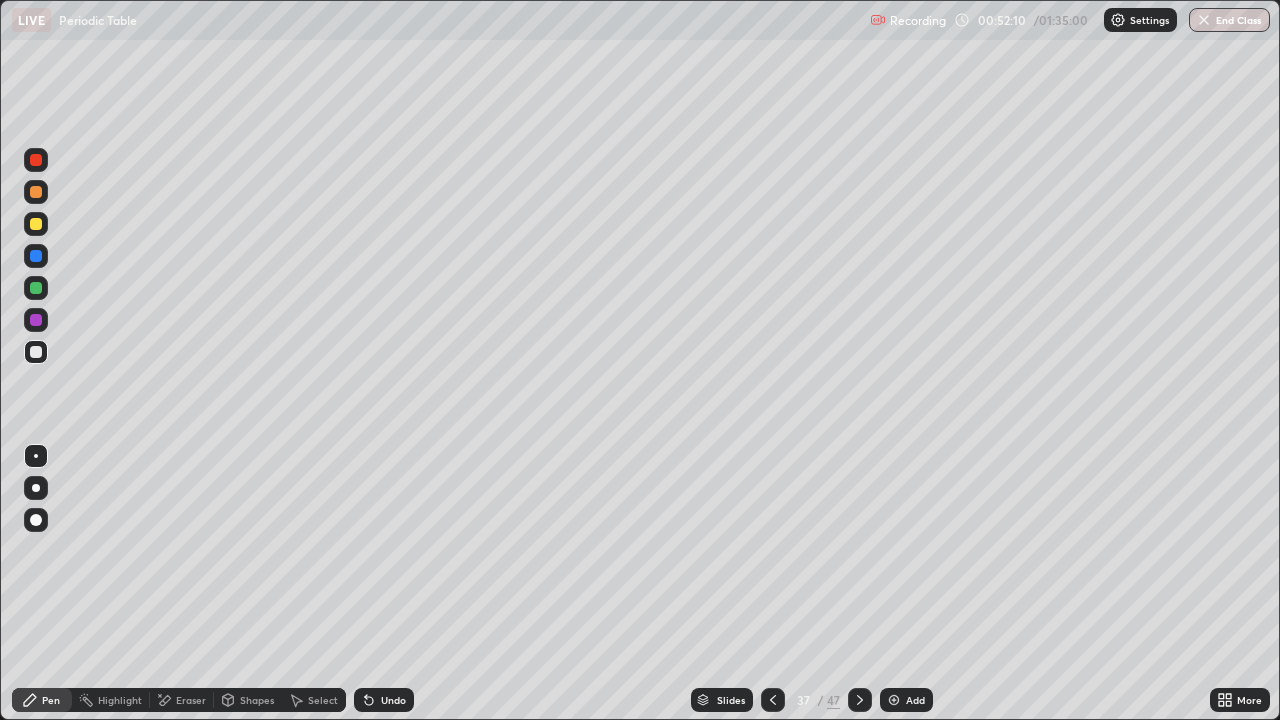 click 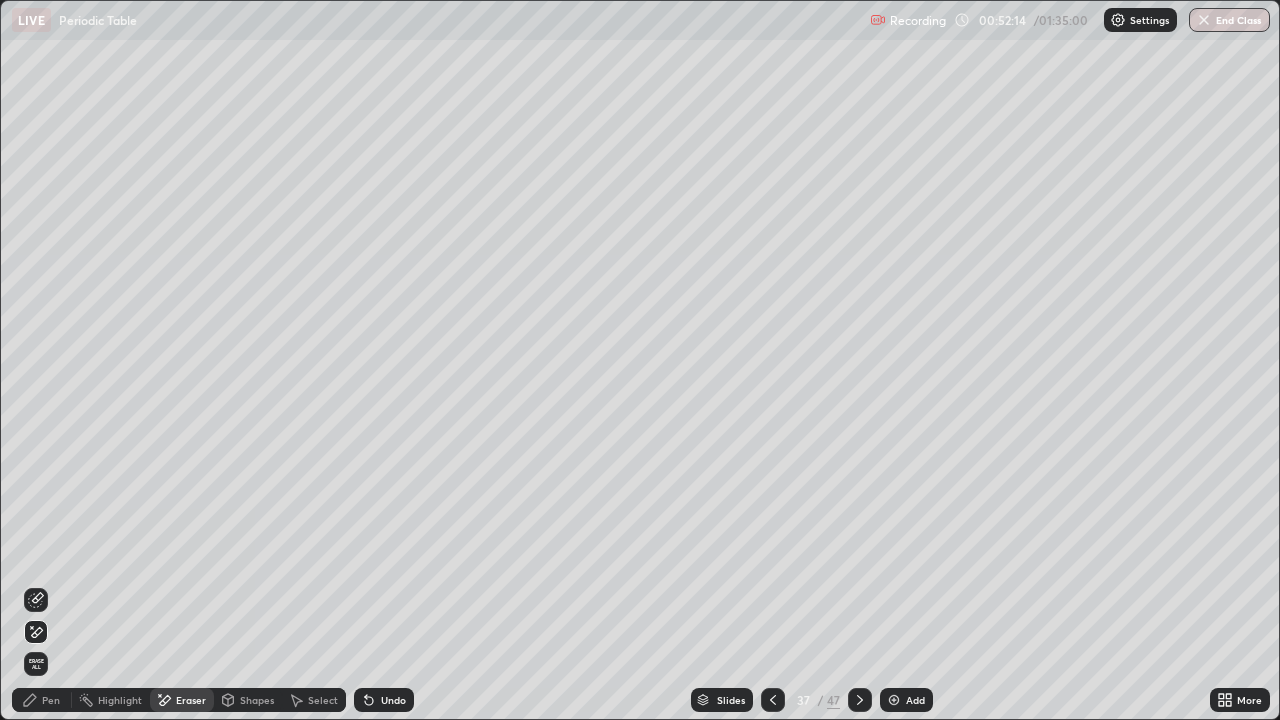 click 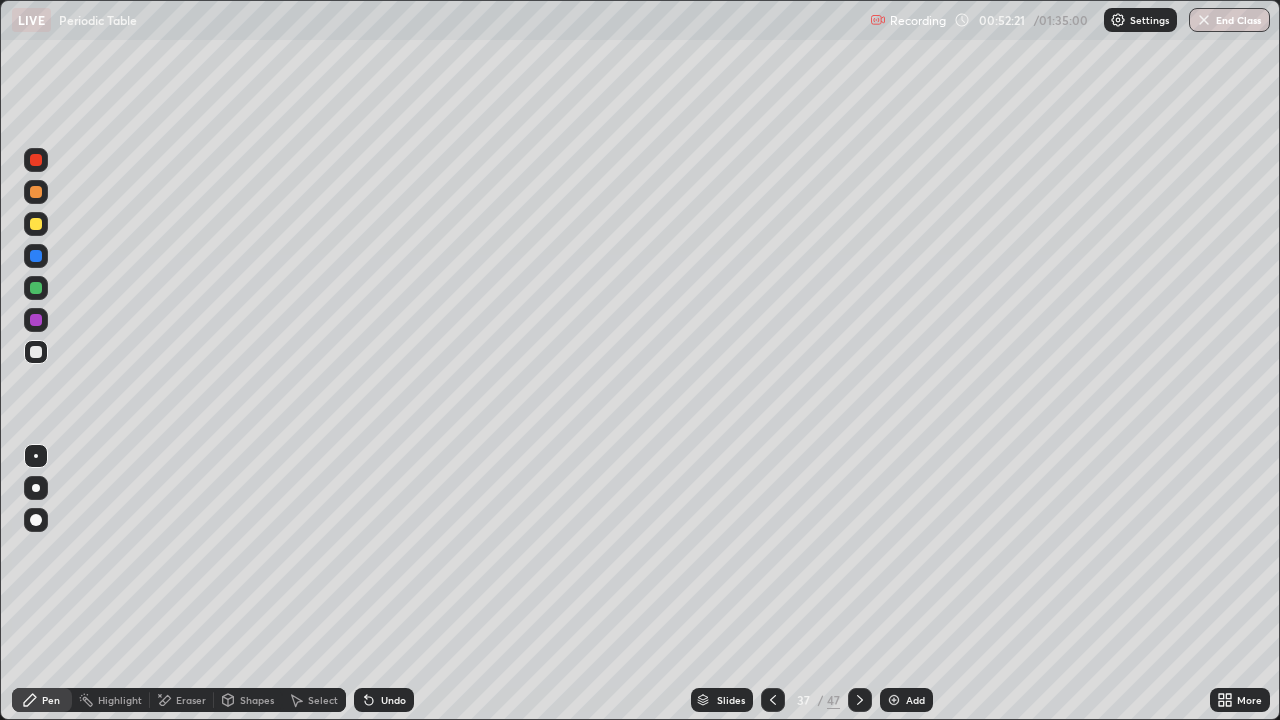 click on "Undo" at bounding box center [393, 700] 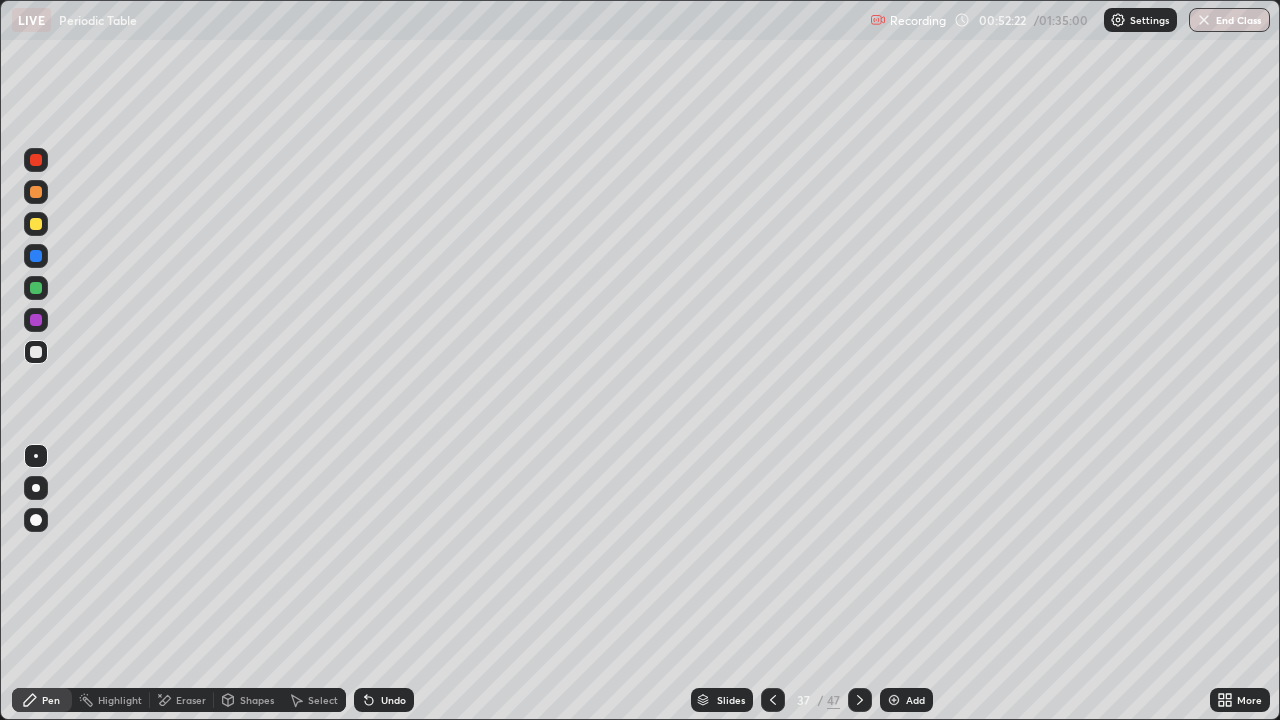 click 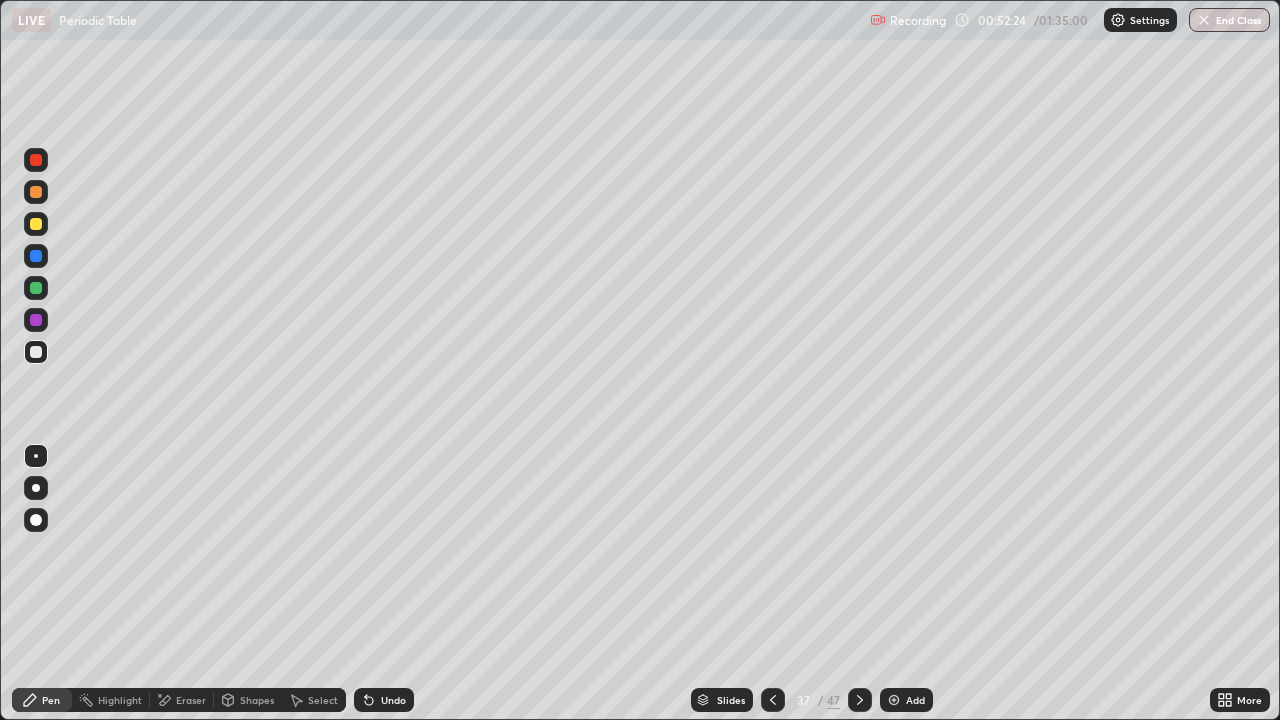 click 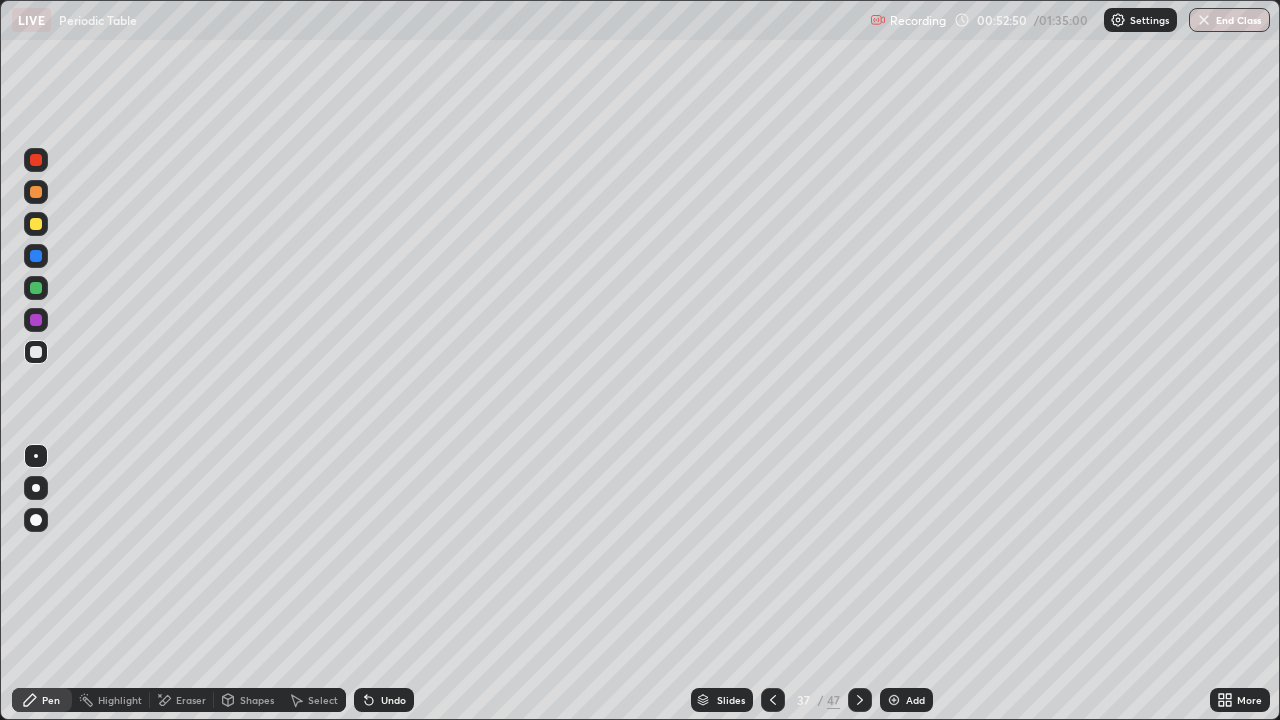 click at bounding box center (894, 700) 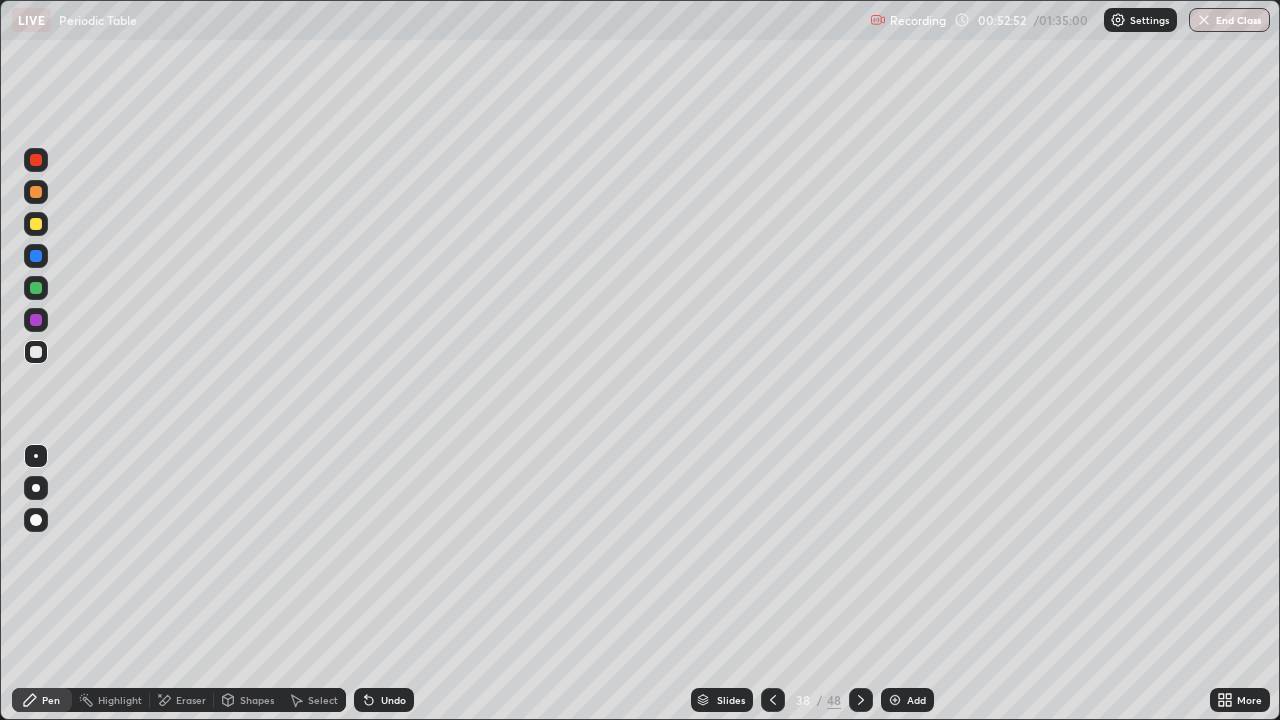 click at bounding box center [36, 192] 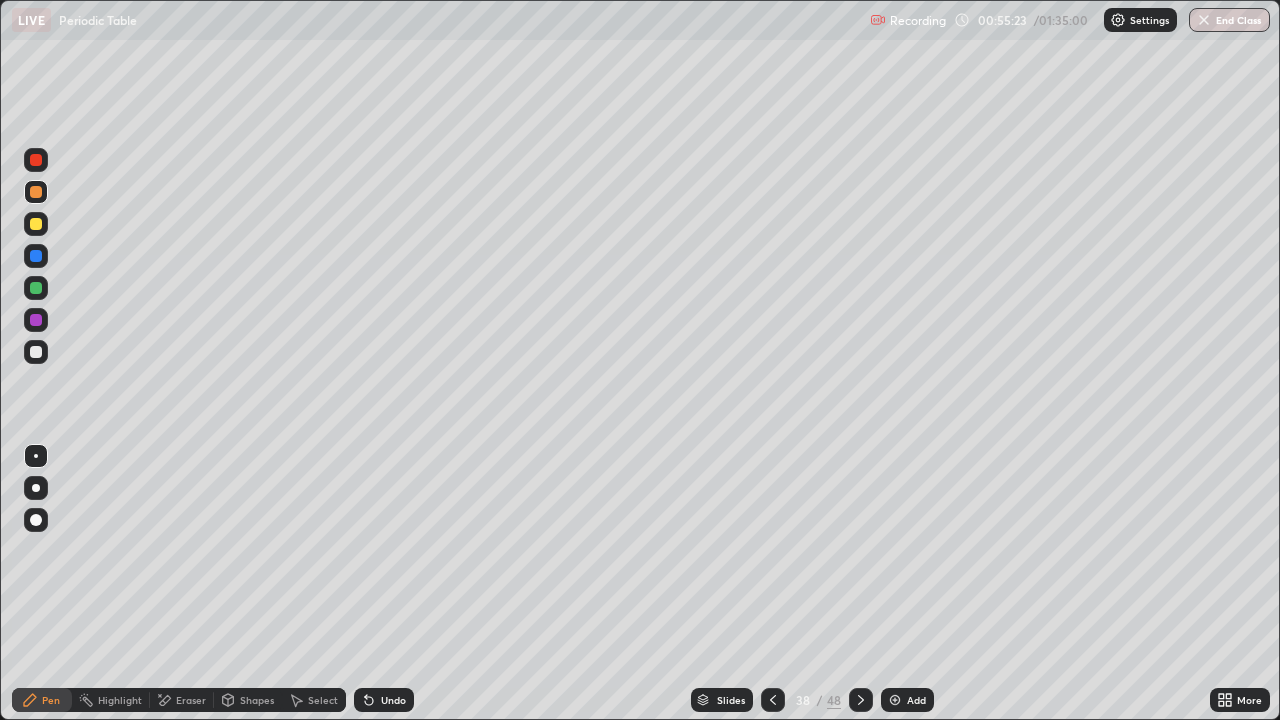 click at bounding box center [36, 352] 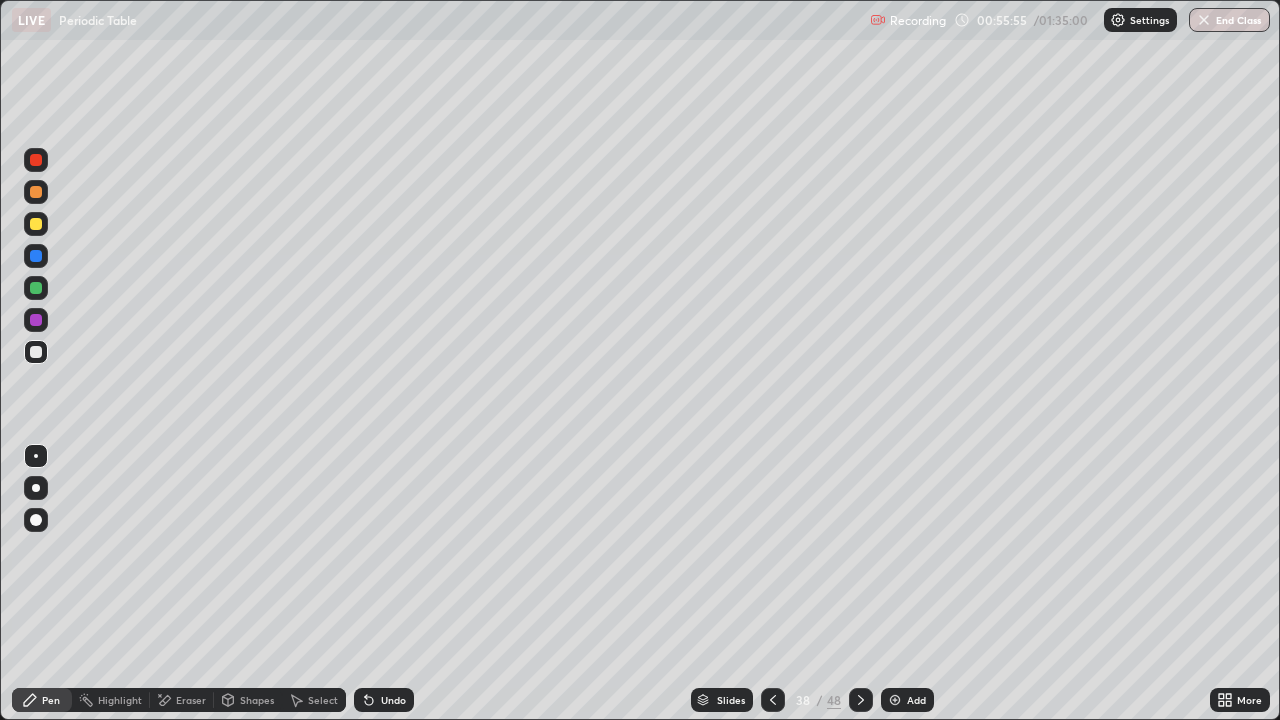 click at bounding box center [36, 352] 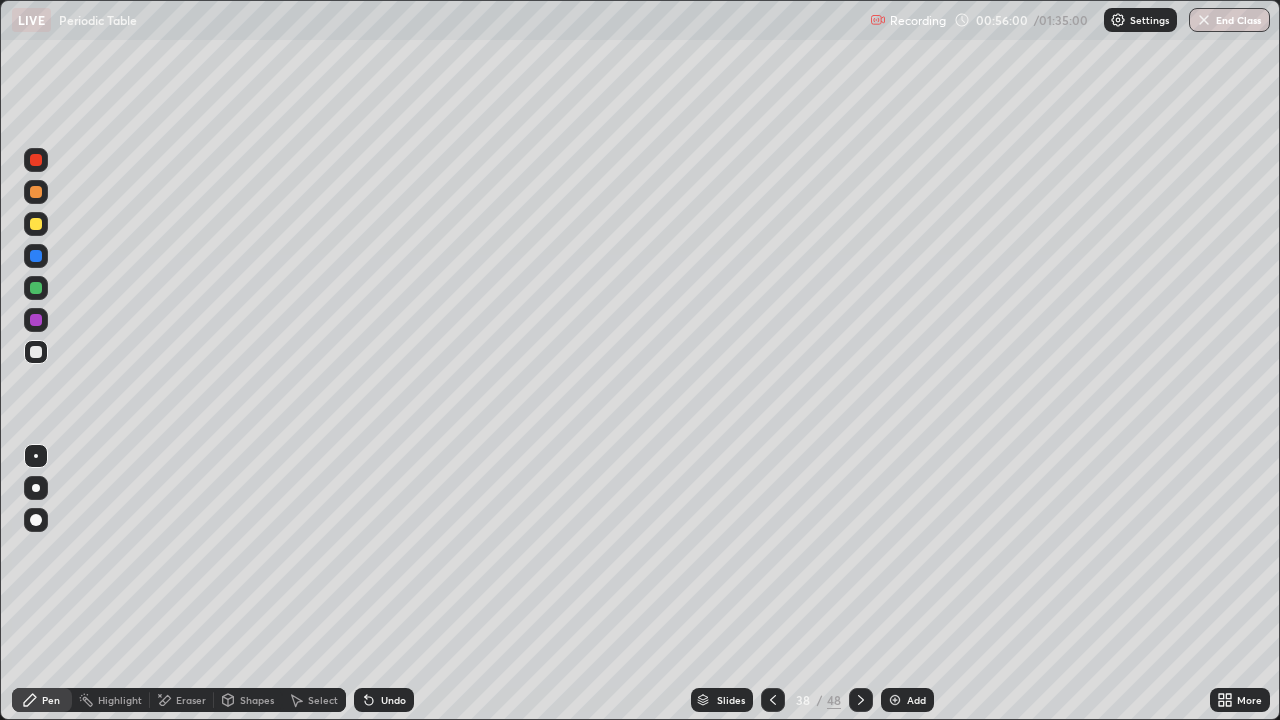 click at bounding box center [36, 352] 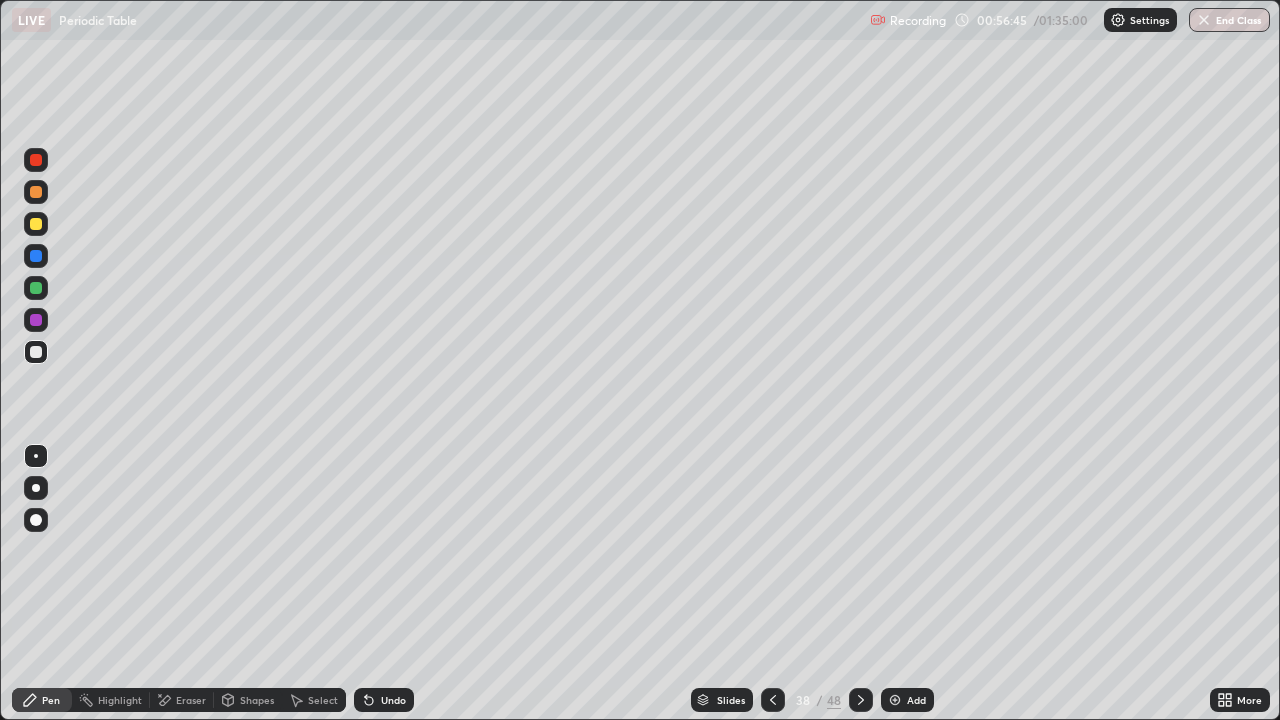 click at bounding box center (895, 700) 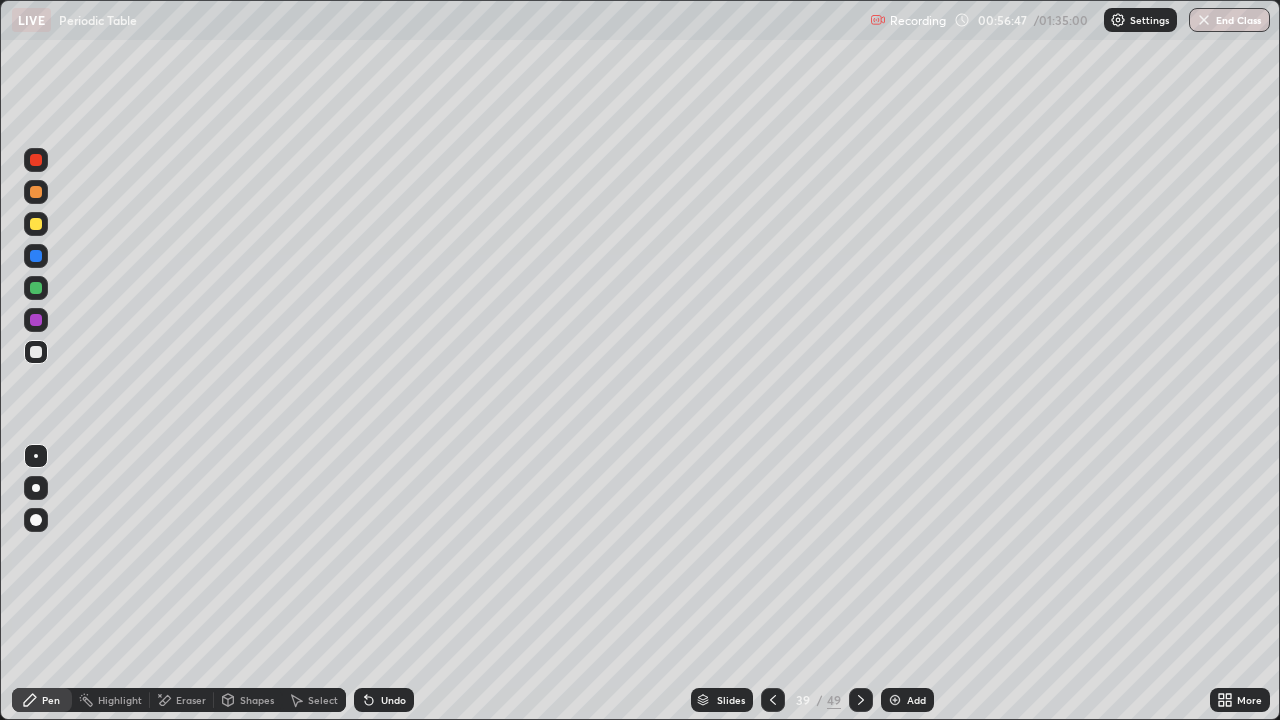 click at bounding box center [36, 192] 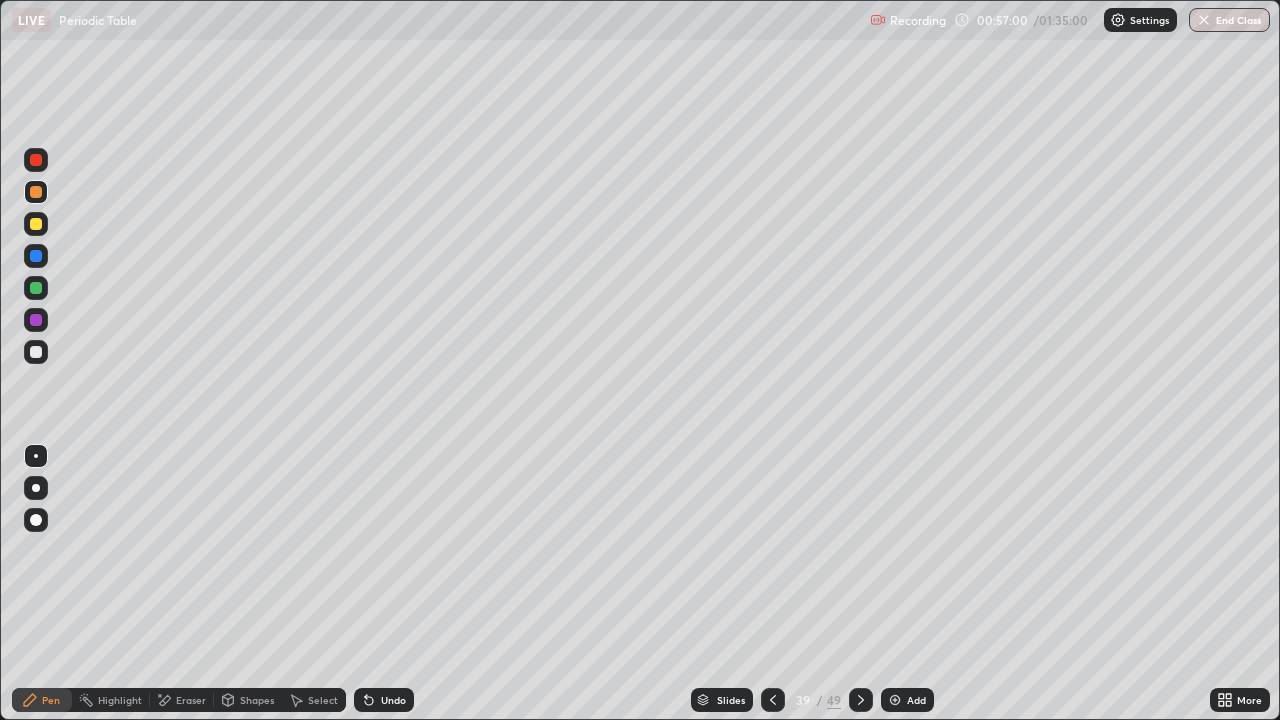 click on "Shapes" at bounding box center (248, 700) 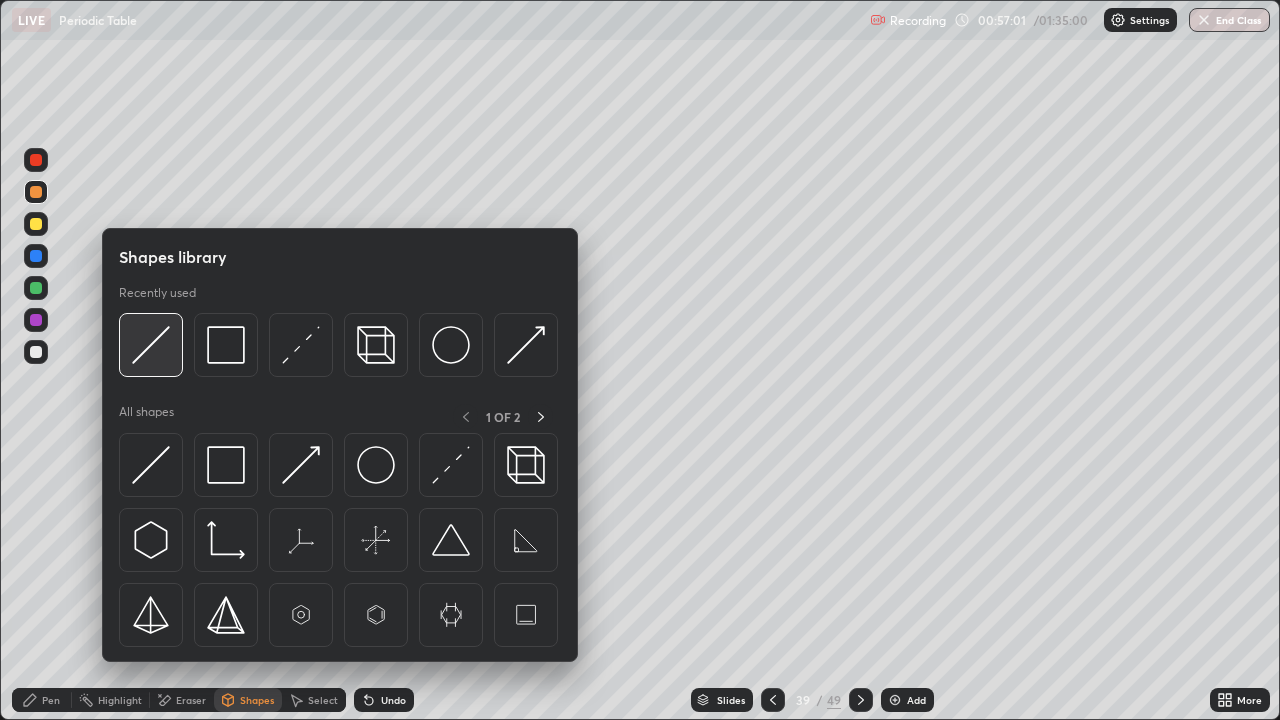 click at bounding box center [151, 345] 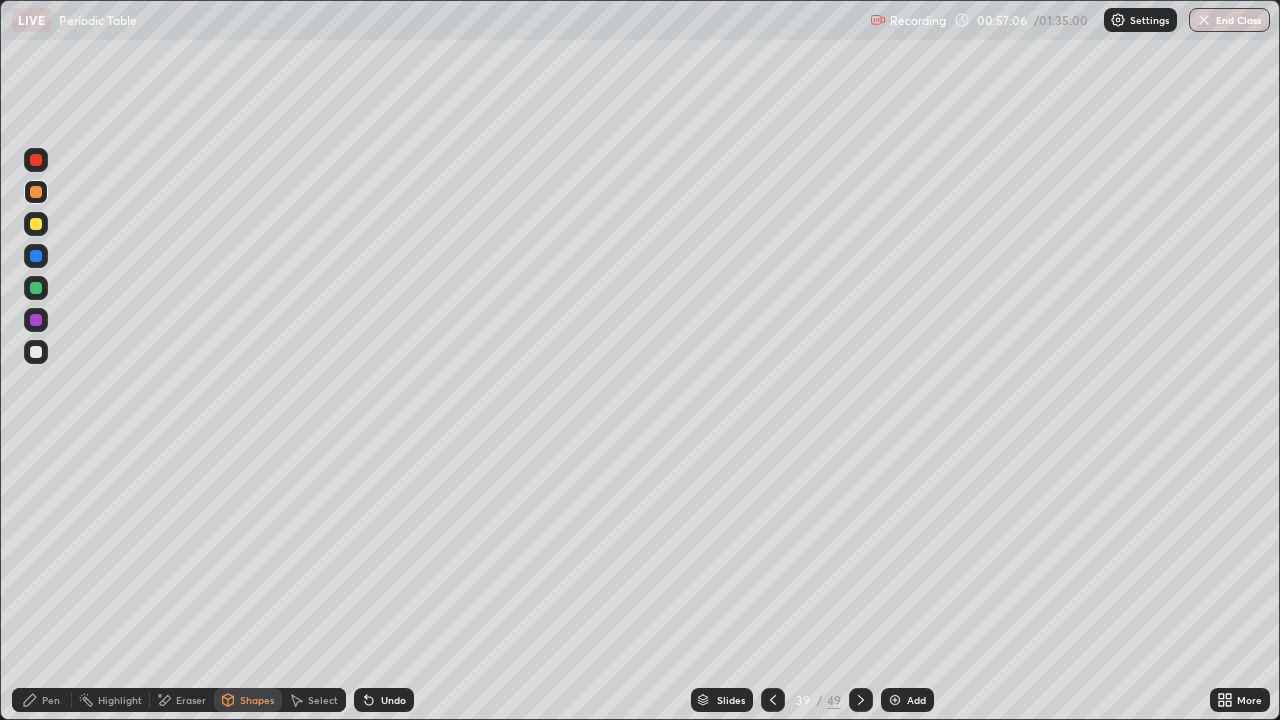 click on "Select" at bounding box center [323, 700] 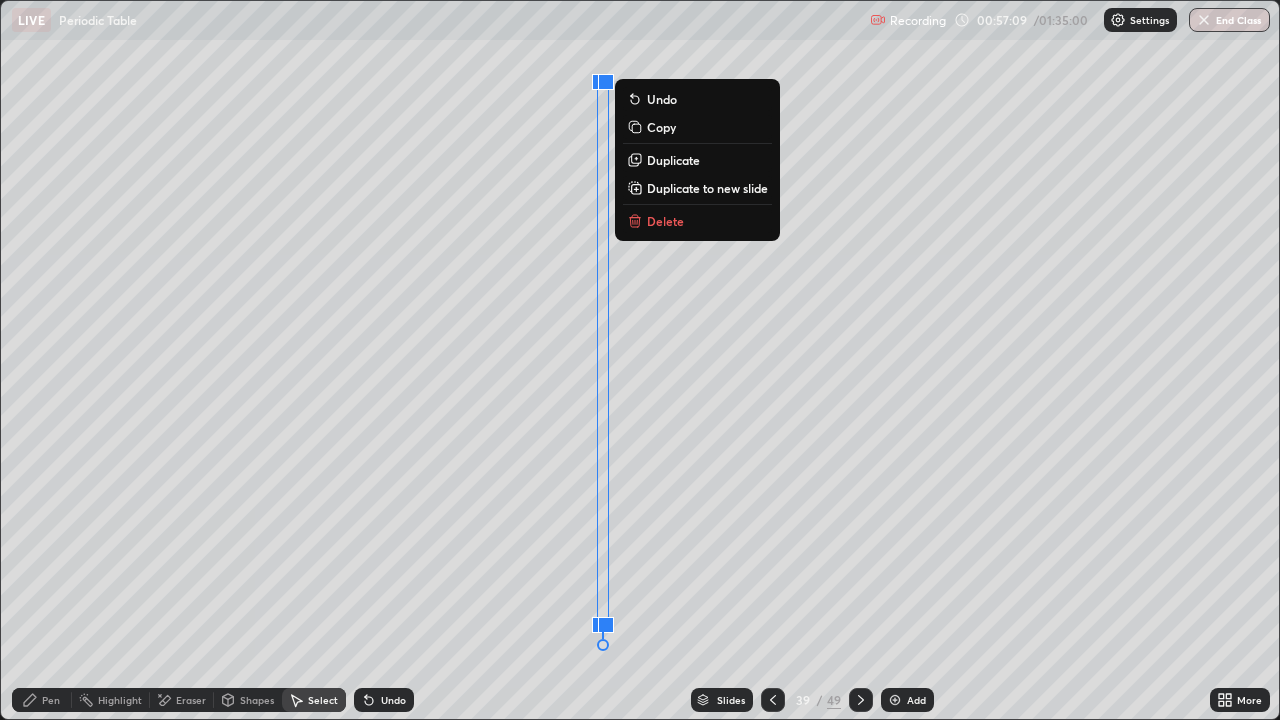 click on "Pen" at bounding box center (51, 700) 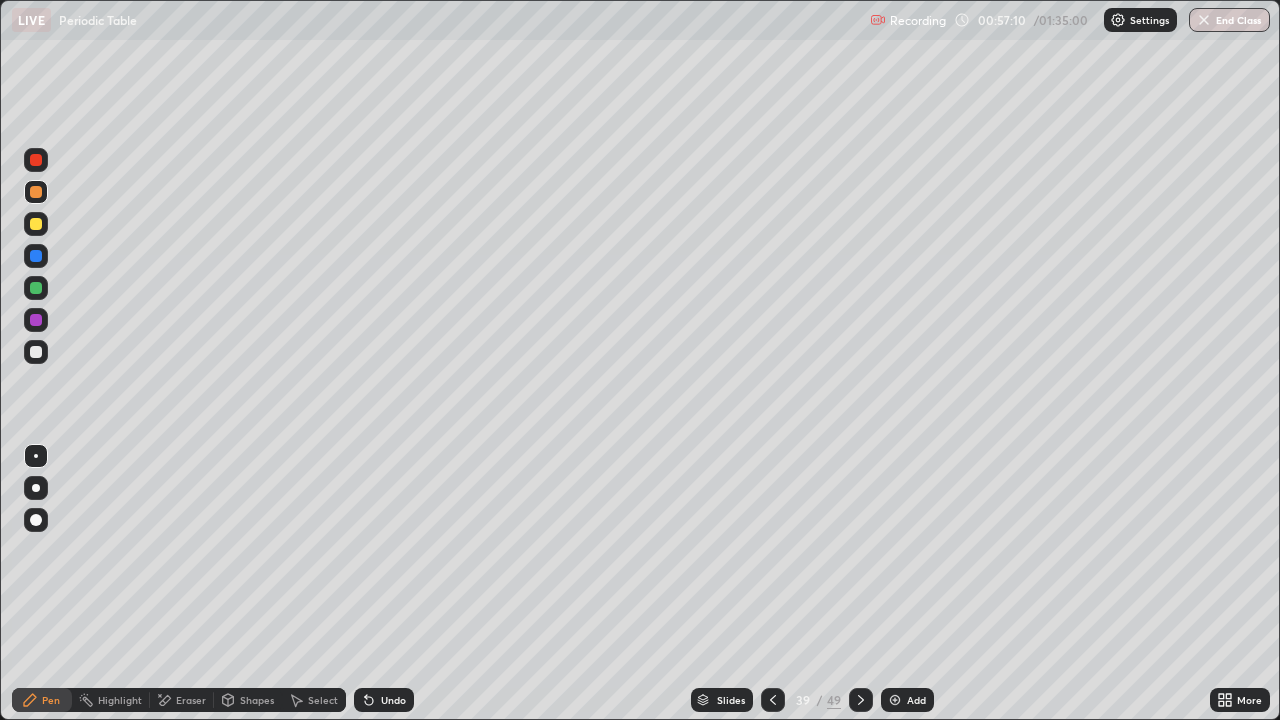 click at bounding box center (36, 352) 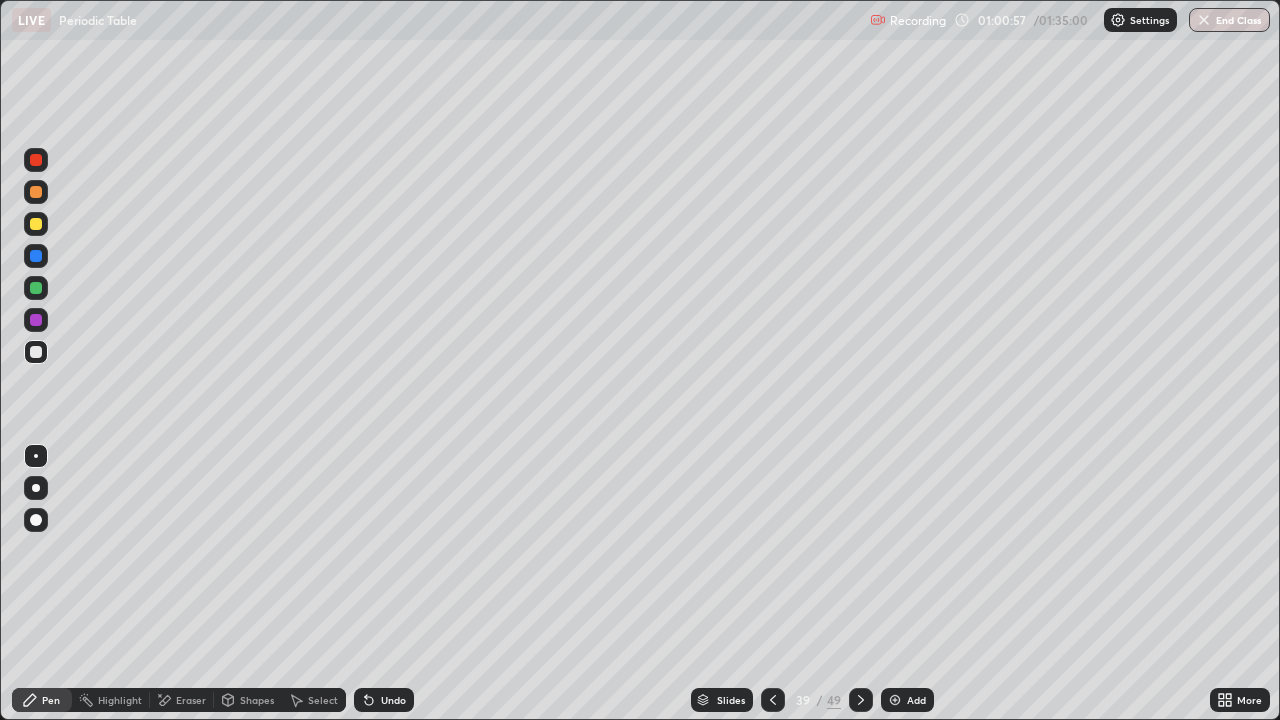 click on "Eraser" at bounding box center [191, 700] 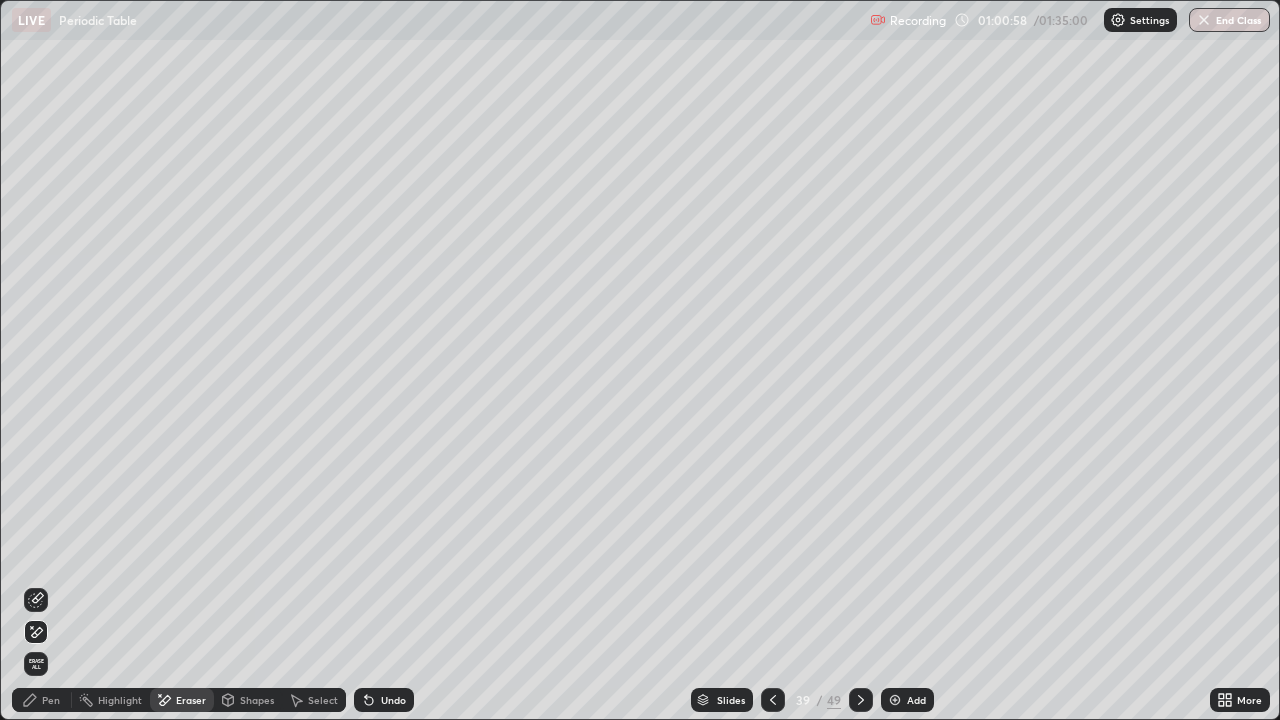 click on "Pen" at bounding box center [42, 700] 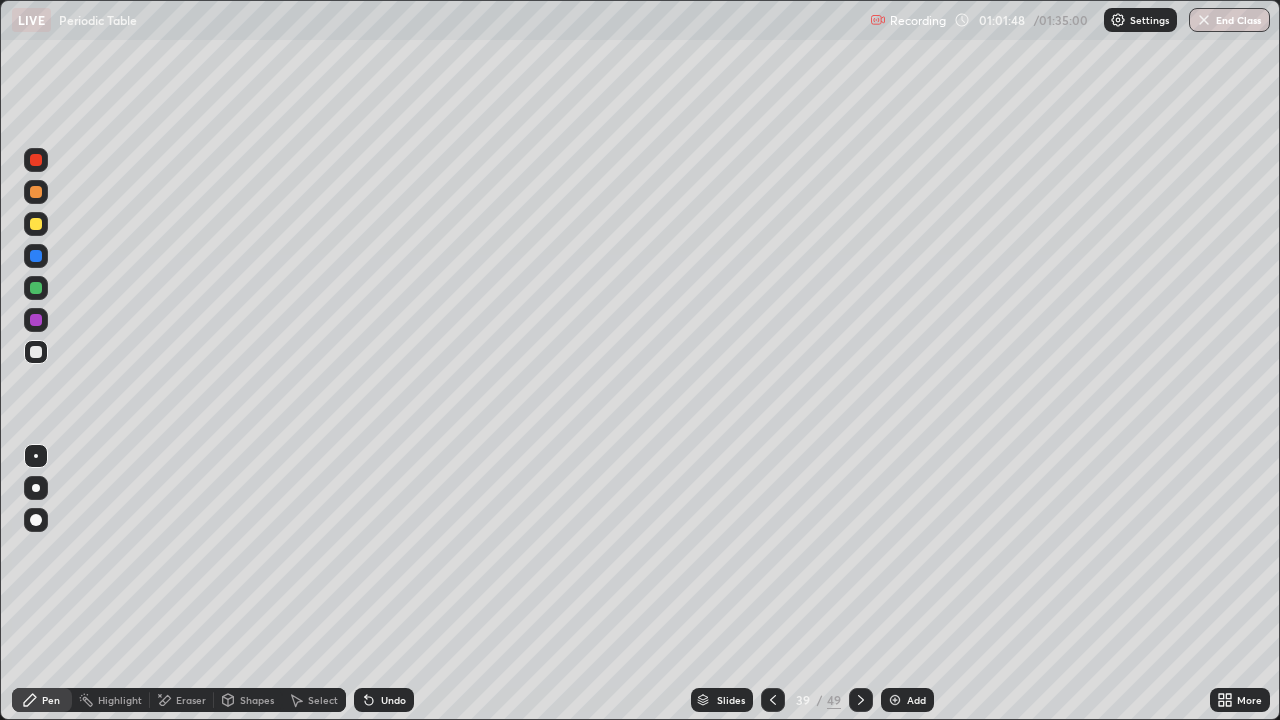 click on "Add" at bounding box center [916, 700] 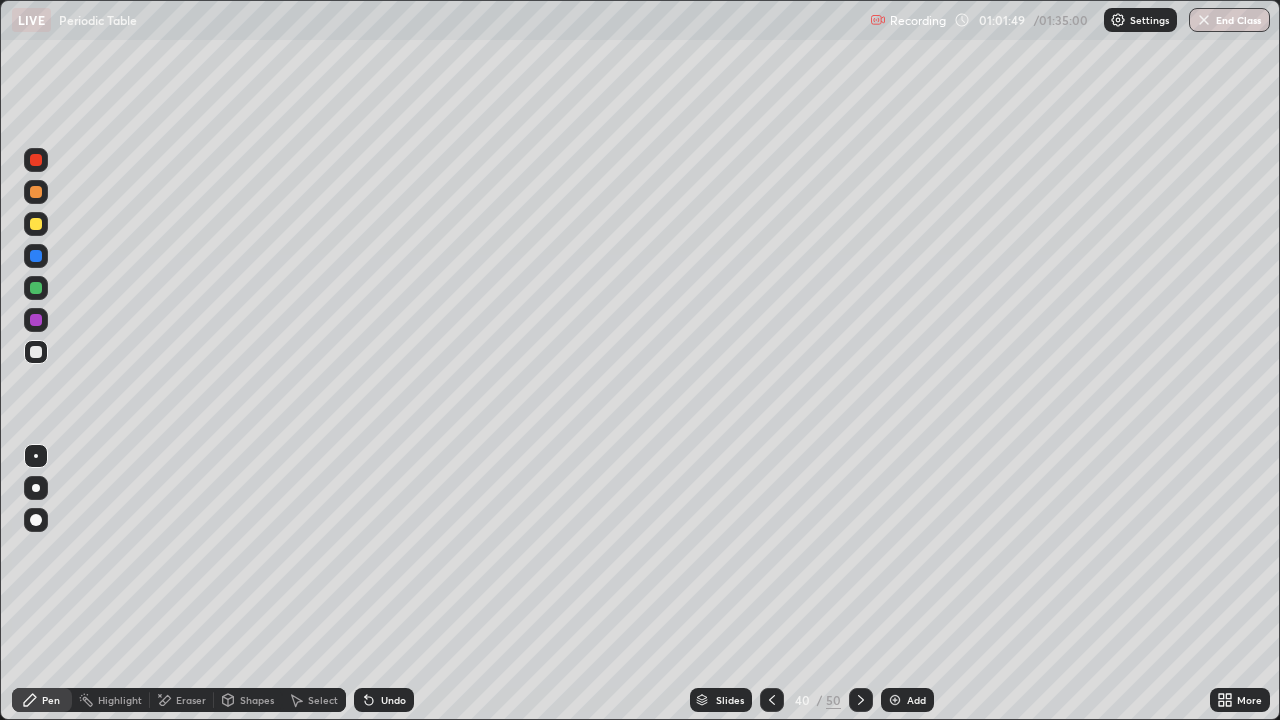 click at bounding box center [36, 224] 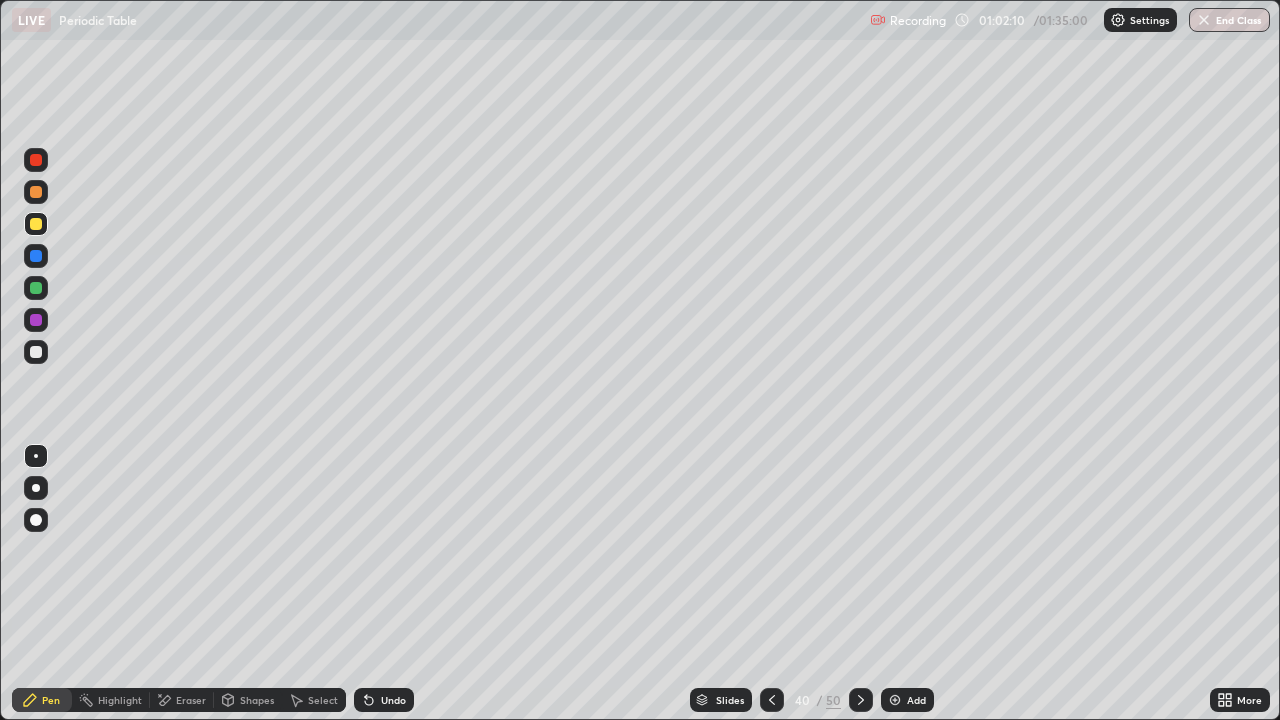 click on "Select" at bounding box center (314, 700) 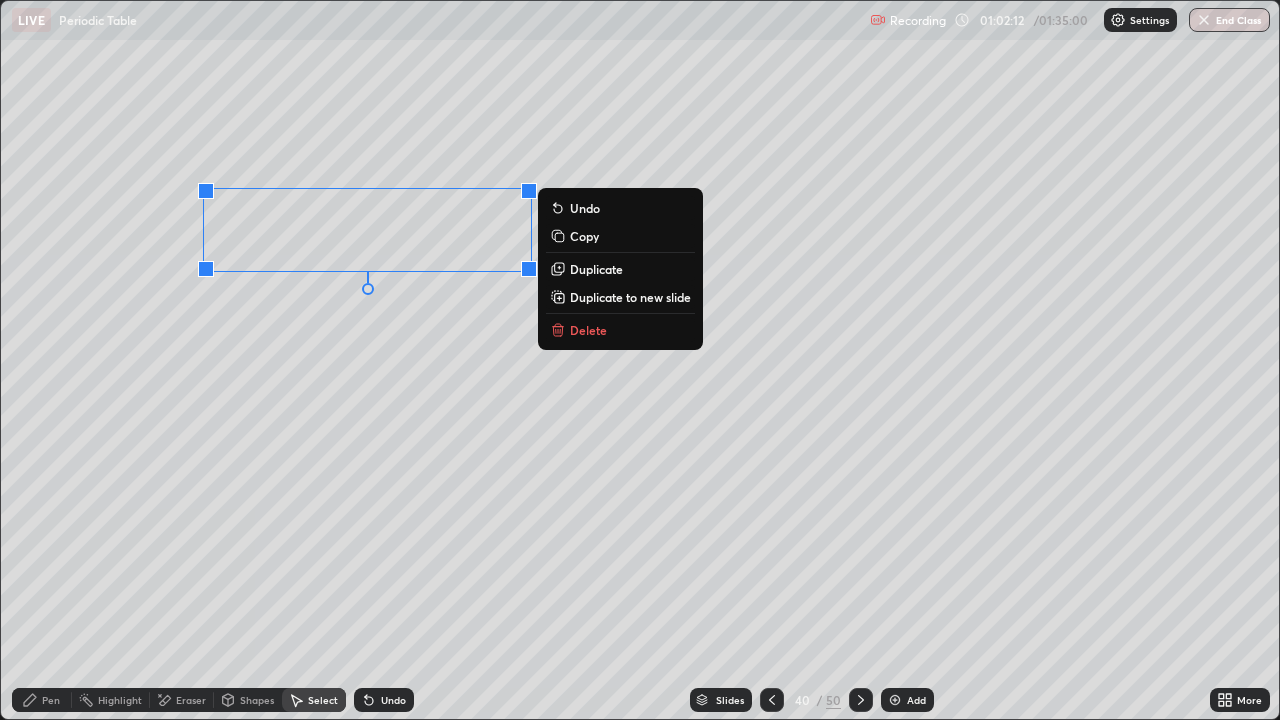 click on "Duplicate" at bounding box center [596, 269] 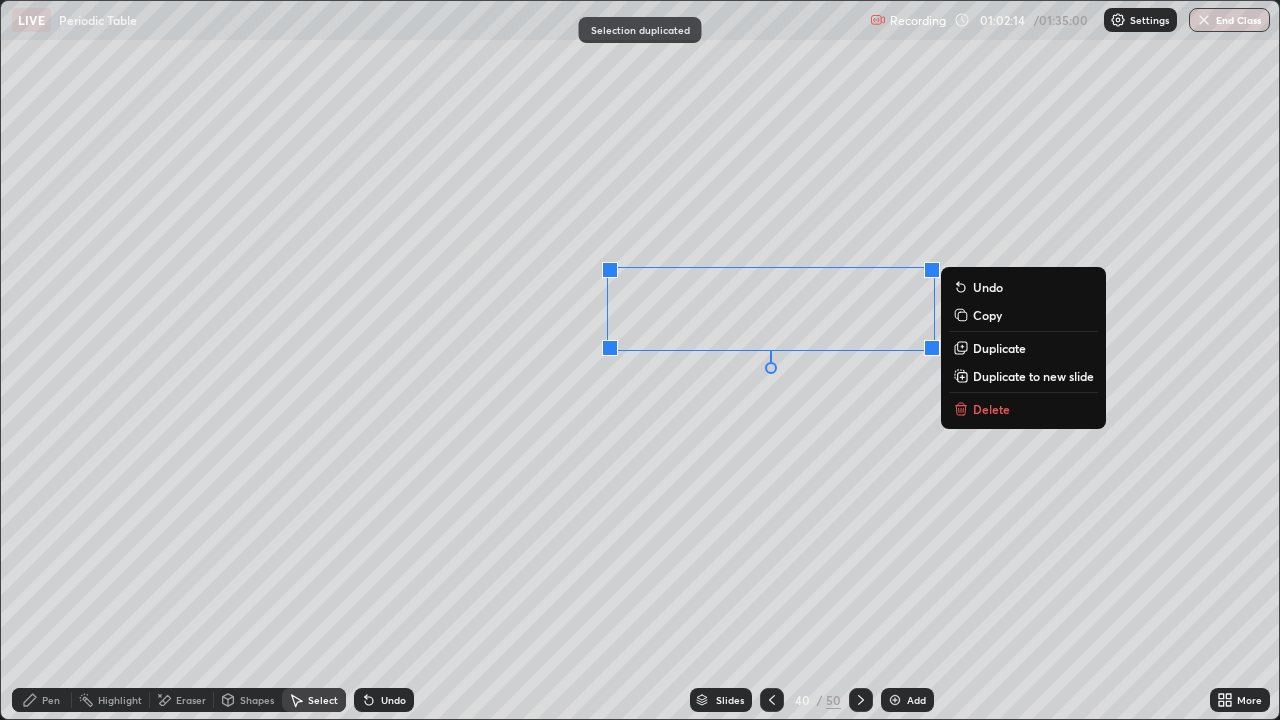 click on "Eraser" at bounding box center (182, 700) 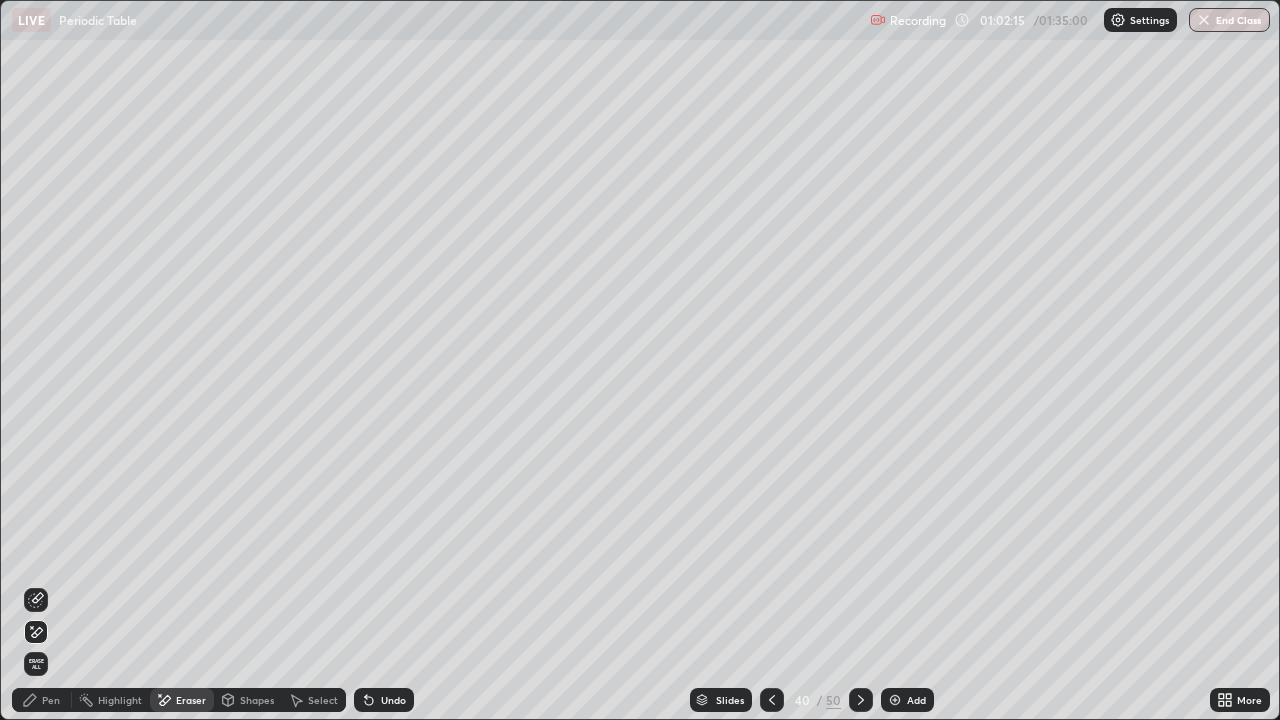 click on "Pen" at bounding box center [51, 700] 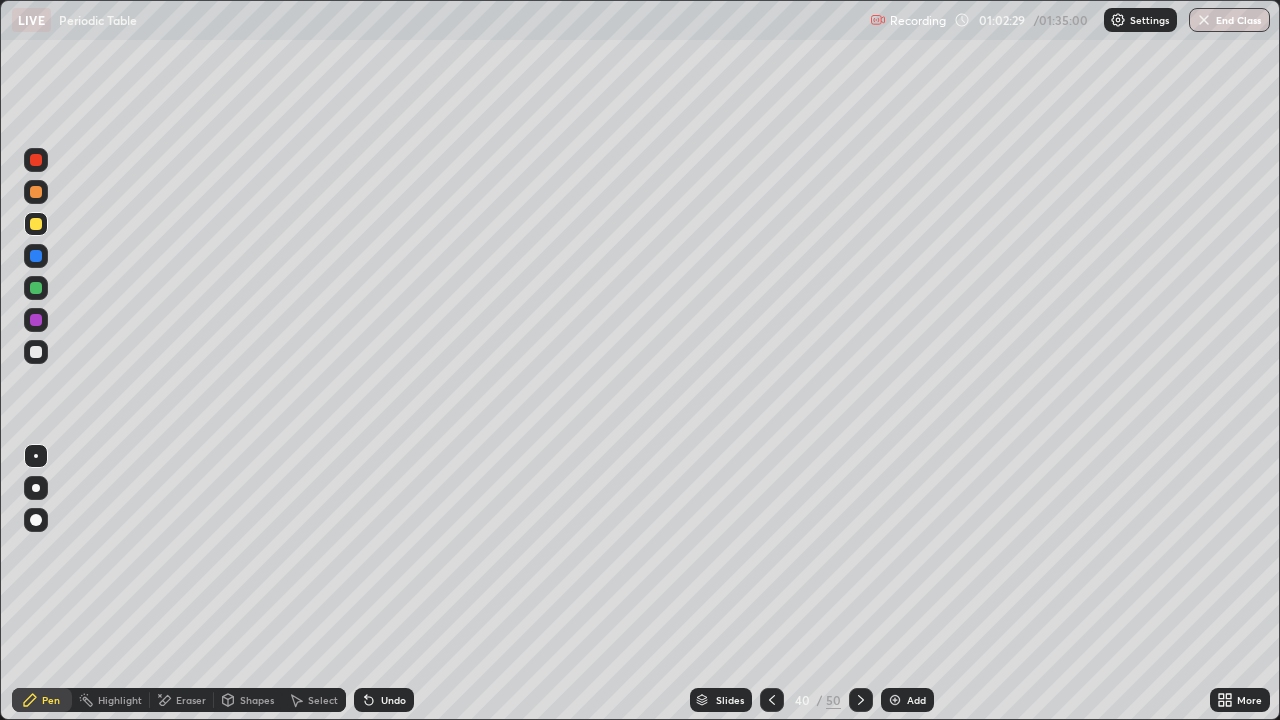click on "Add" at bounding box center [907, 700] 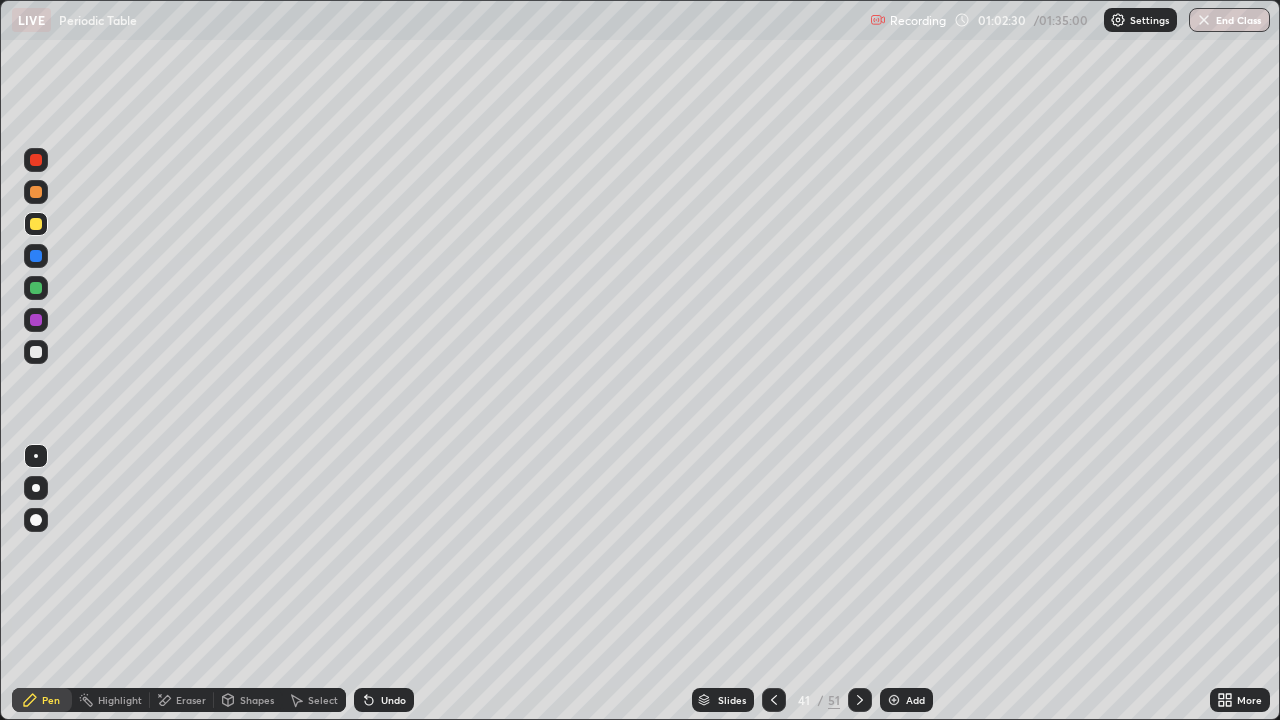 click at bounding box center (36, 192) 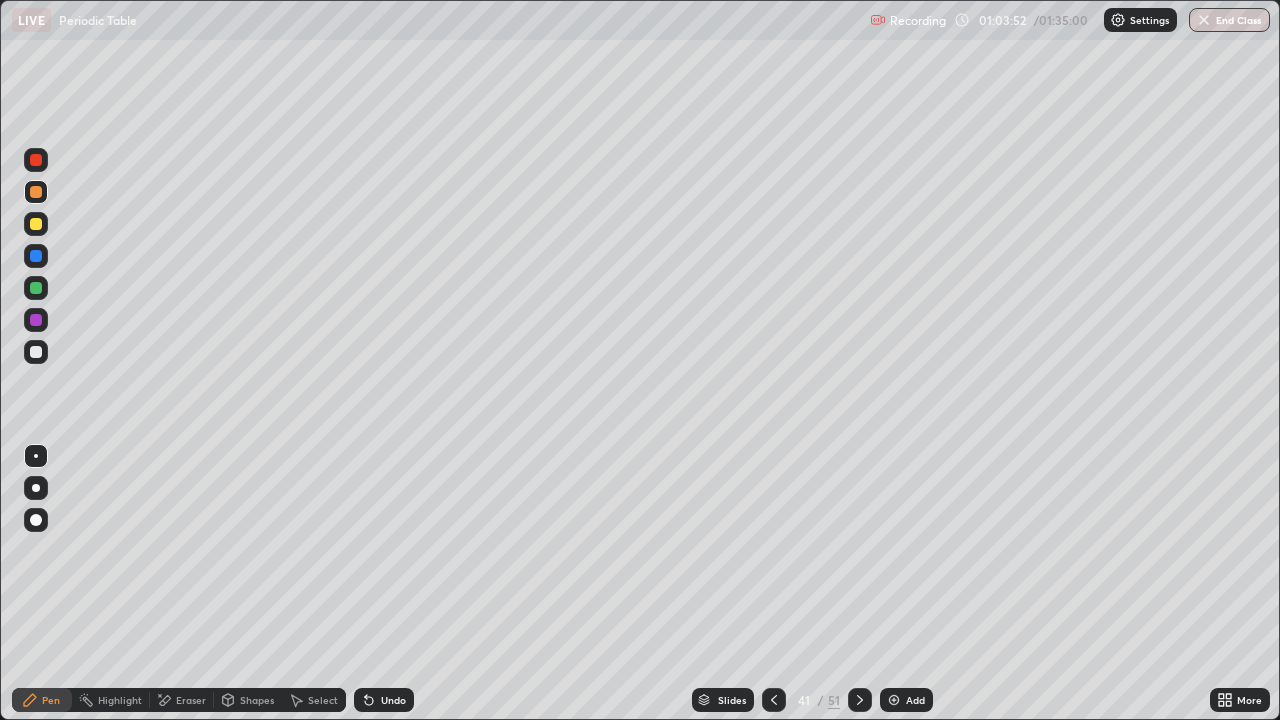 click 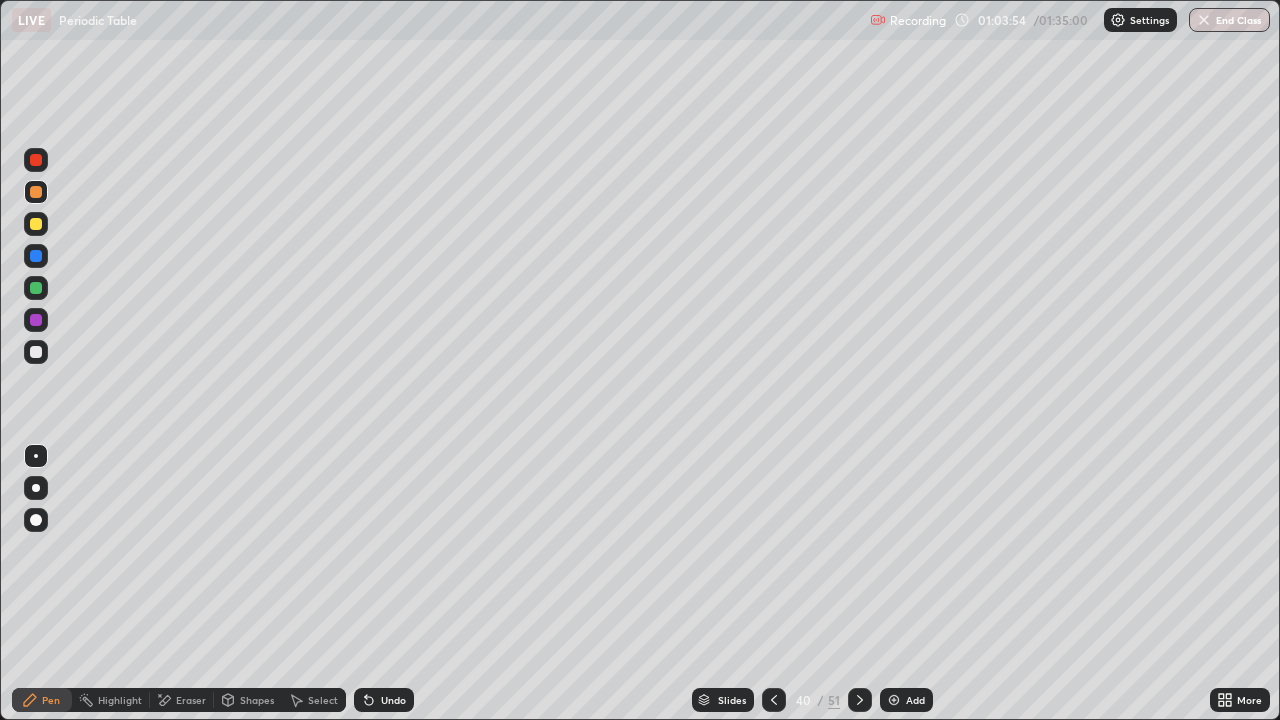 click at bounding box center [774, 700] 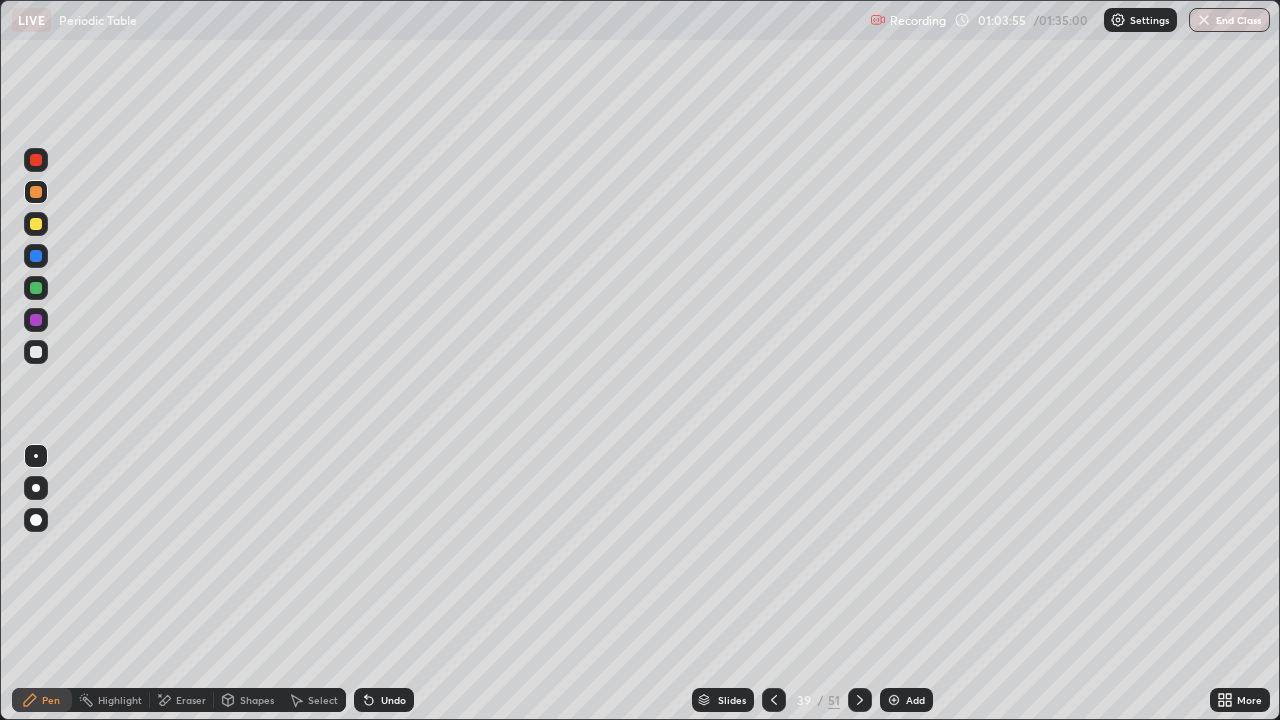 click 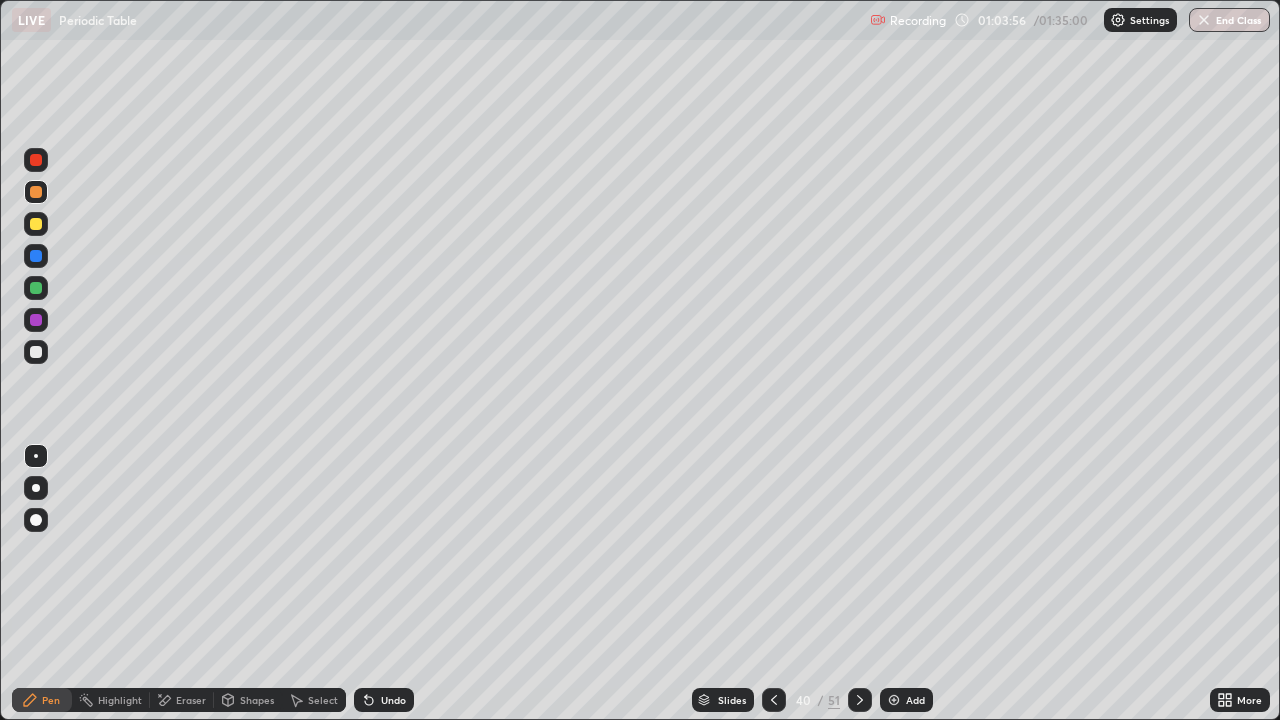 click 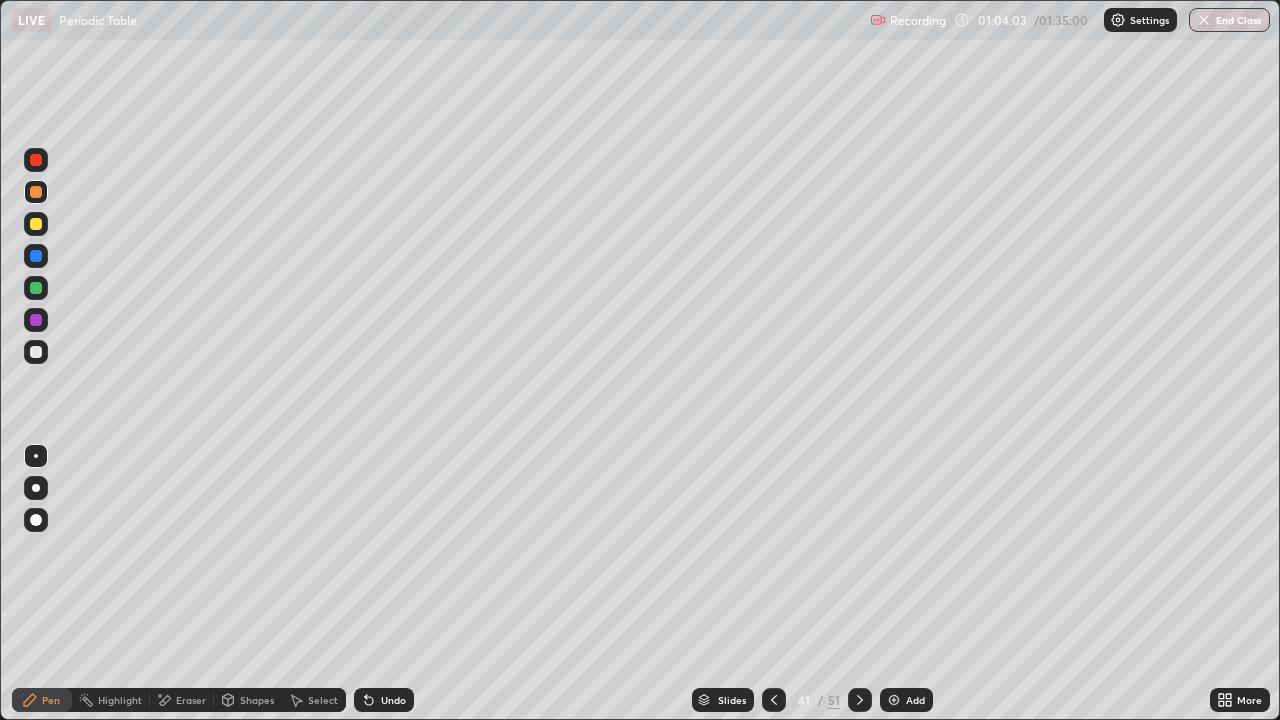 click 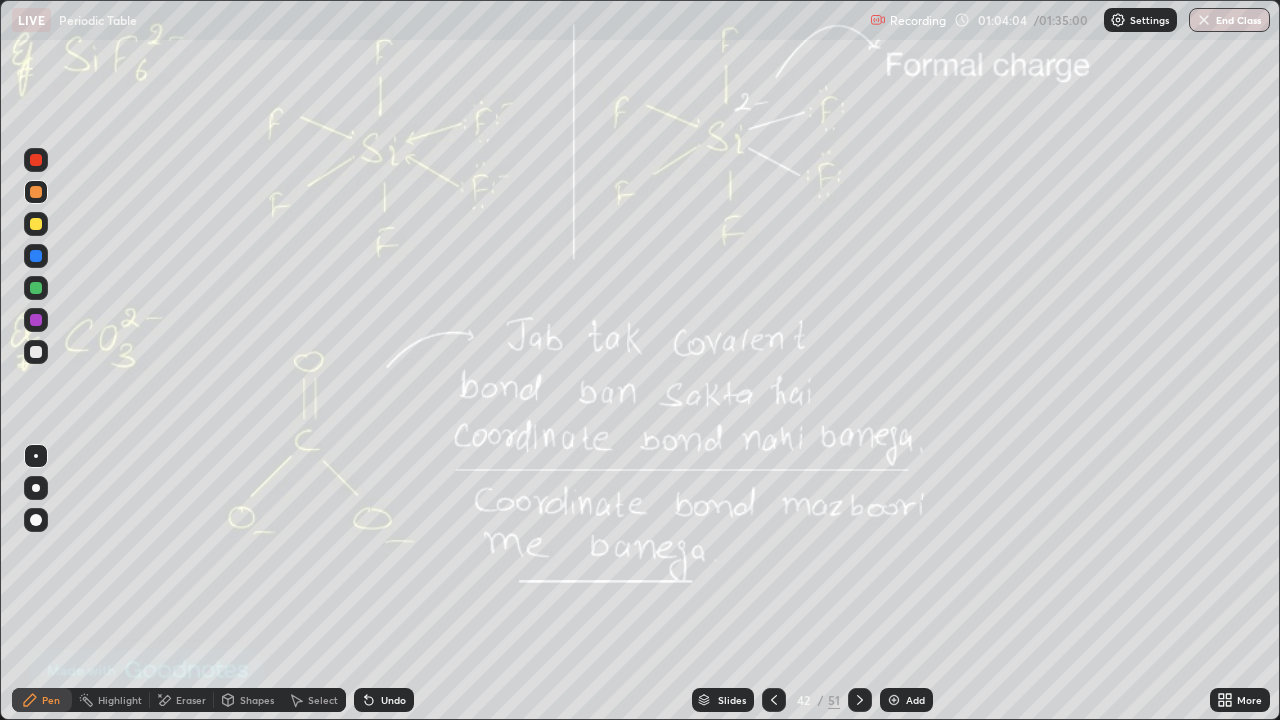 click 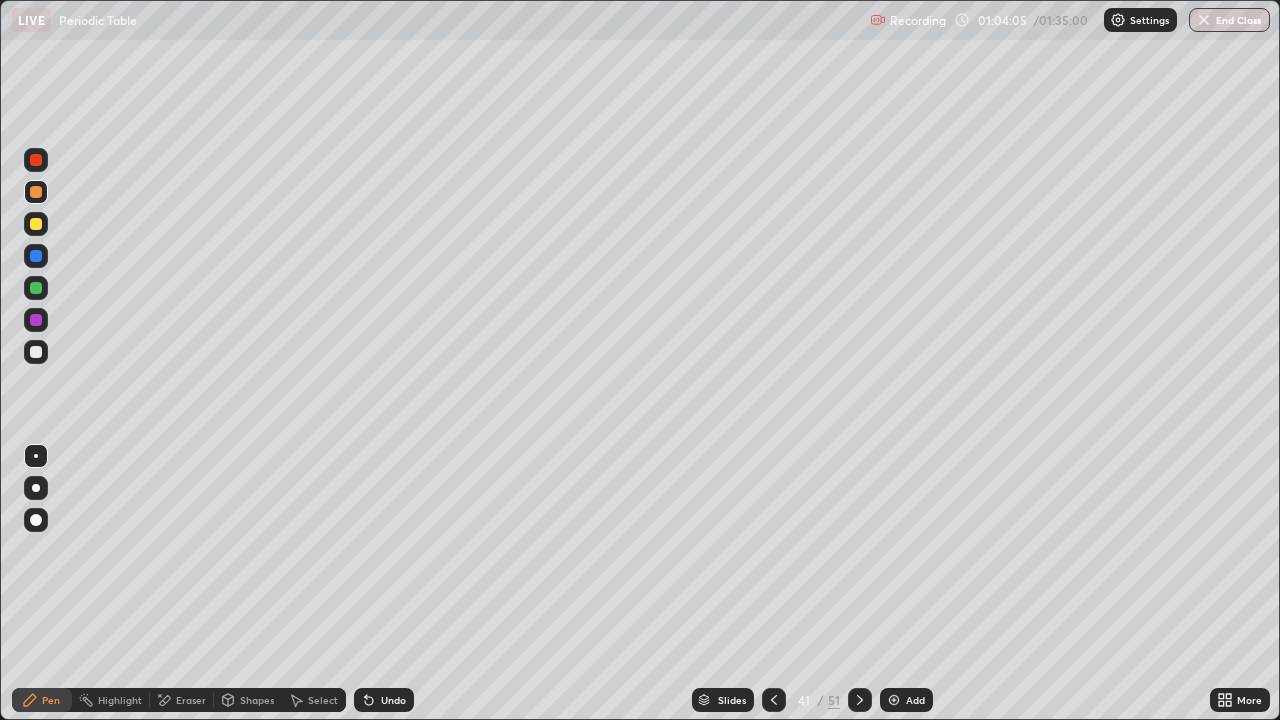 click 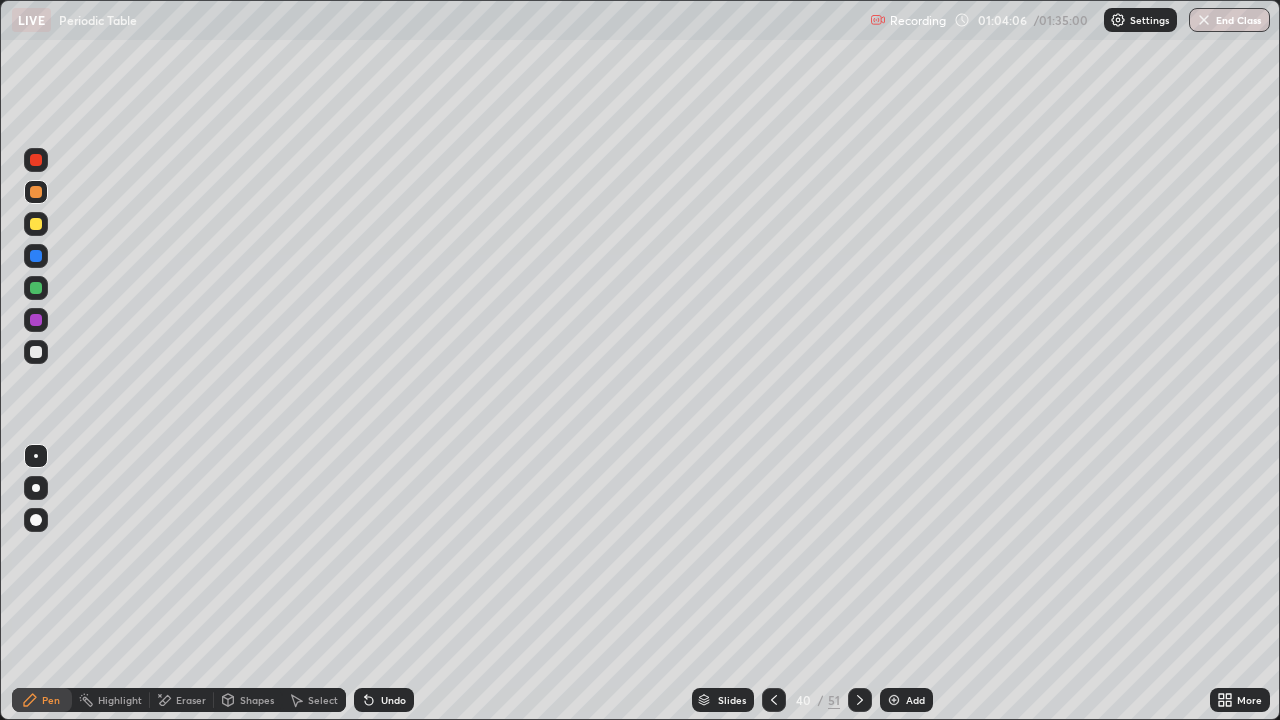 click at bounding box center (860, 700) 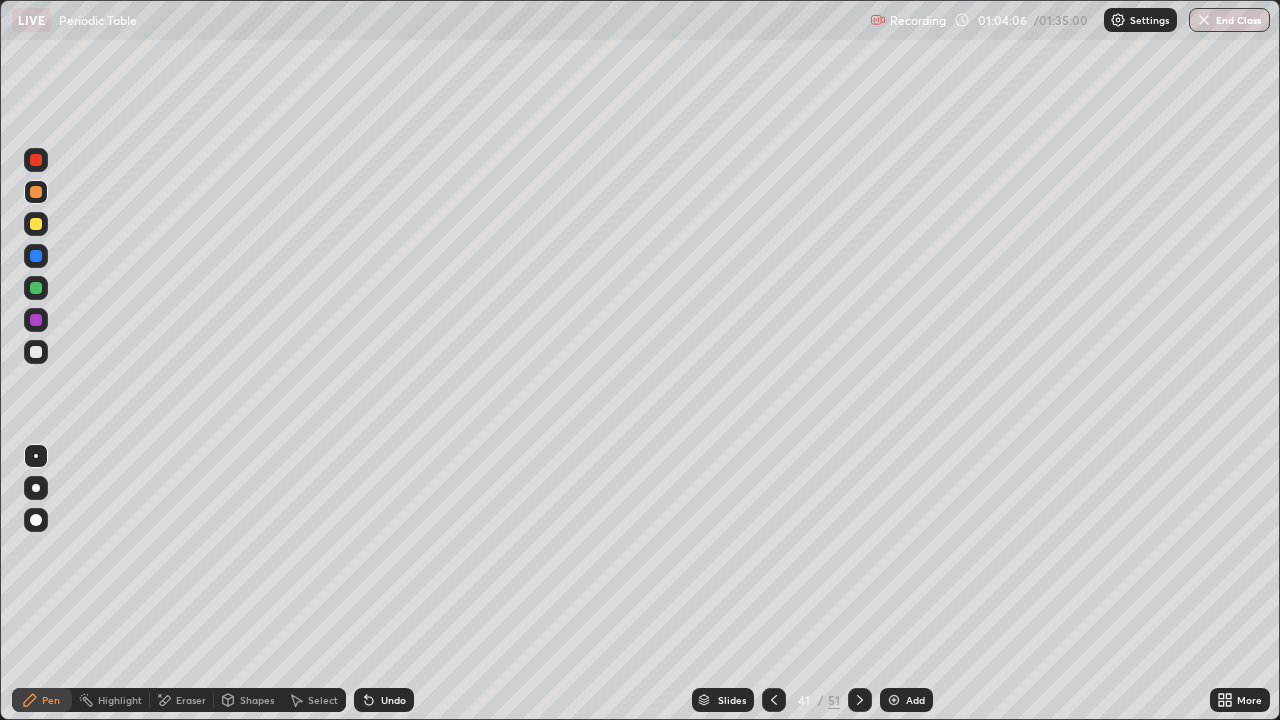 click at bounding box center (860, 700) 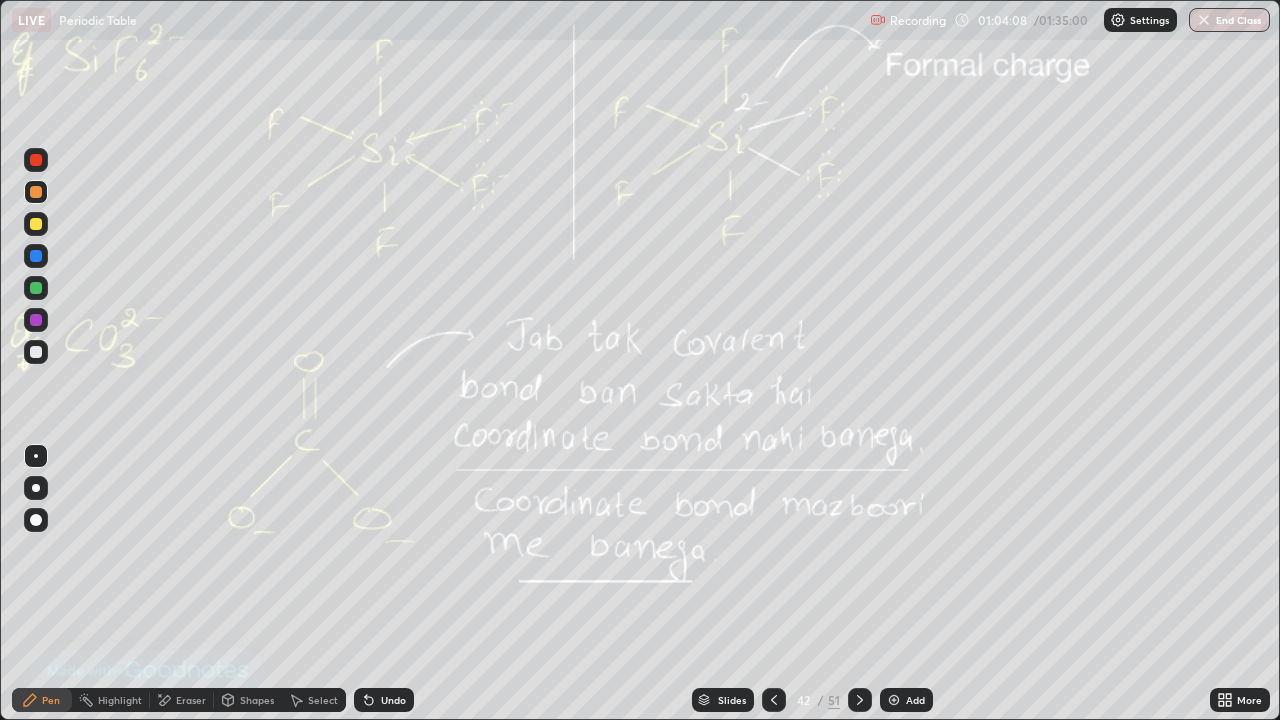 click 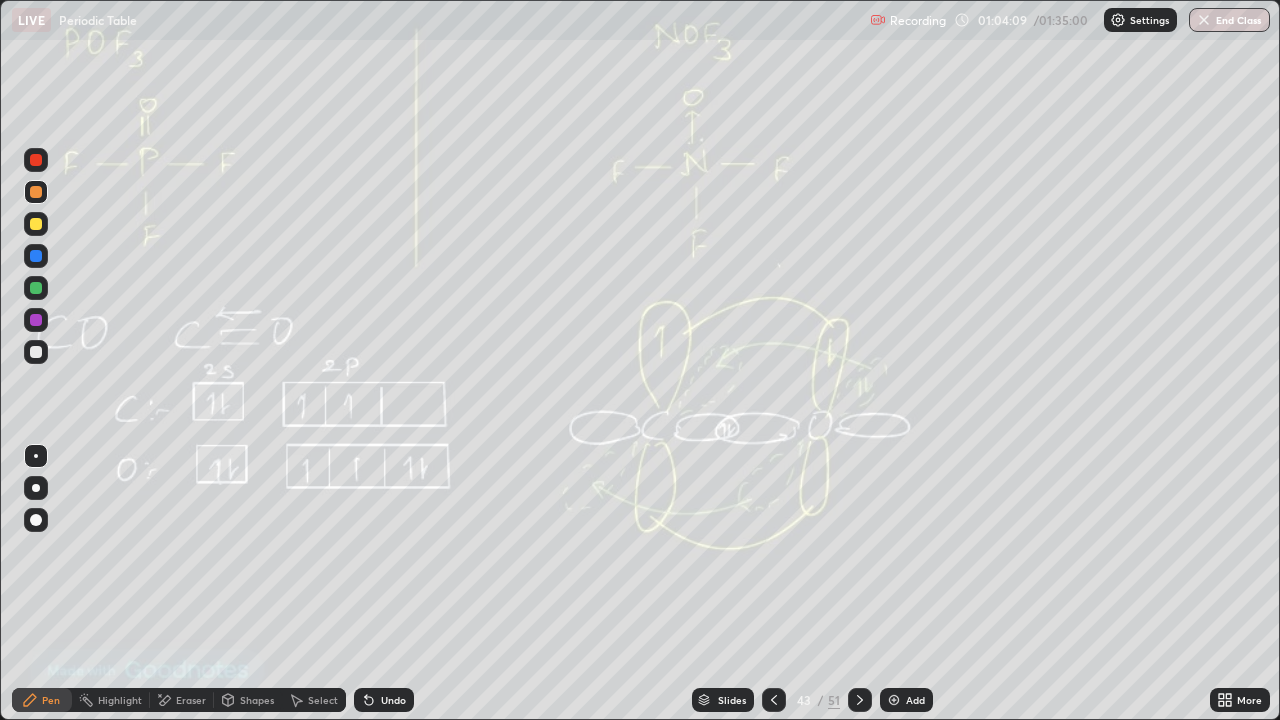 click 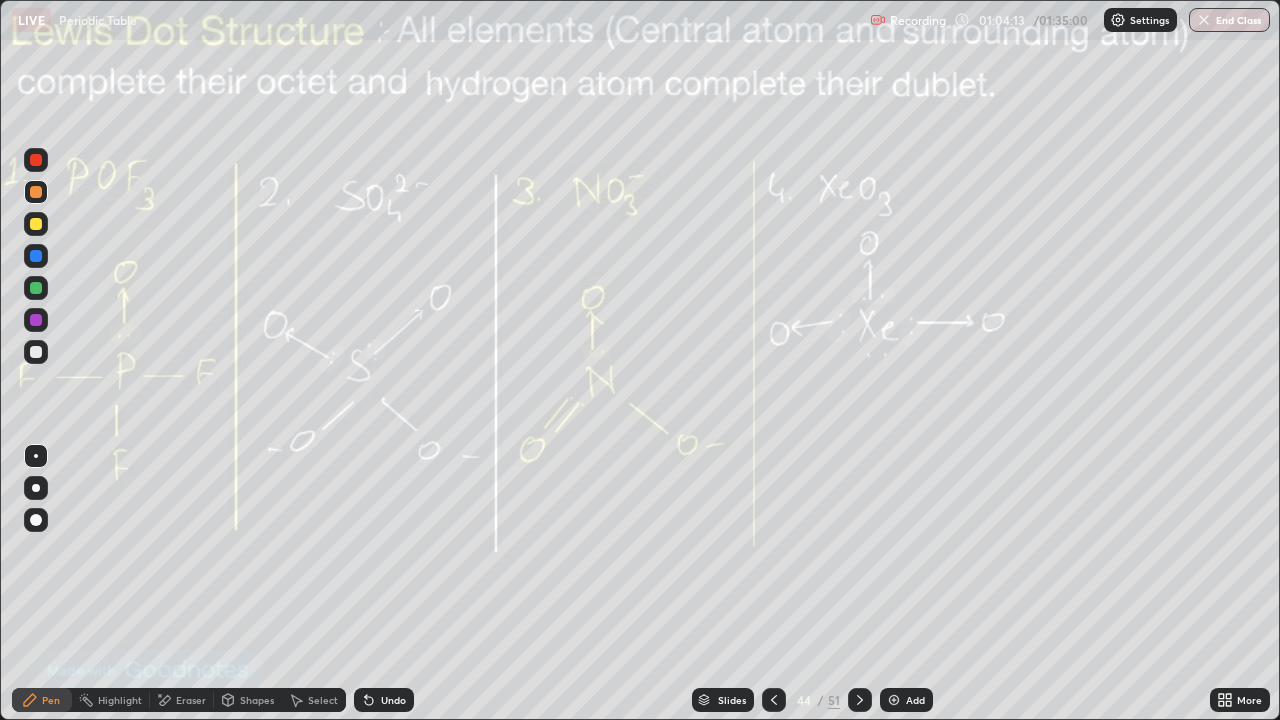 click on "Pen" at bounding box center [42, 700] 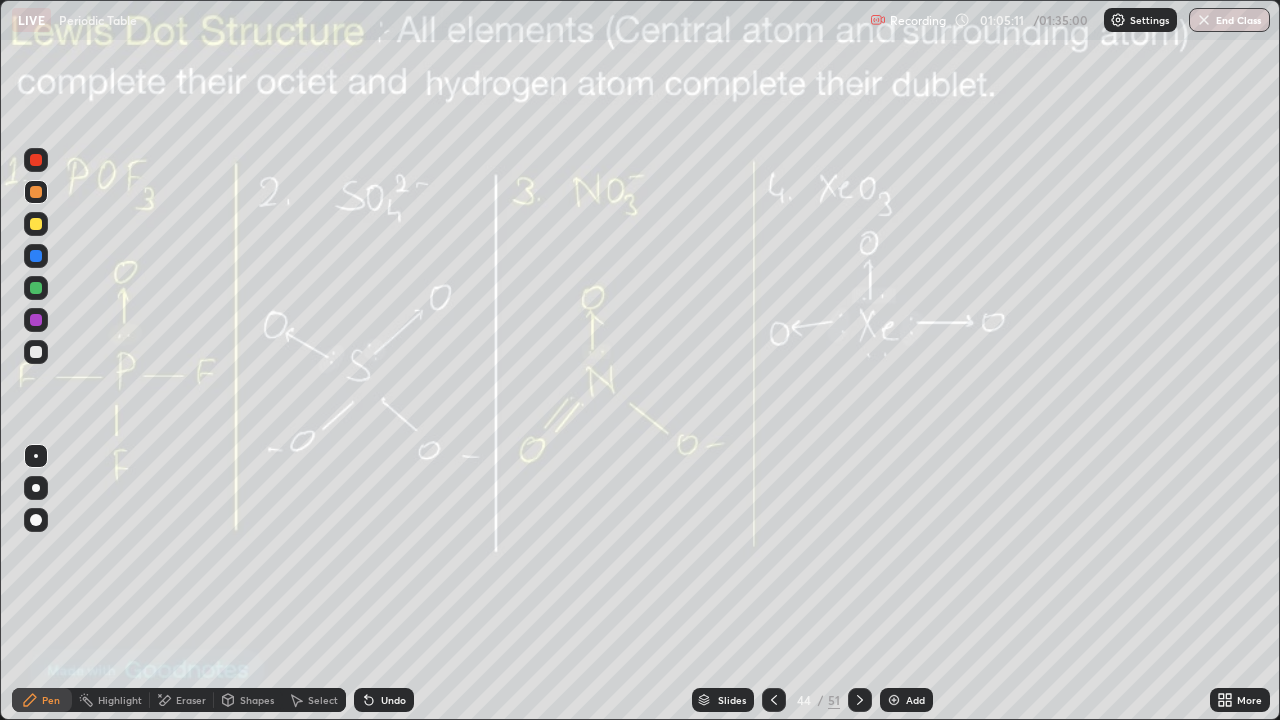 click on "Select" at bounding box center (323, 700) 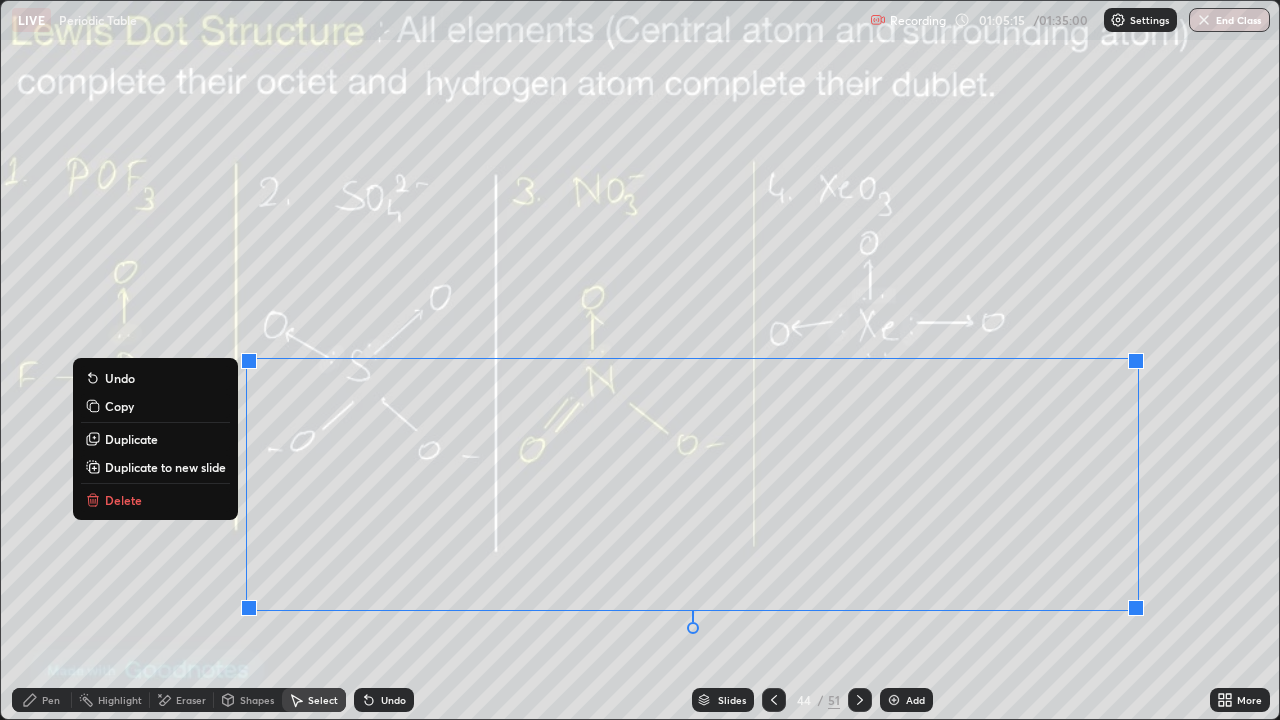 click on "Delete" at bounding box center (123, 500) 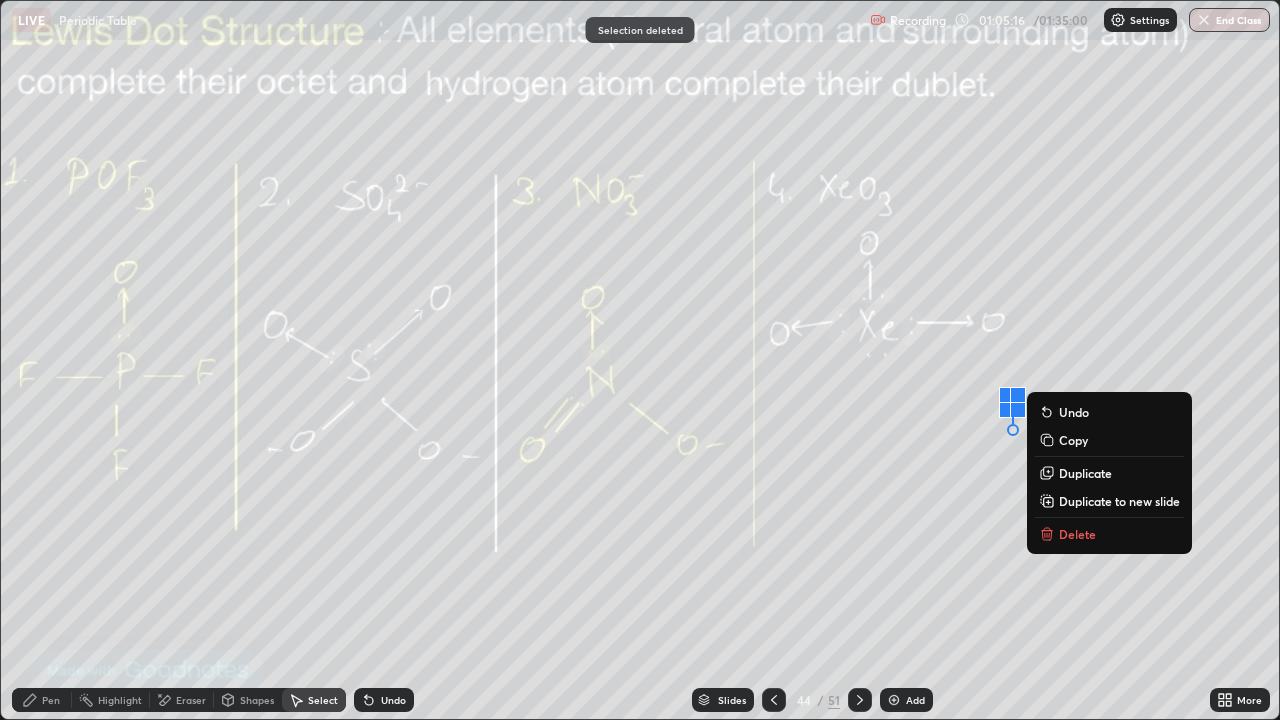 click on "Delete" at bounding box center (1077, 534) 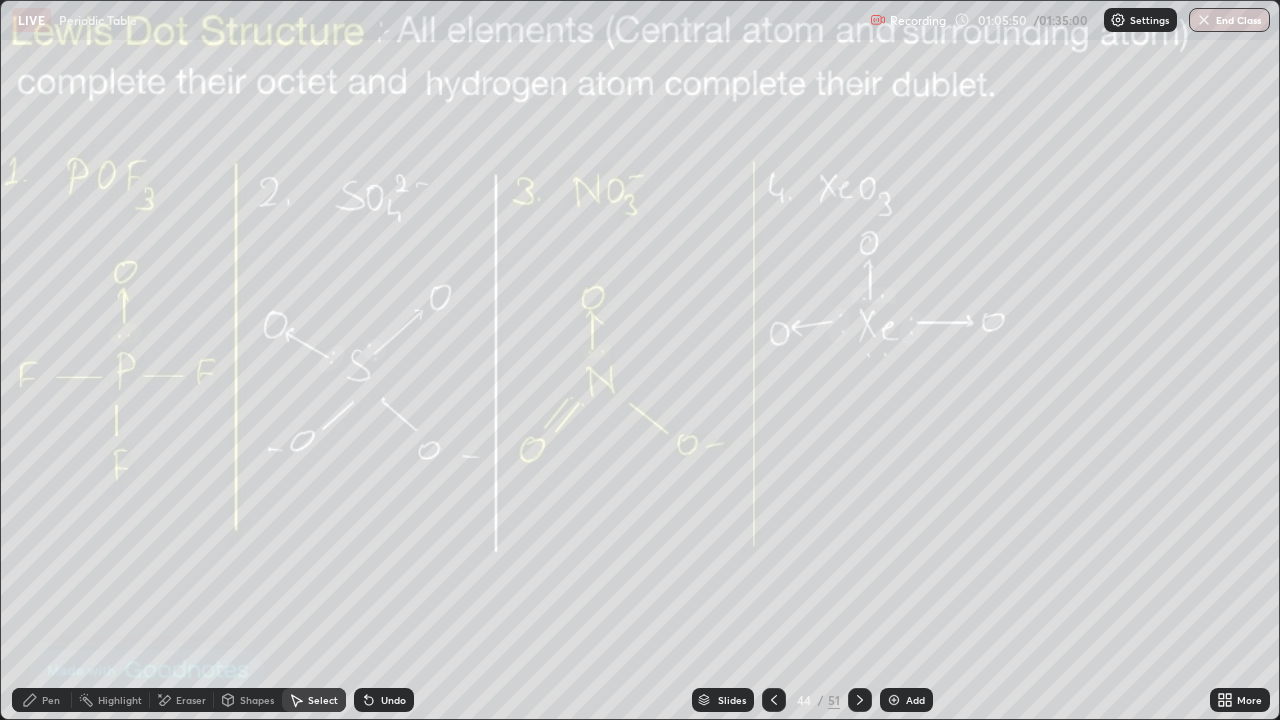 click 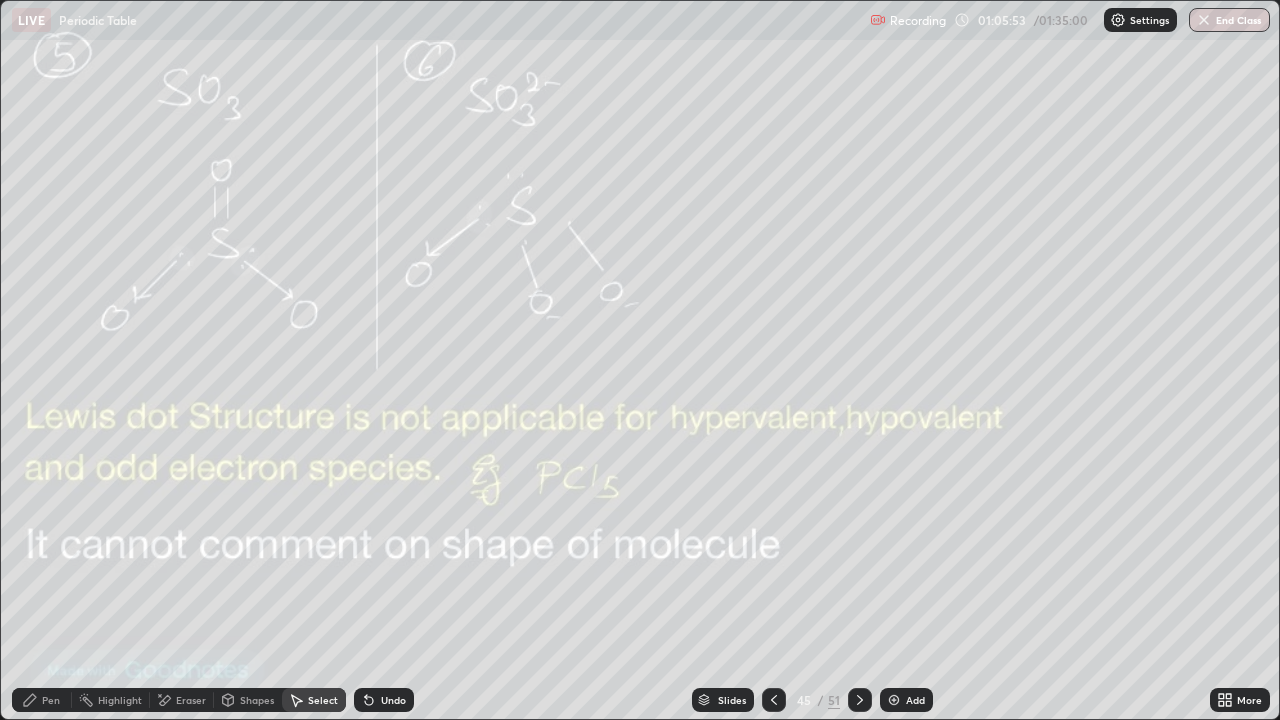 click 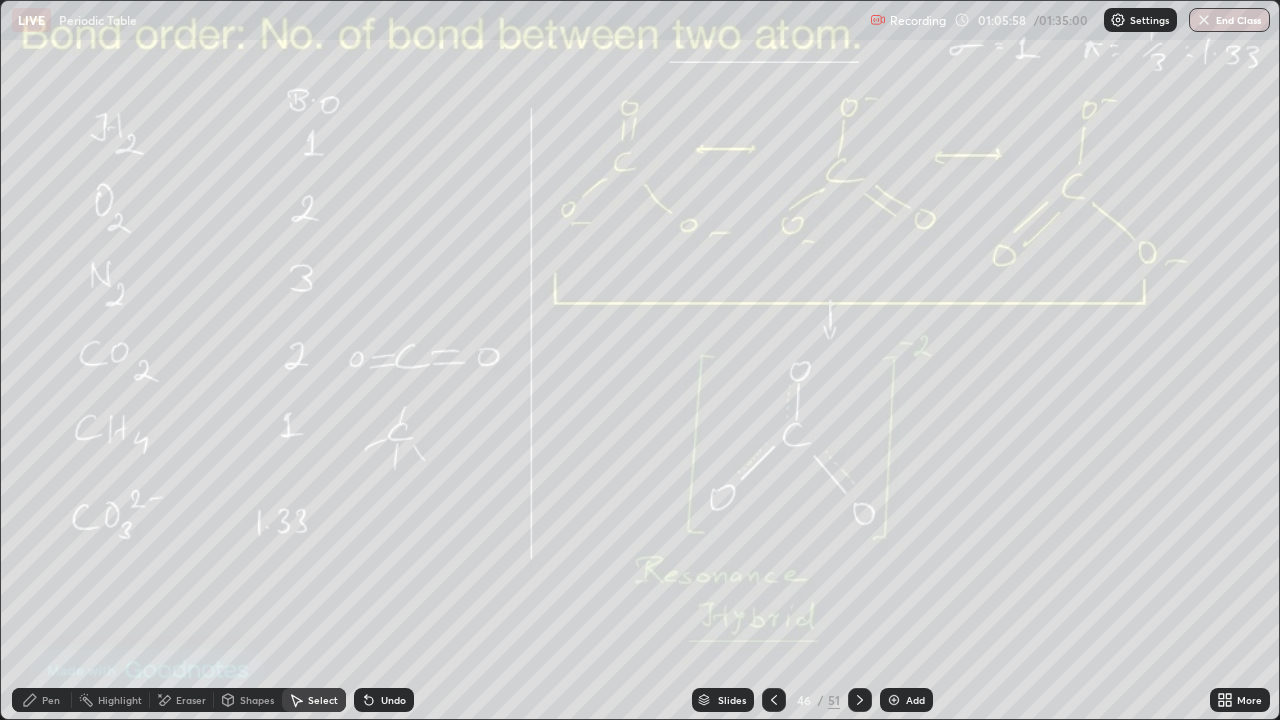 click on "More" at bounding box center (1240, 700) 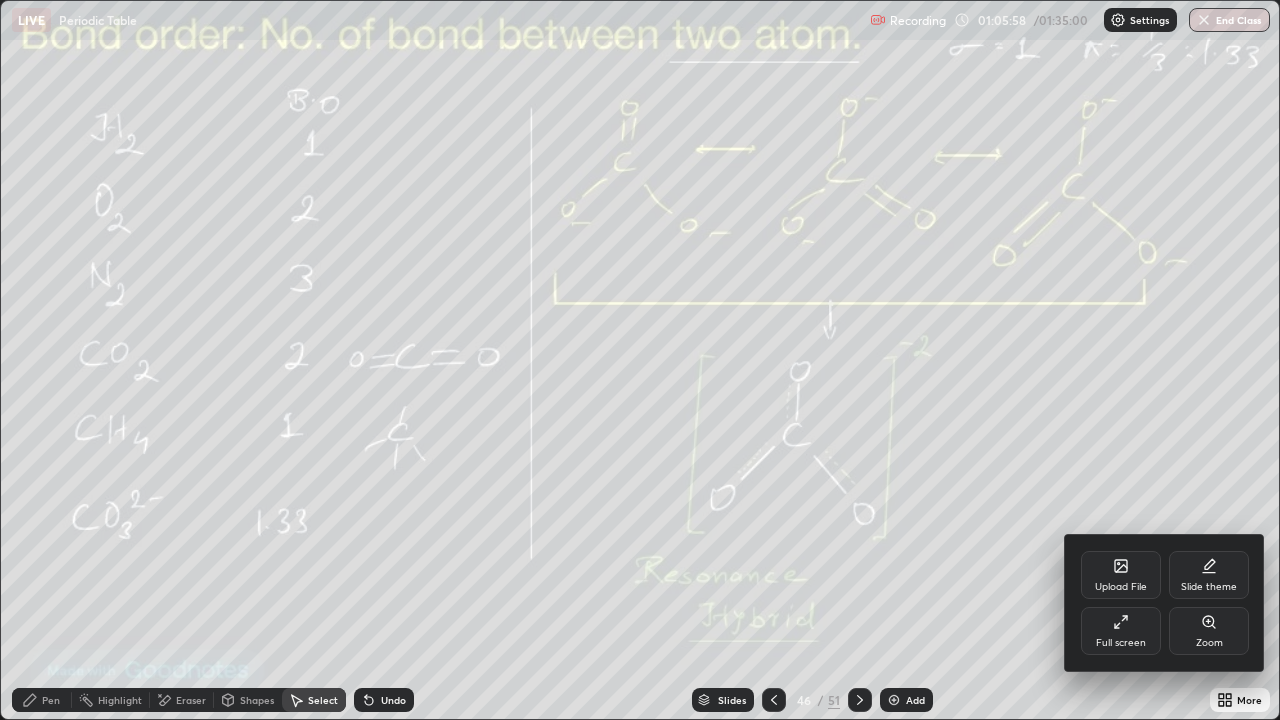 click on "Full screen" at bounding box center (1121, 631) 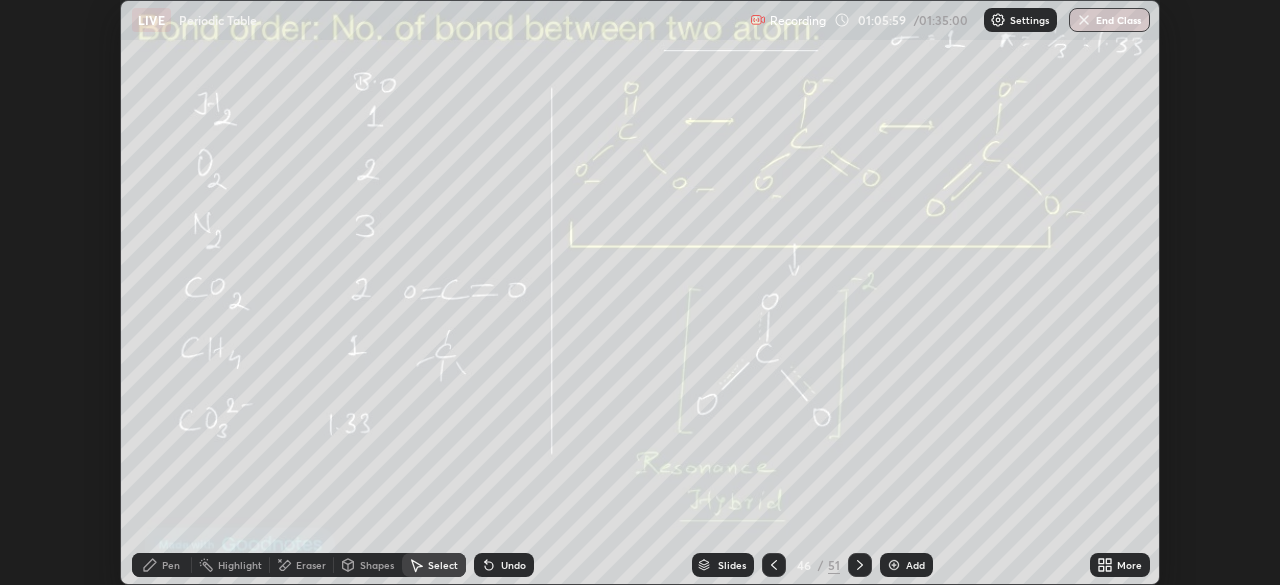 scroll, scrollTop: 585, scrollLeft: 1280, axis: both 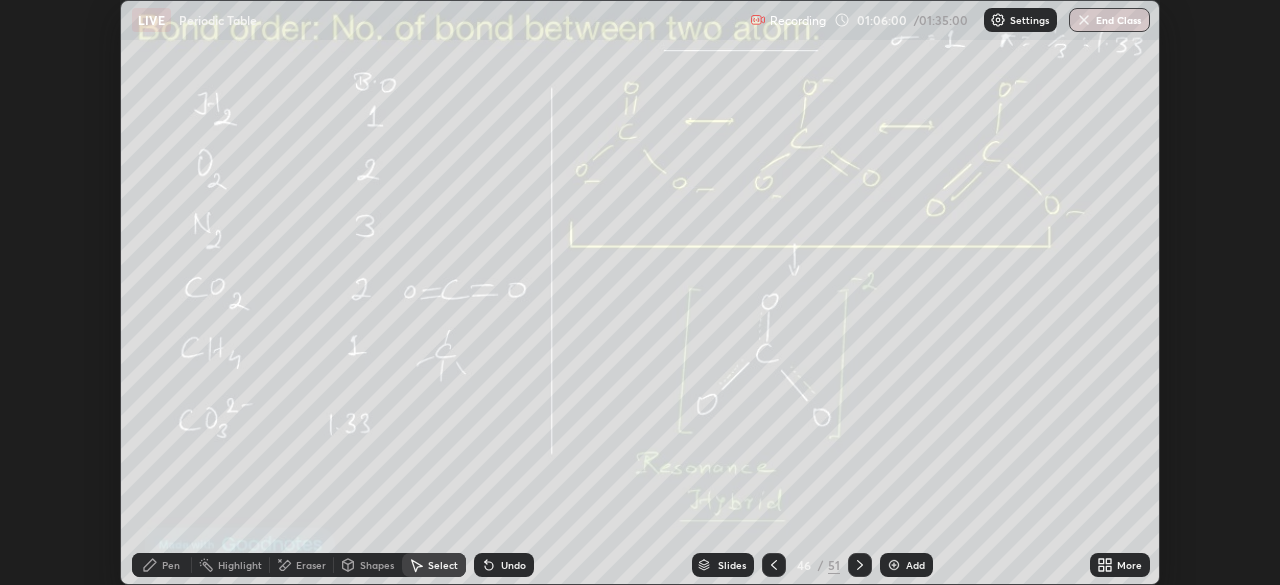 click on "More" at bounding box center (1120, 565) 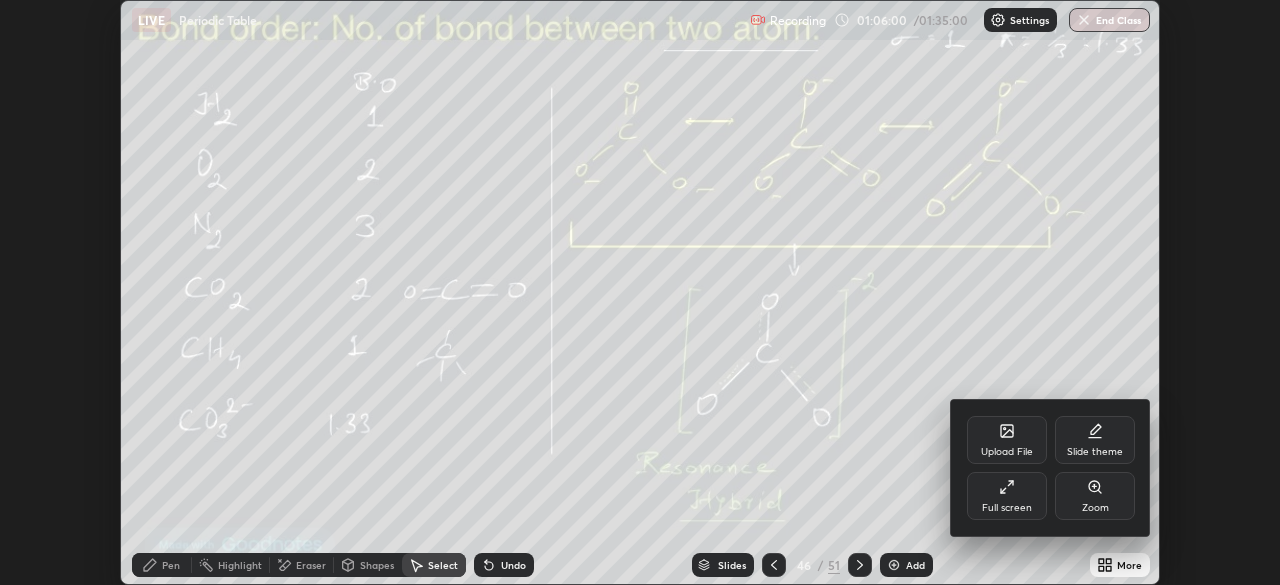 click on "Full screen" at bounding box center [1007, 508] 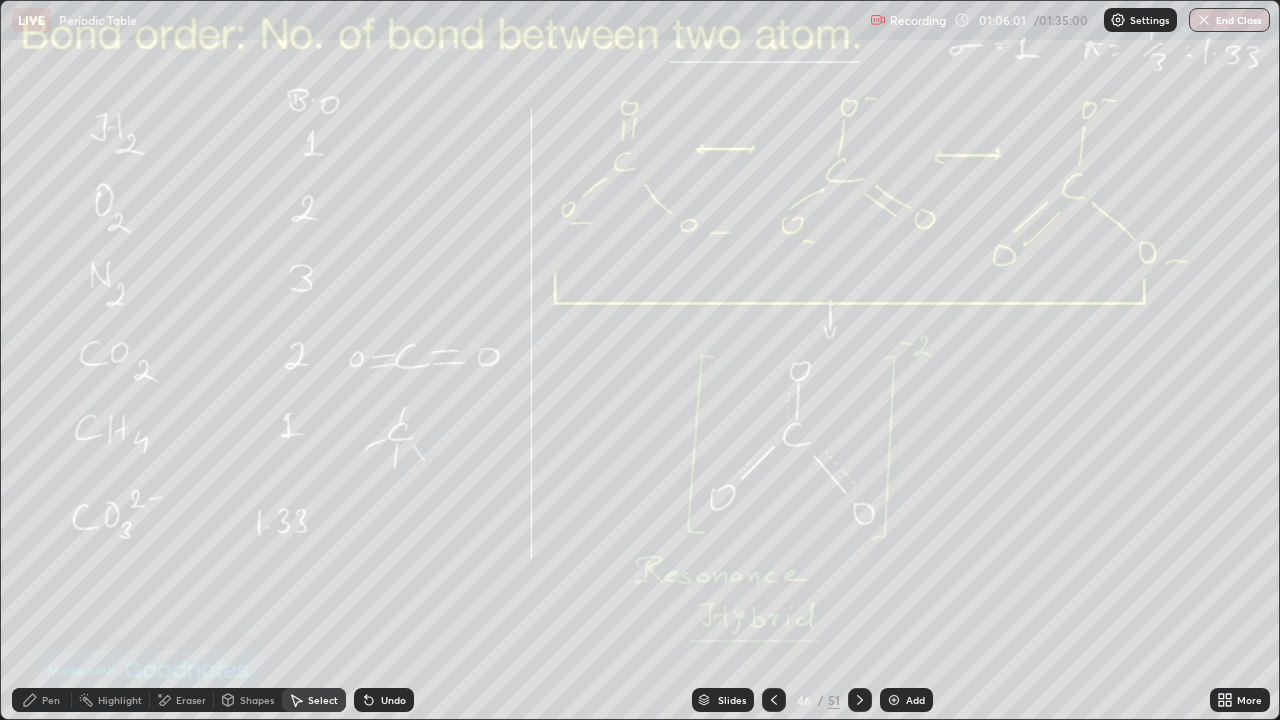 scroll, scrollTop: 99280, scrollLeft: 98720, axis: both 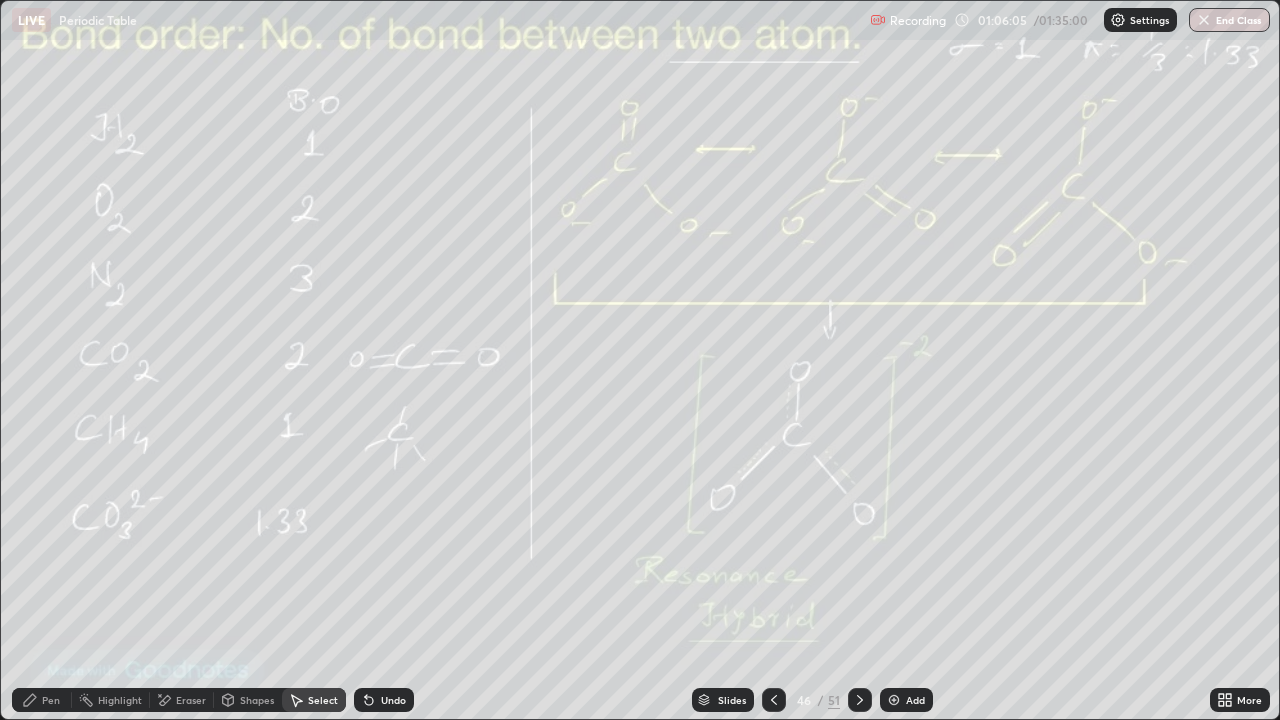 click on "Pen" at bounding box center (51, 700) 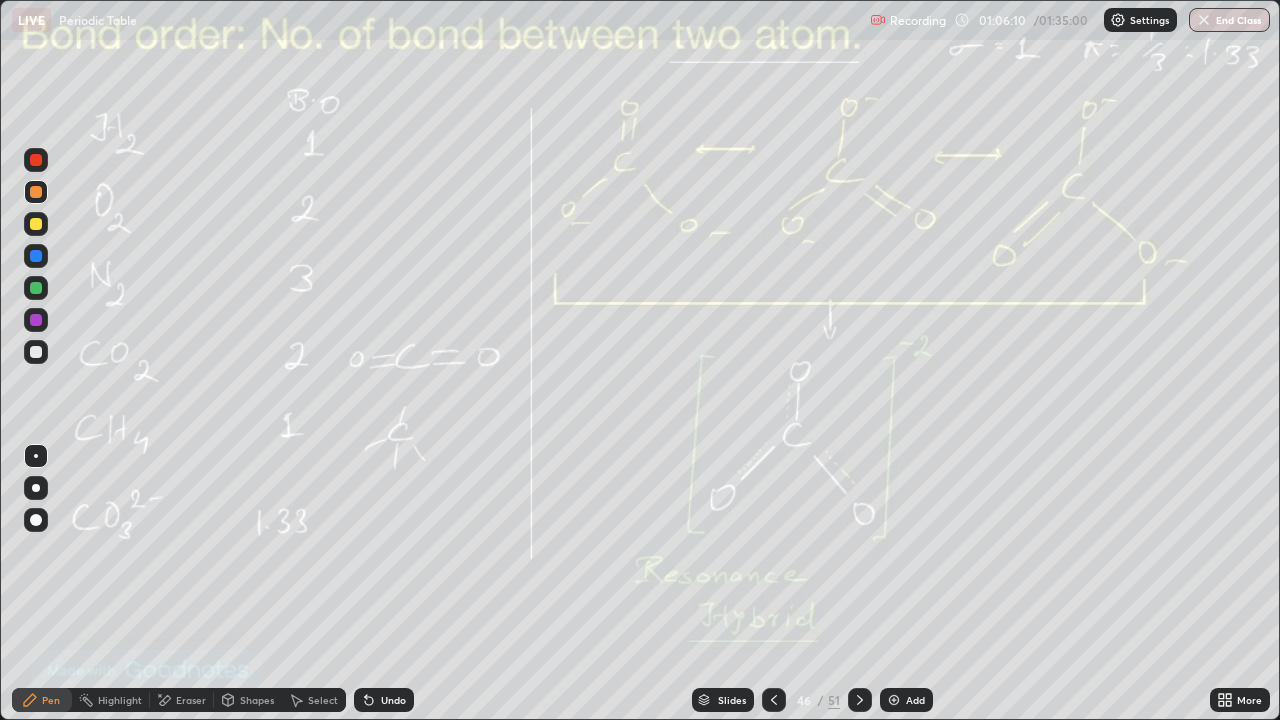 click at bounding box center (894, 700) 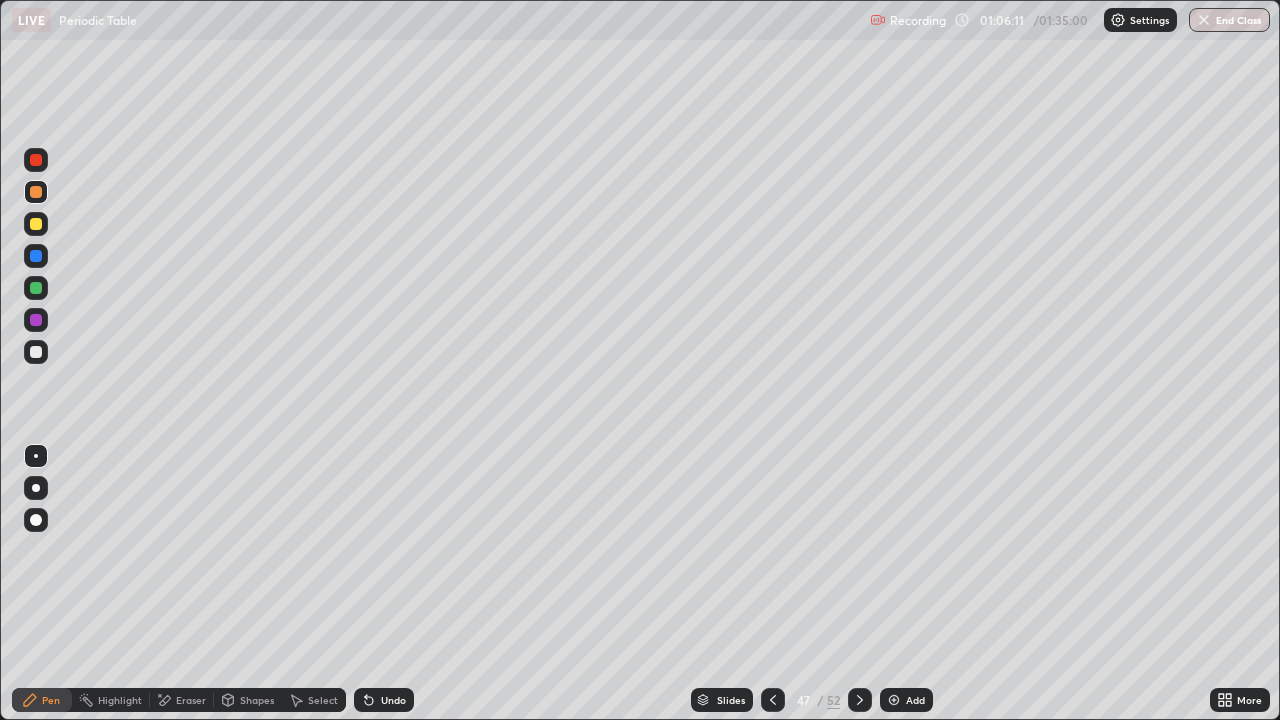 click at bounding box center (36, 352) 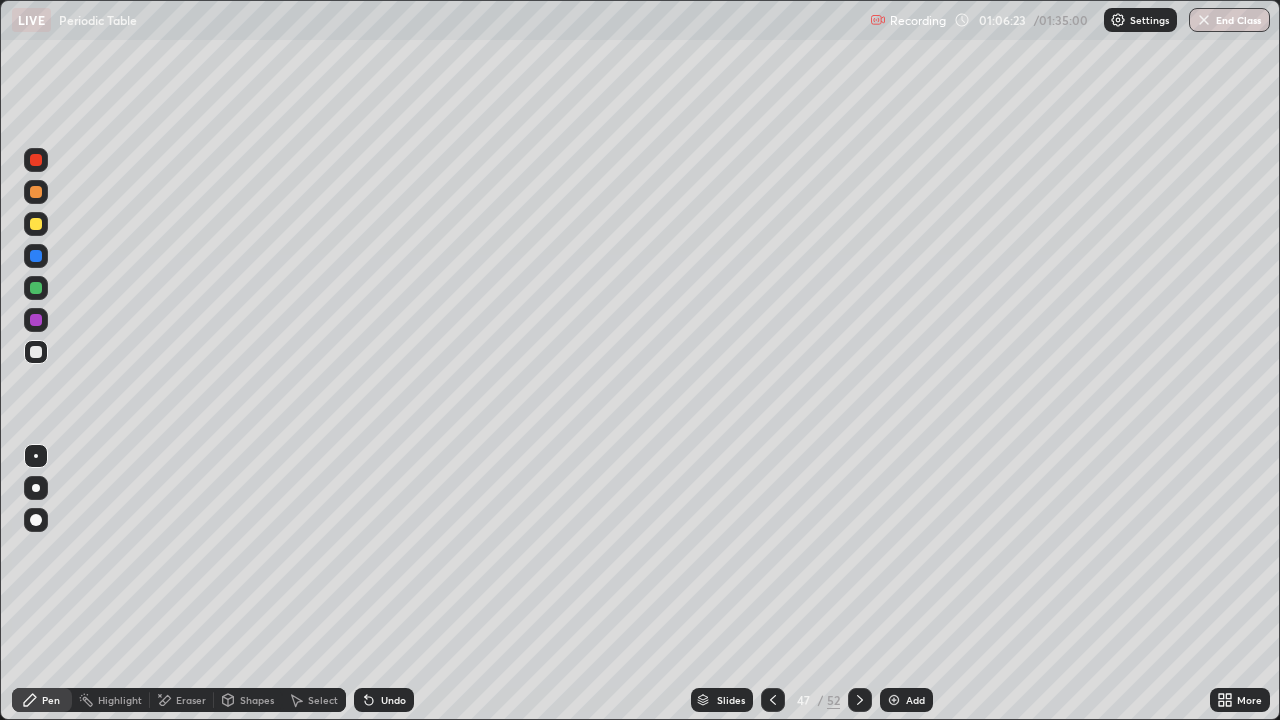 click at bounding box center [36, 288] 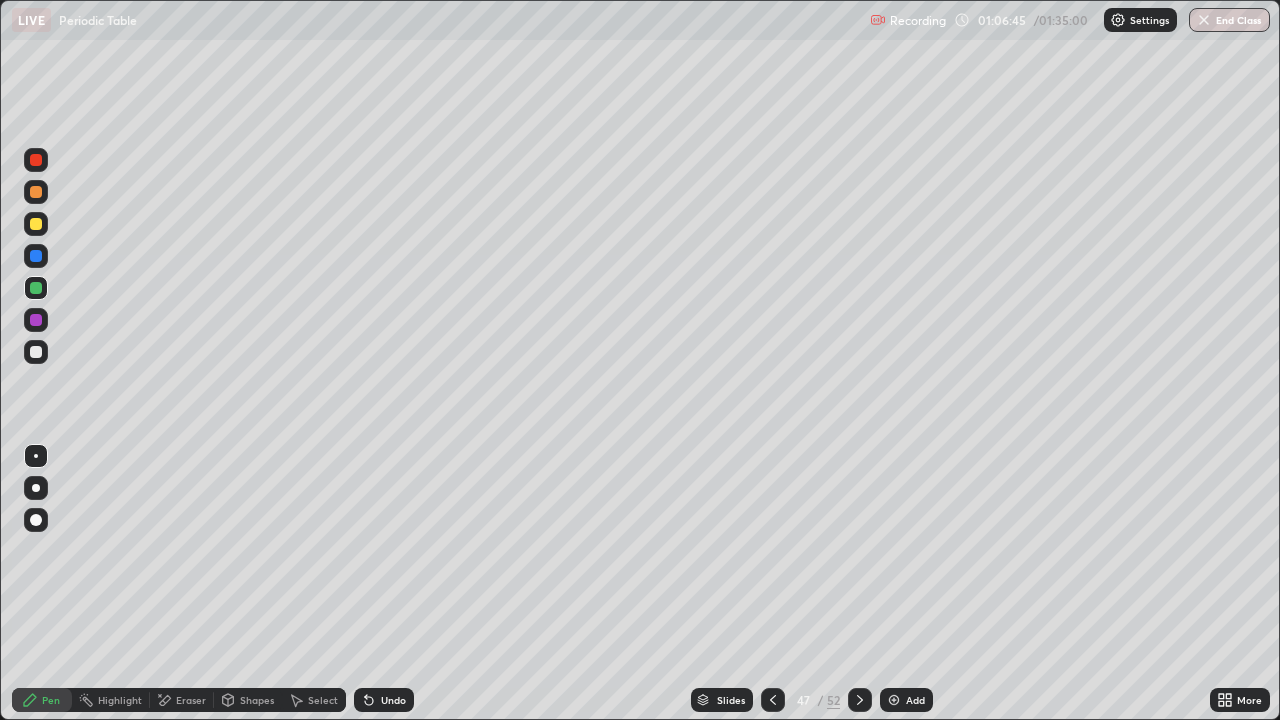 click on "Undo" at bounding box center [393, 700] 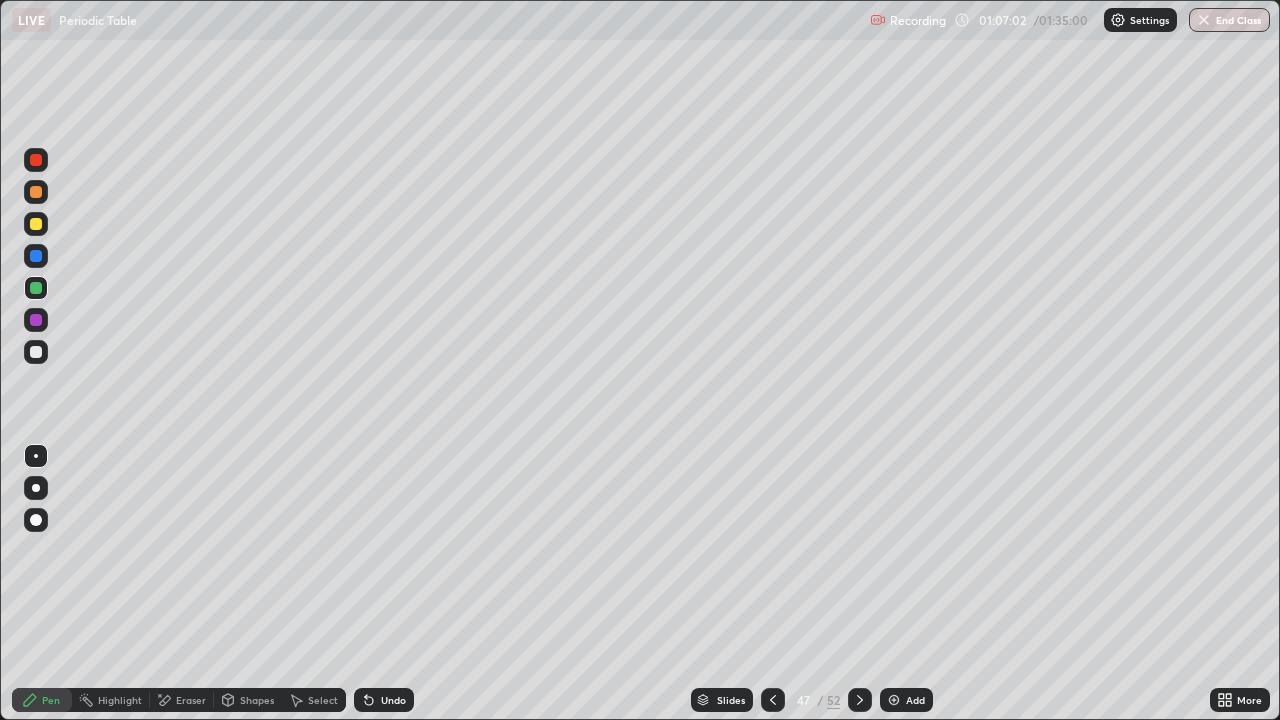 click at bounding box center (36, 352) 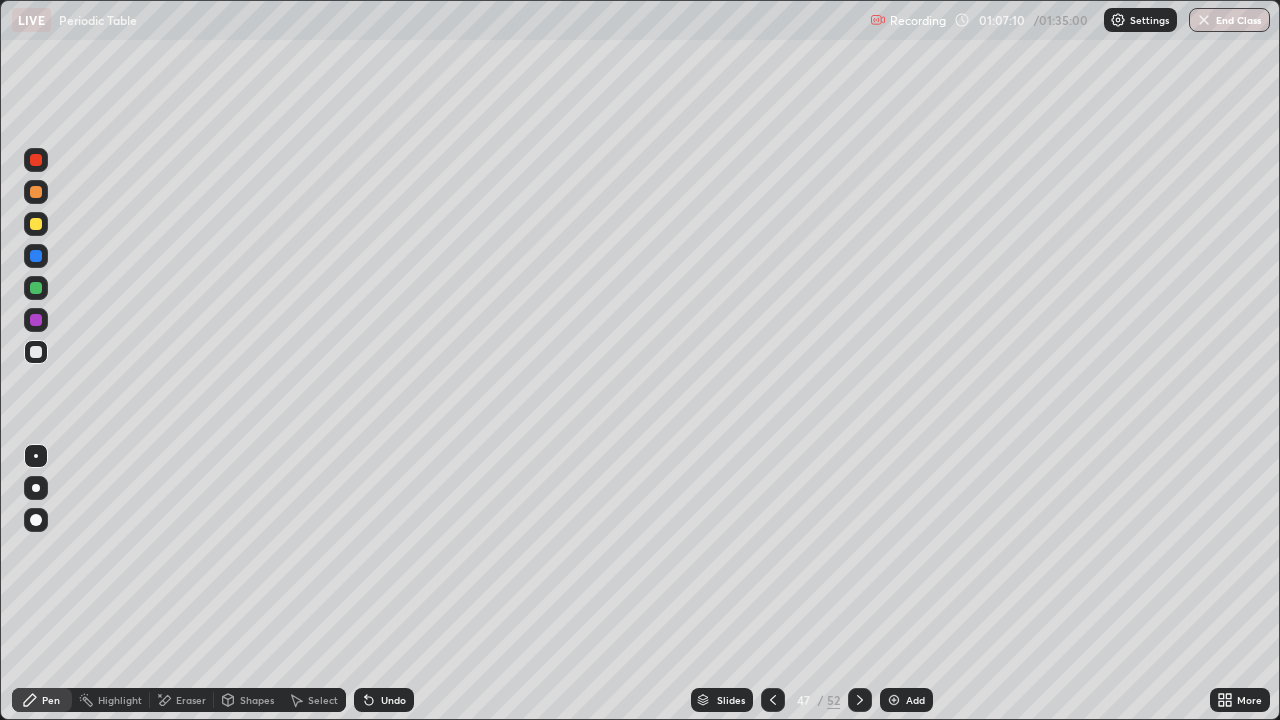 click at bounding box center (36, 288) 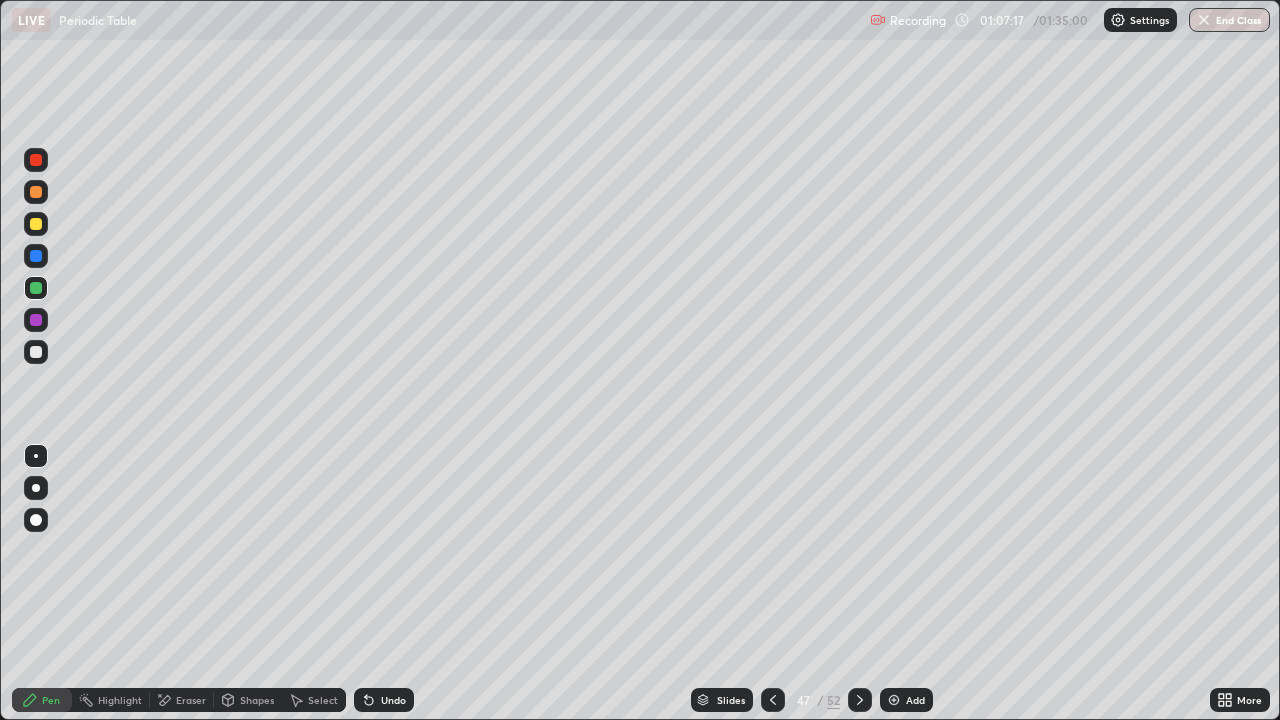 click at bounding box center [36, 352] 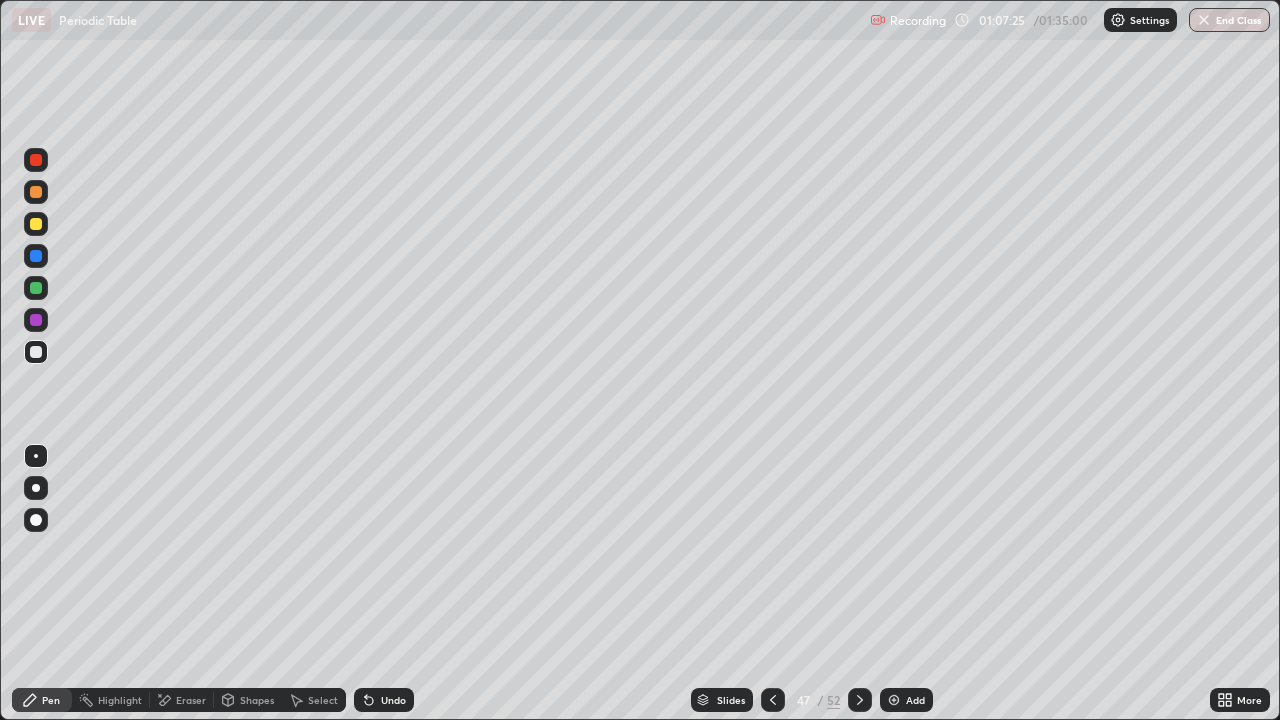 click on "Select" at bounding box center (314, 700) 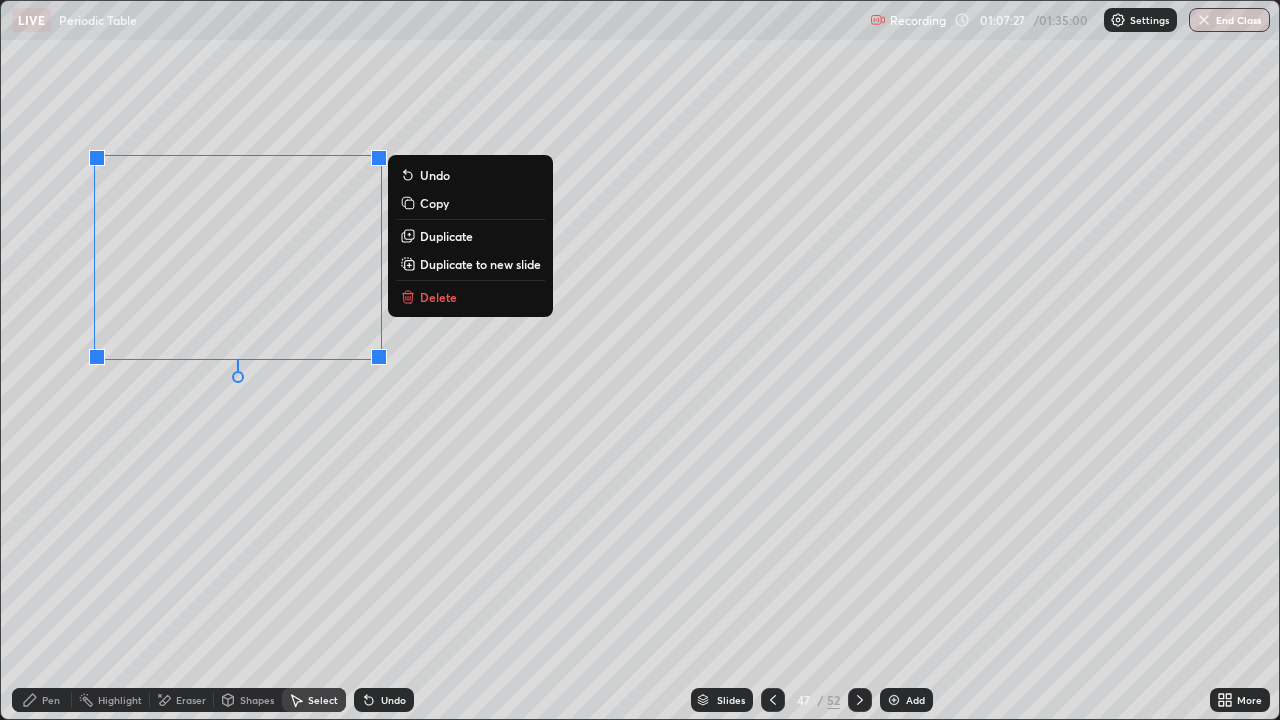 click on "Duplicate to new slide" at bounding box center (480, 264) 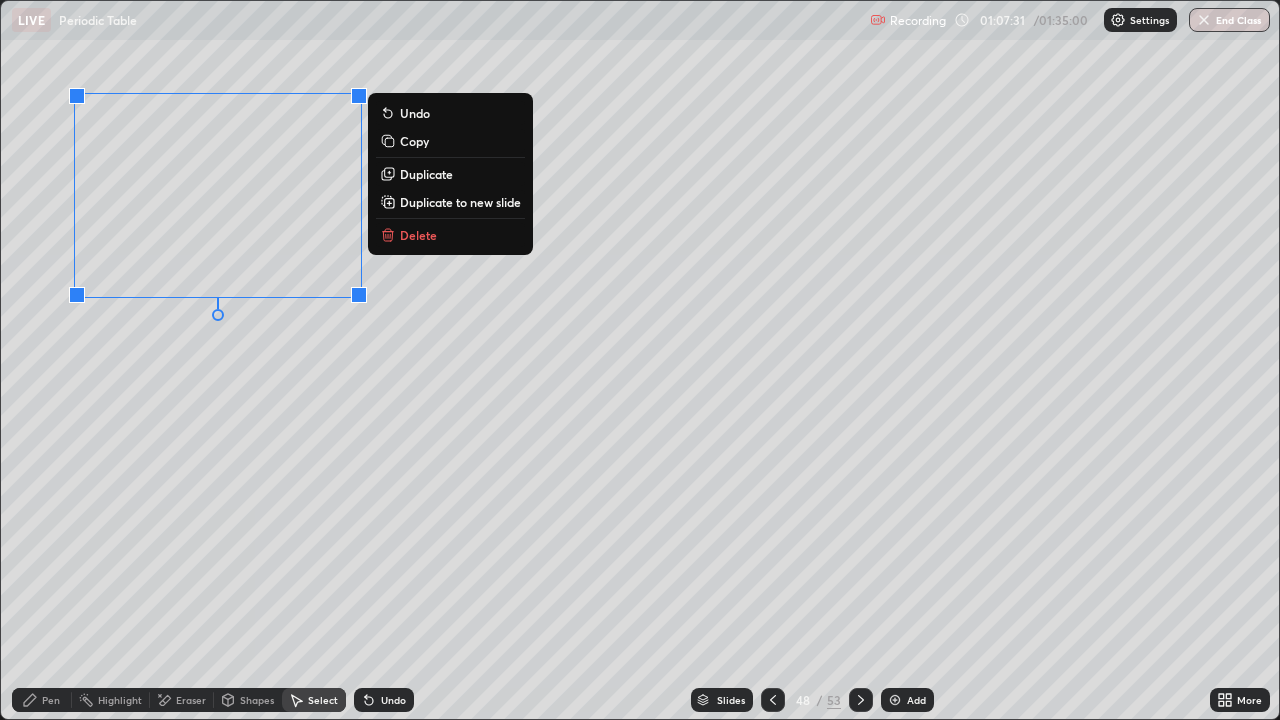 click on "Eraser" at bounding box center (182, 700) 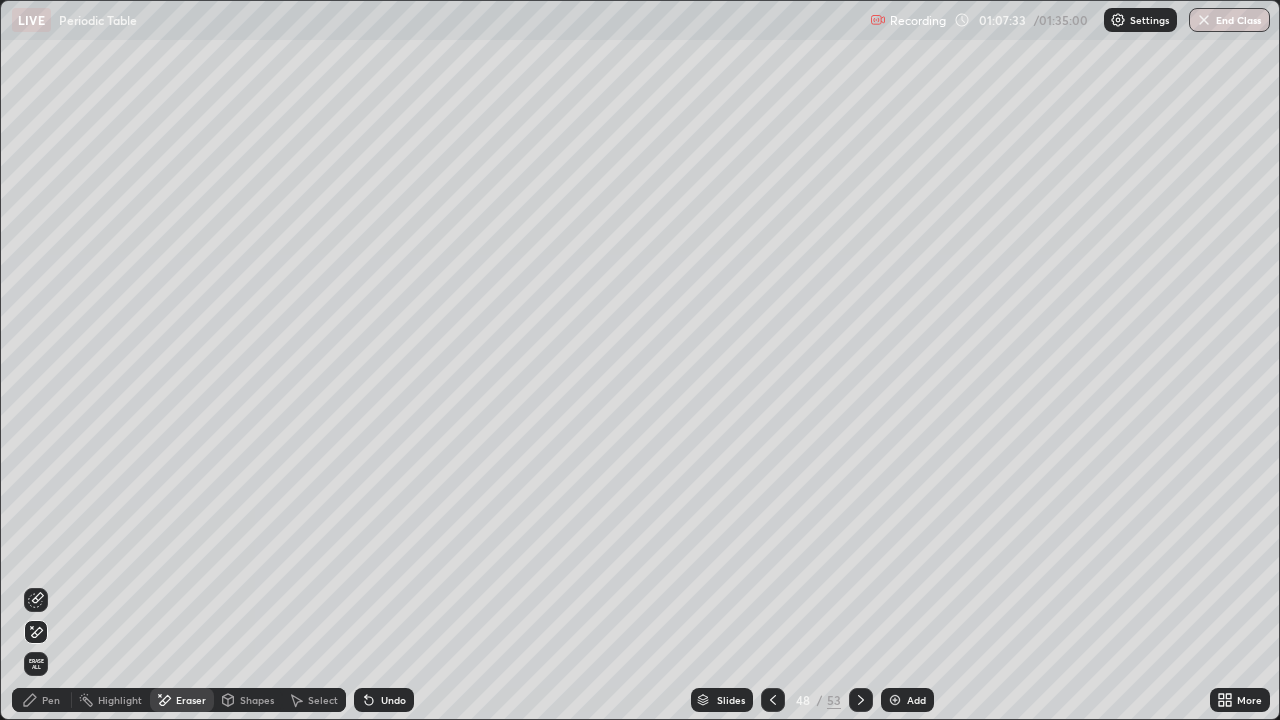 click on "Pen" at bounding box center [42, 700] 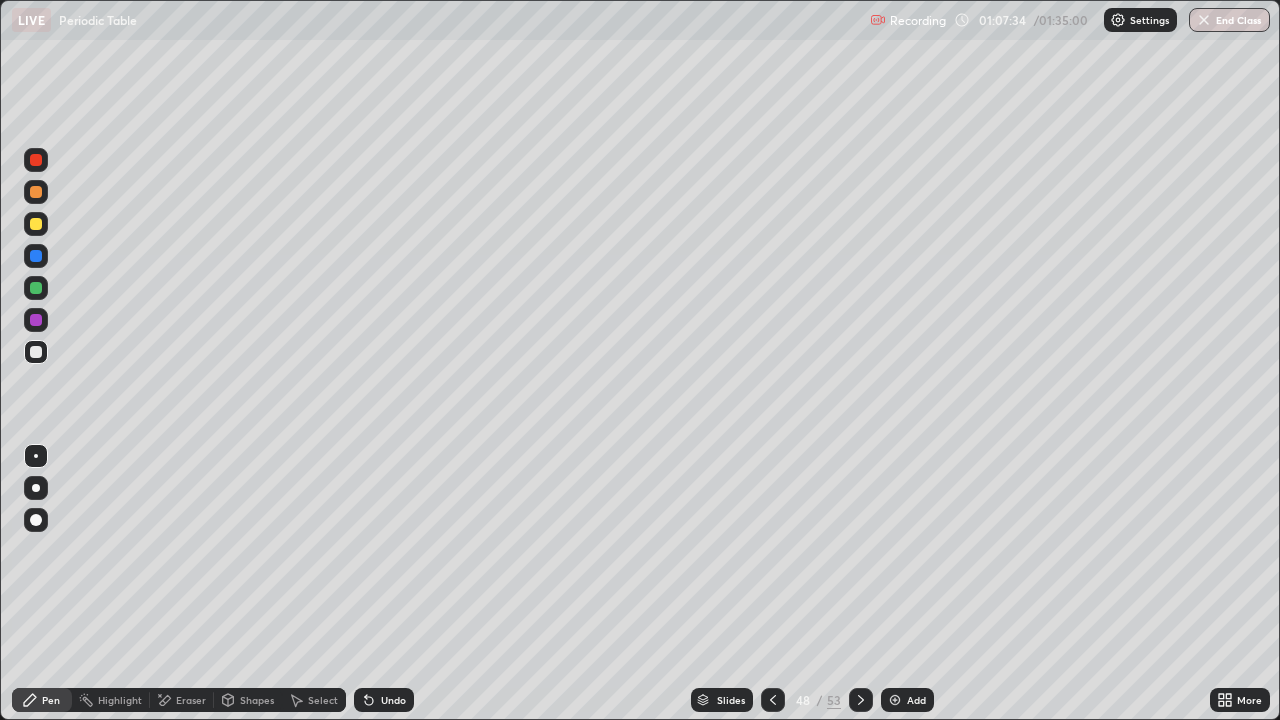 click at bounding box center [36, 288] 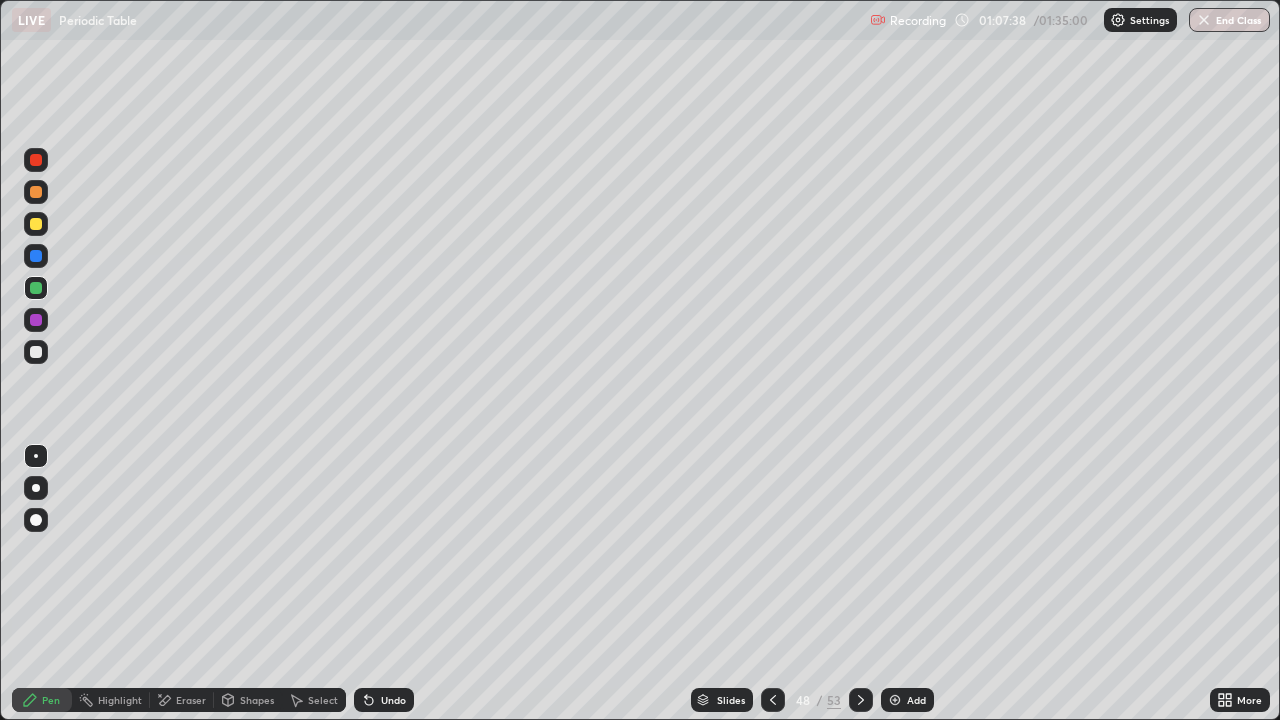 click on "Select" at bounding box center [323, 700] 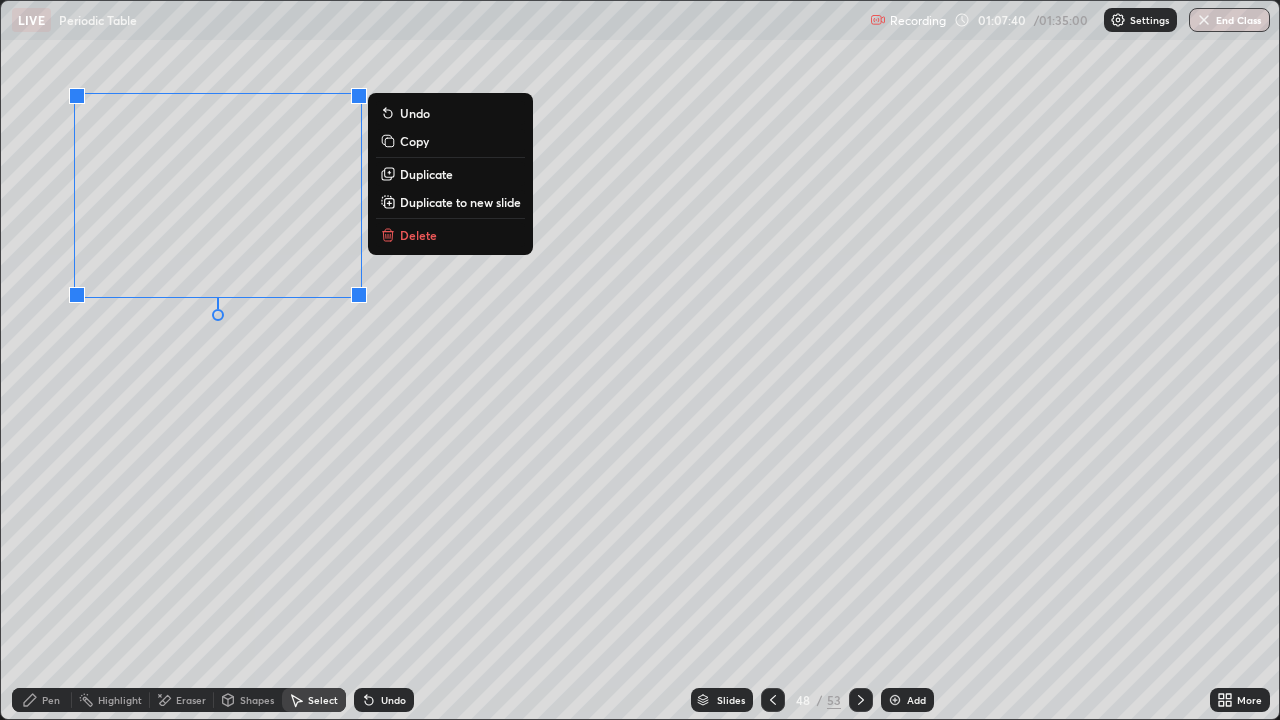 click on "Delete" at bounding box center (418, 235) 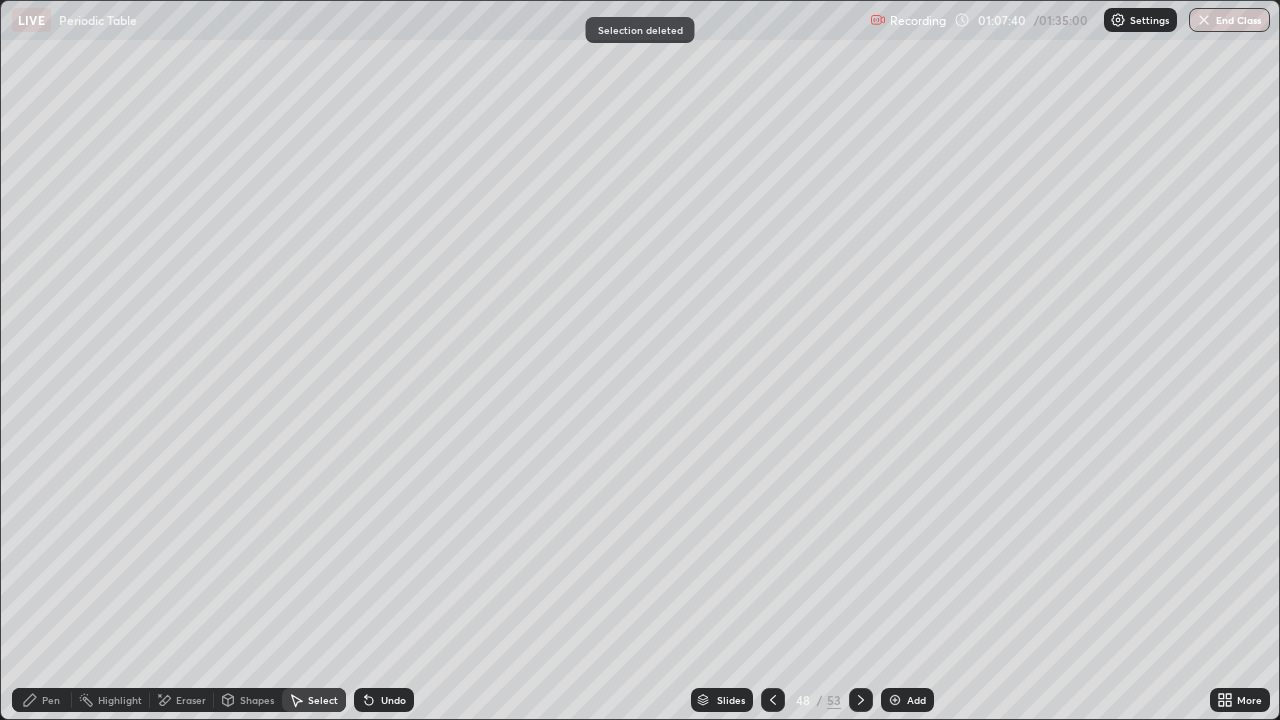 click 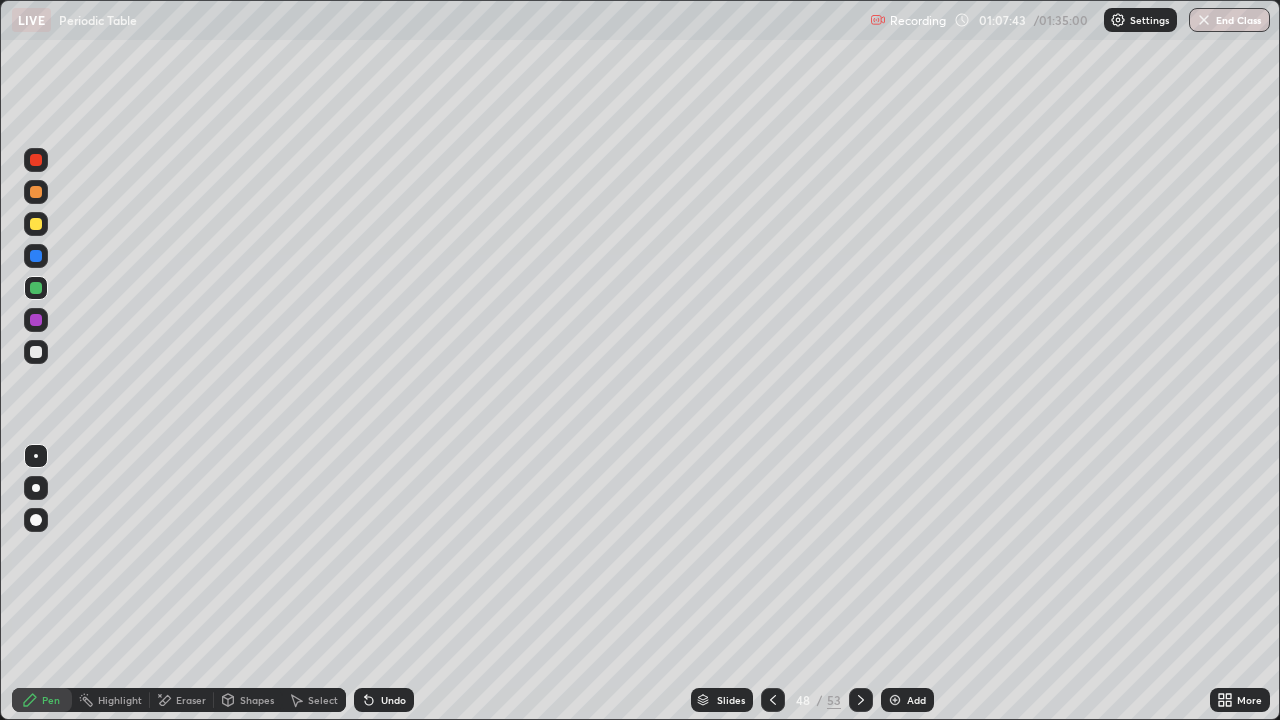 click on "Undo" at bounding box center [393, 700] 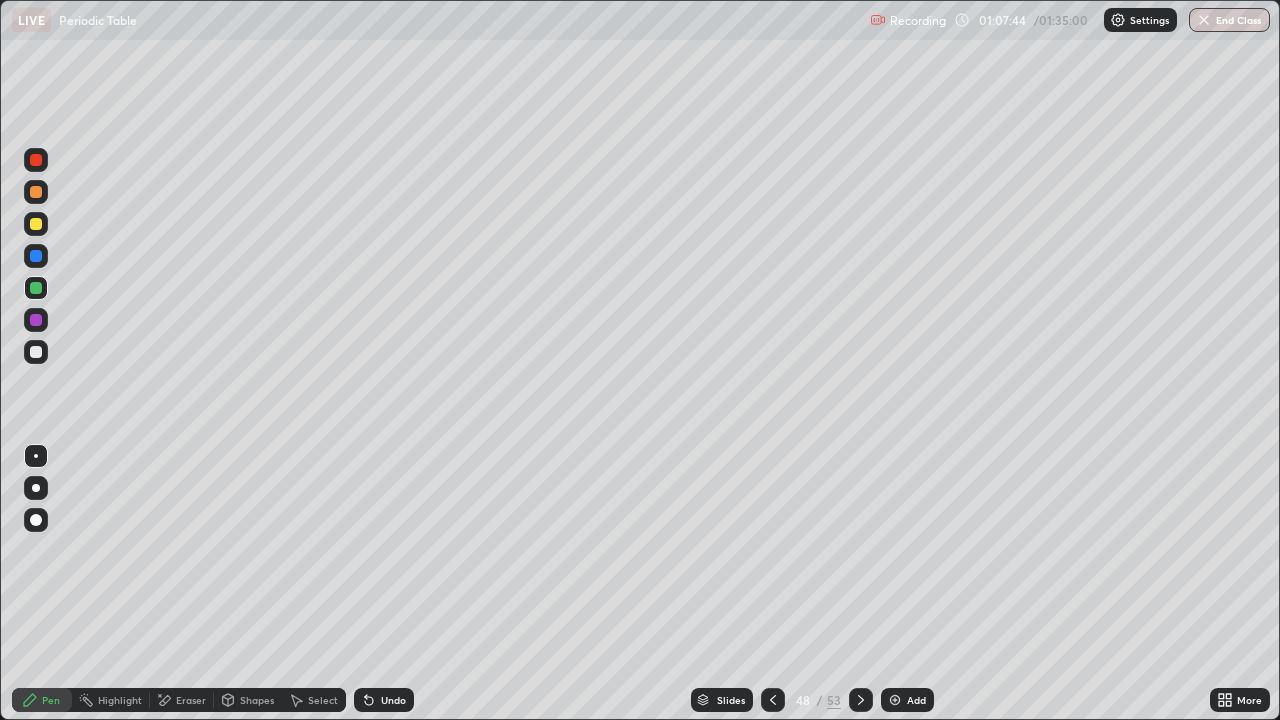 click on "Undo" at bounding box center [393, 700] 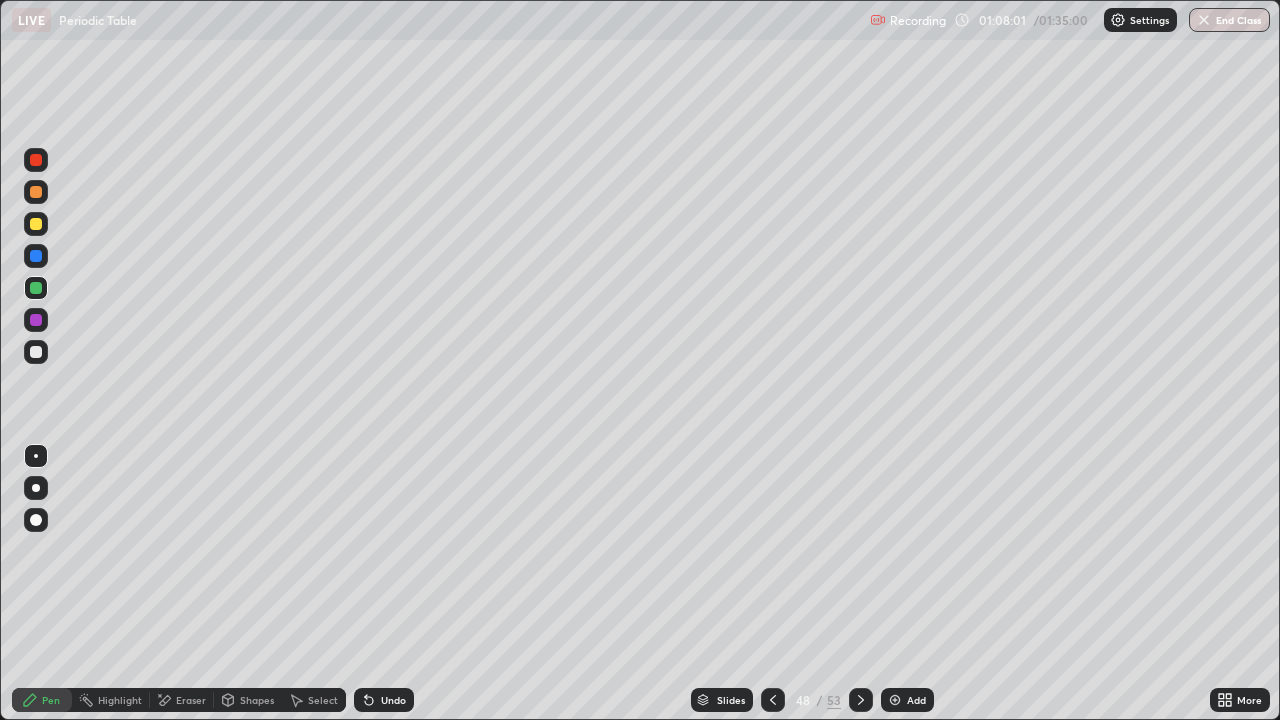 click on "Select" at bounding box center (323, 700) 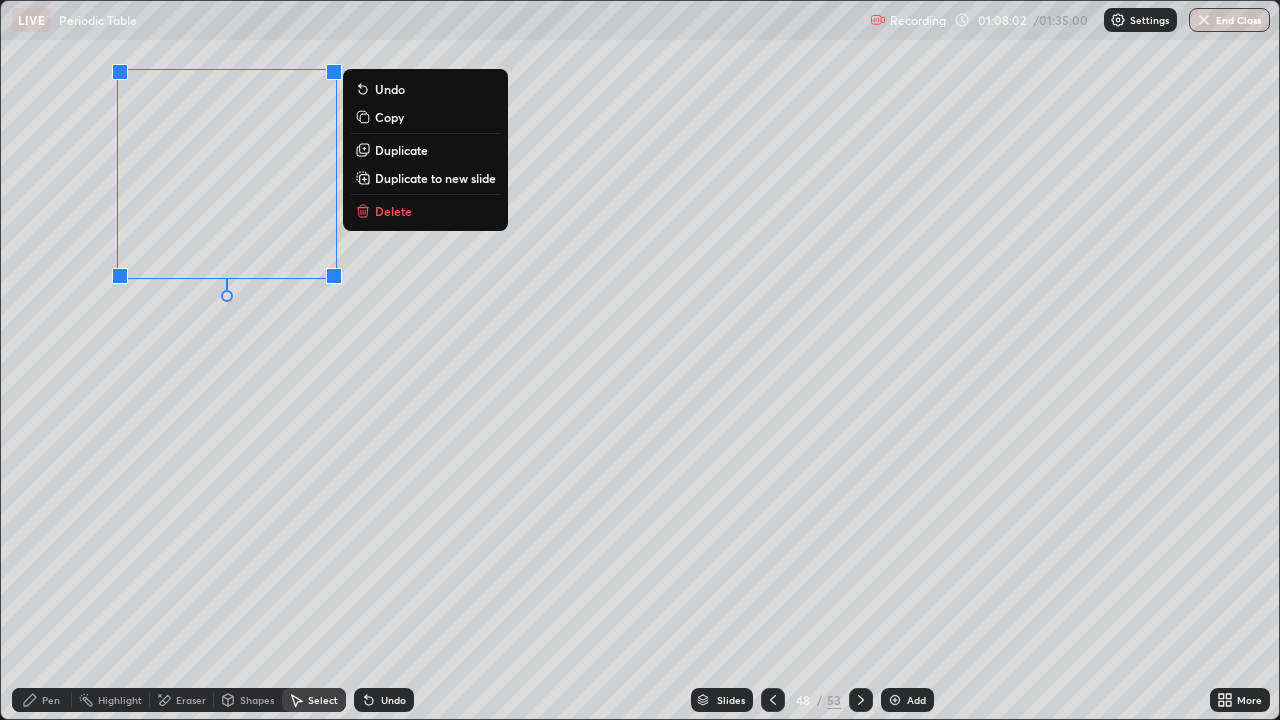 click on "Duplicate" at bounding box center (401, 150) 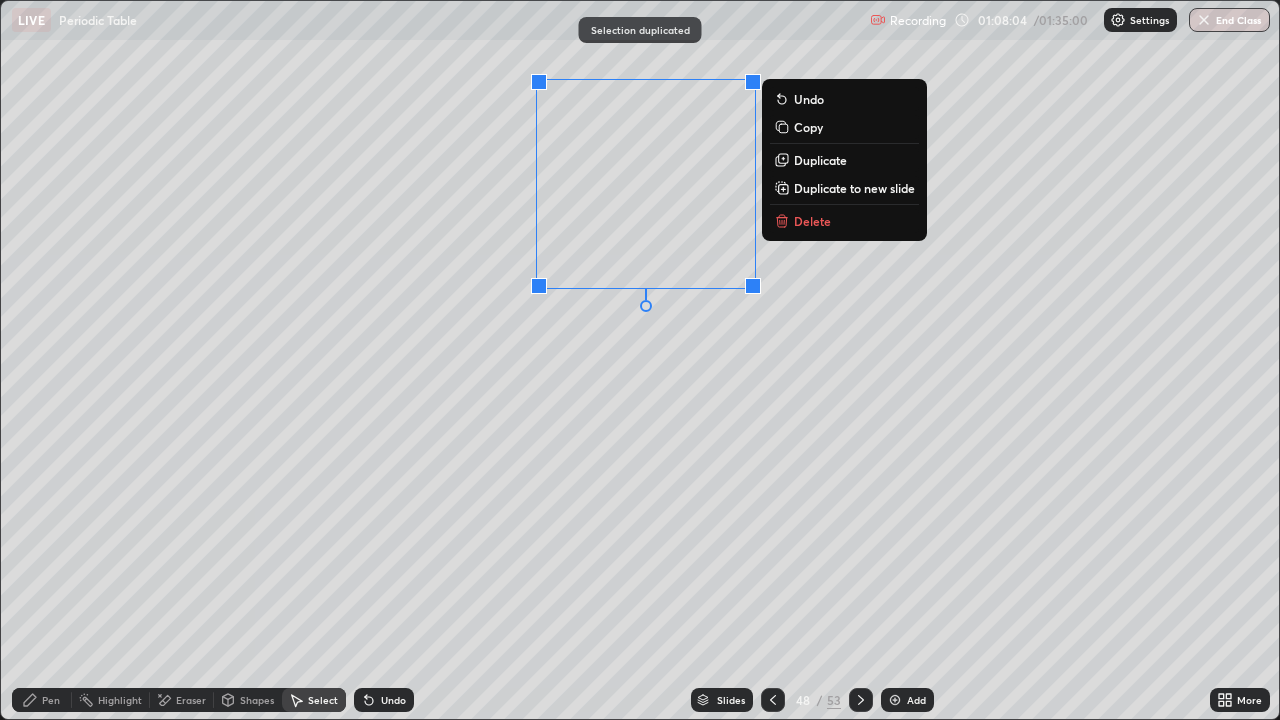 click on "Eraser" at bounding box center (191, 700) 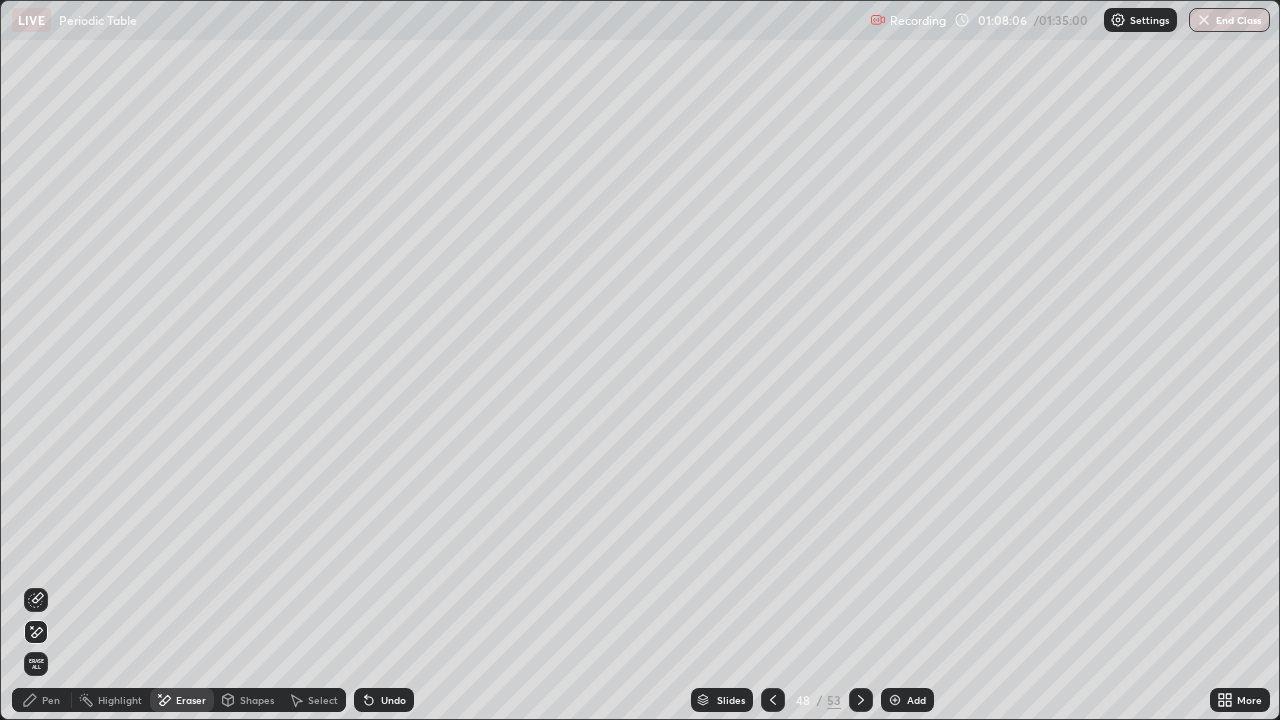click on "Pen" at bounding box center [42, 700] 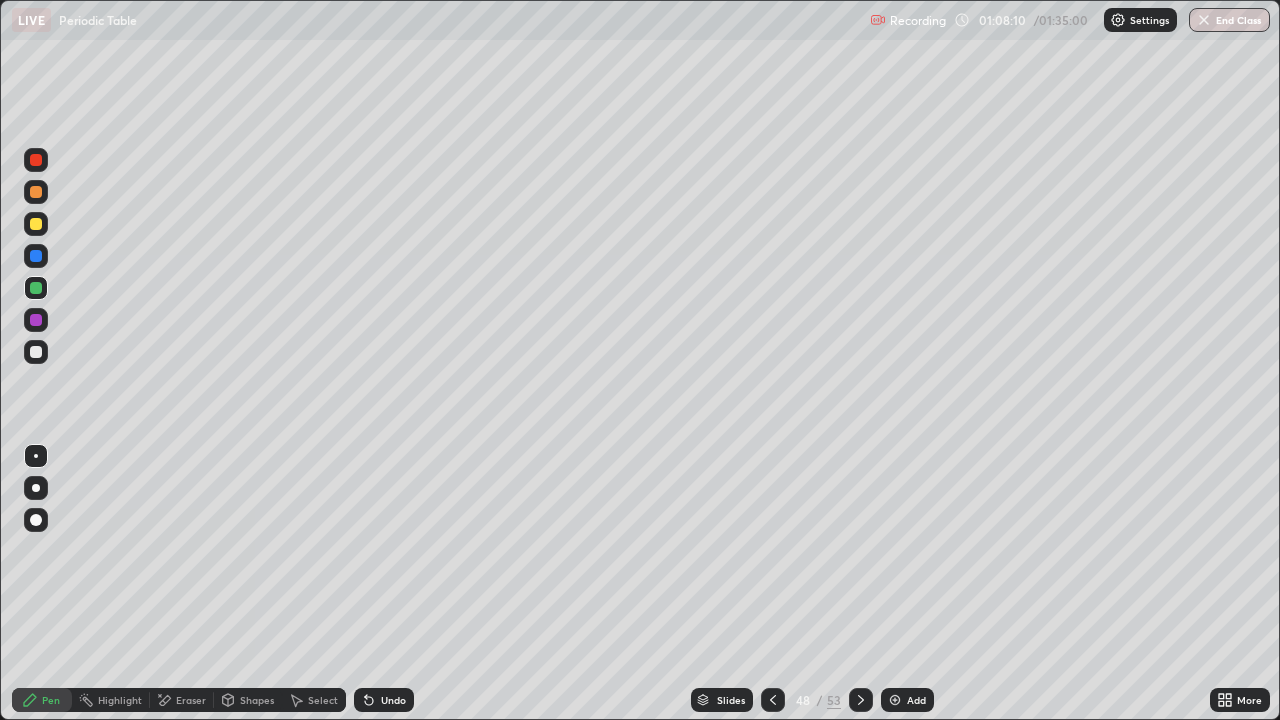 click on "Eraser" at bounding box center [191, 700] 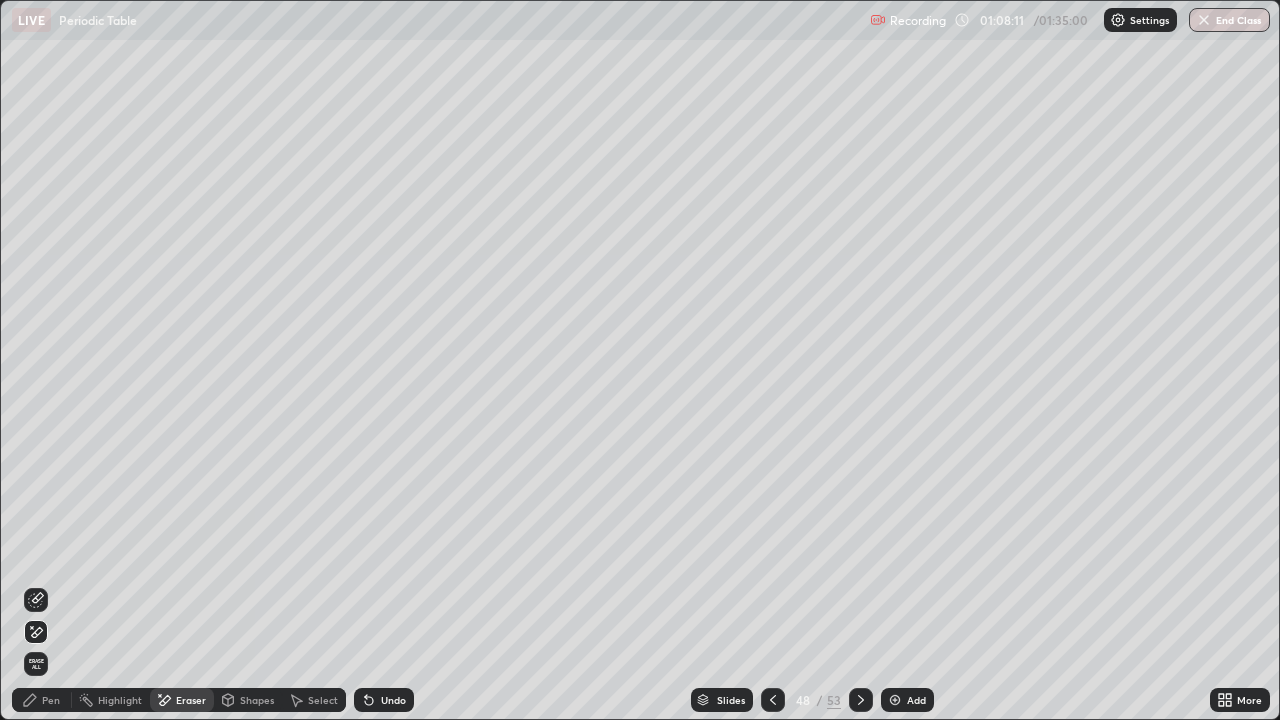 click on "Pen" at bounding box center (51, 700) 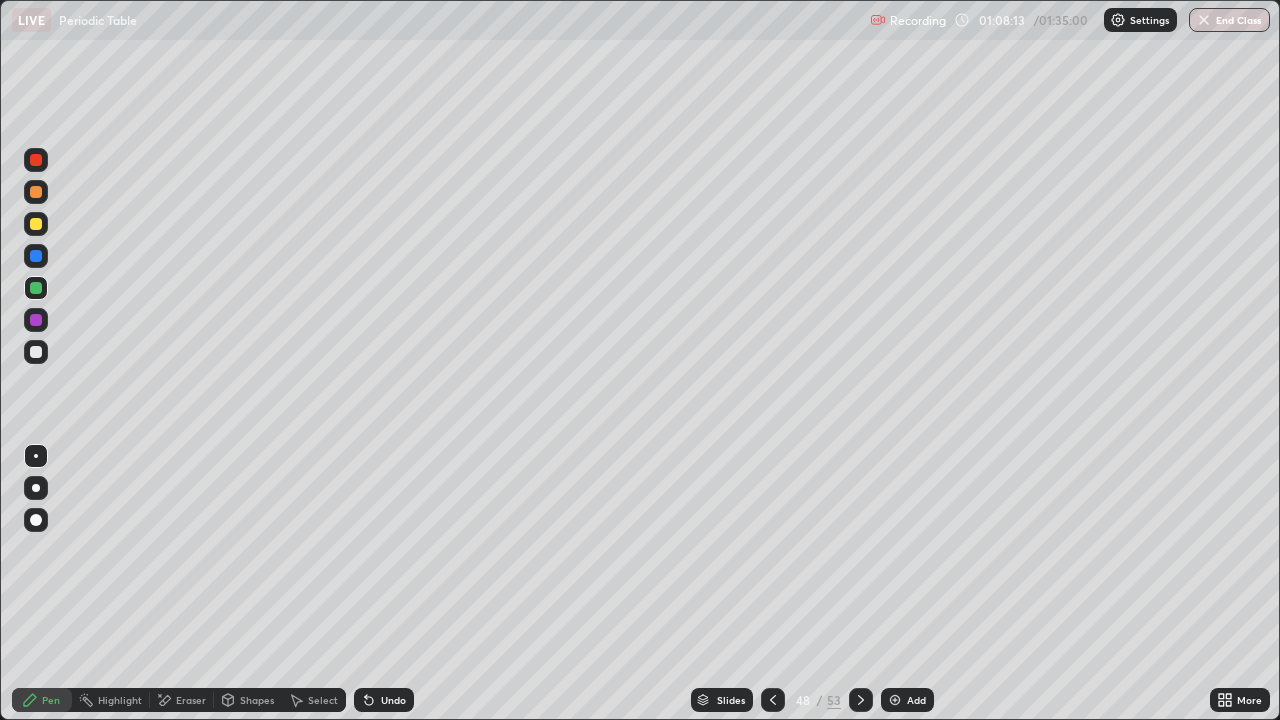 click on "Select" at bounding box center (323, 700) 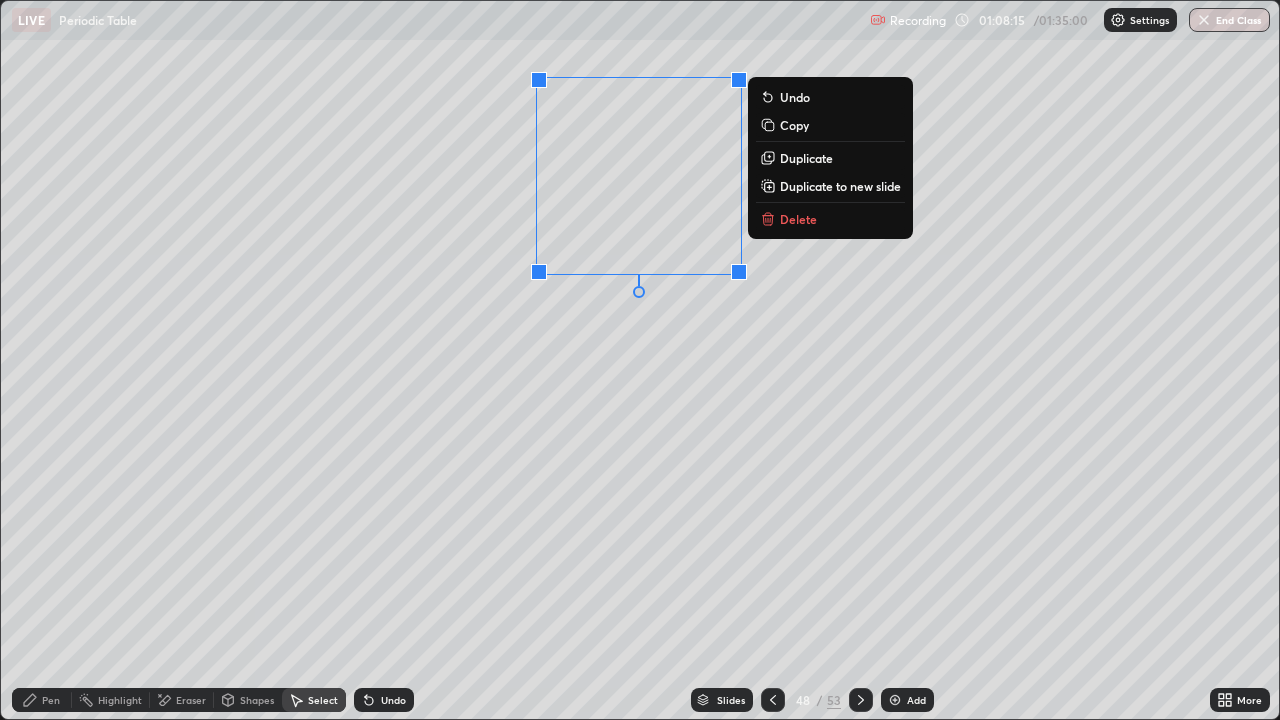 click on "Duplicate" at bounding box center (806, 158) 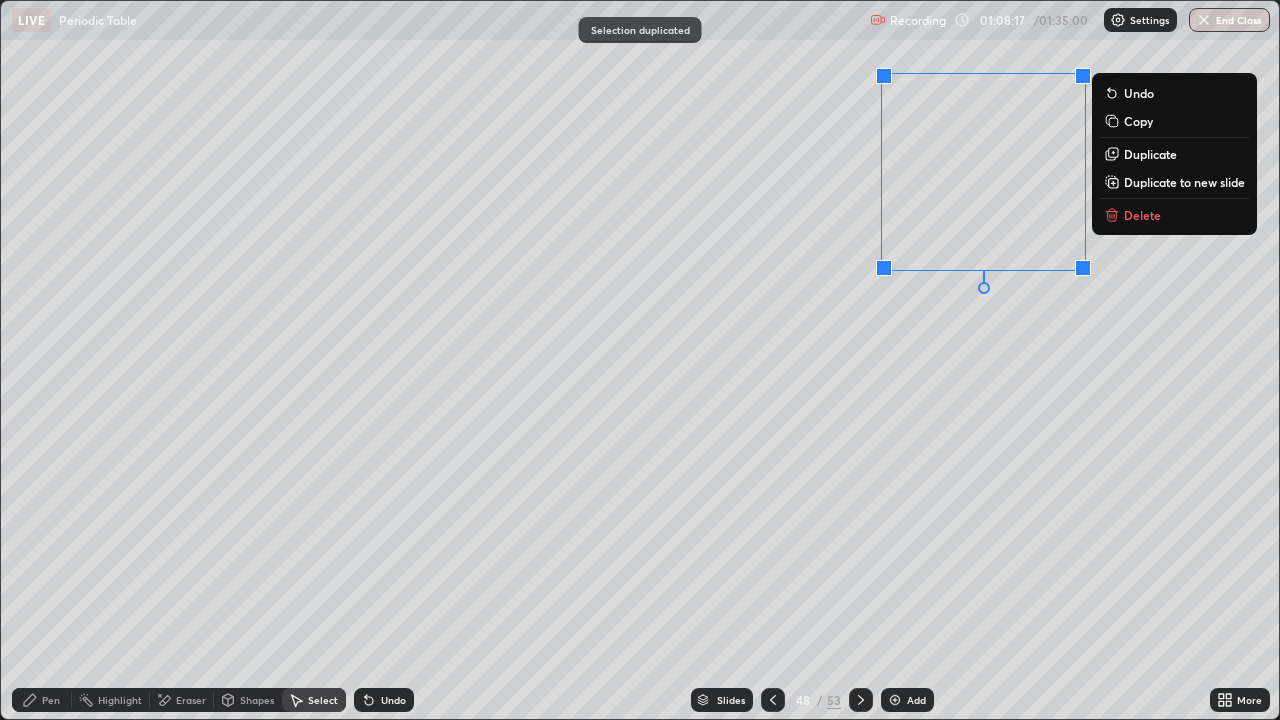 click on "Eraser" at bounding box center (182, 700) 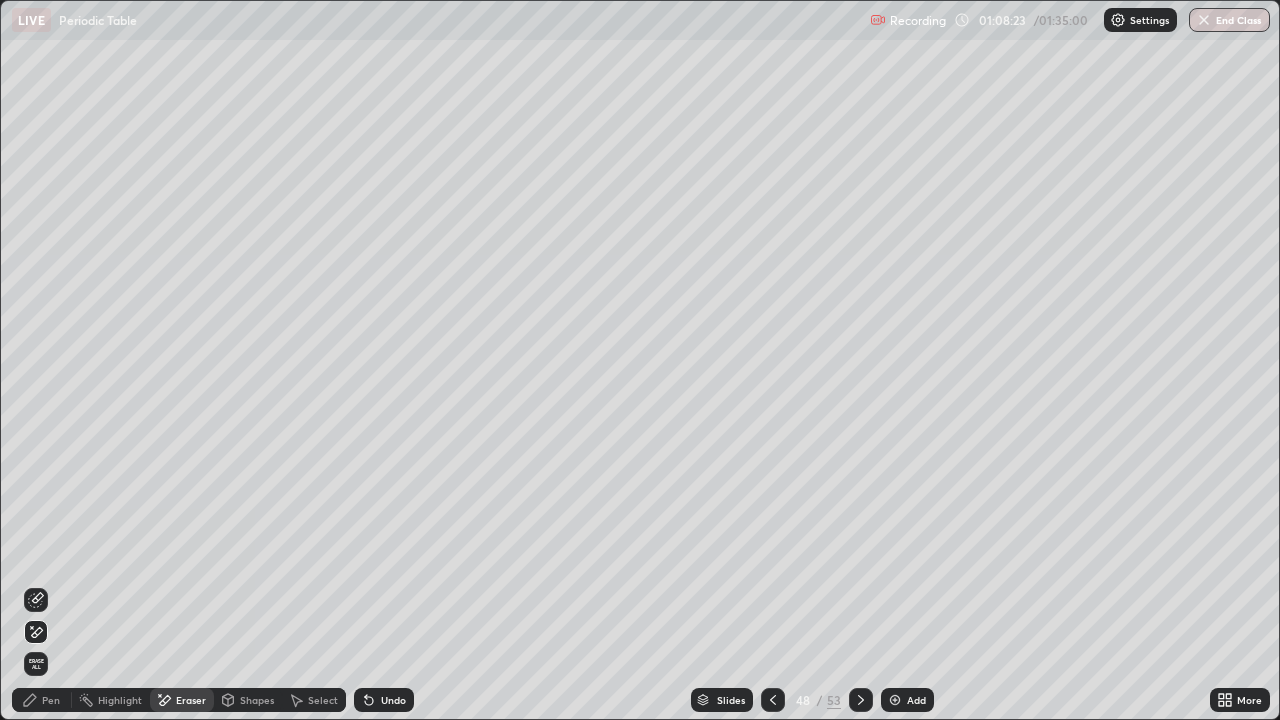 click on "Pen" at bounding box center [51, 700] 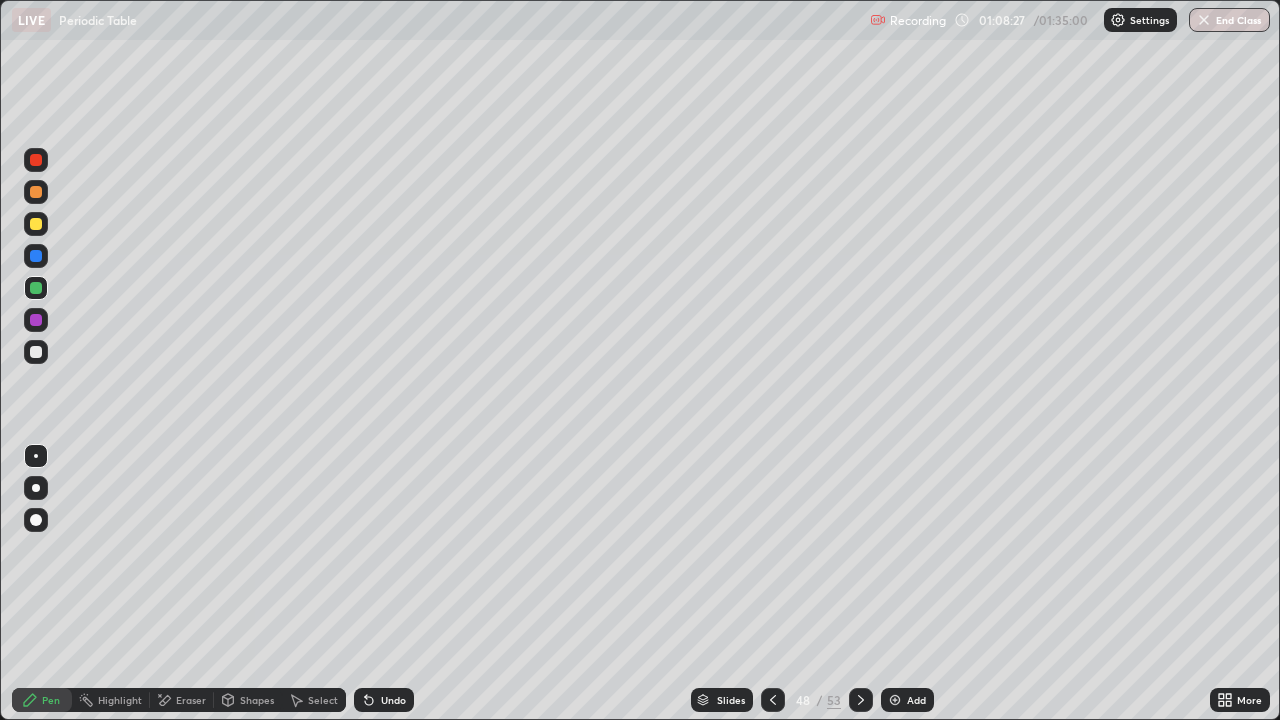 click on "Eraser" at bounding box center [191, 700] 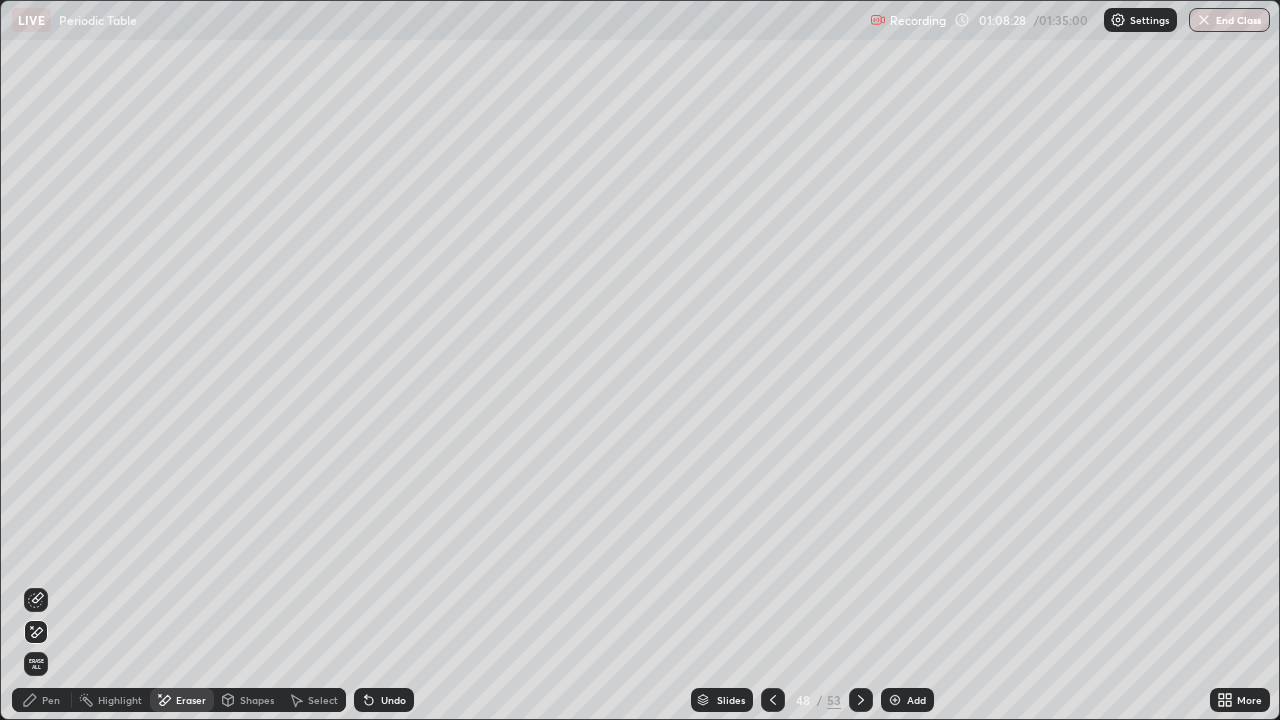 click on "Pen" at bounding box center [42, 700] 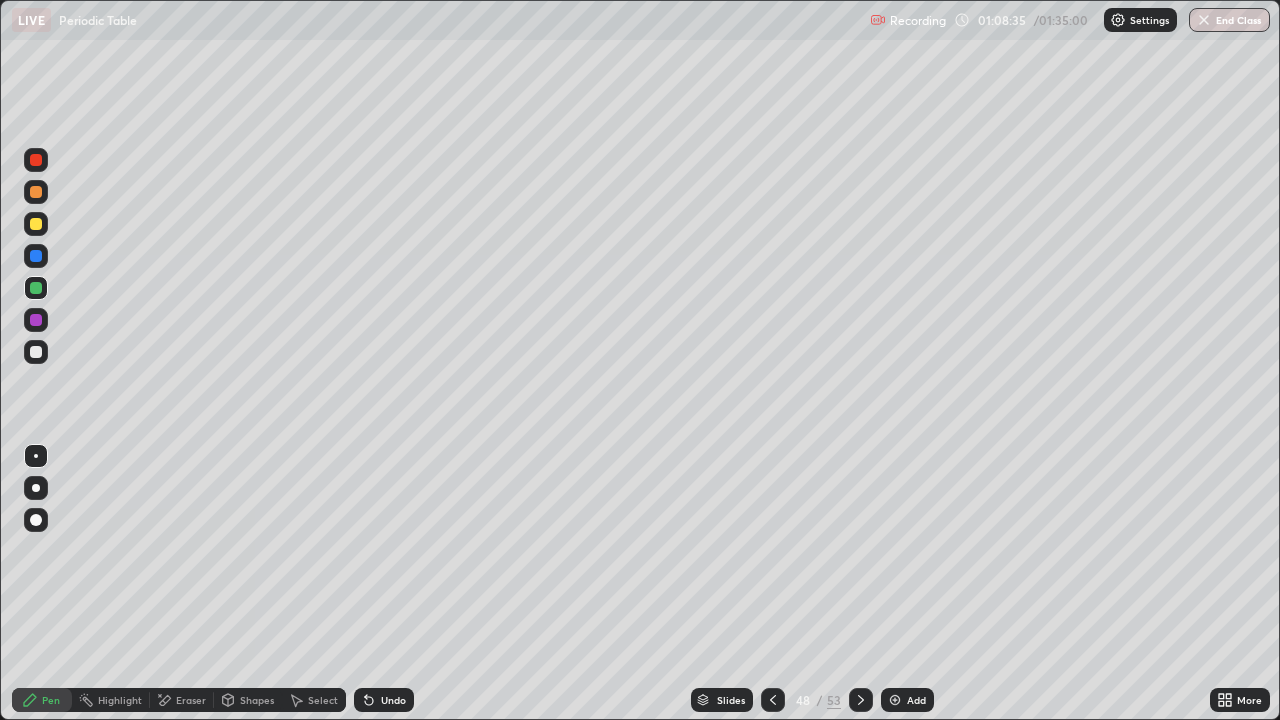click at bounding box center [36, 192] 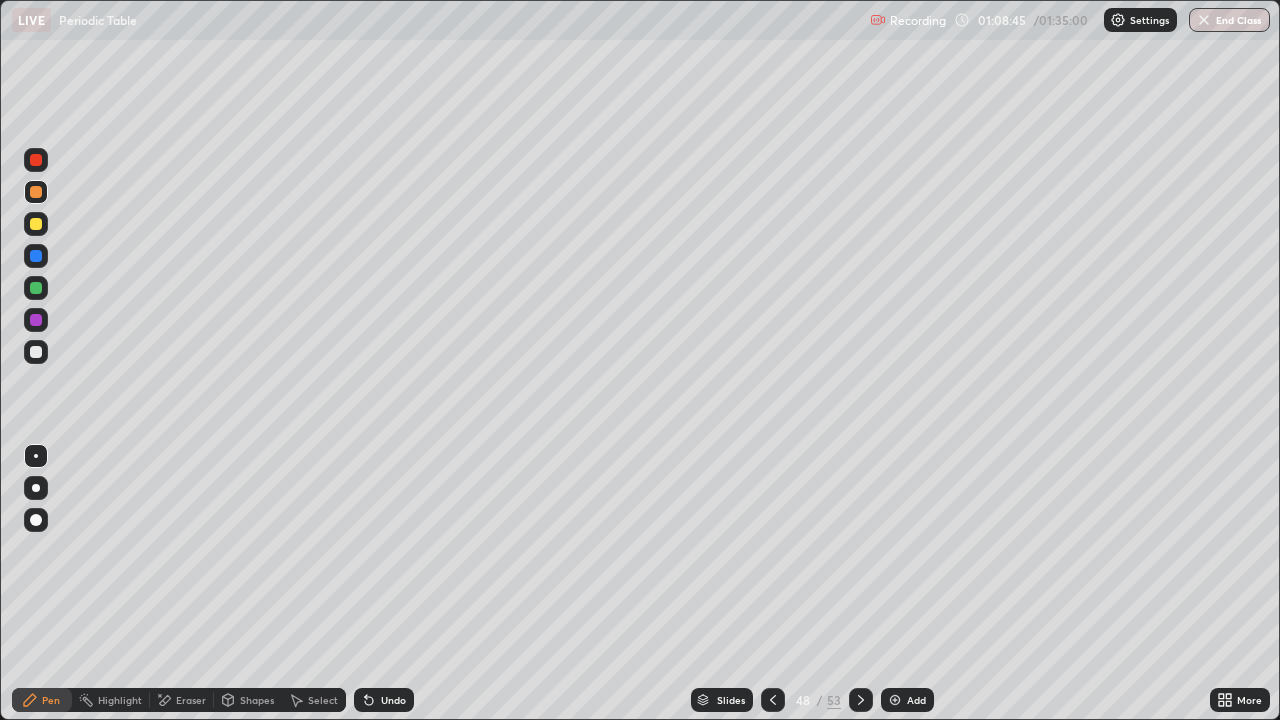 click on "Eraser" at bounding box center (182, 700) 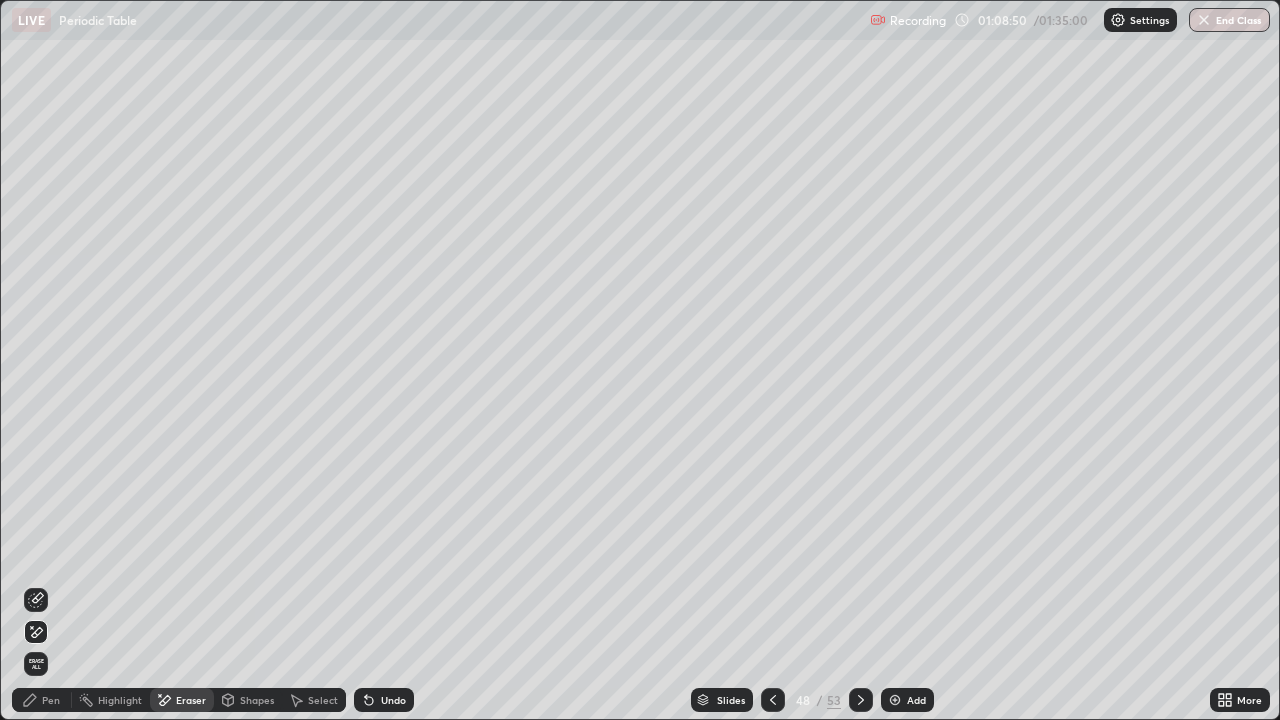click on "Pen" at bounding box center [51, 700] 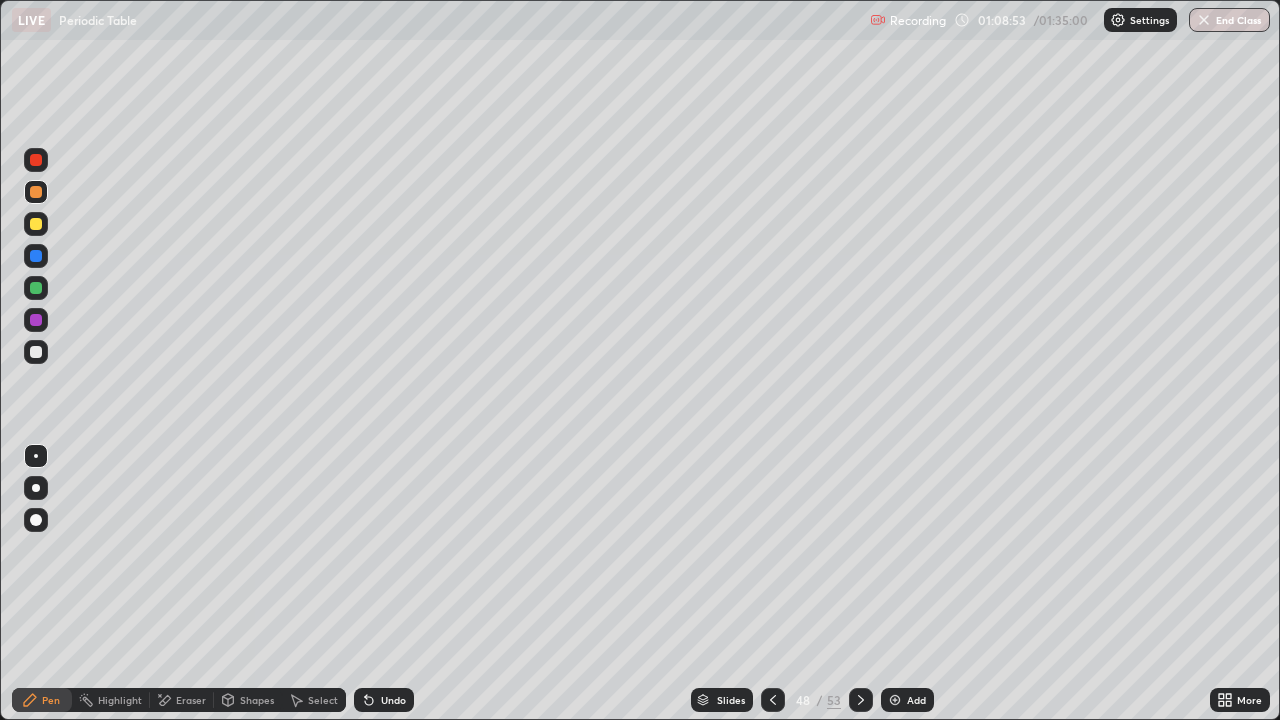 click at bounding box center (36, 352) 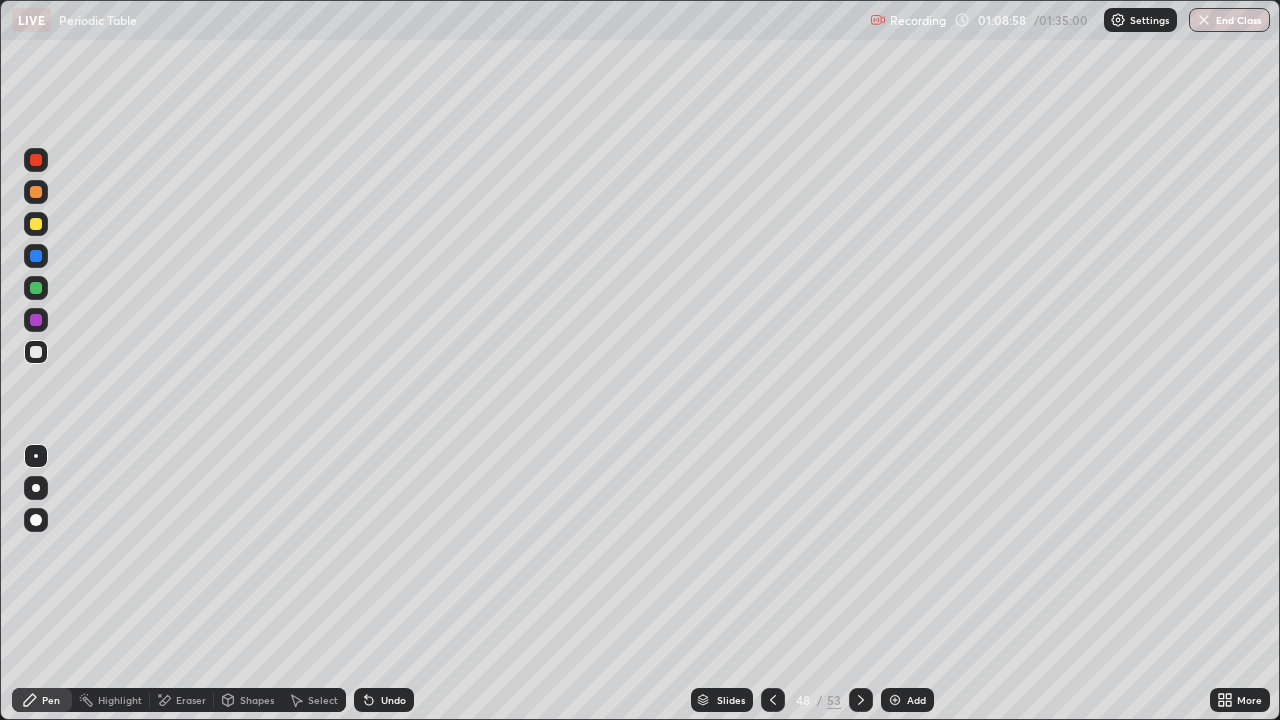 click at bounding box center (36, 288) 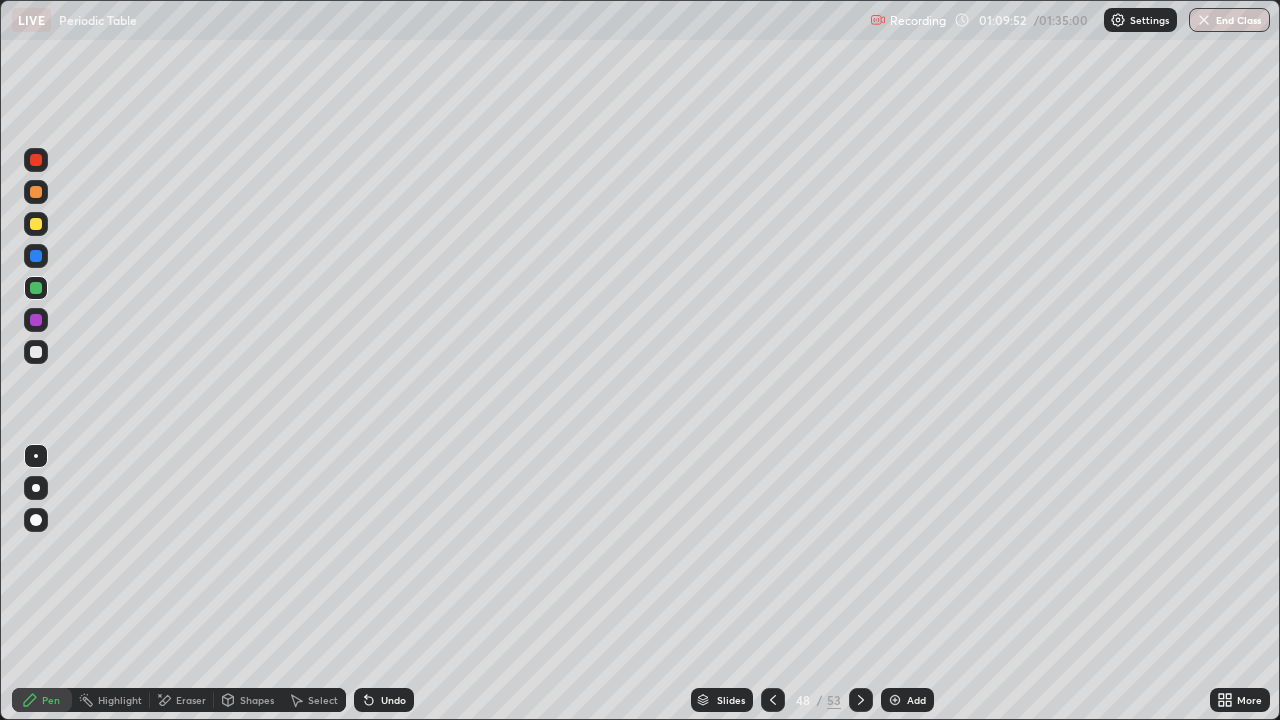 click at bounding box center [36, 224] 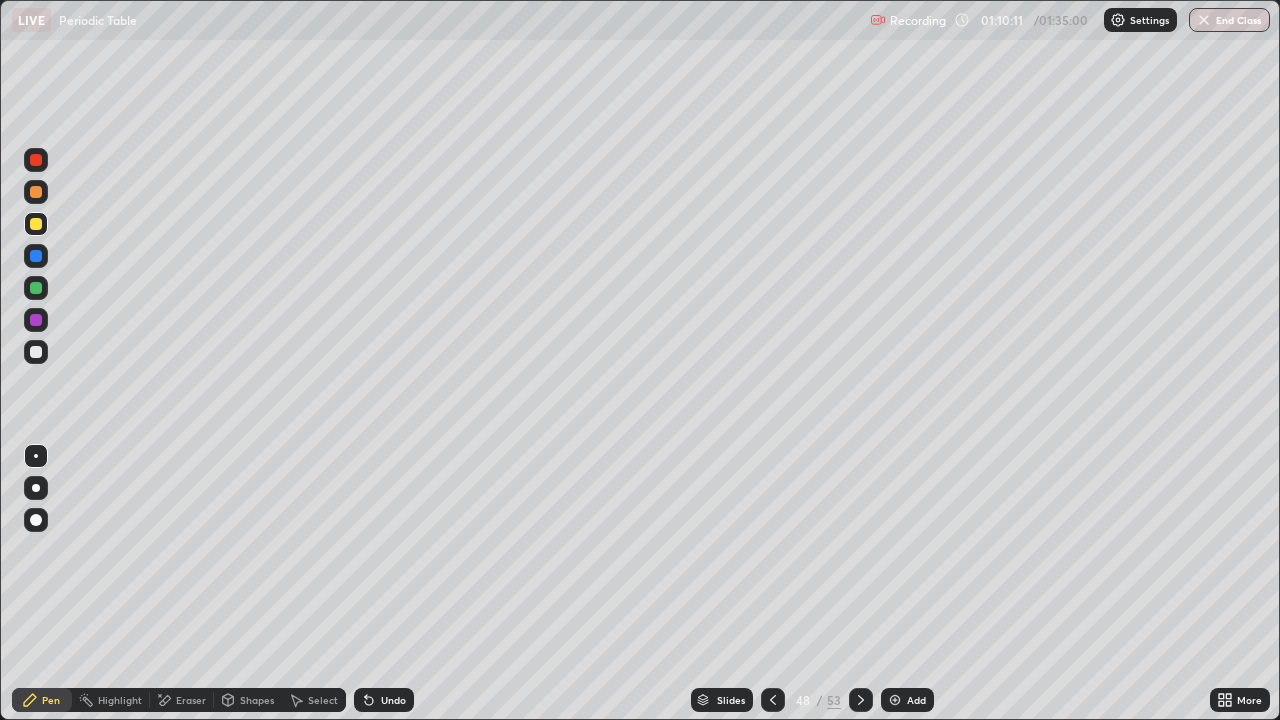 click on "Slides 48 / 53 Add" at bounding box center [812, 700] 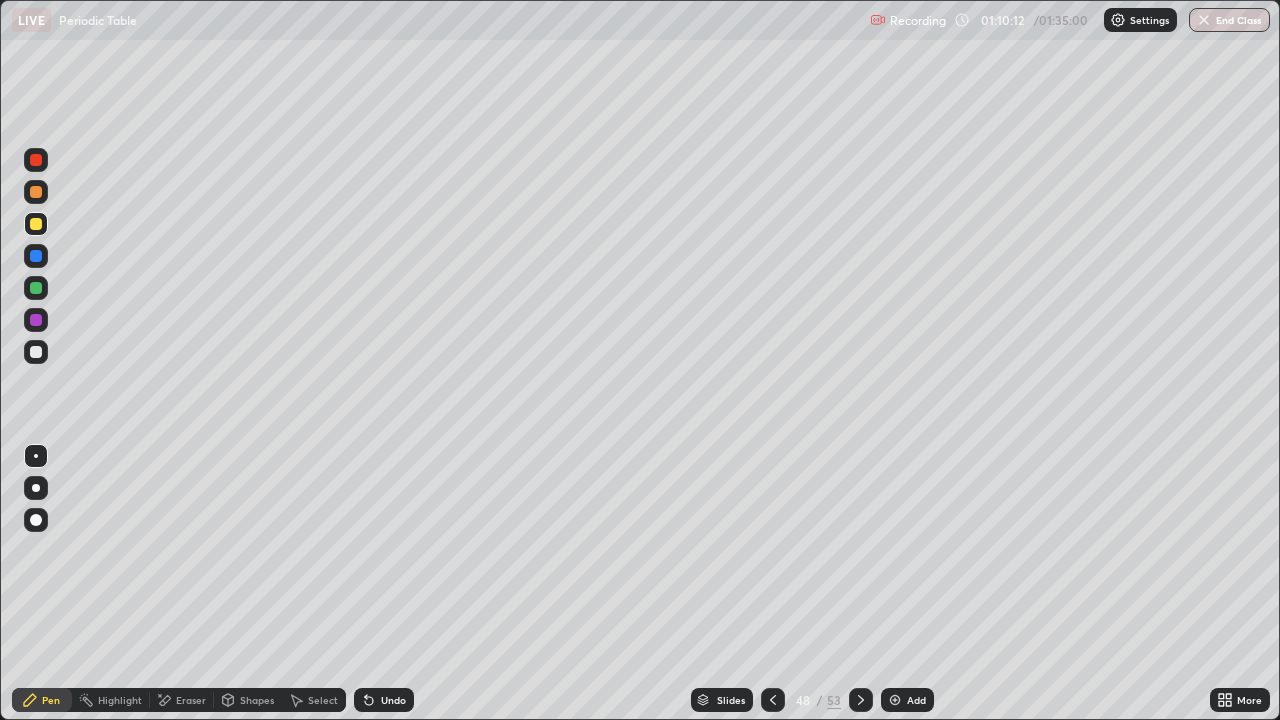click on "Add" at bounding box center [907, 700] 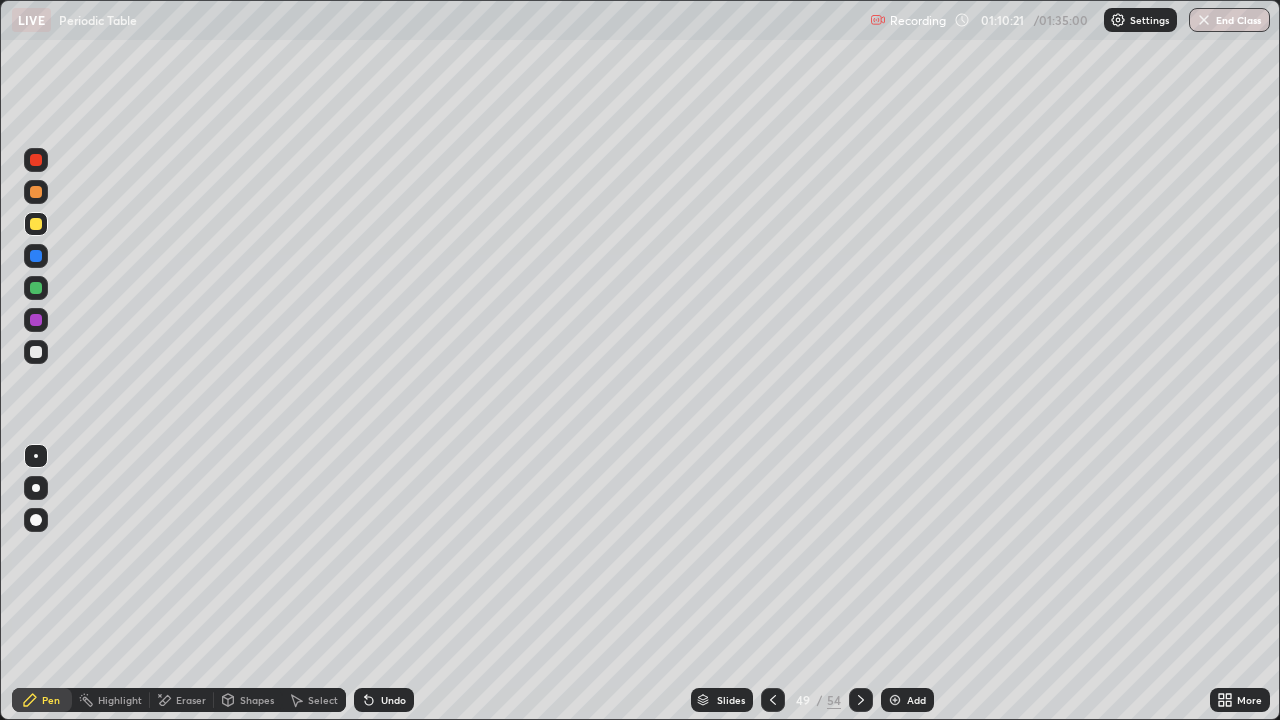 click at bounding box center (773, 700) 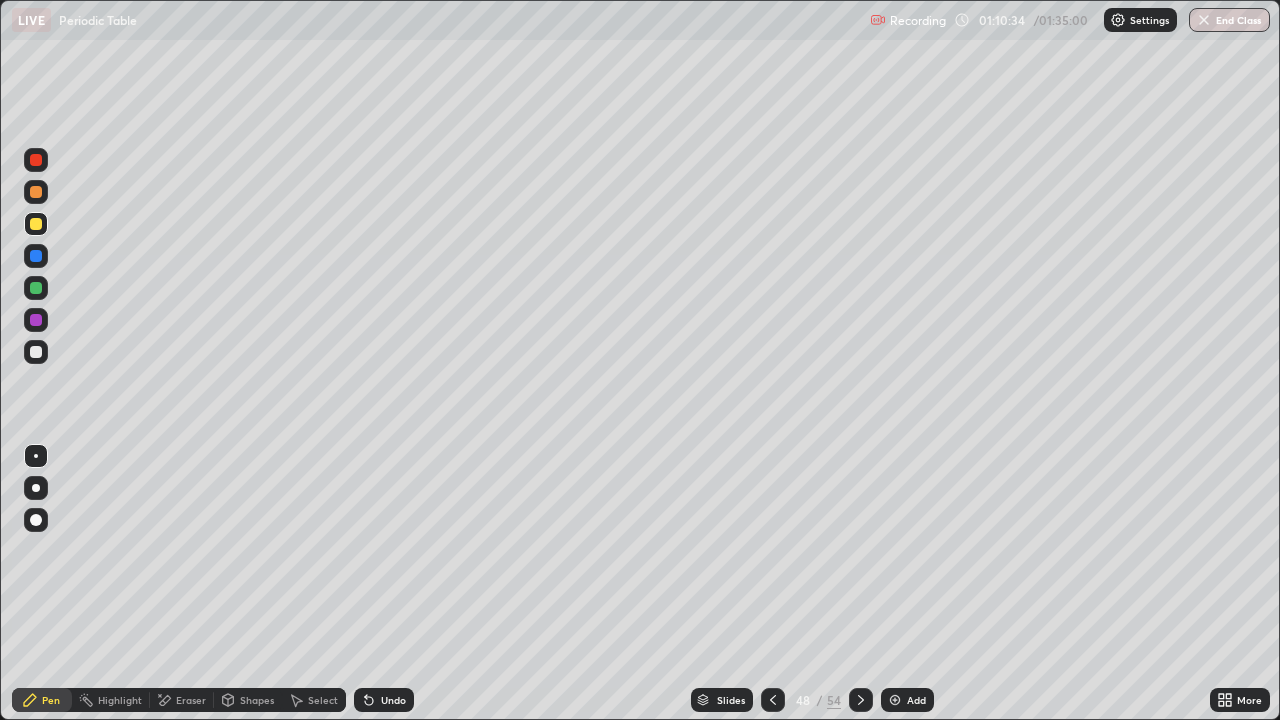 click 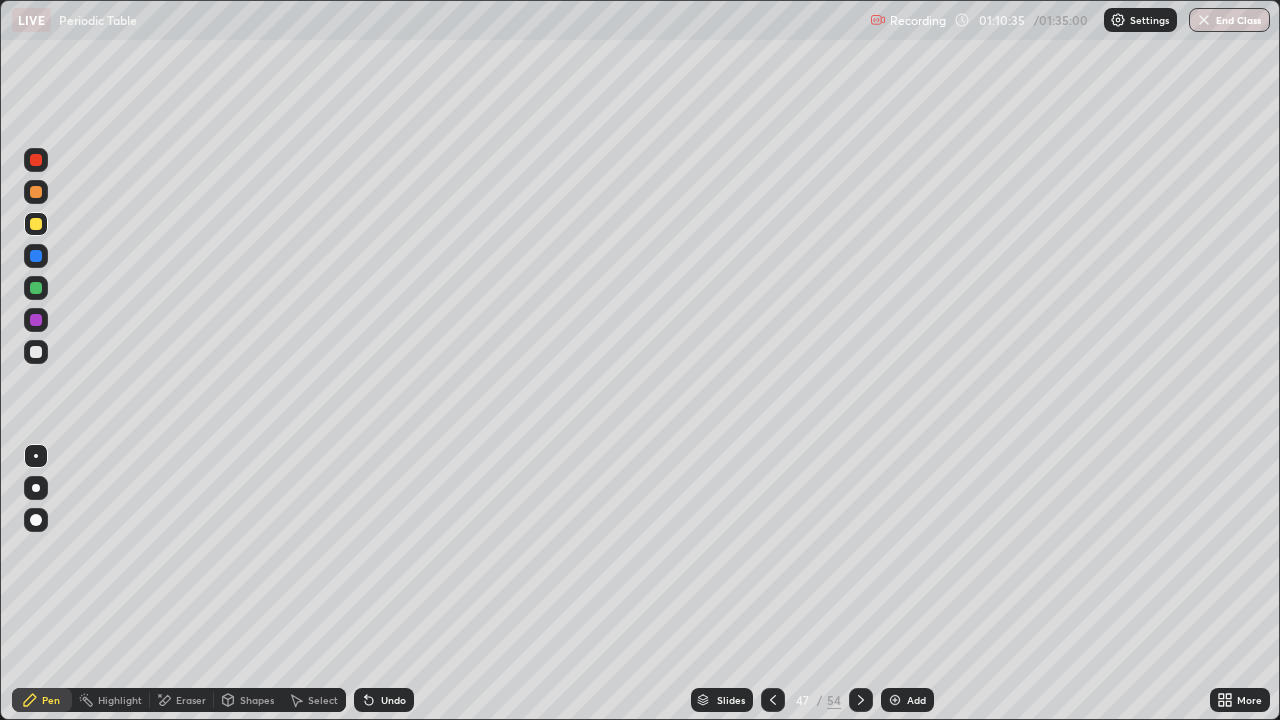 click 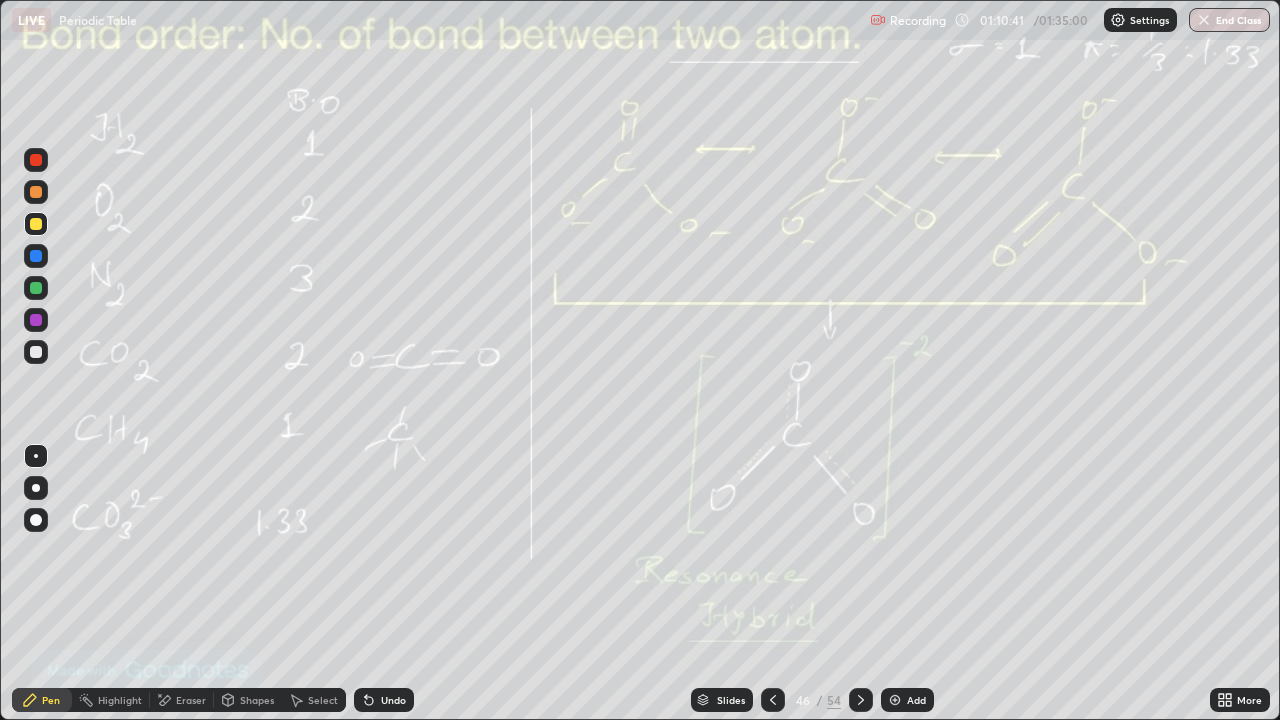 click on "Add" at bounding box center (916, 700) 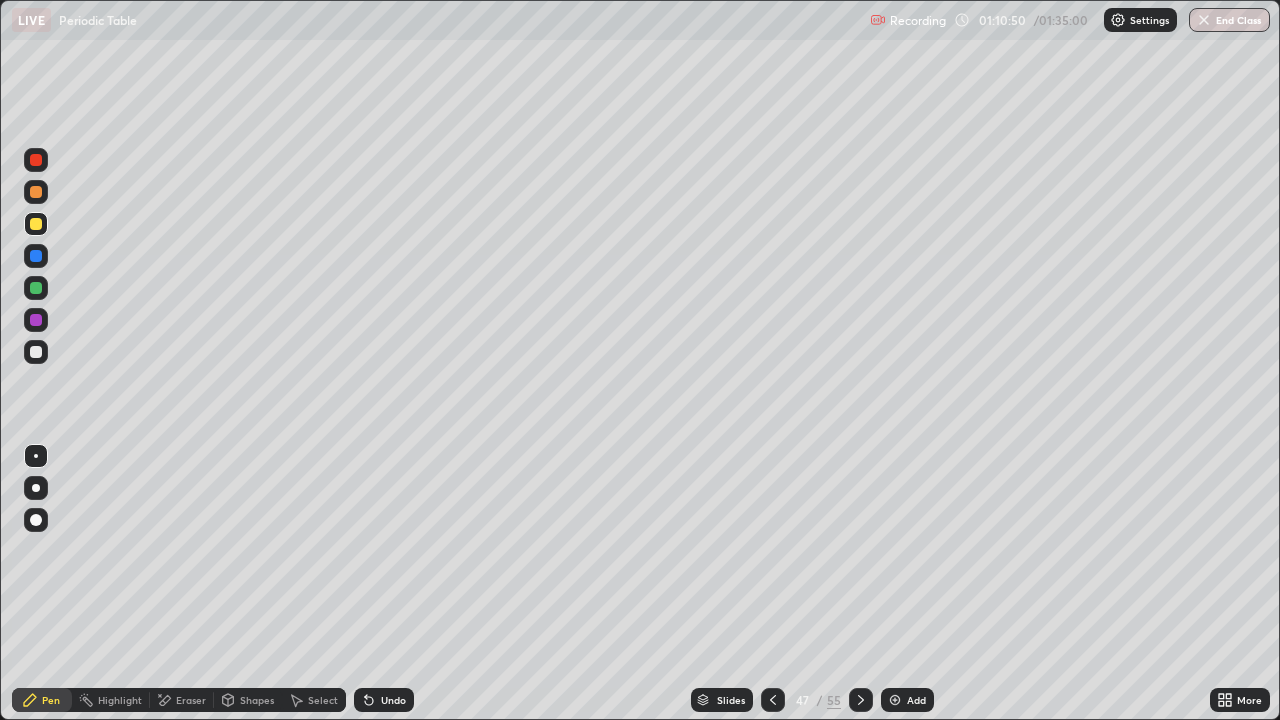 click at bounding box center [36, 352] 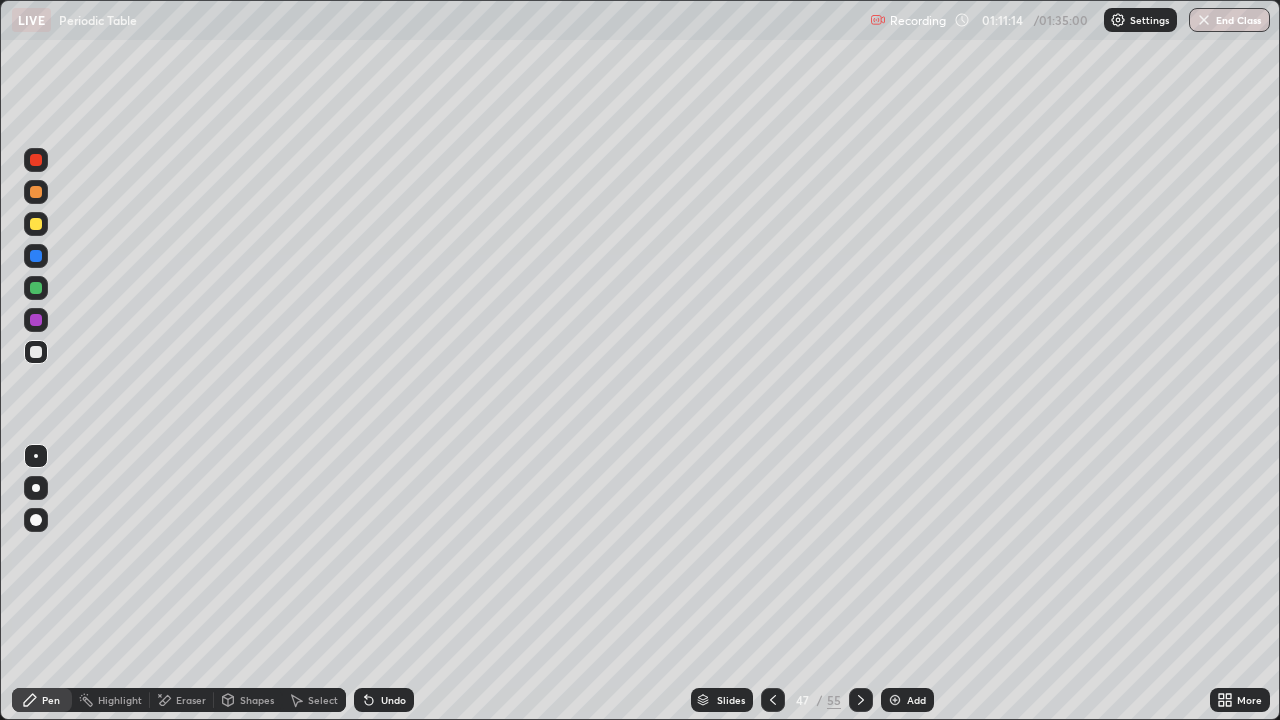 click 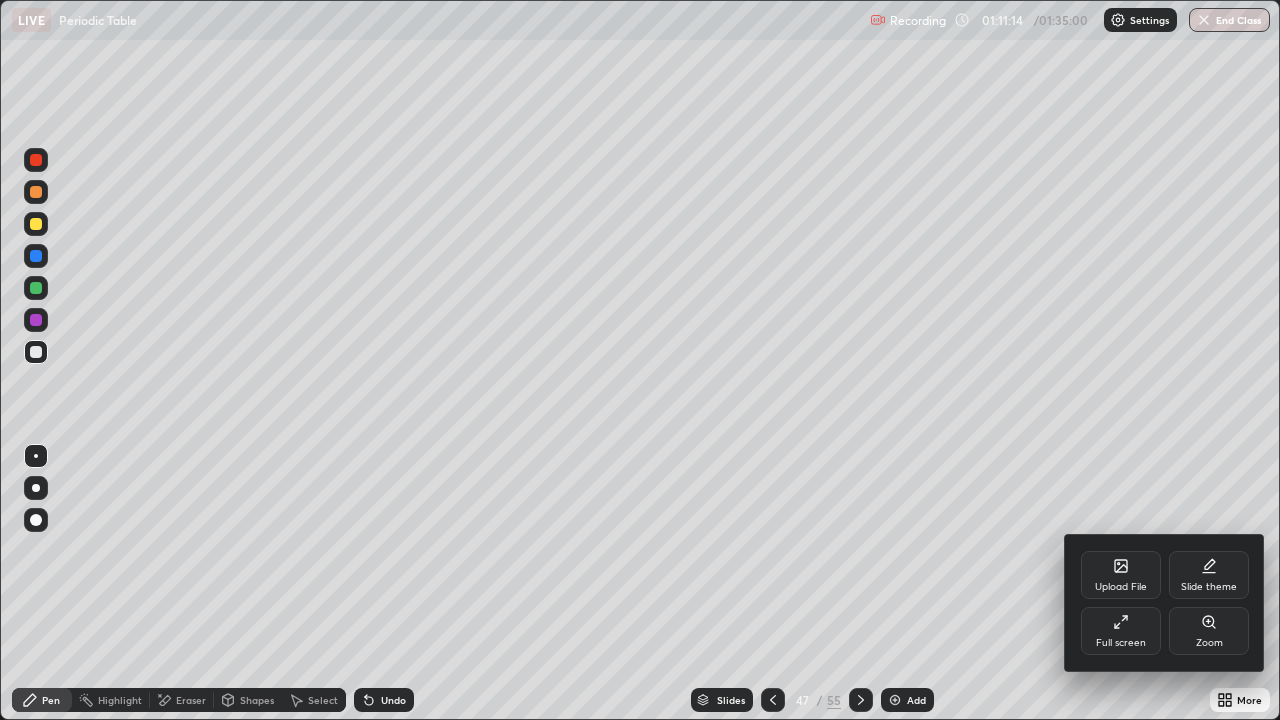 click on "Full screen" at bounding box center (1121, 631) 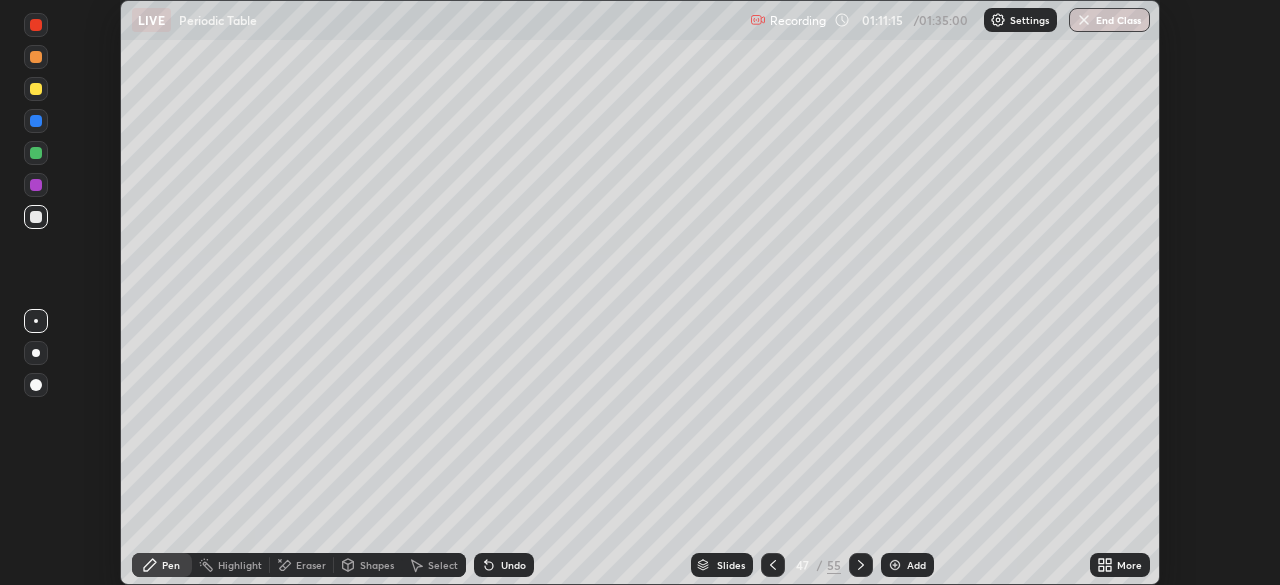 scroll, scrollTop: 585, scrollLeft: 1280, axis: both 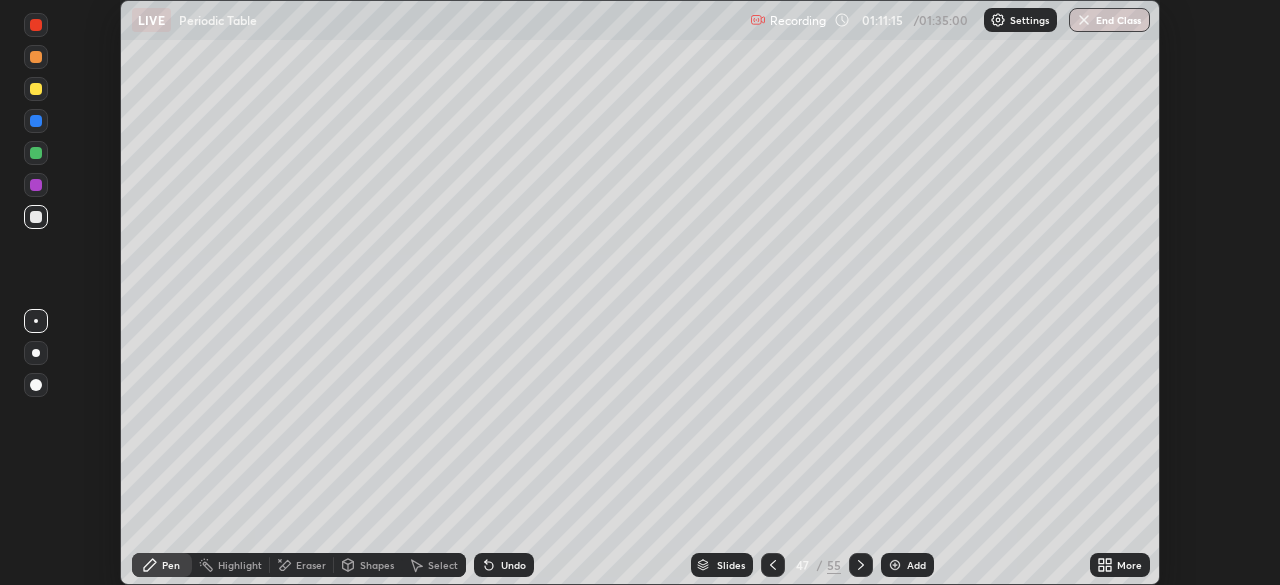 click 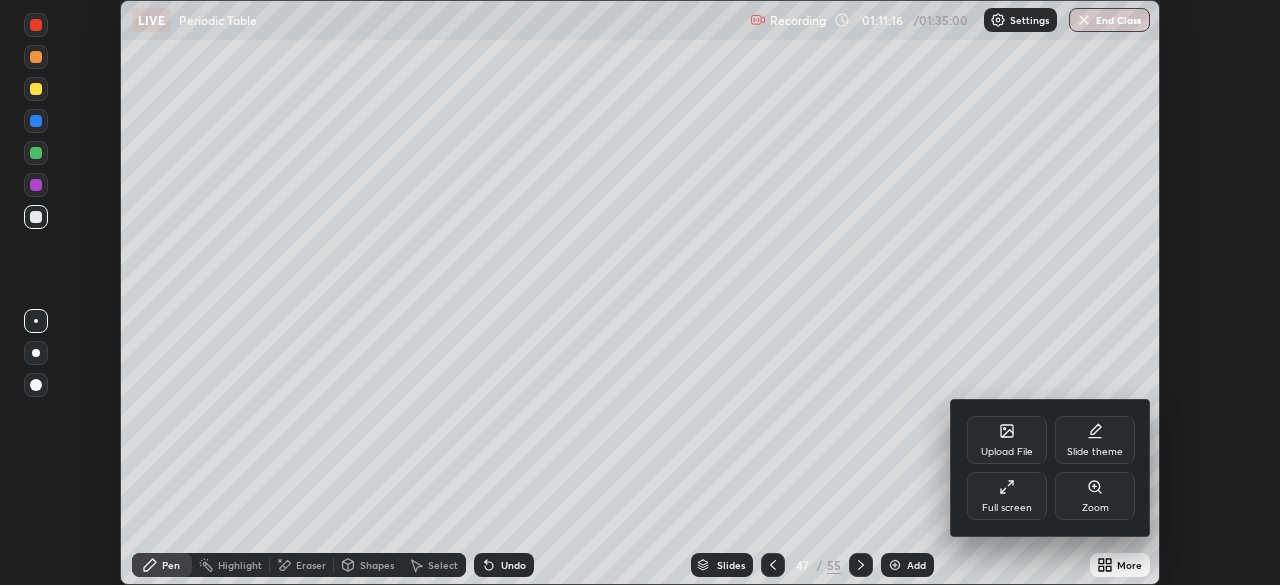 click 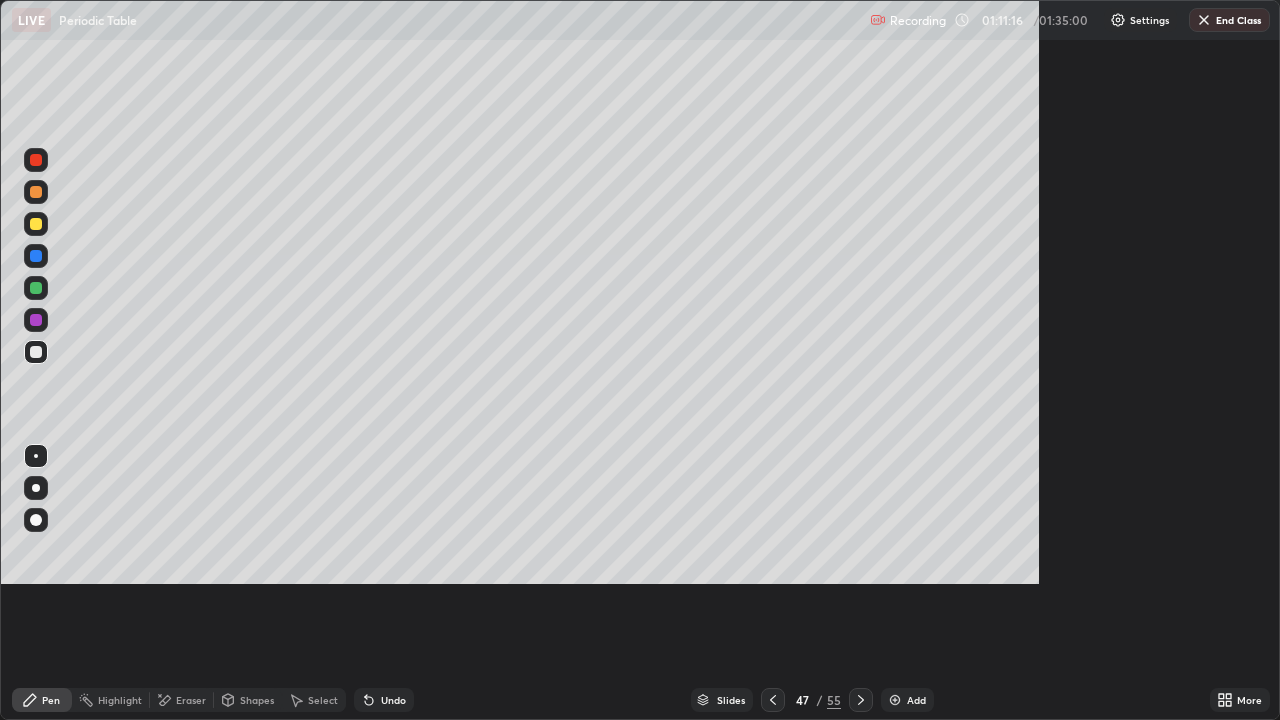 scroll, scrollTop: 99280, scrollLeft: 98720, axis: both 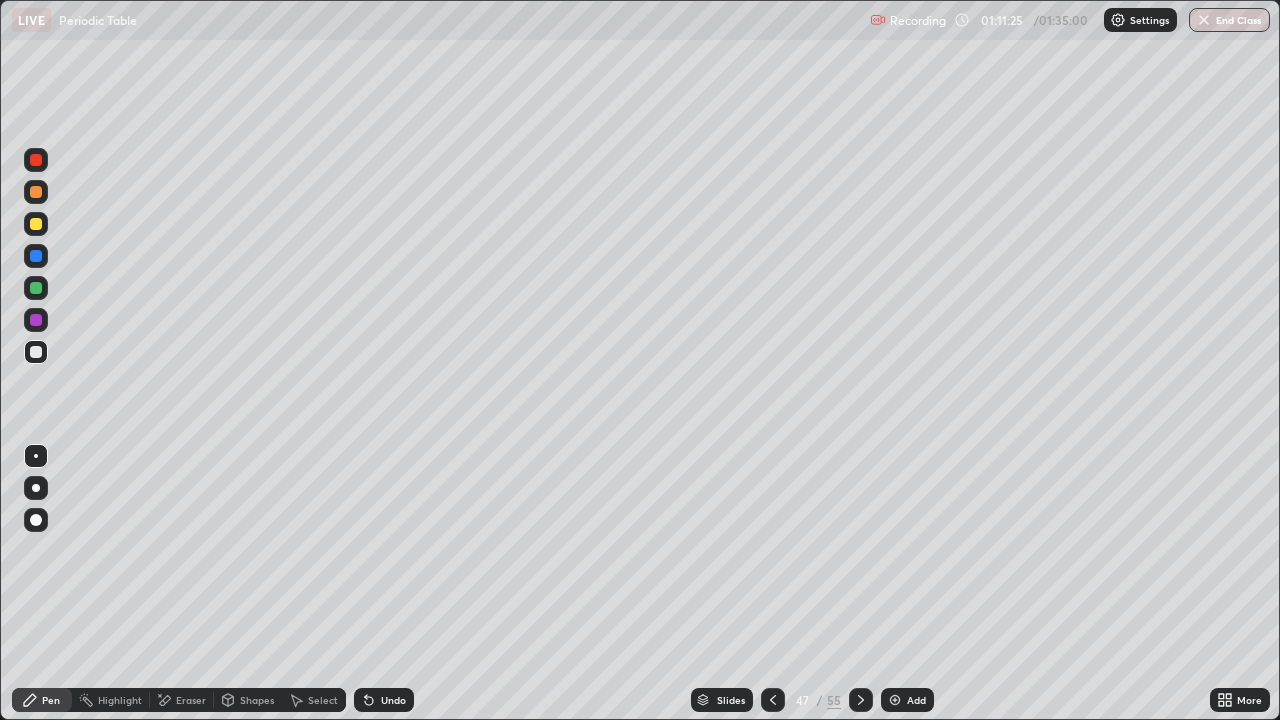 click 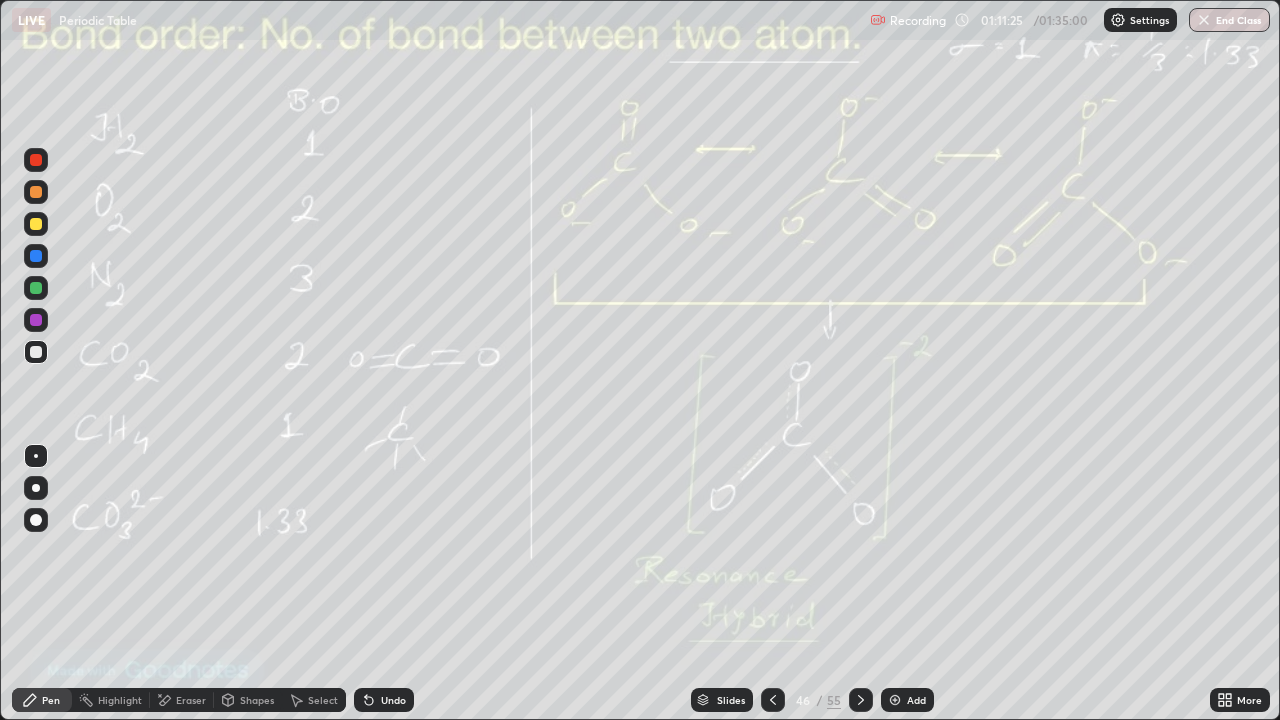 click at bounding box center [773, 700] 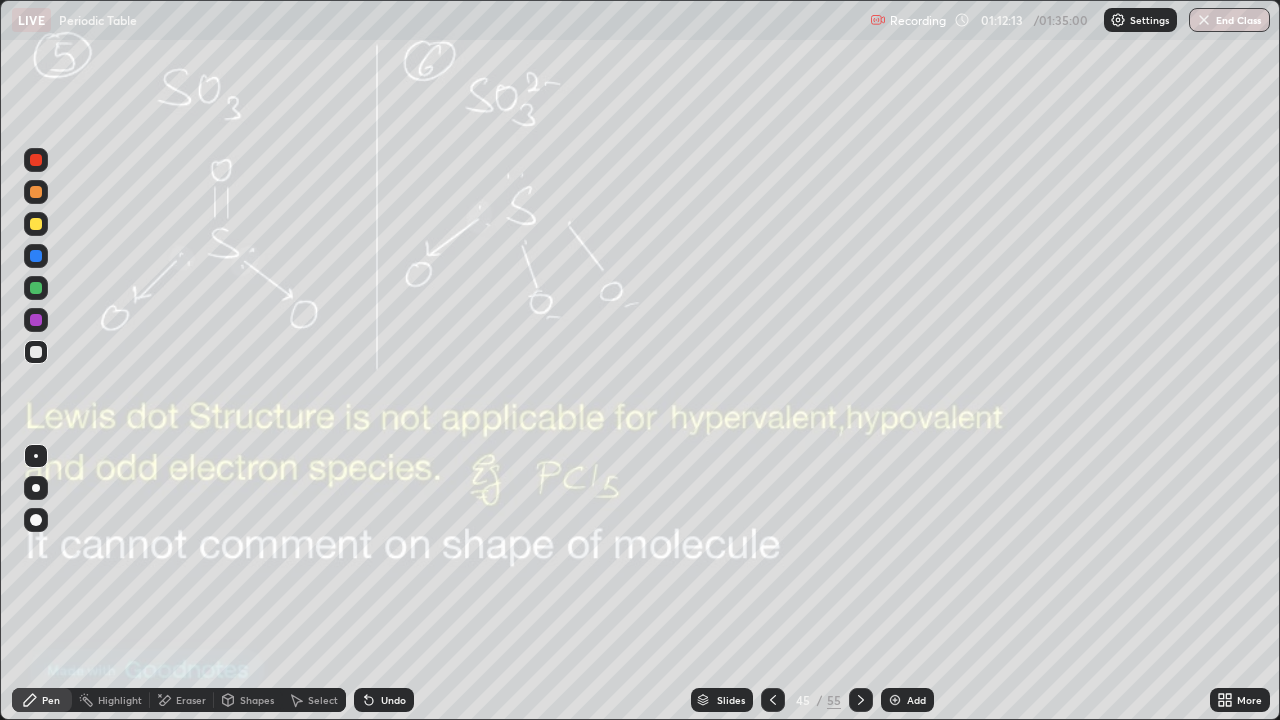 click on "More" at bounding box center (1240, 700) 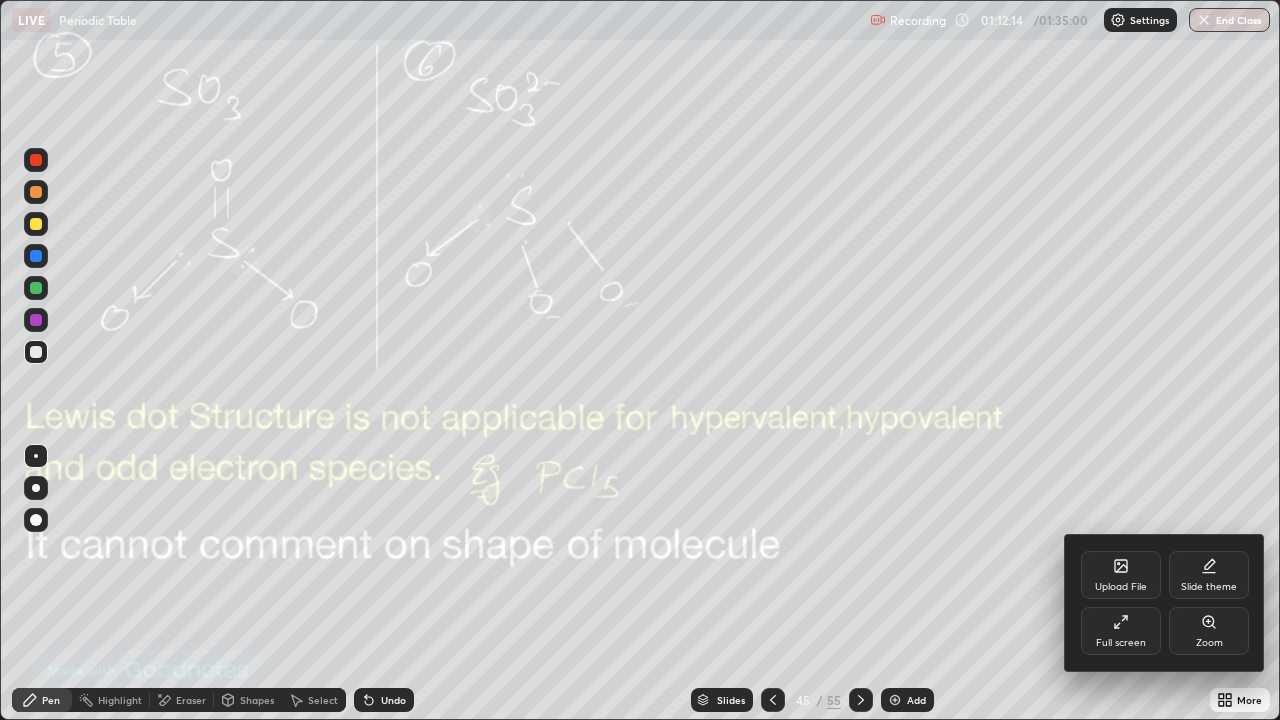click at bounding box center [640, 360] 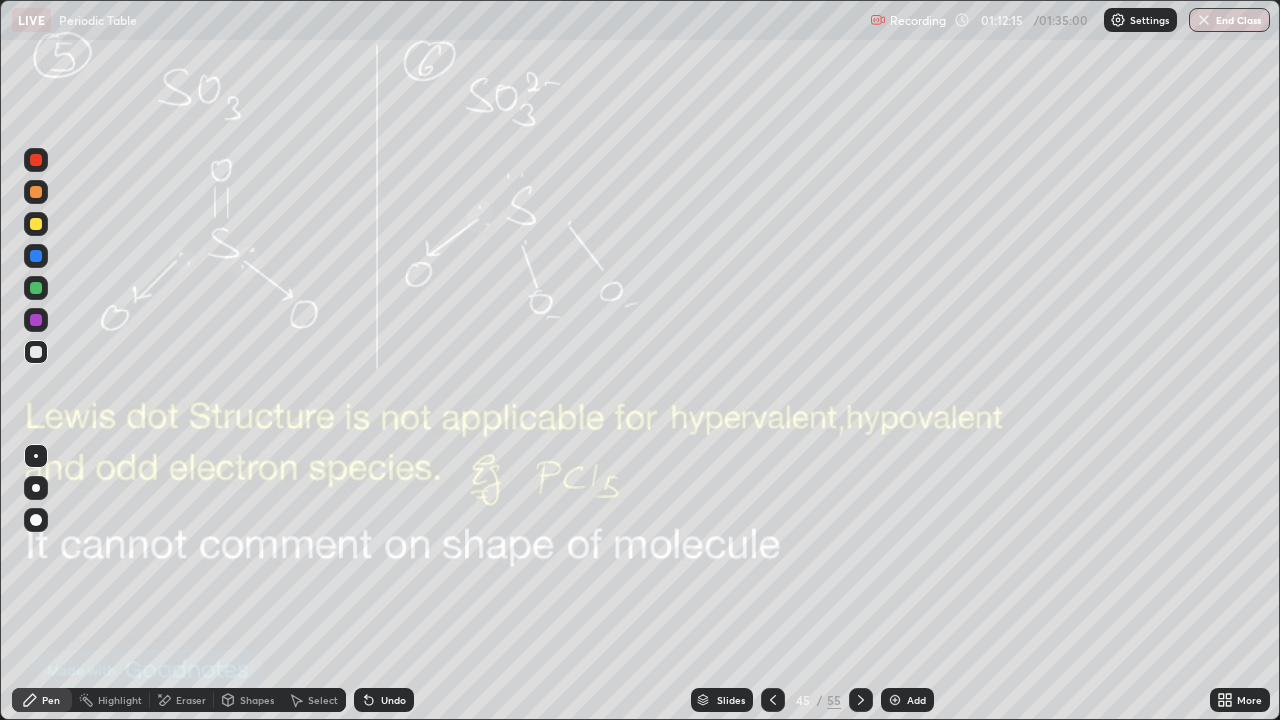 click on "End Class" at bounding box center [1229, 20] 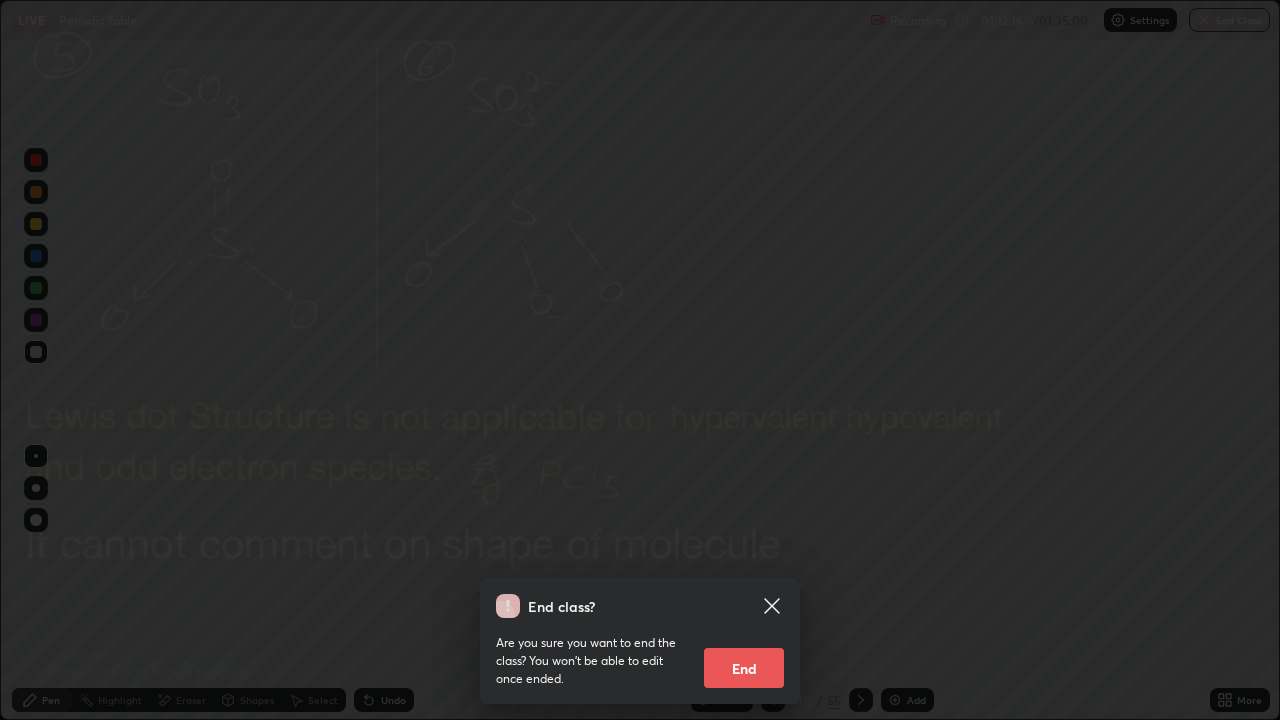click on "End" at bounding box center [744, 668] 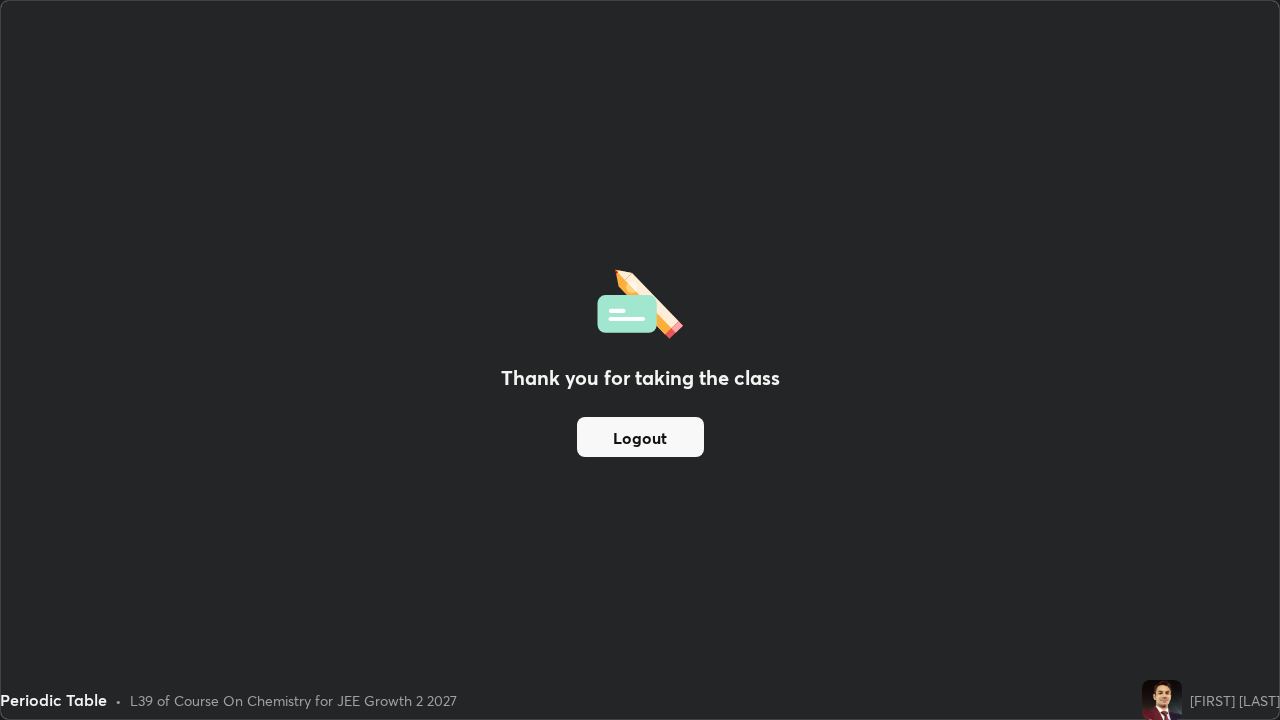 click on "Logout" at bounding box center (640, 437) 